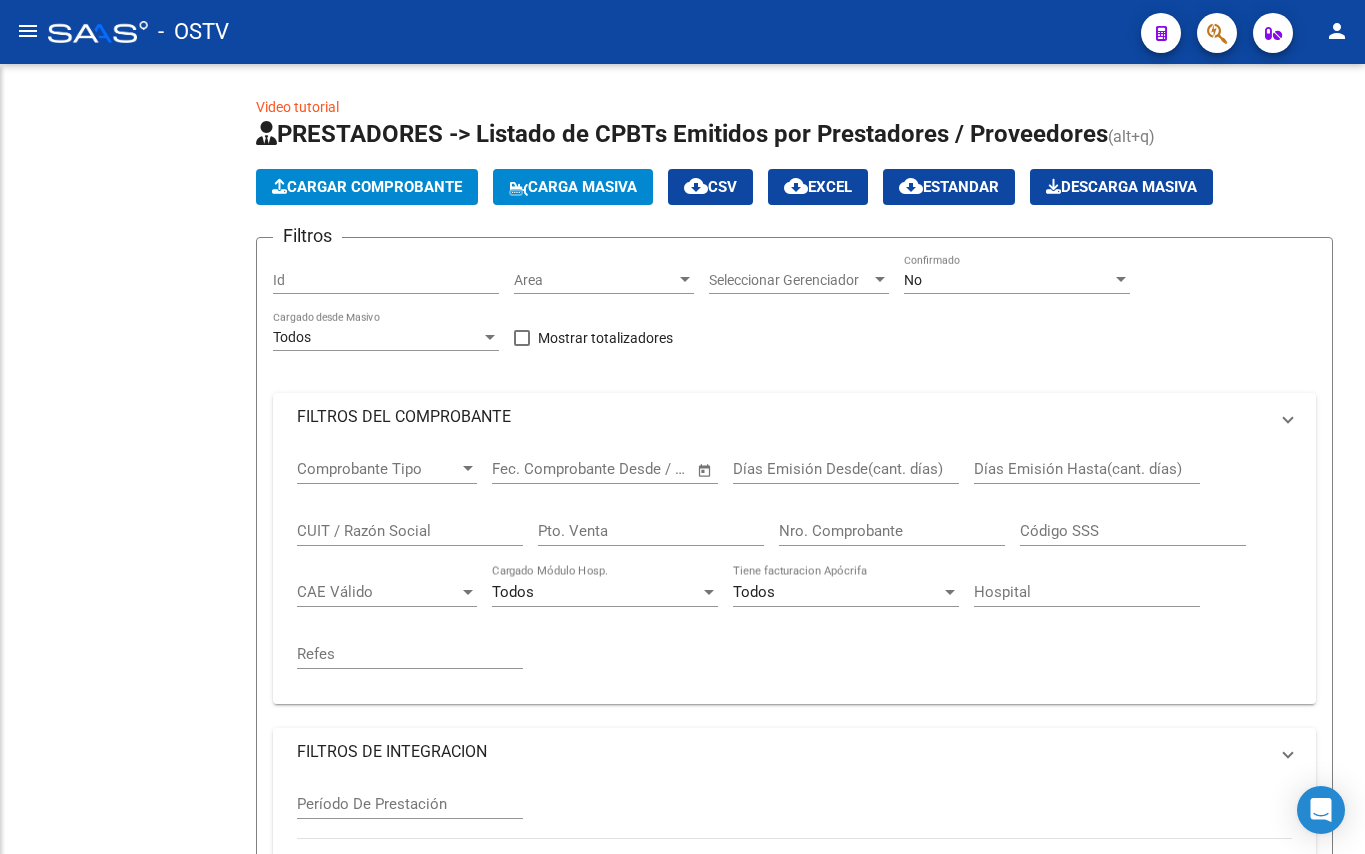 scroll, scrollTop: 0, scrollLeft: 0, axis: both 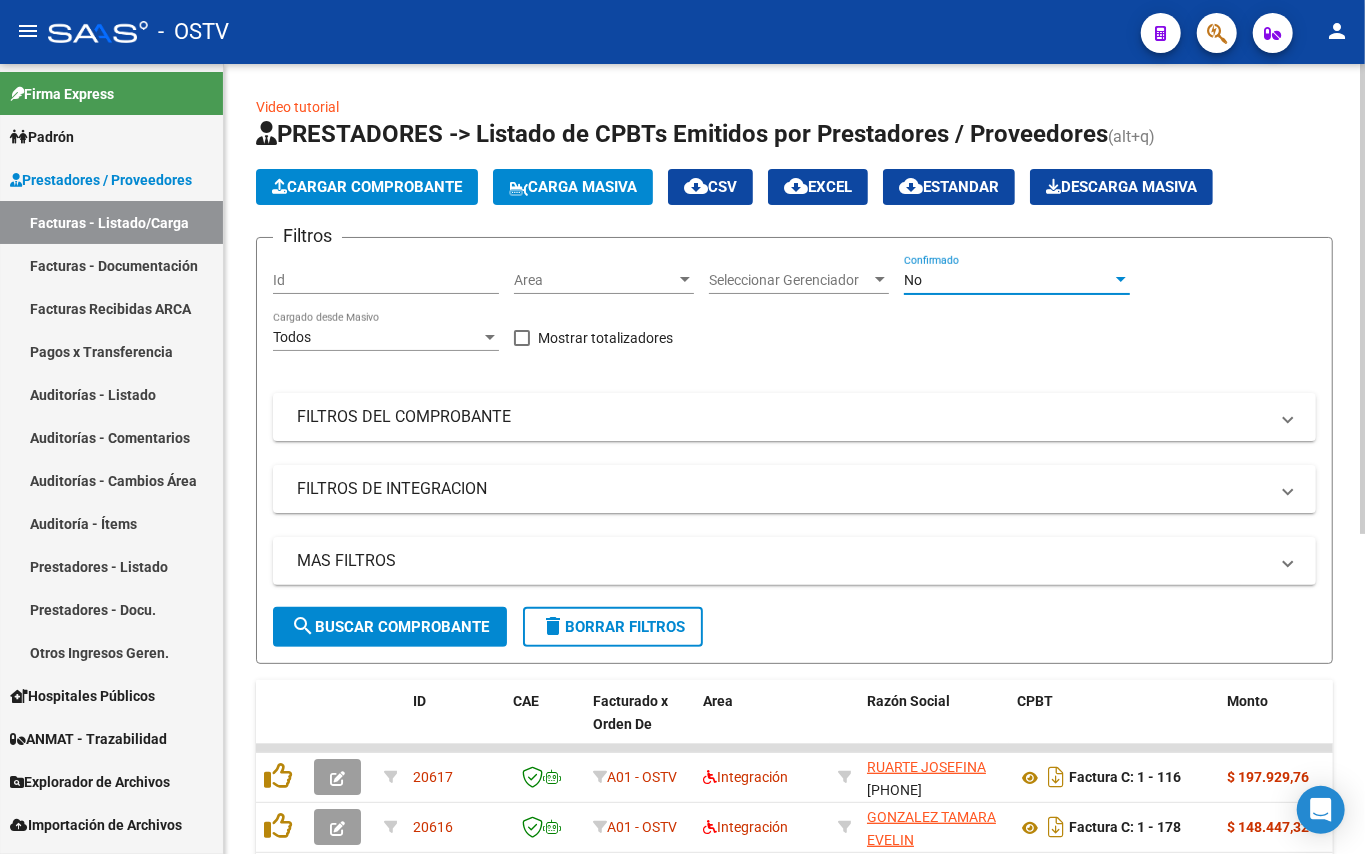 click on "No" at bounding box center [1008, 280] 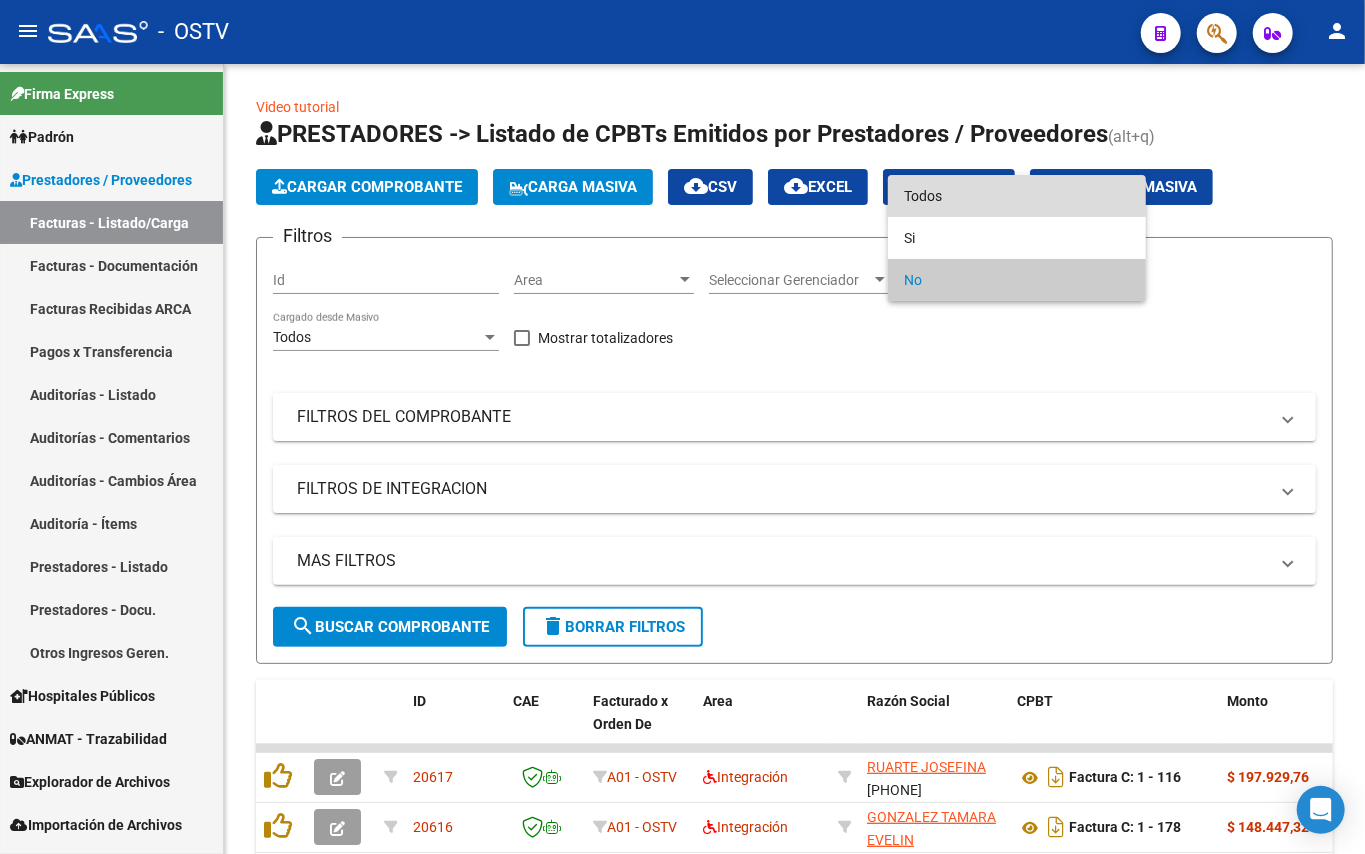 click on "Todos" at bounding box center [1017, 196] 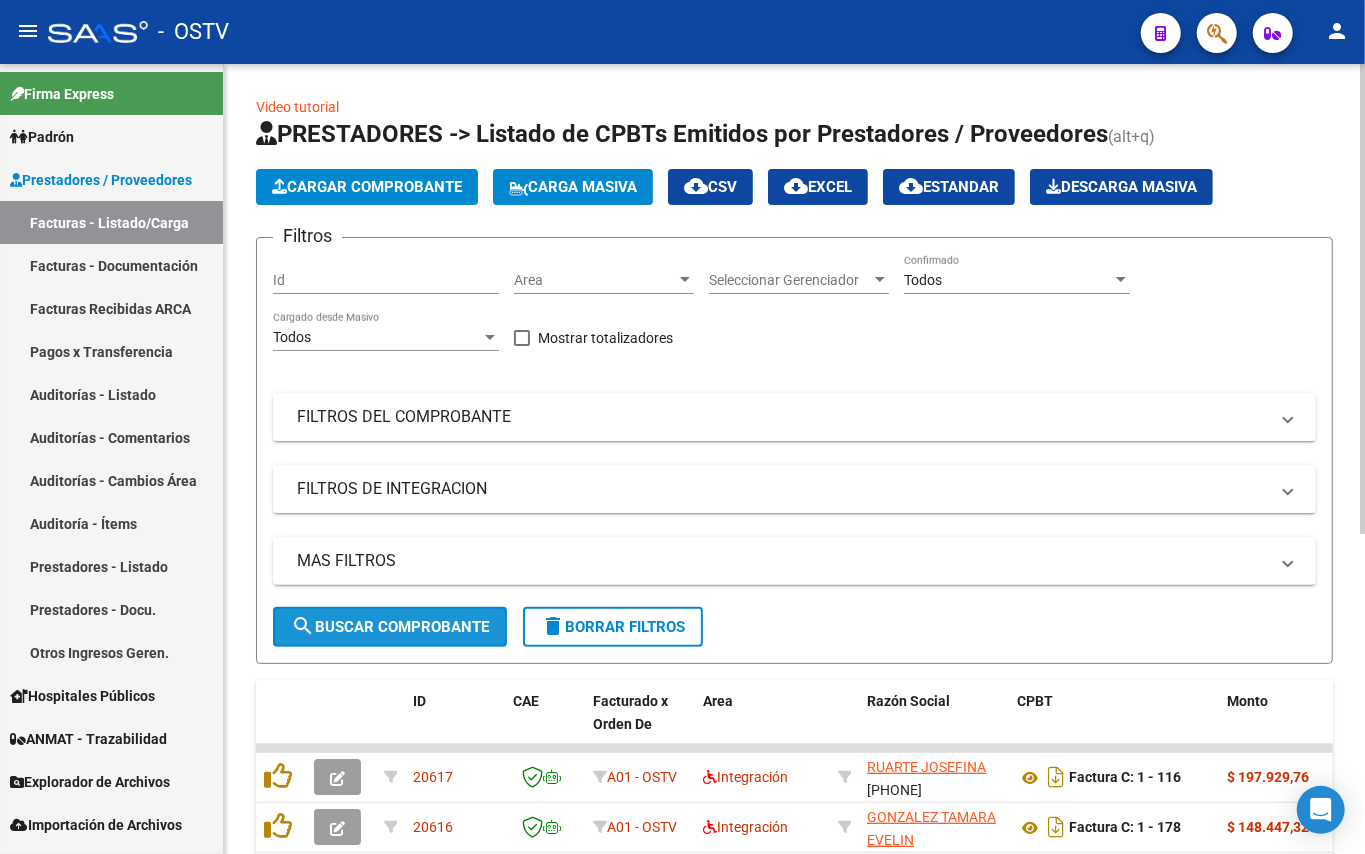 click on "search  Buscar Comprobante" 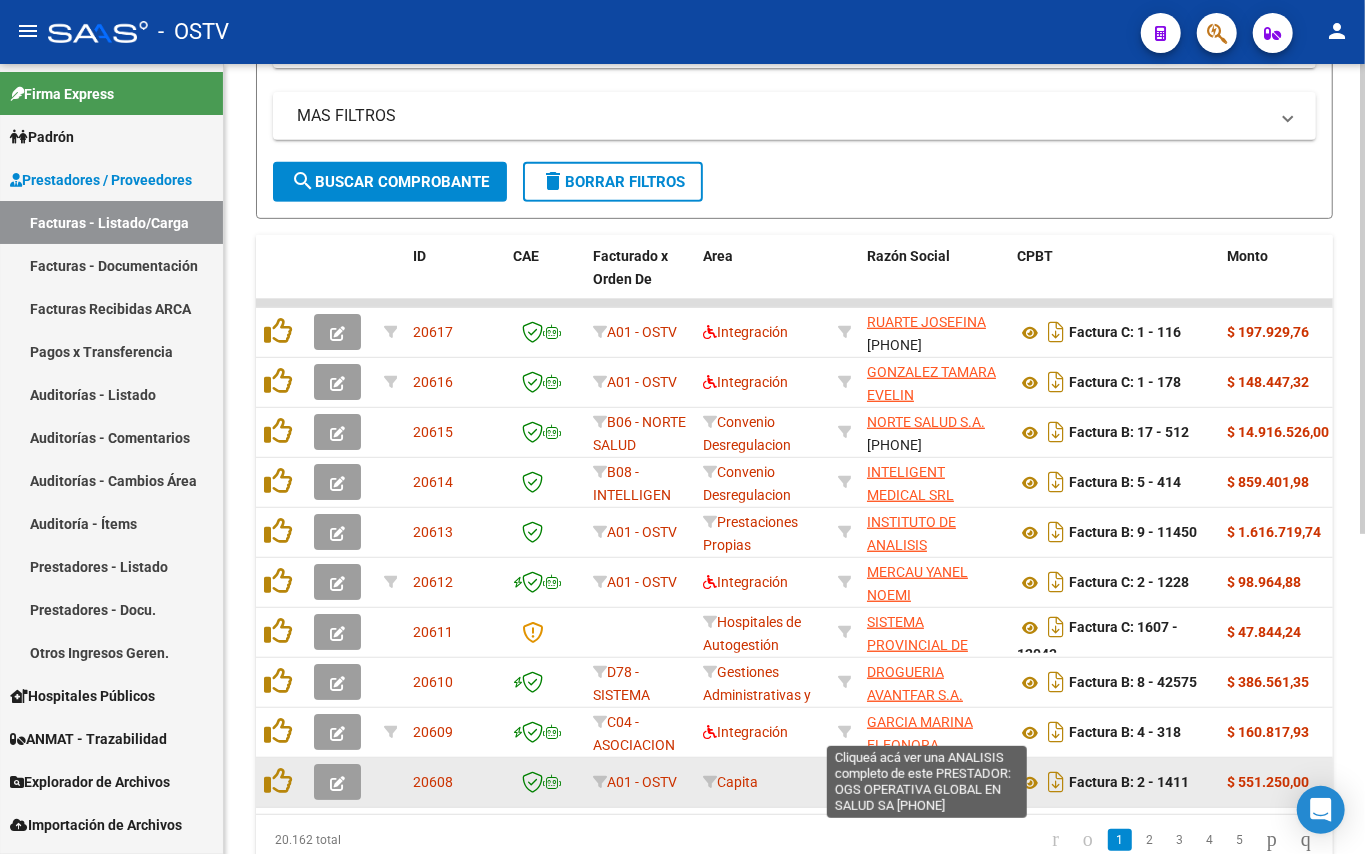 scroll, scrollTop: 400, scrollLeft: 0, axis: vertical 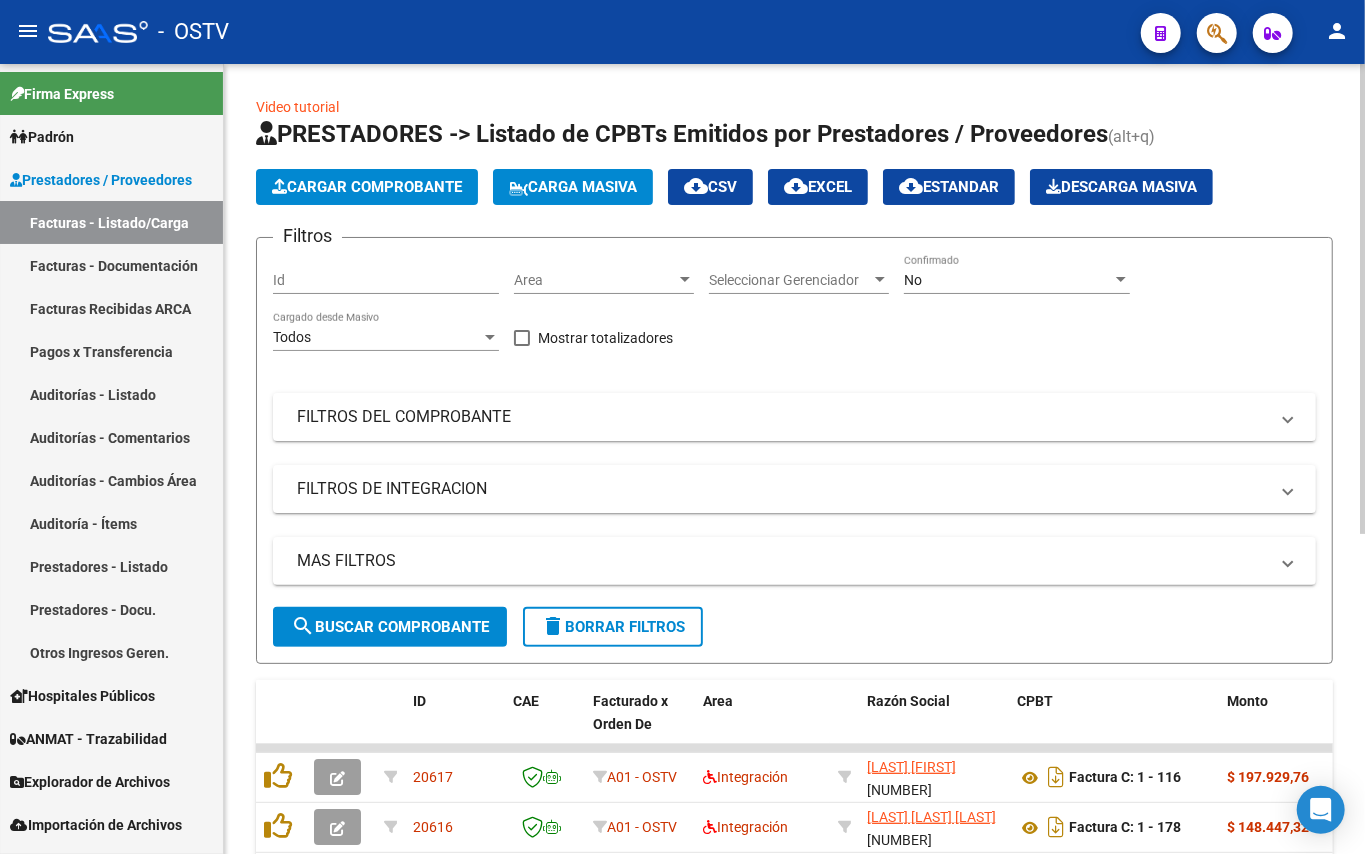 click on "Seleccionar Gerenciador Seleccionar Gerenciador" 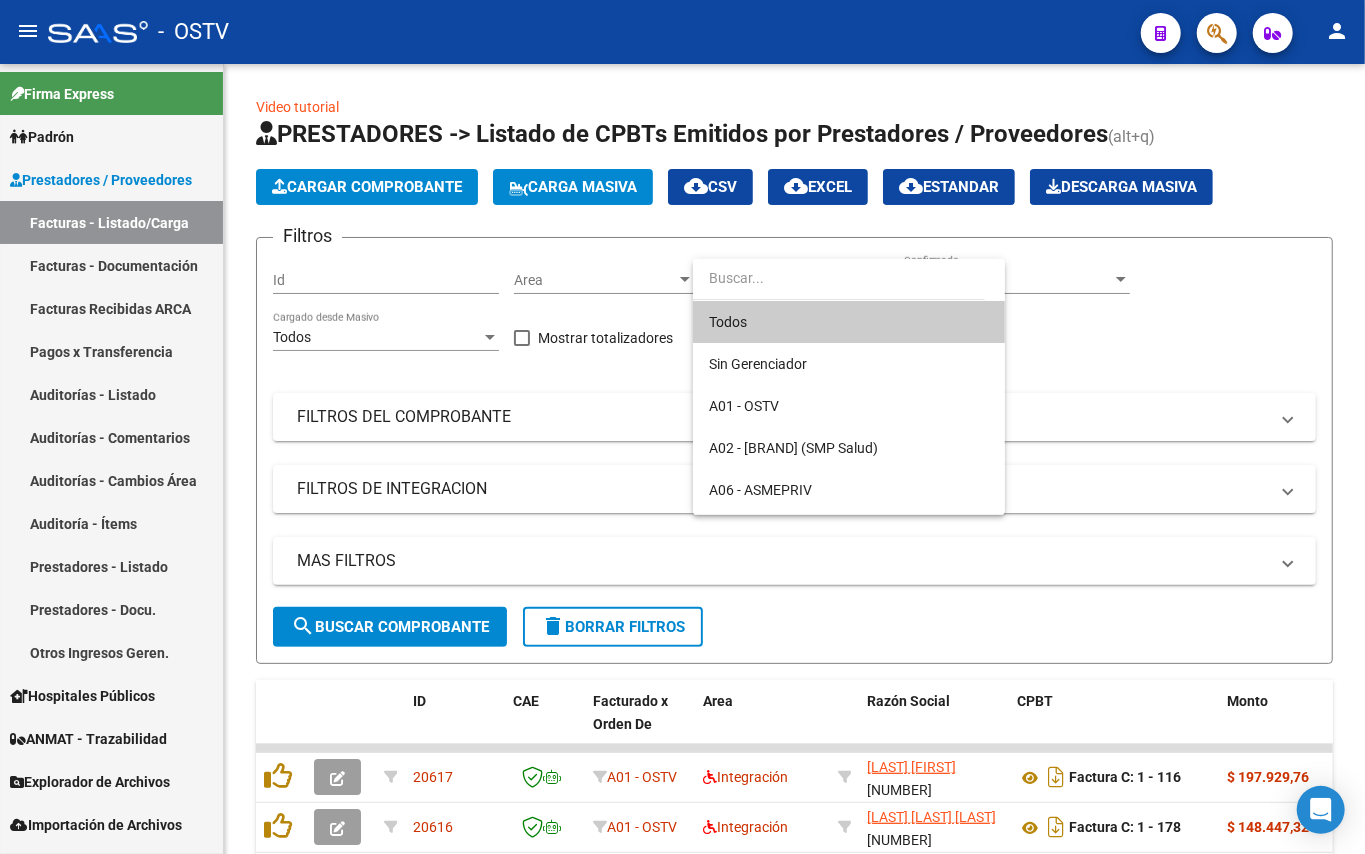 click at bounding box center [682, 427] 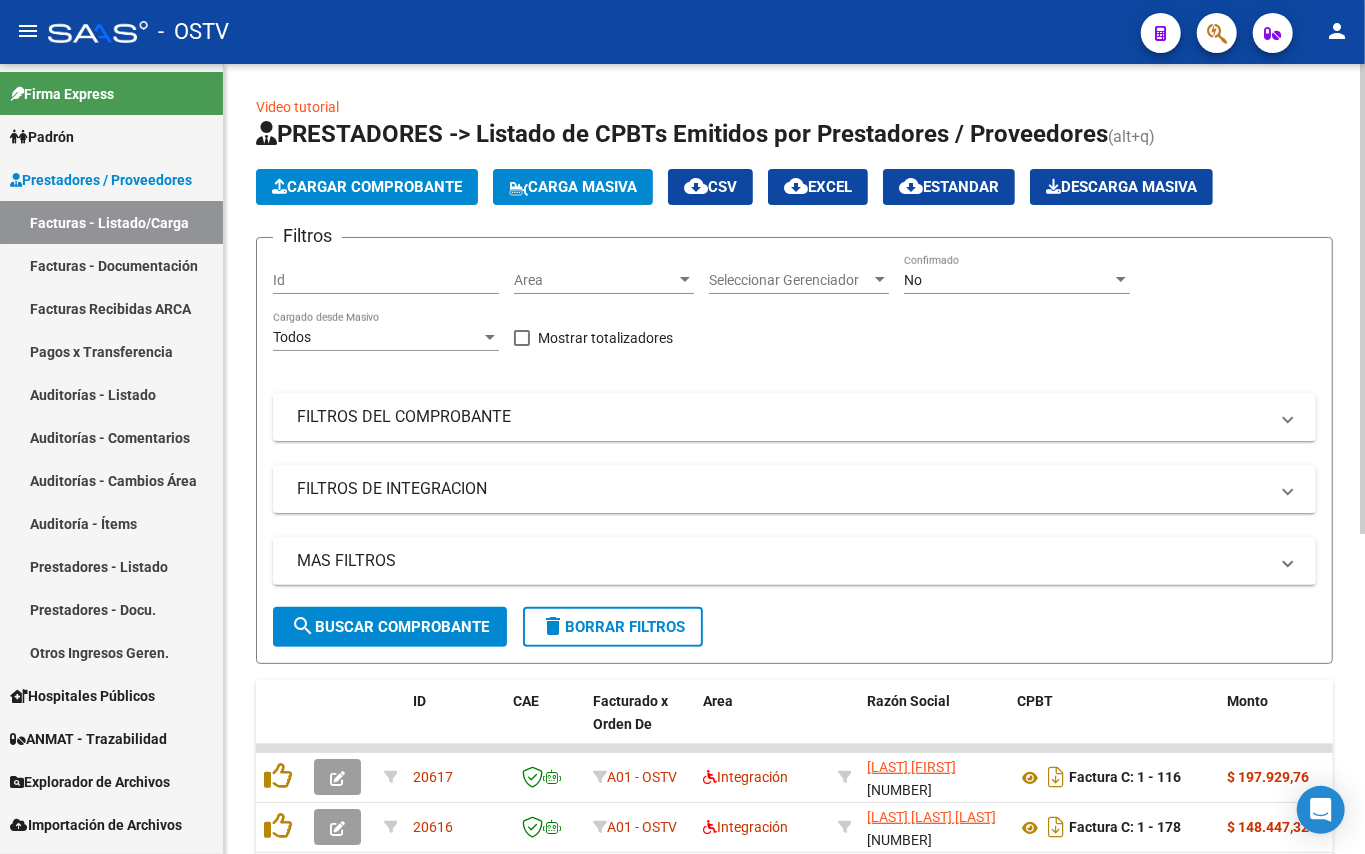 click on "No" at bounding box center (1008, 280) 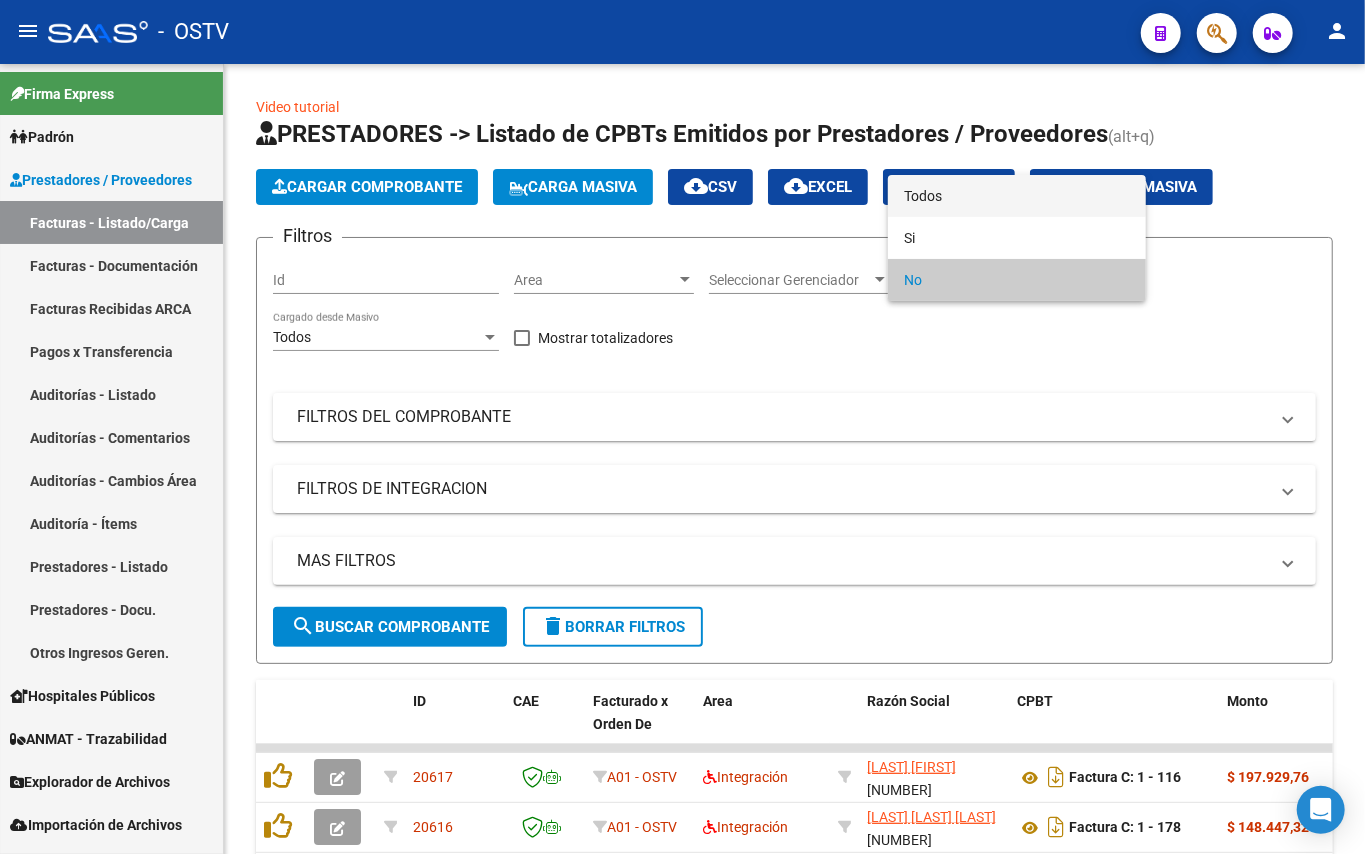 click on "Todos" at bounding box center [1017, 196] 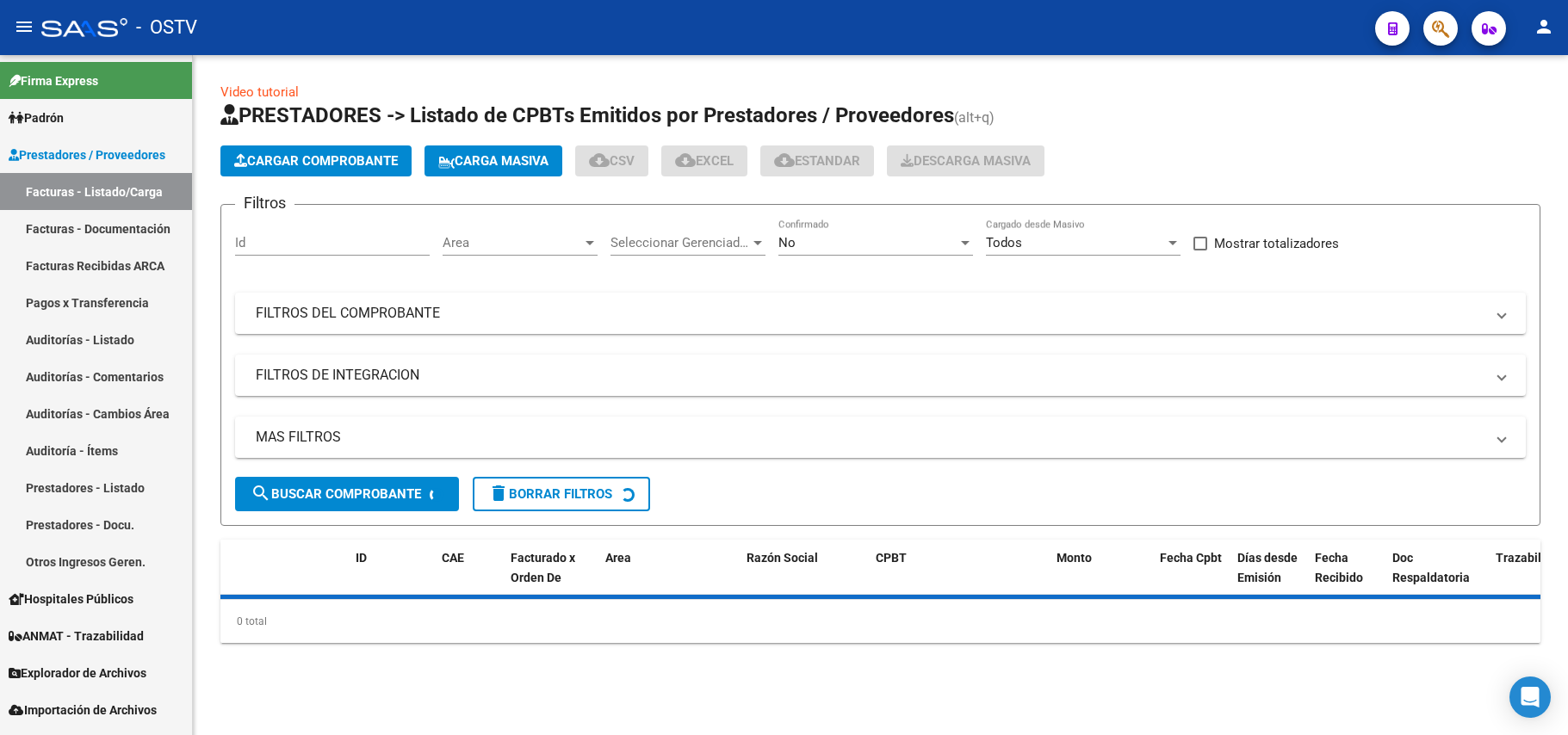 scroll, scrollTop: 0, scrollLeft: 0, axis: both 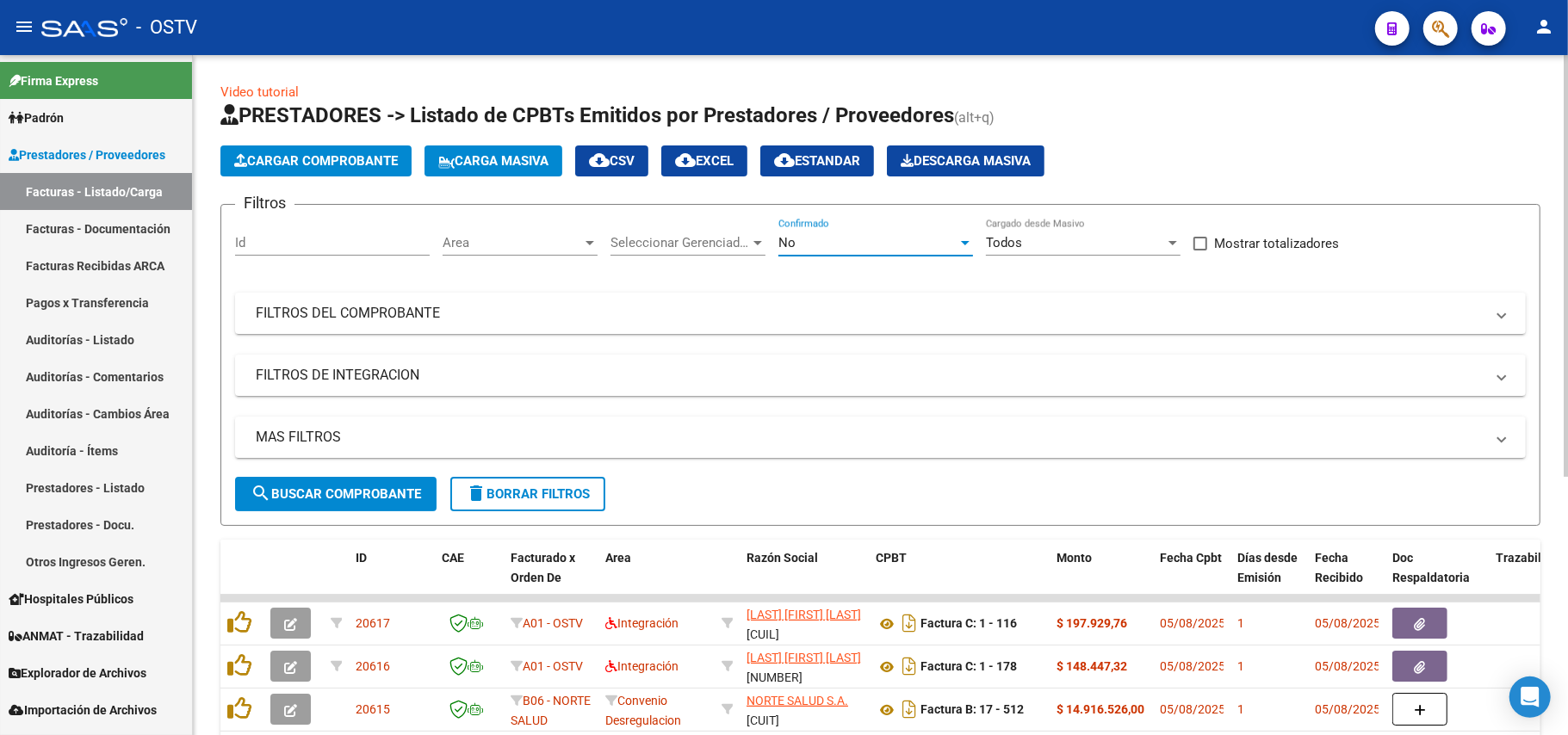 click on "No" at bounding box center (868, 243) 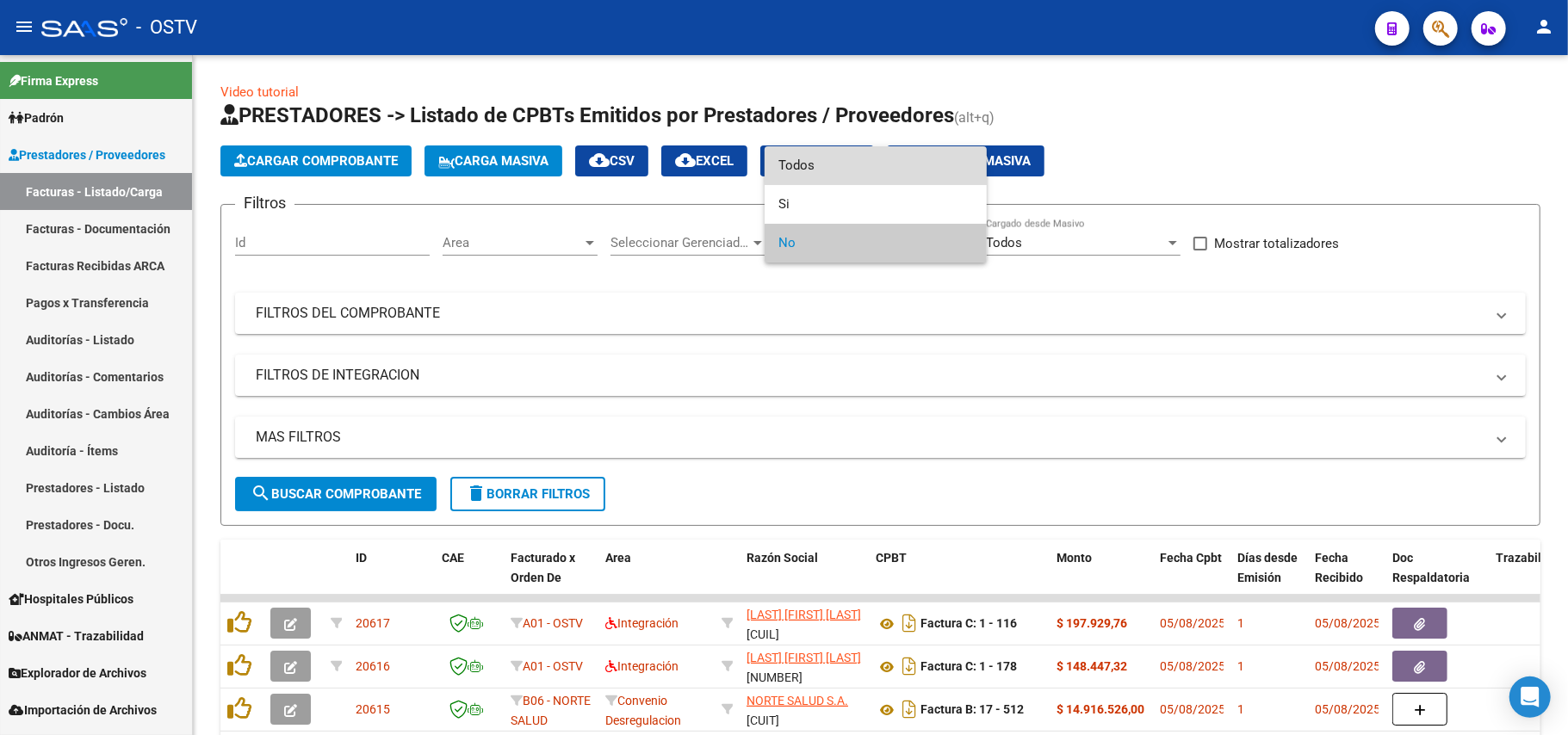 click on "Todos" at bounding box center [876, 165] 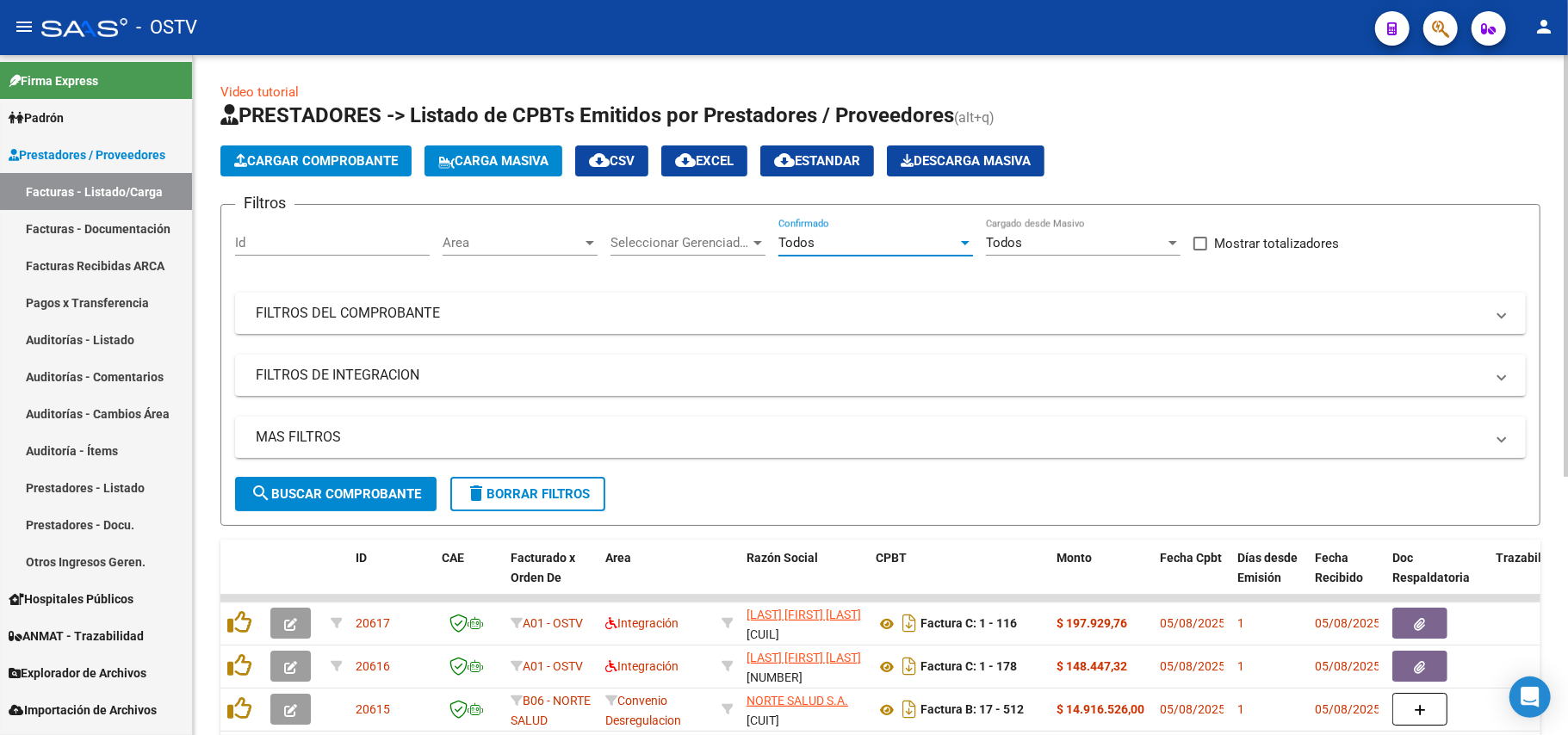 click on "search  Buscar Comprobante" 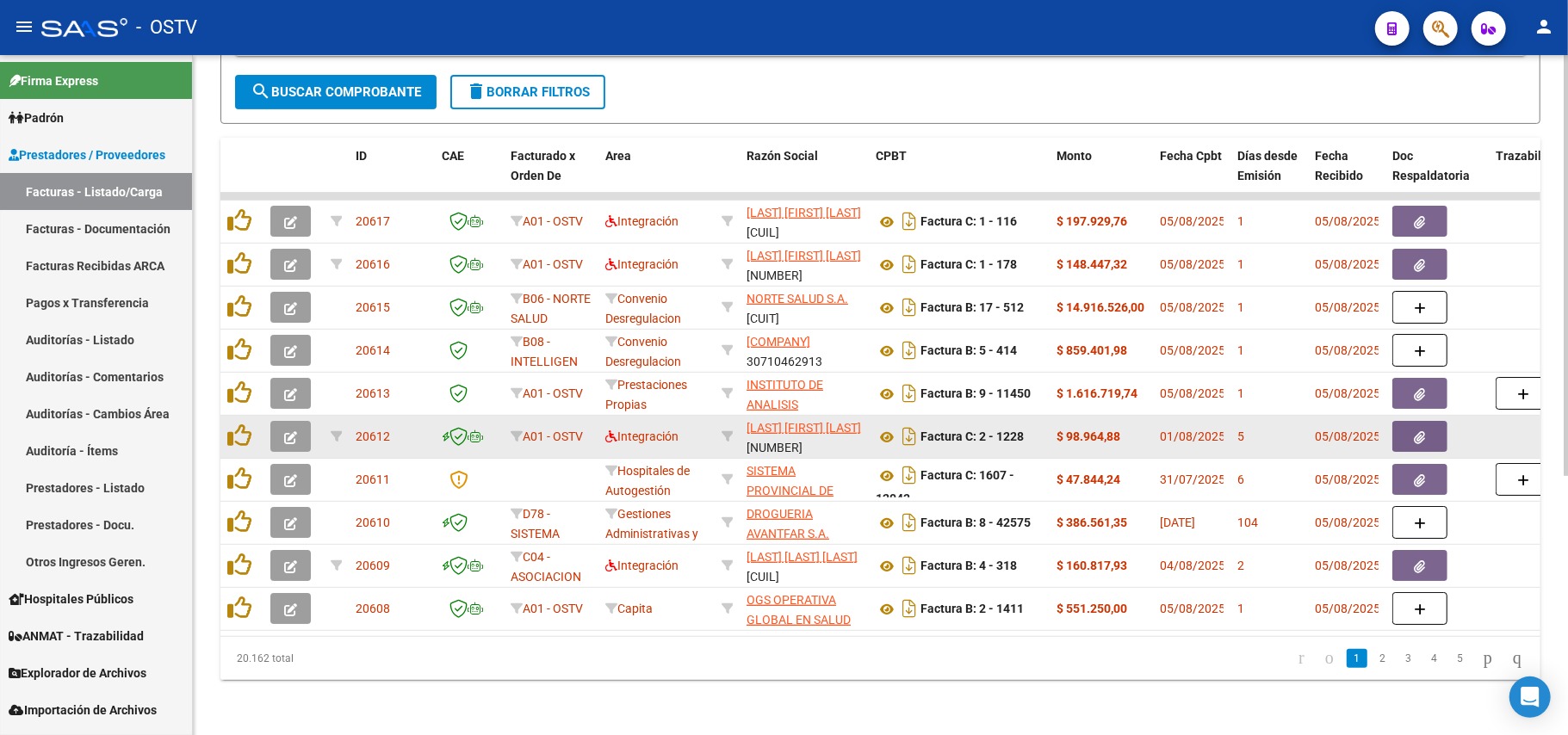 scroll, scrollTop: 418, scrollLeft: 0, axis: vertical 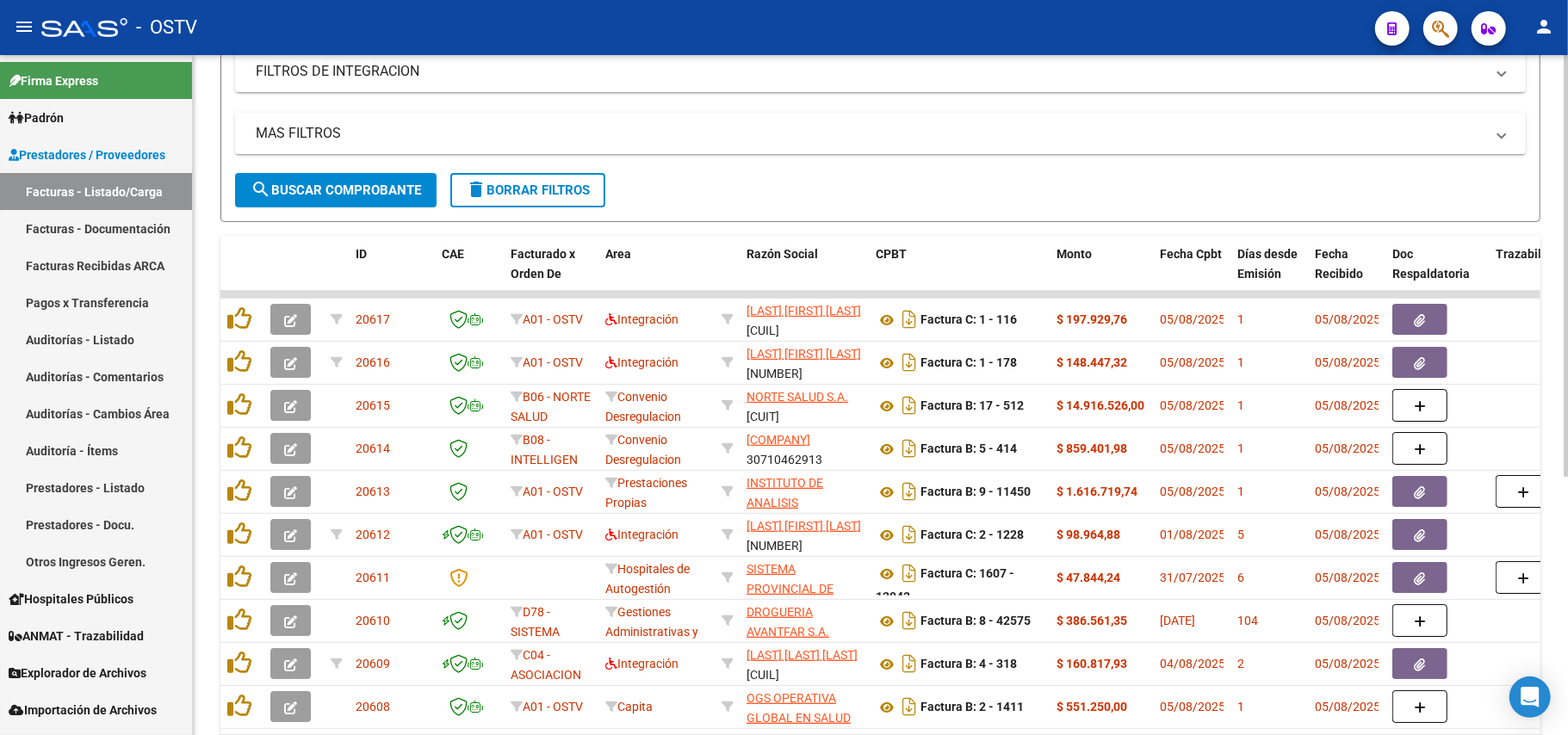 click on "search  Buscar Comprobante" 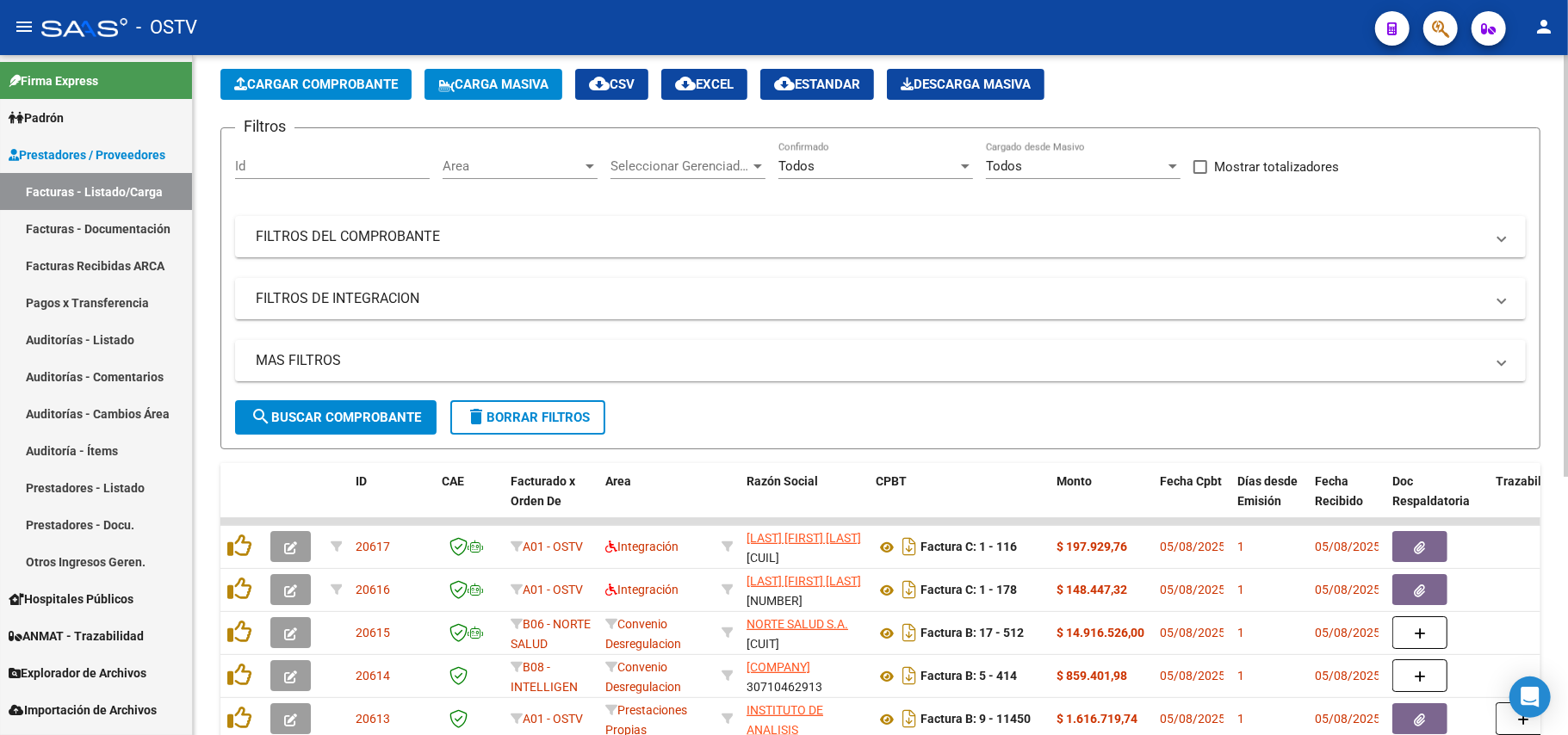 scroll, scrollTop: 114, scrollLeft: 0, axis: vertical 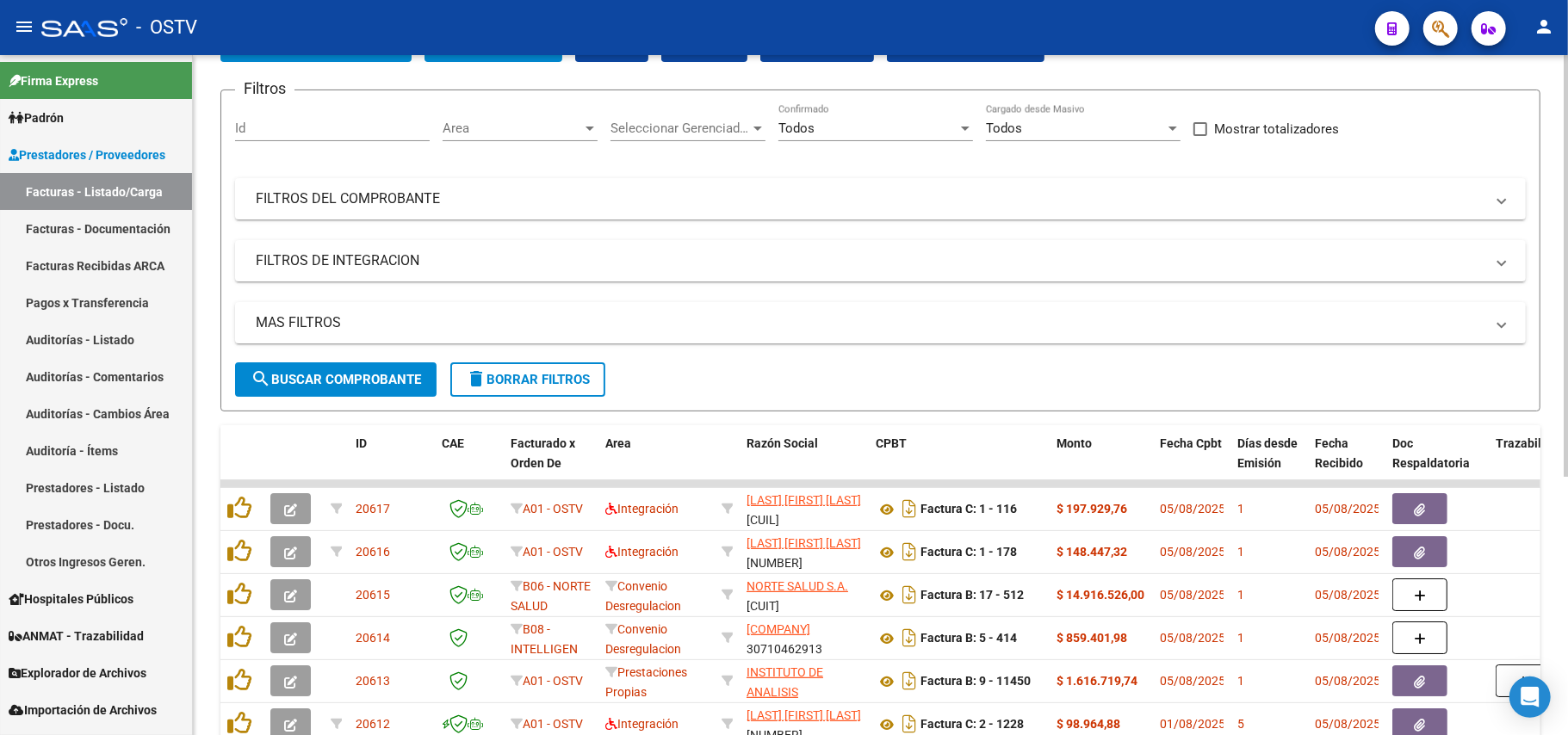 click on "search  Buscar Comprobante" 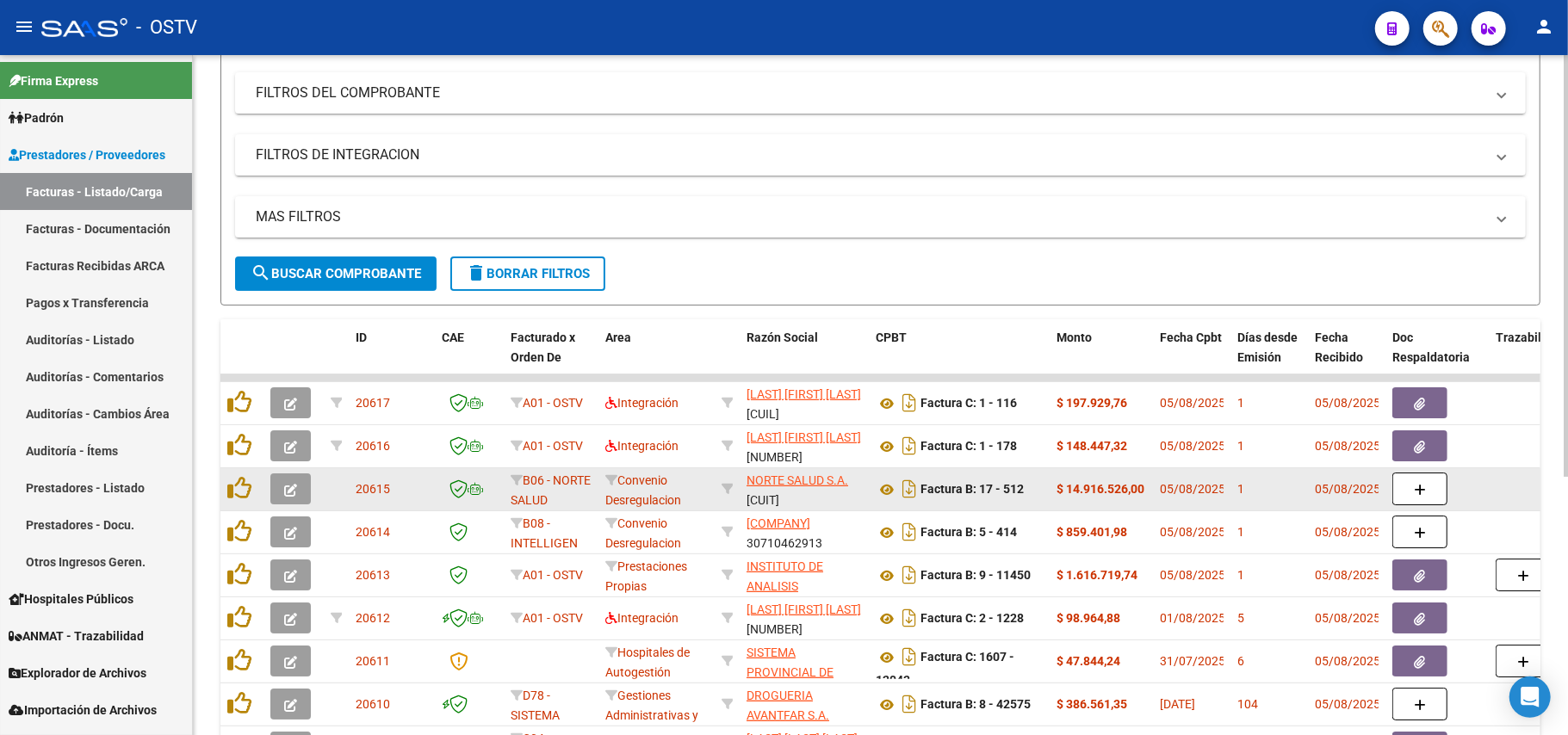 scroll, scrollTop: 344, scrollLeft: 0, axis: vertical 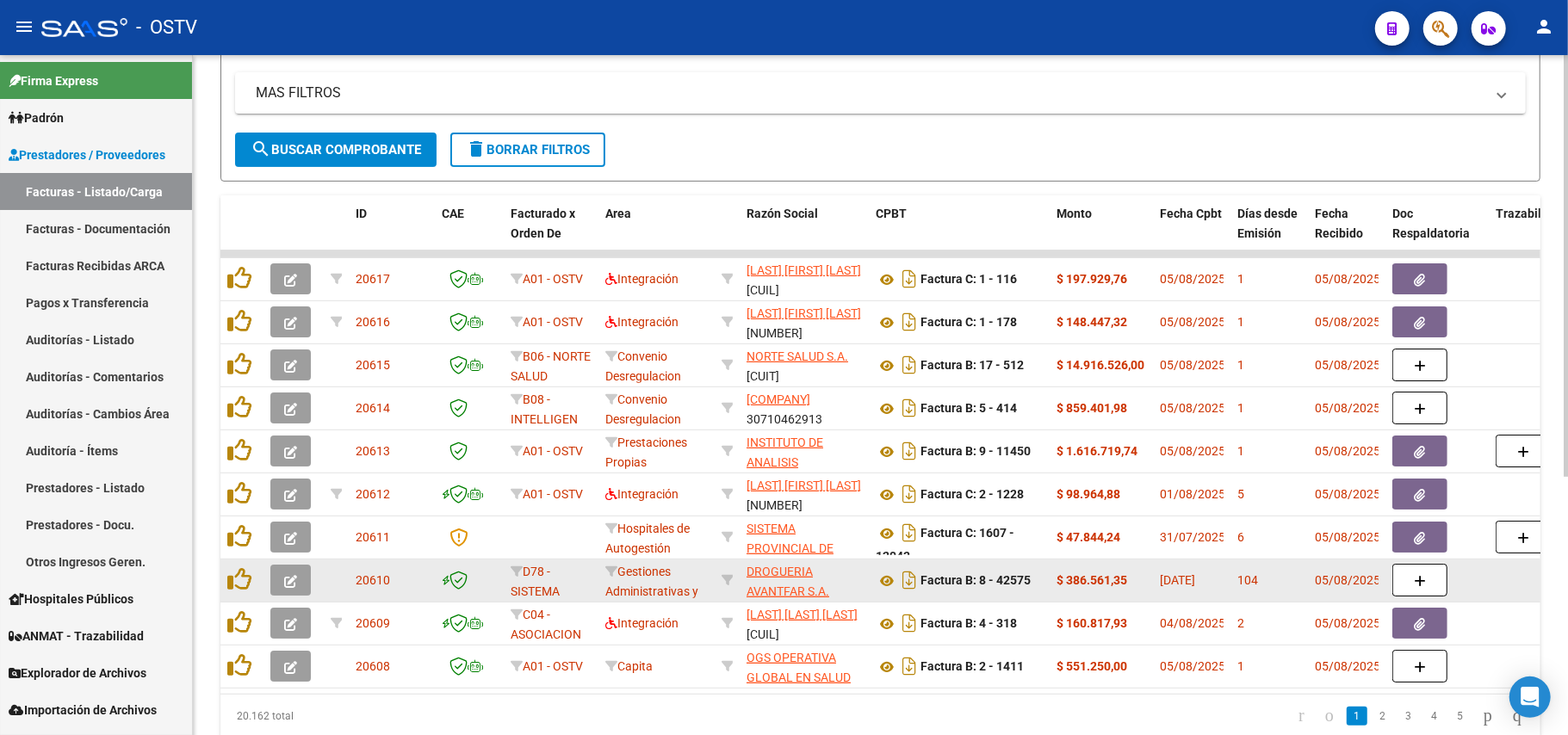 drag, startPoint x: 1457, startPoint y: 585, endPoint x: 1475, endPoint y: 585, distance: 18 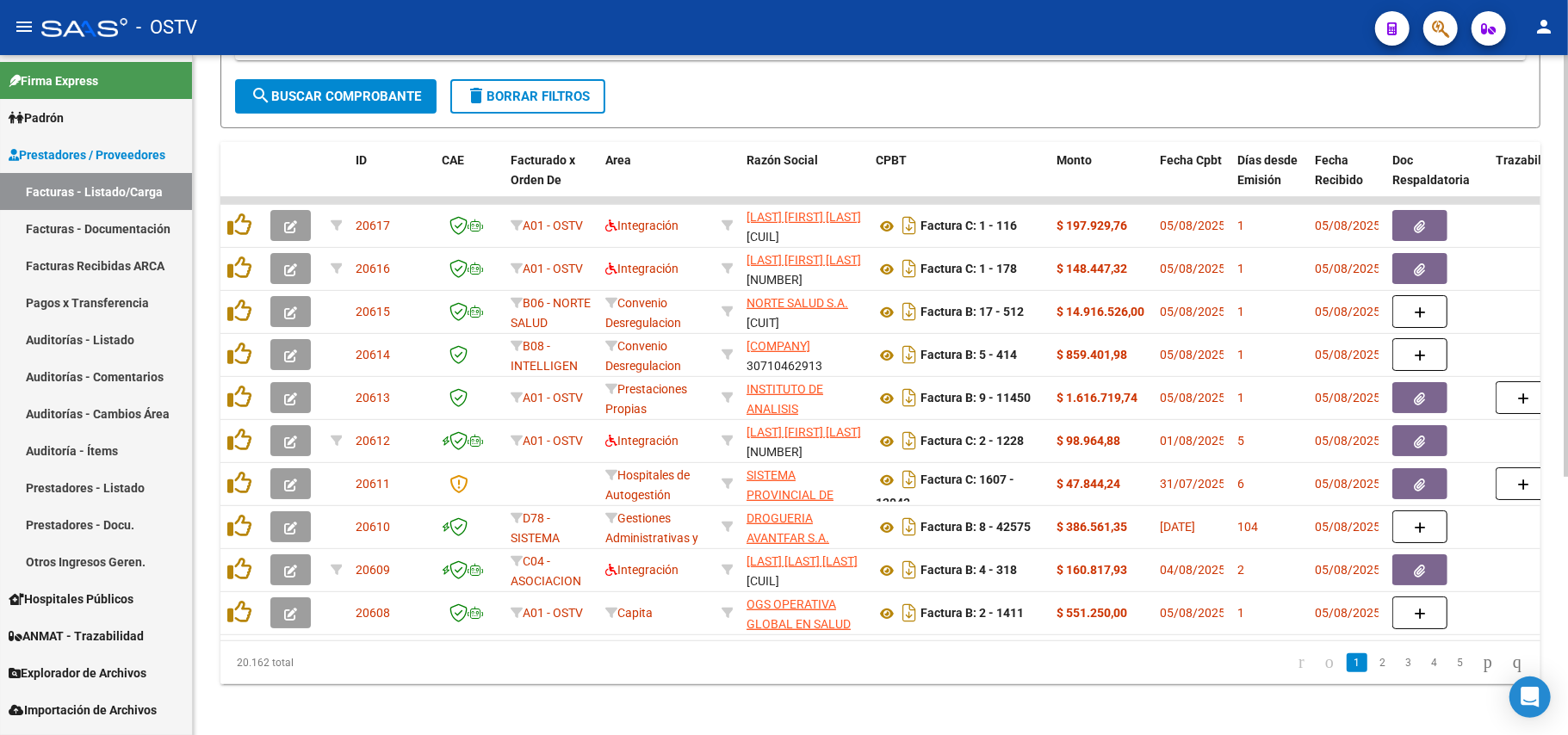 scroll, scrollTop: 418, scrollLeft: 0, axis: vertical 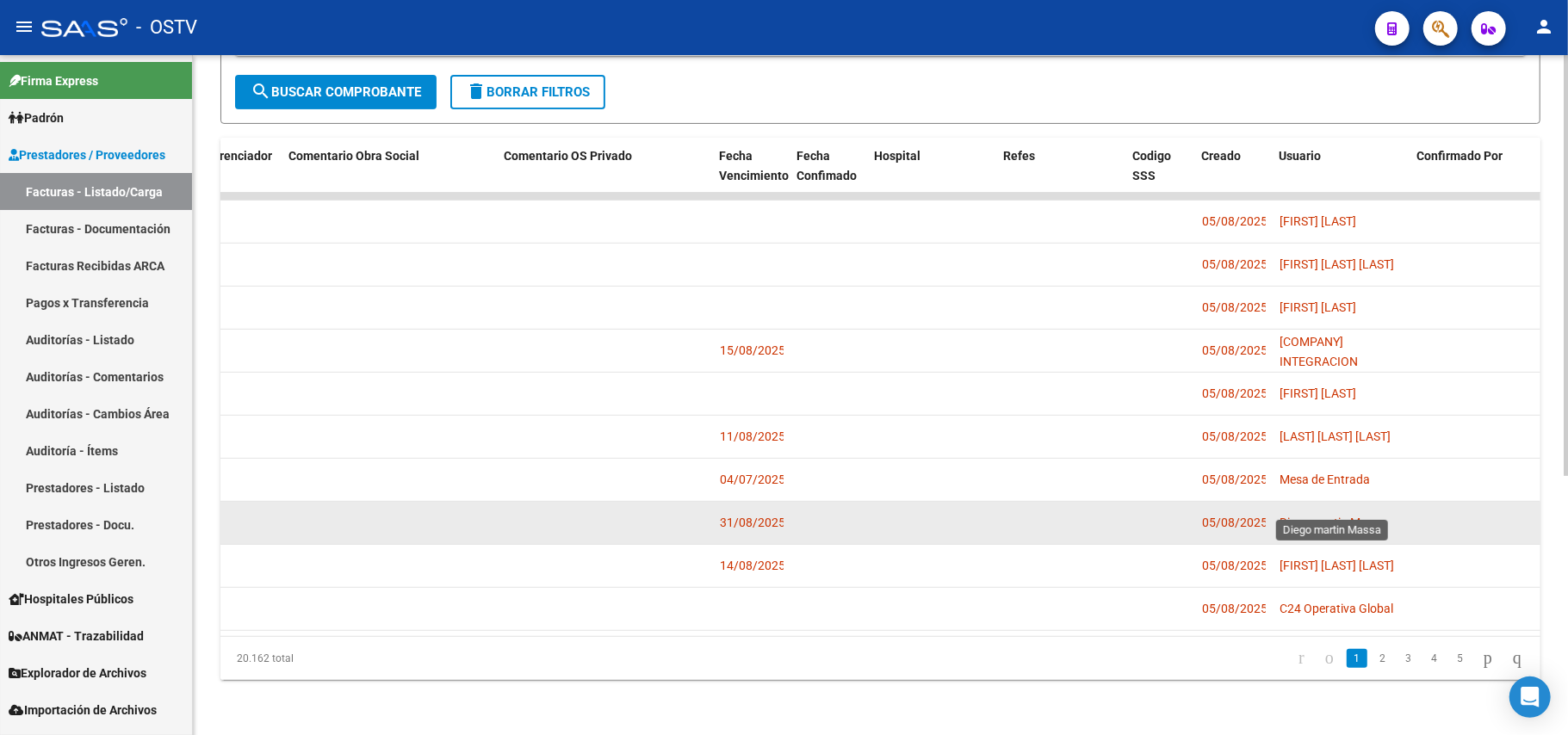 click on "Diego martin  Massa" 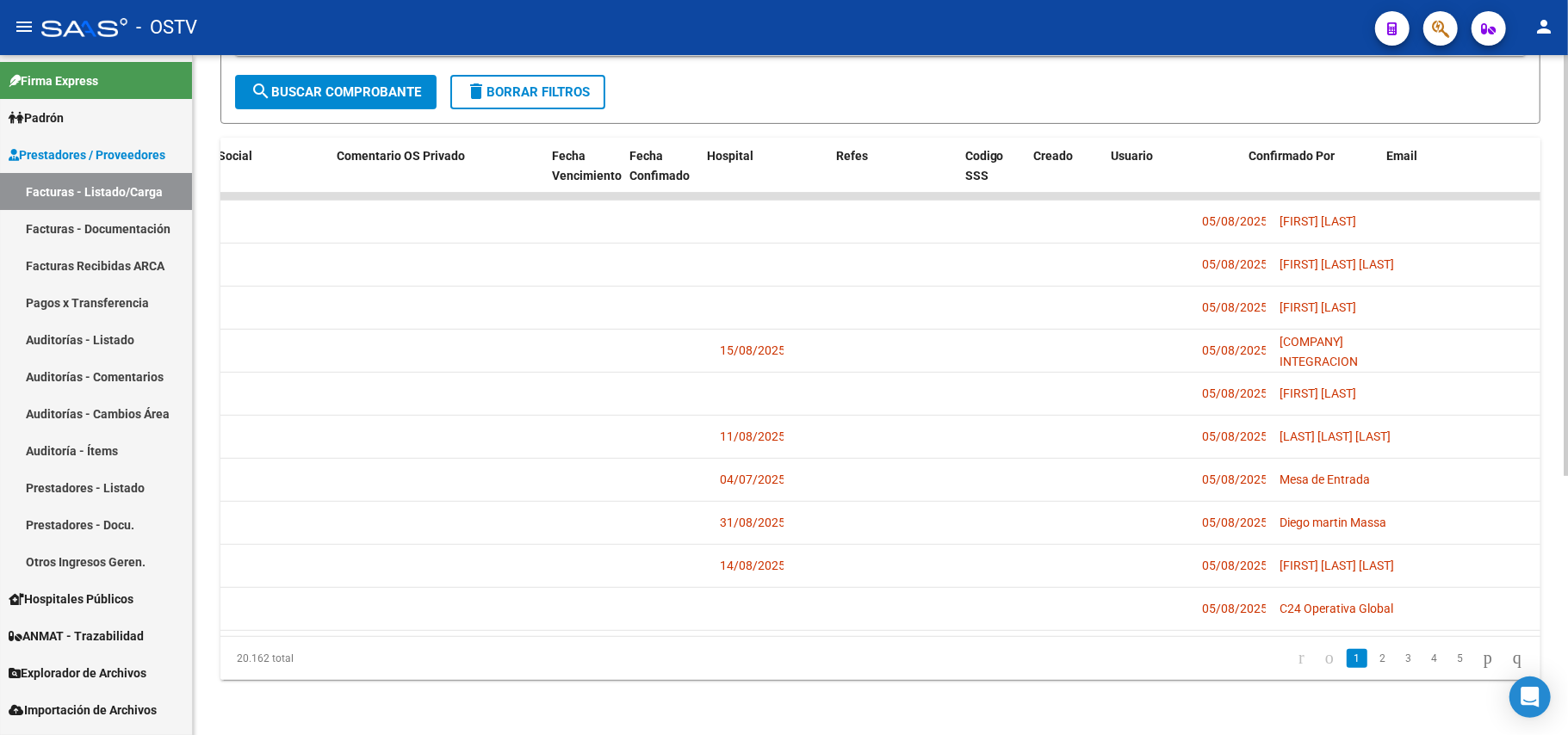 scroll, scrollTop: 0, scrollLeft: 3119, axis: horizontal 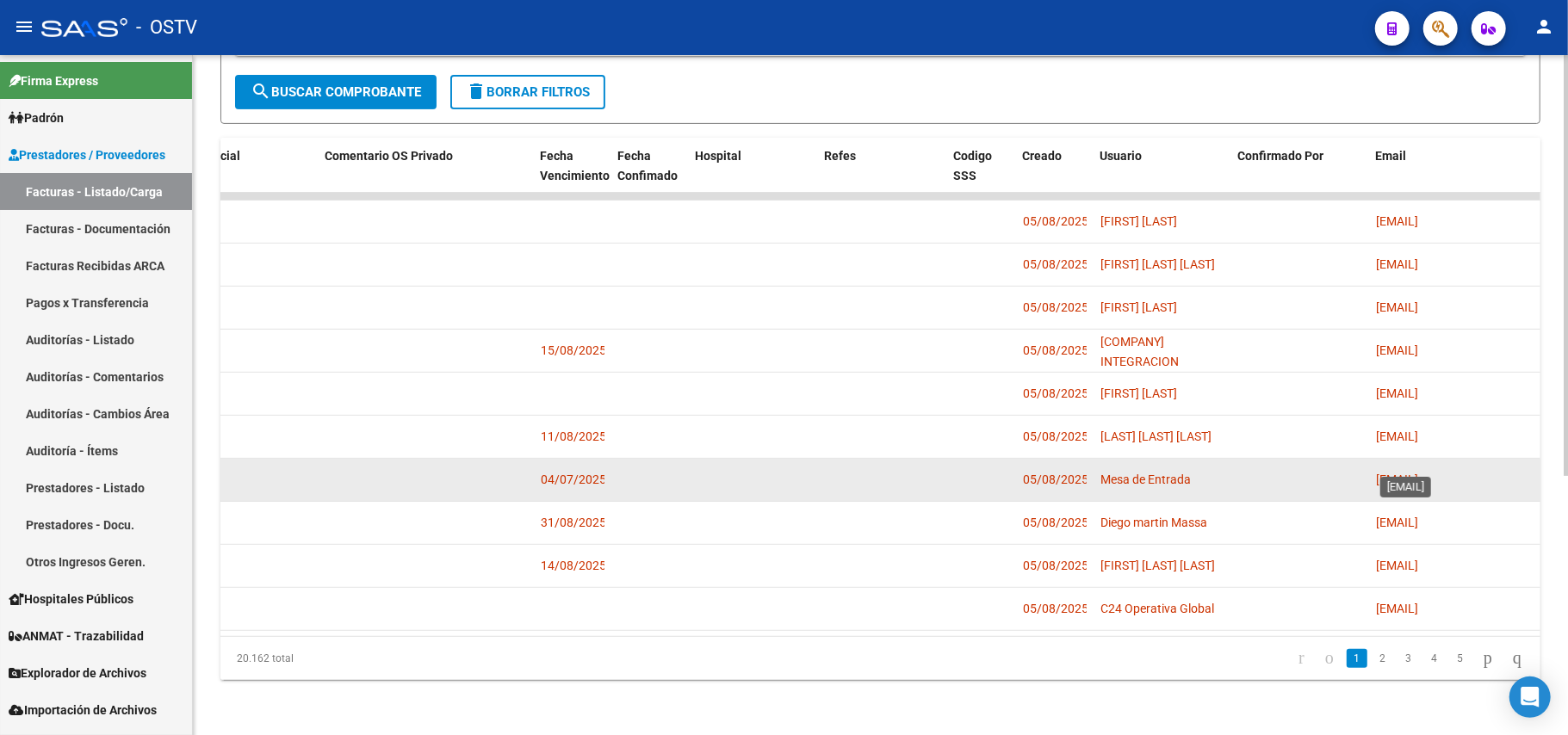 click on "[EMAIL]" 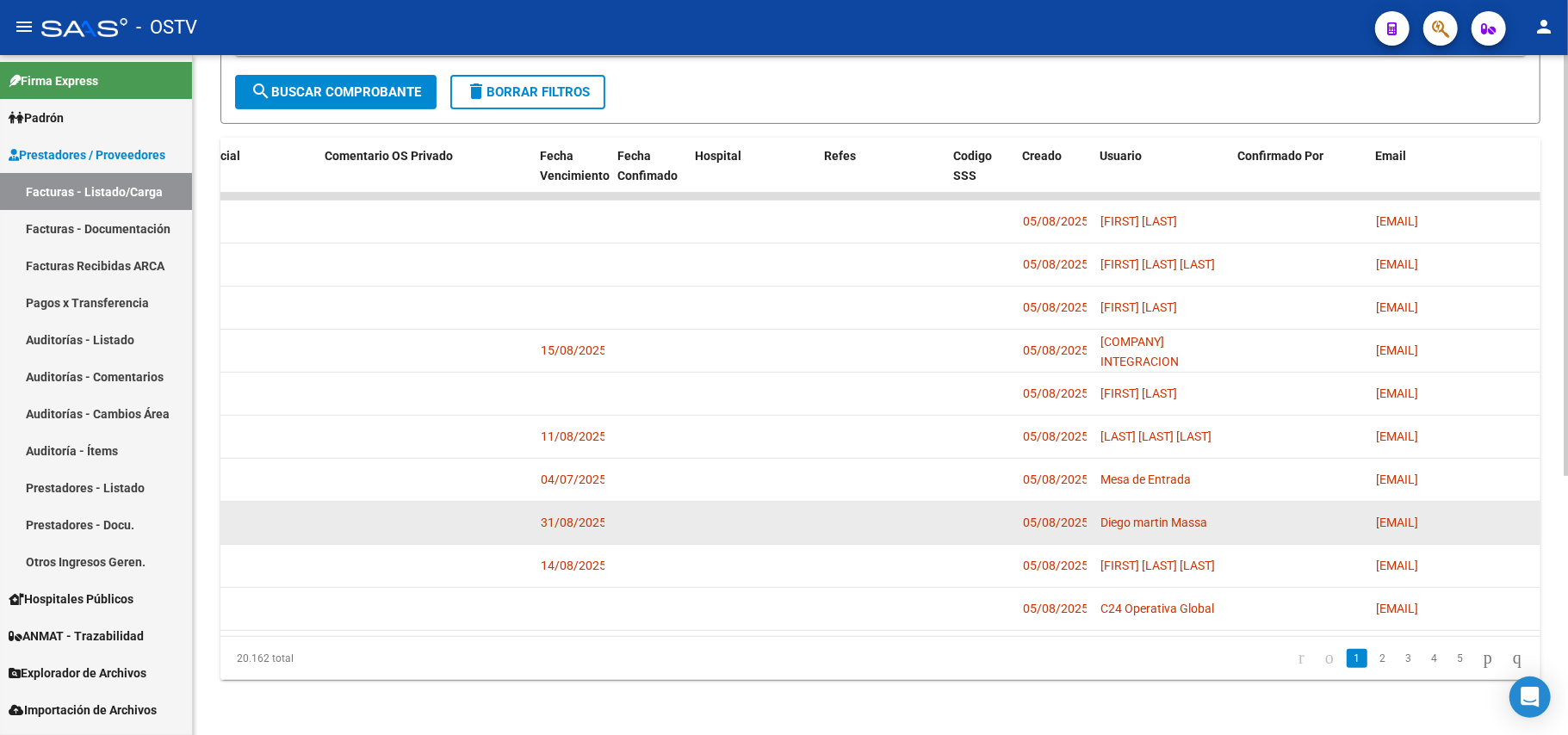 drag, startPoint x: 1495, startPoint y: 501, endPoint x: 1379, endPoint y: 507, distance: 116.15507 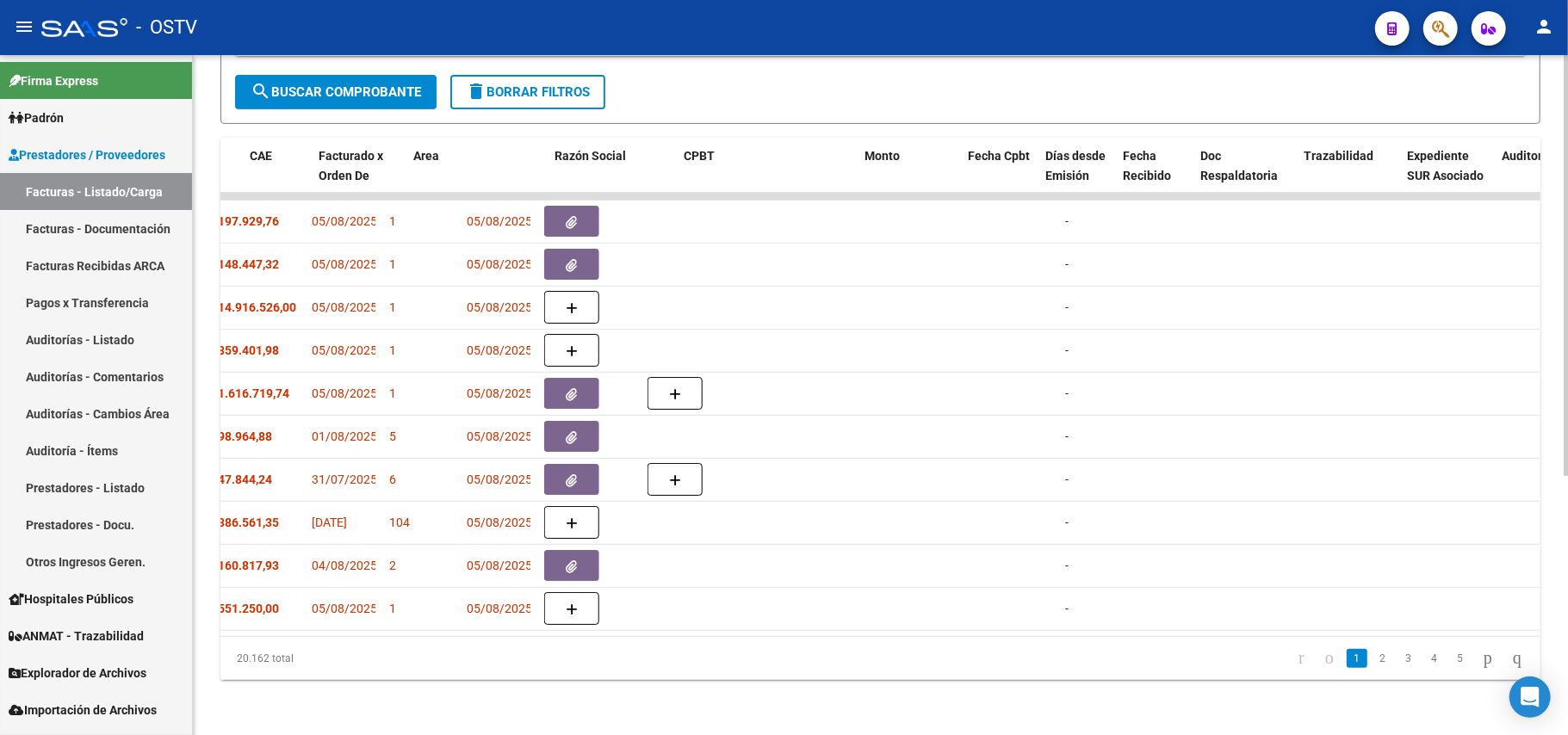 scroll, scrollTop: 0, scrollLeft: 0, axis: both 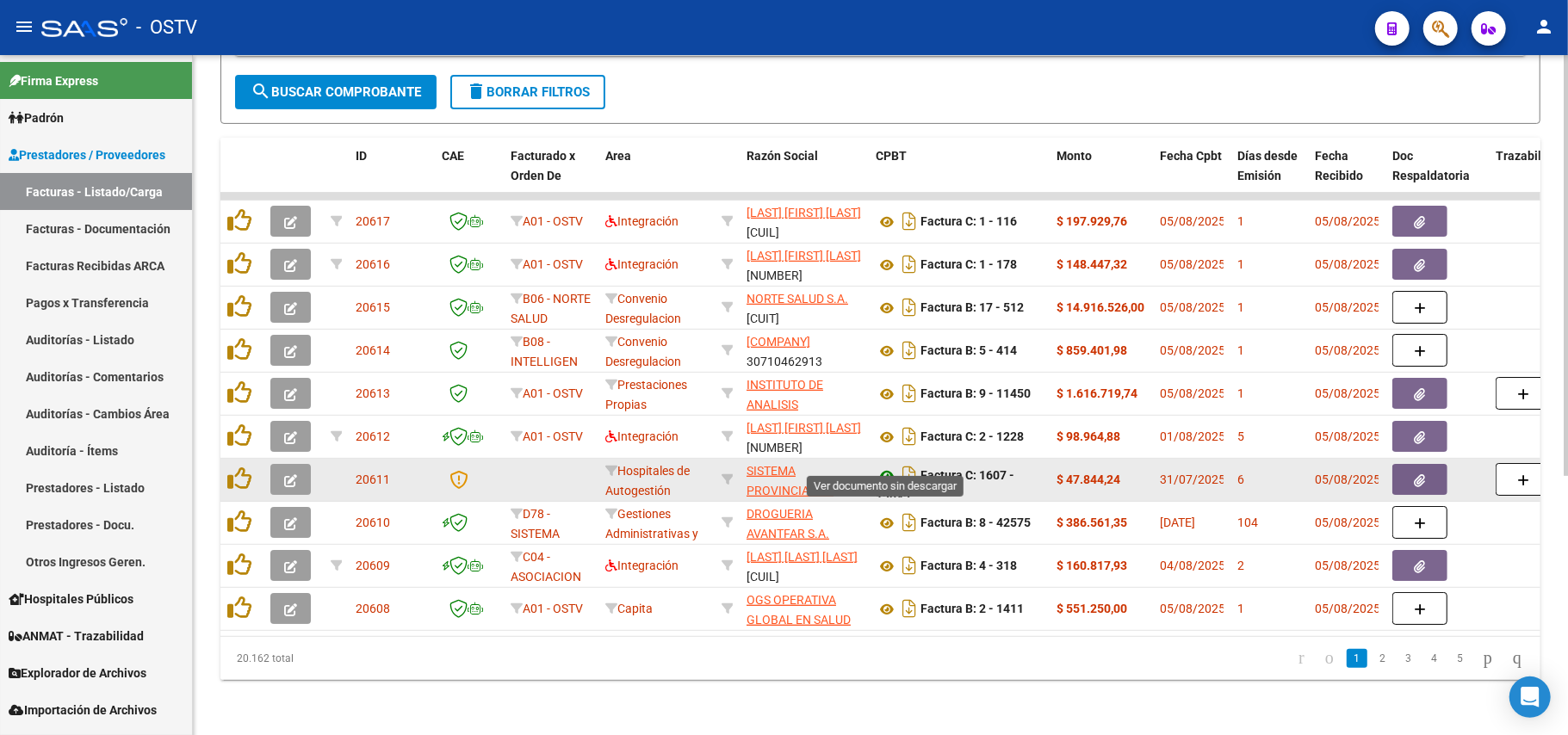 click 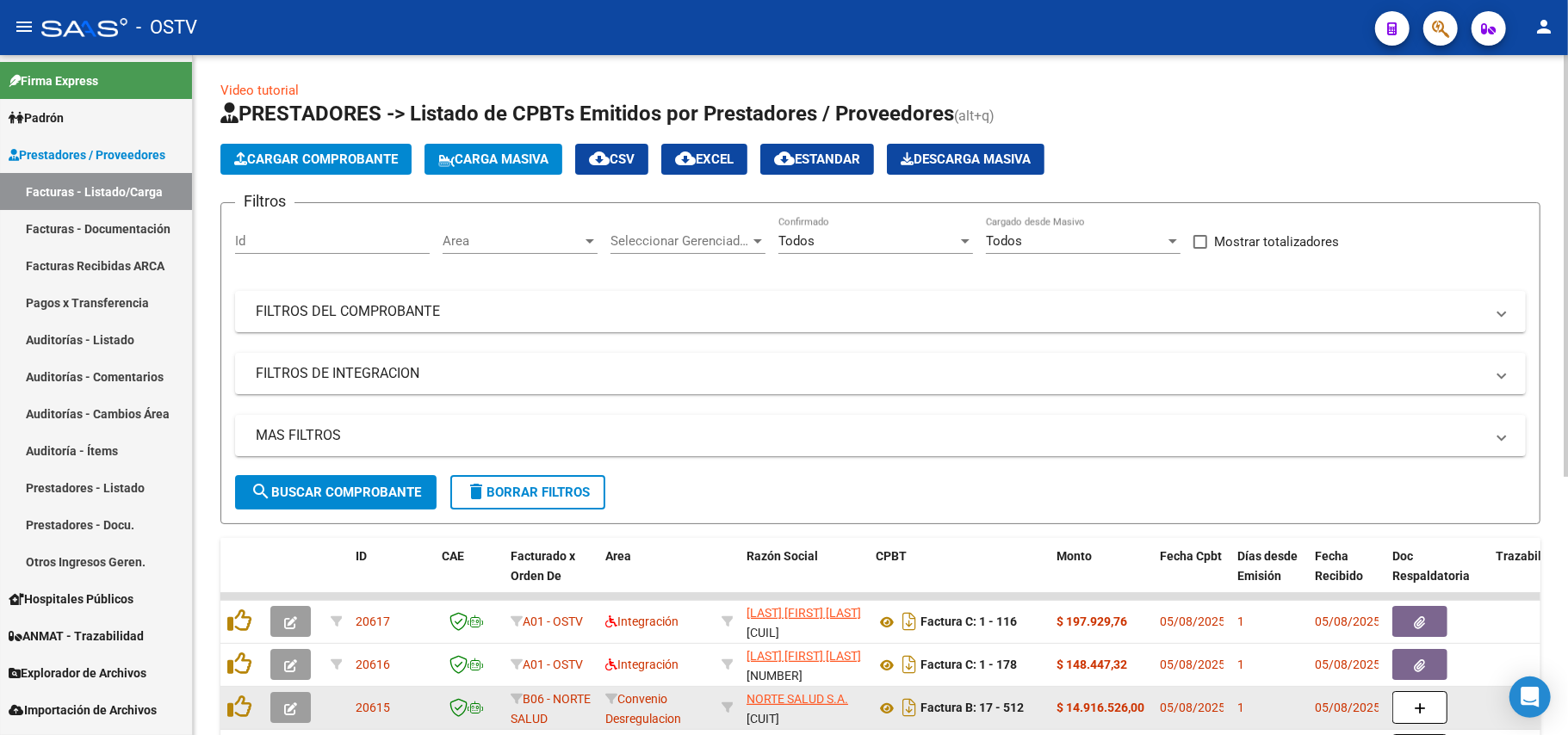 scroll, scrollTop: 0, scrollLeft: 0, axis: both 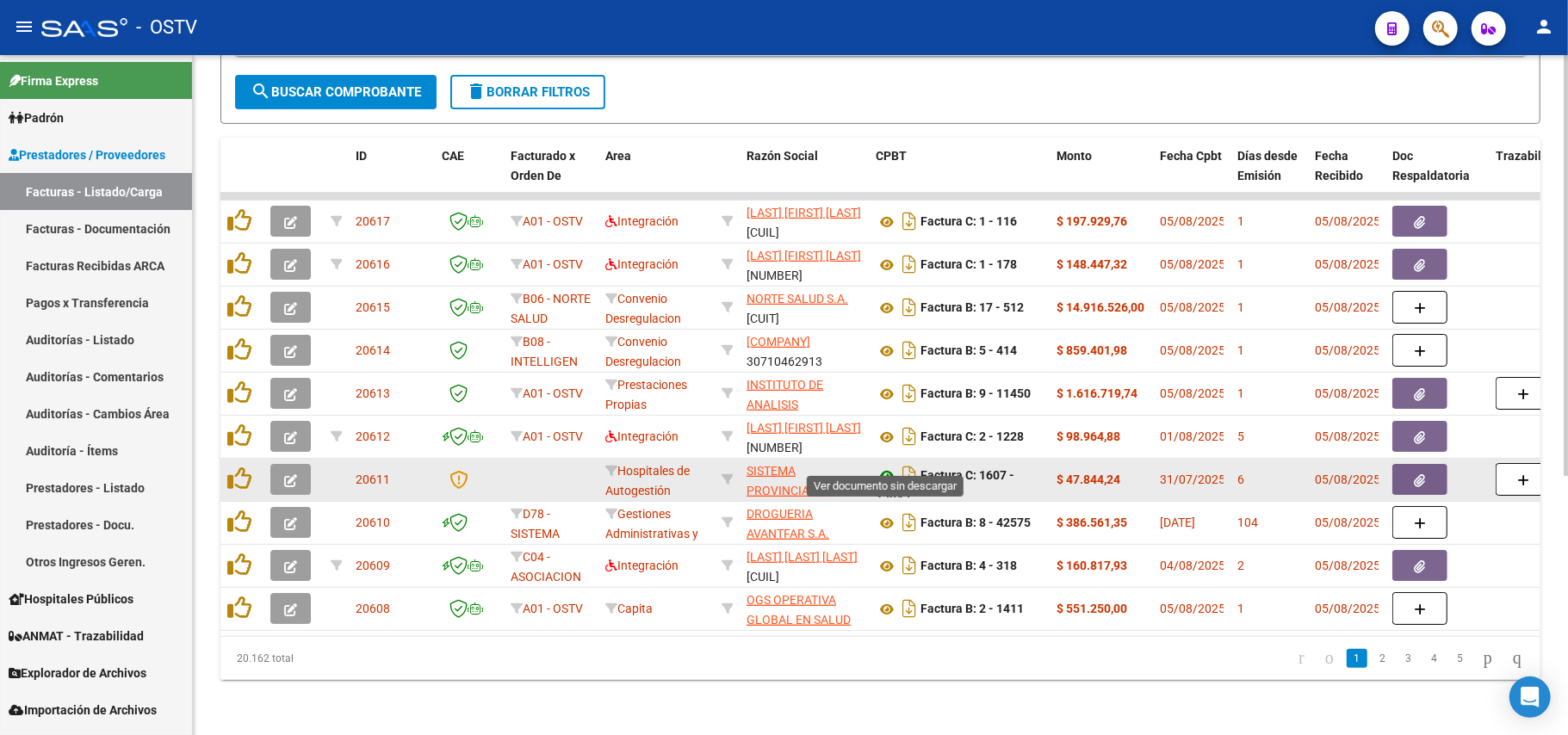 click 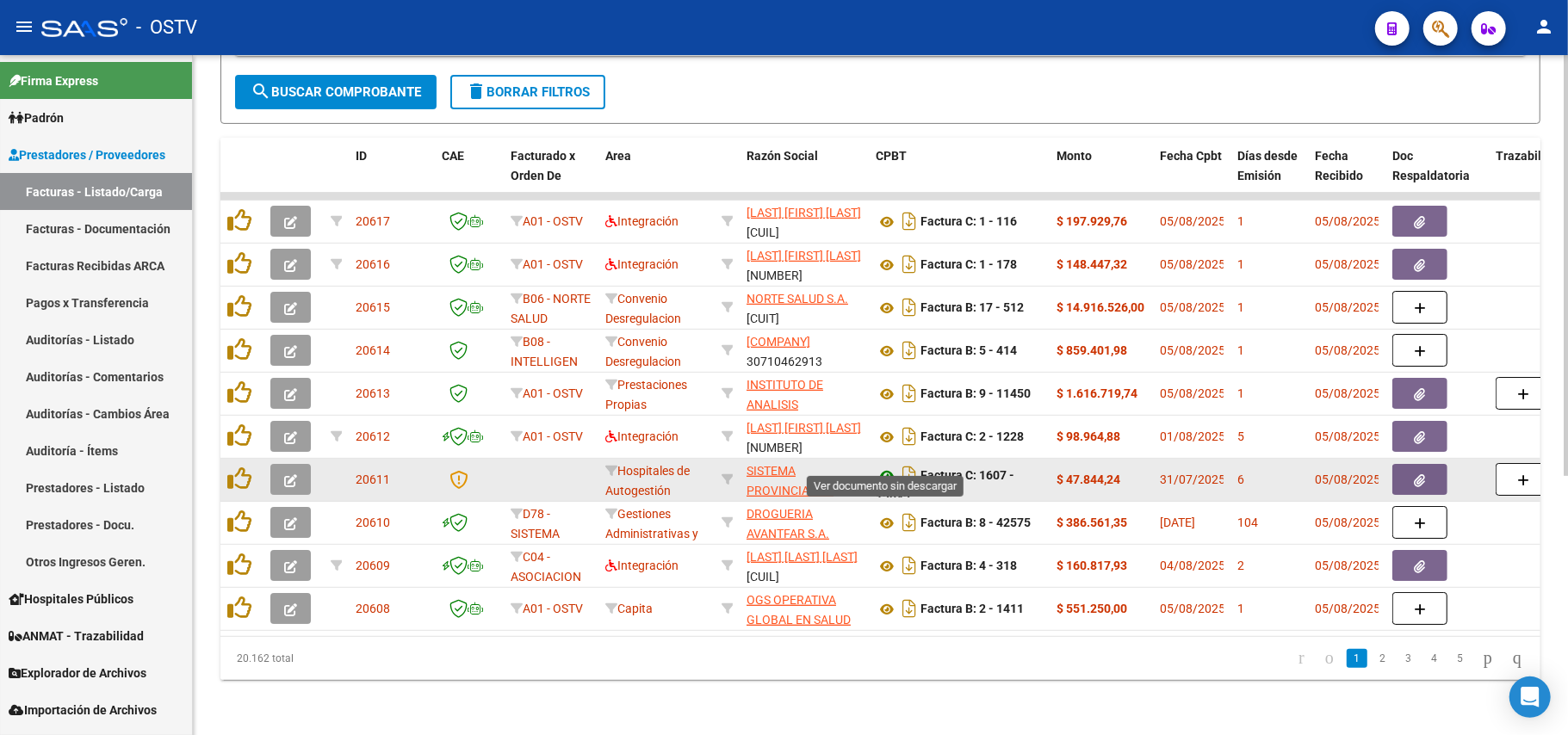 click 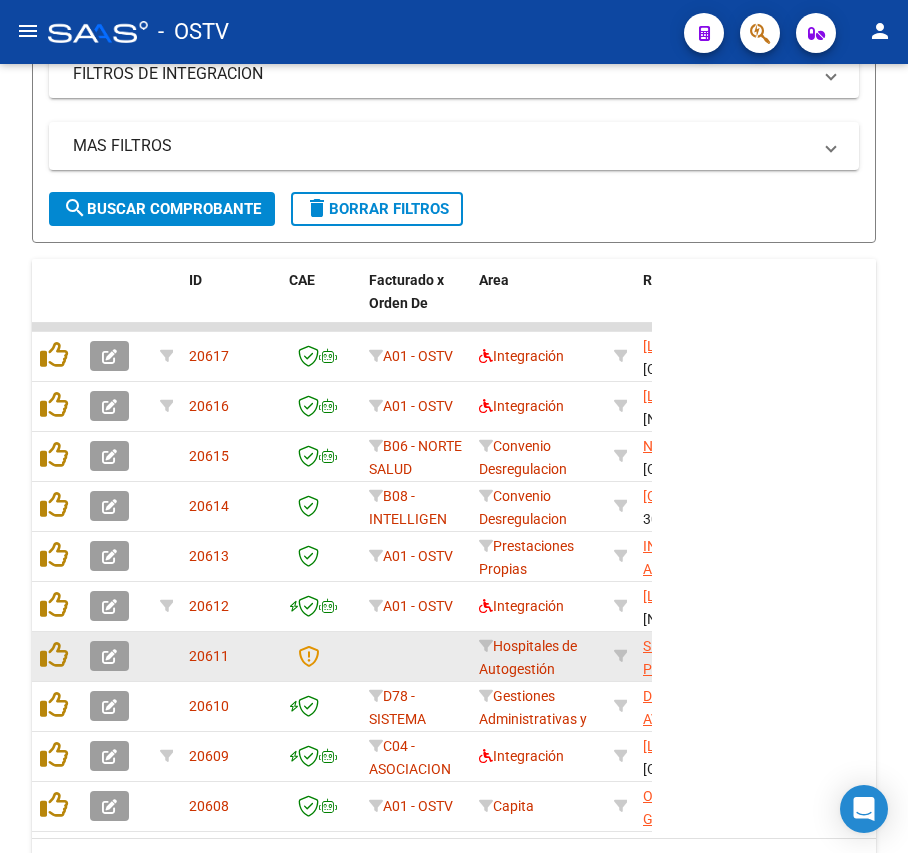 scroll, scrollTop: 610, scrollLeft: 0, axis: vertical 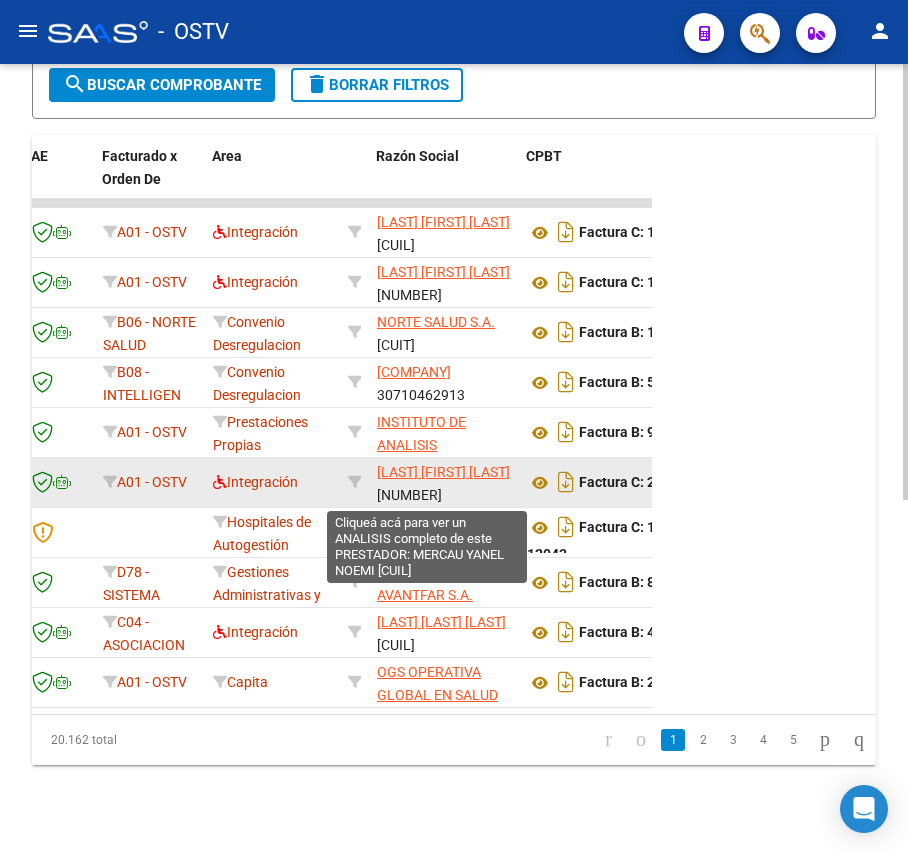 click on "[LAST] [FIRST] [LAST]" 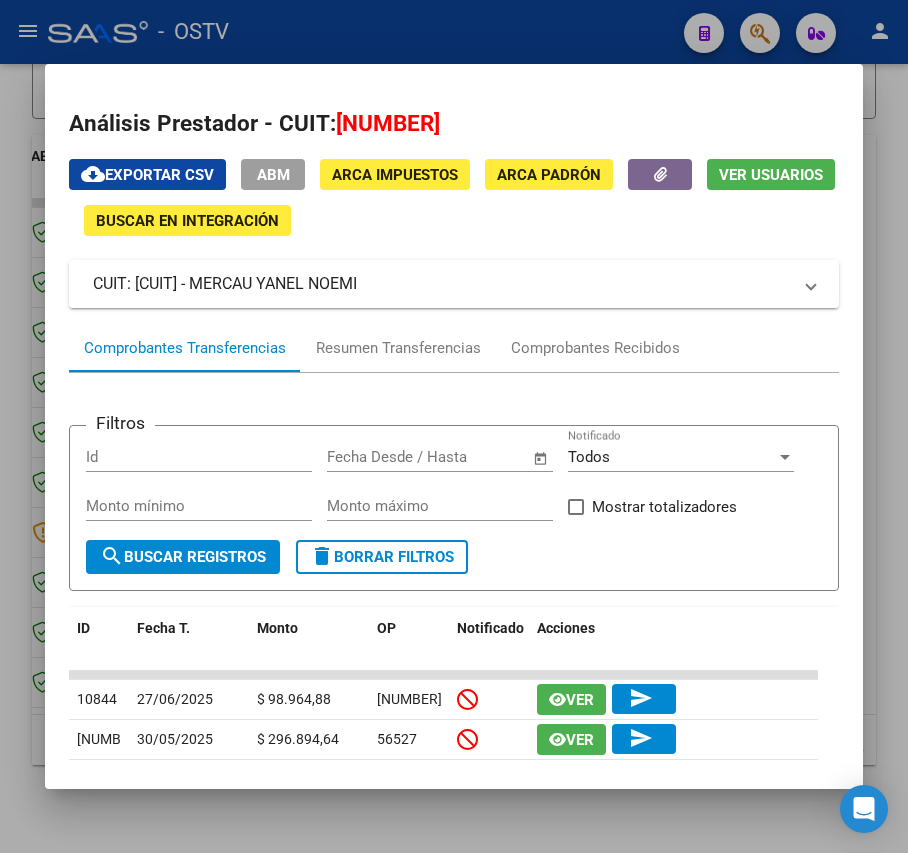 drag, startPoint x: 421, startPoint y: 282, endPoint x: 249, endPoint y: 277, distance: 172.07266 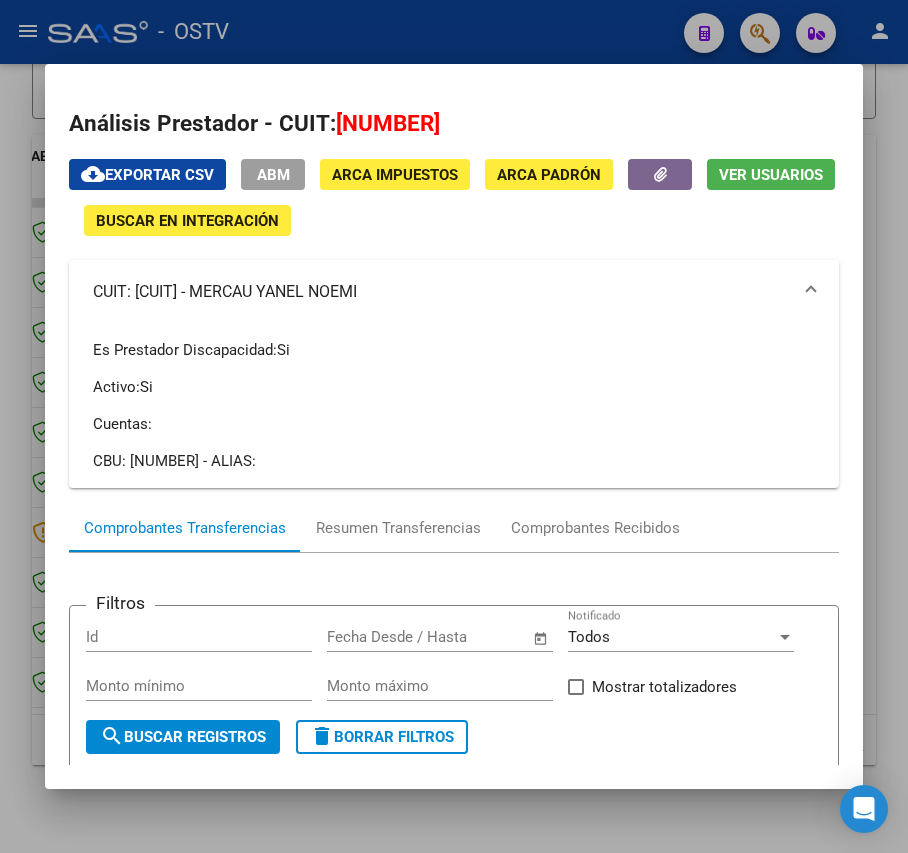 copy on "[LAST] [FIRST] [LAST]" 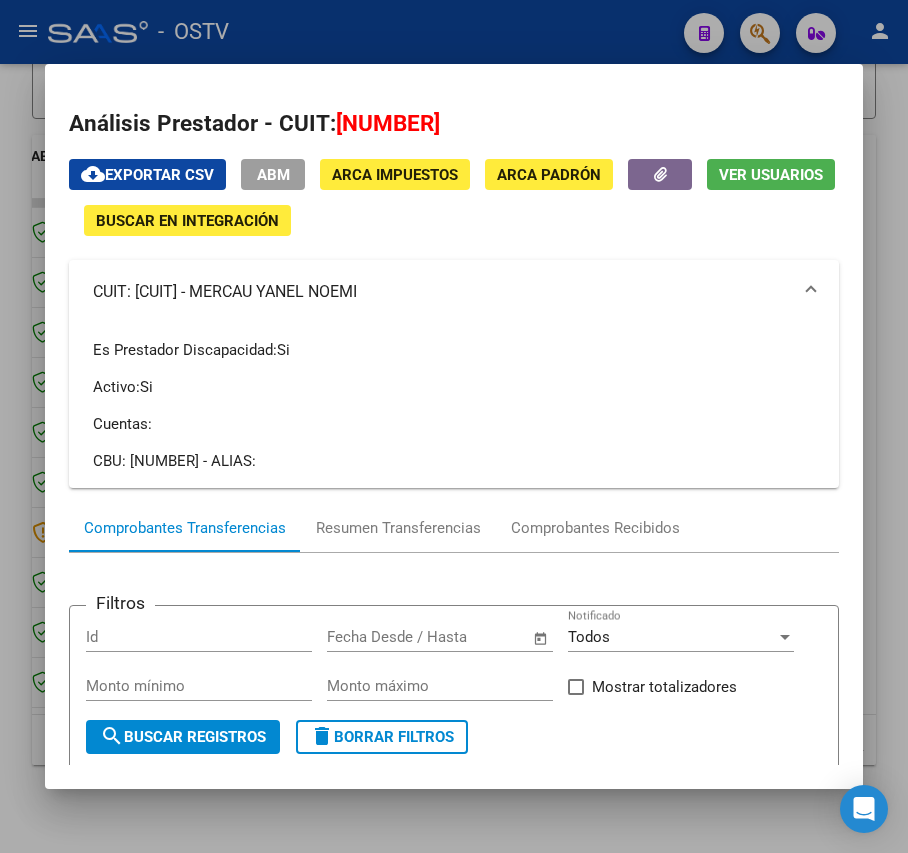 click at bounding box center [454, 426] 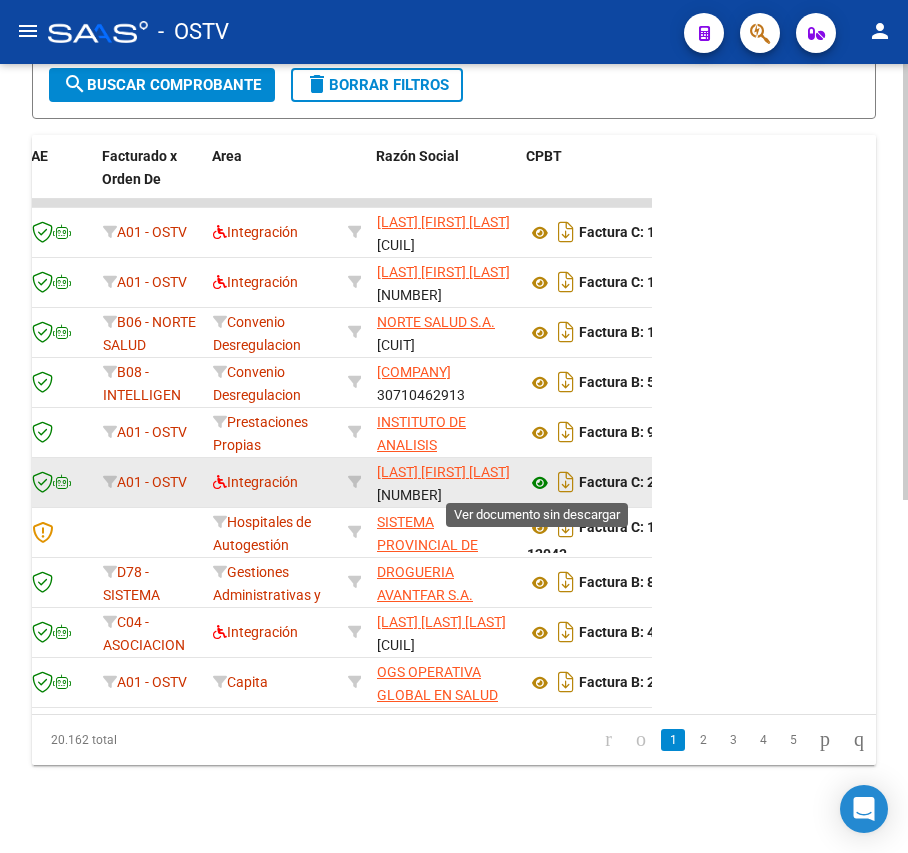 click 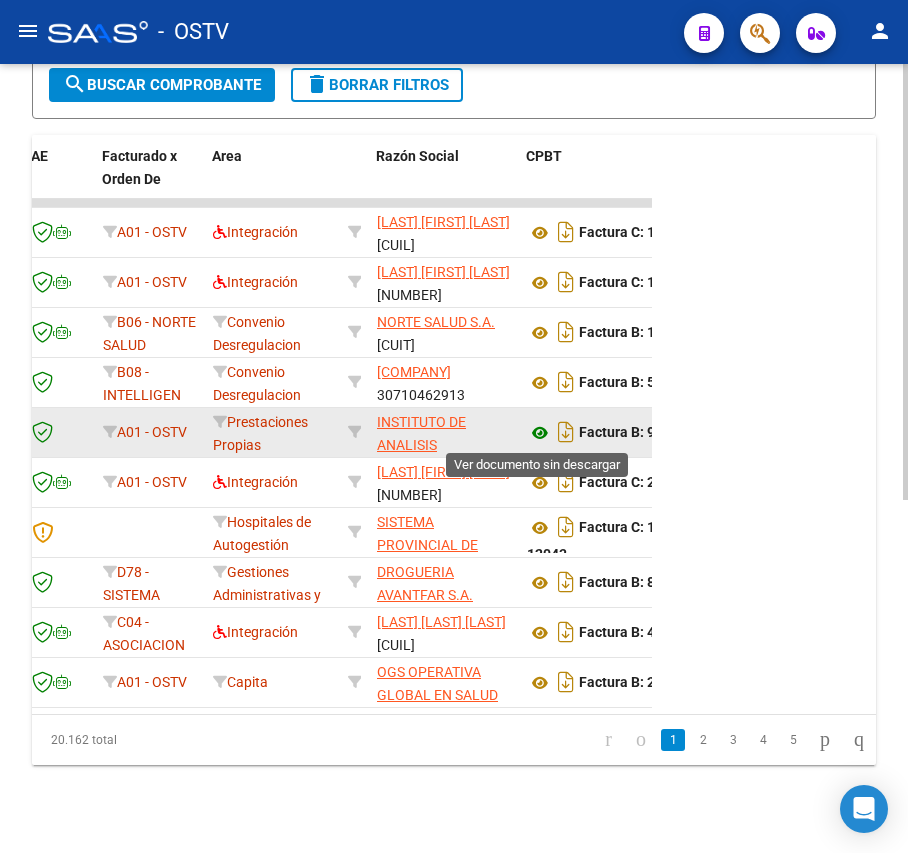 click 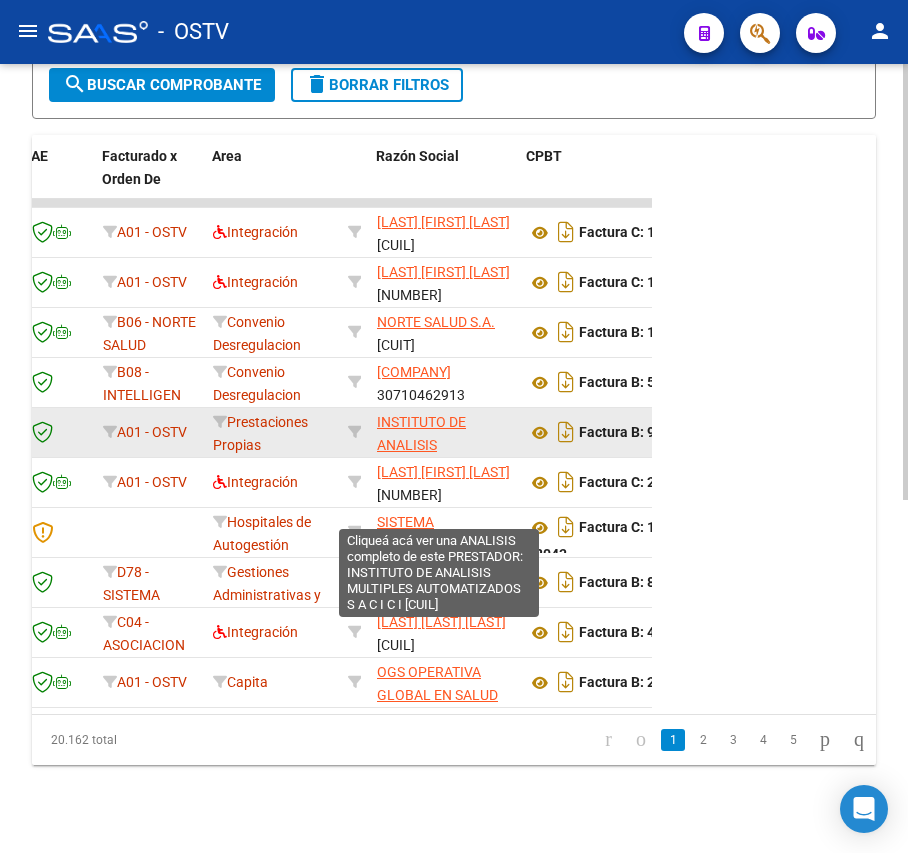 click on "INSTITUTO DE ANALISIS MULTIPLES AUTOMATIZADOS S A C I C I" 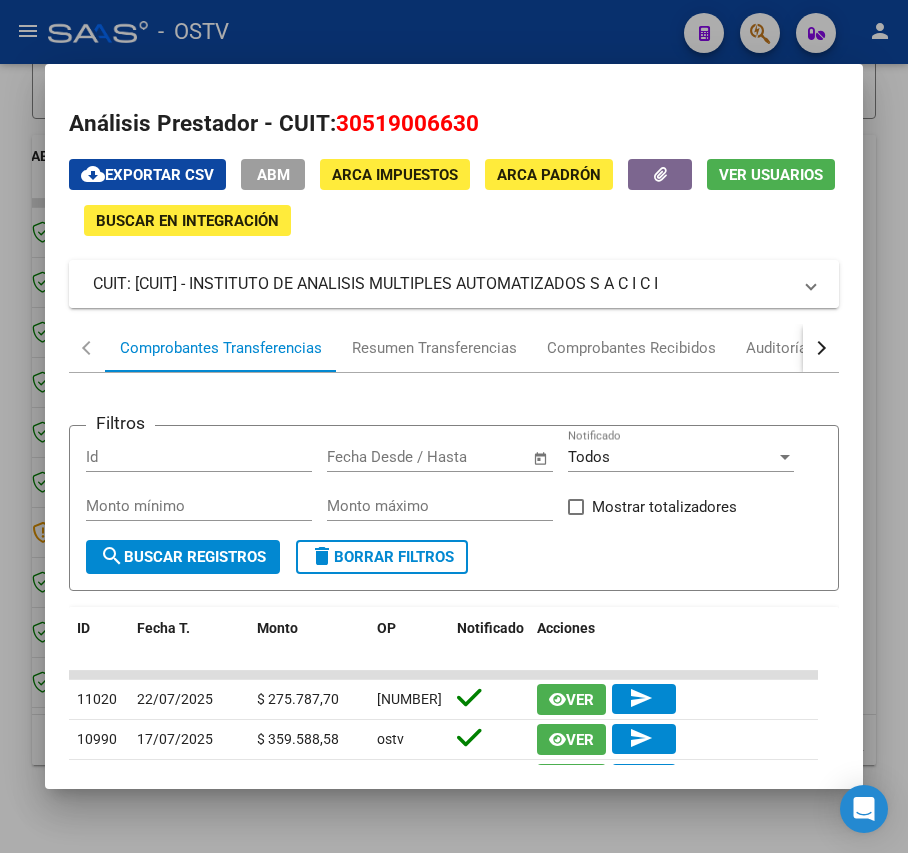 drag, startPoint x: 714, startPoint y: 282, endPoint x: 244, endPoint y: 294, distance: 470.15317 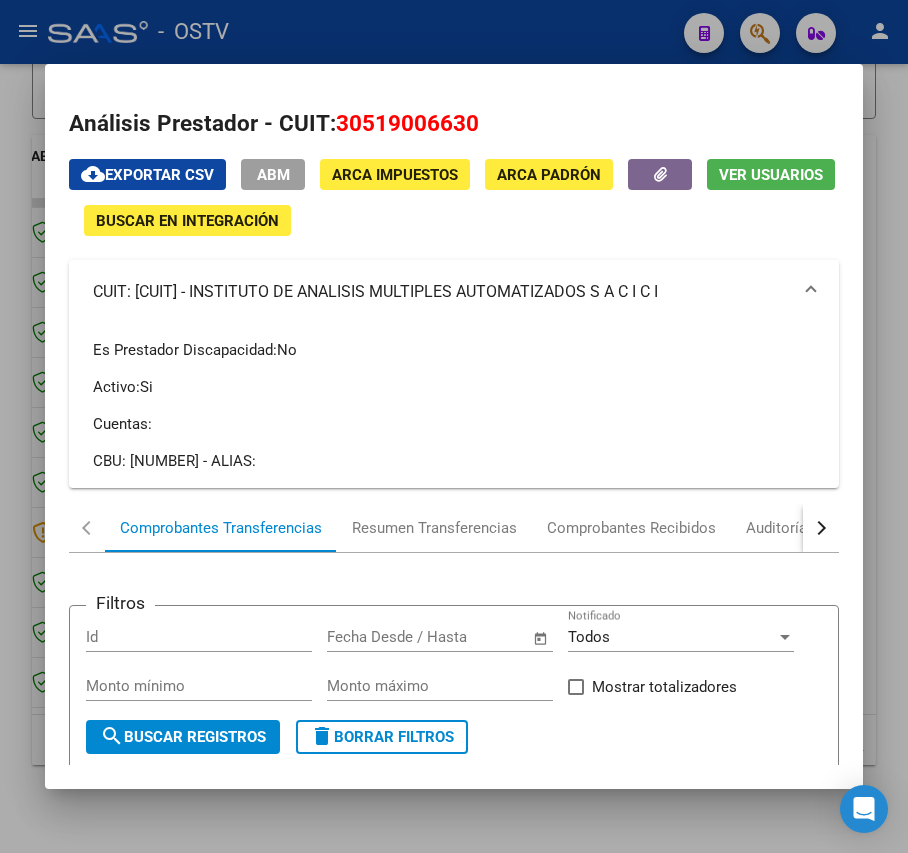 copy on "INSTITUTO DE ANALISIS MULTIPLES AUTOMATIZADOS S A C I C I" 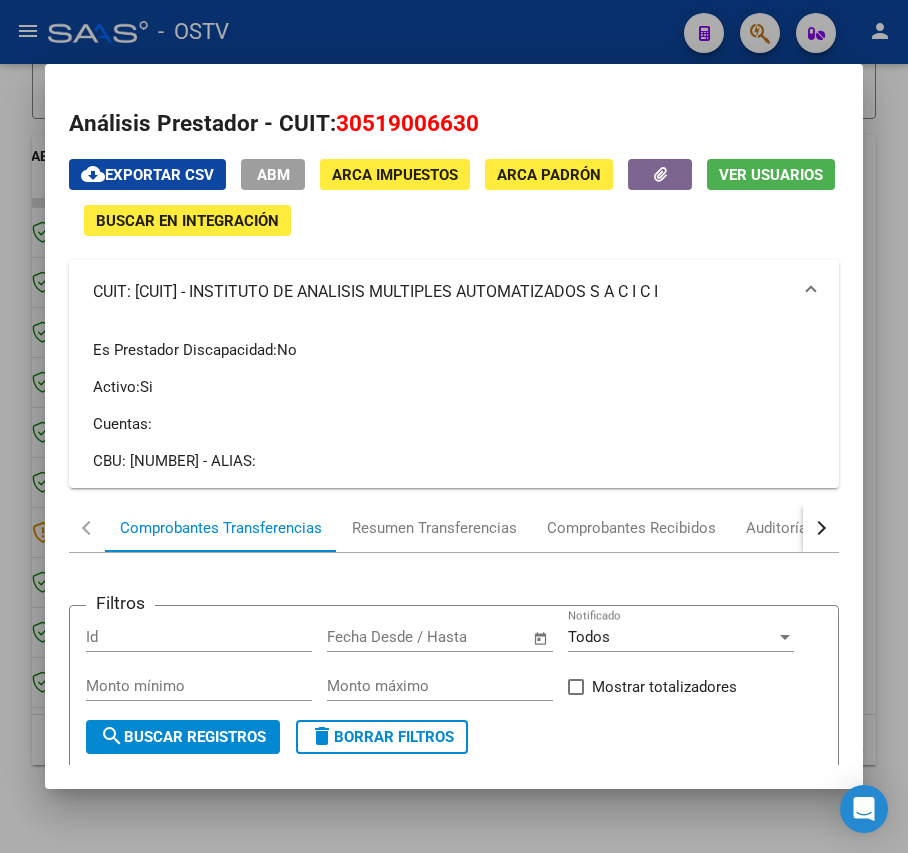 click at bounding box center (454, 426) 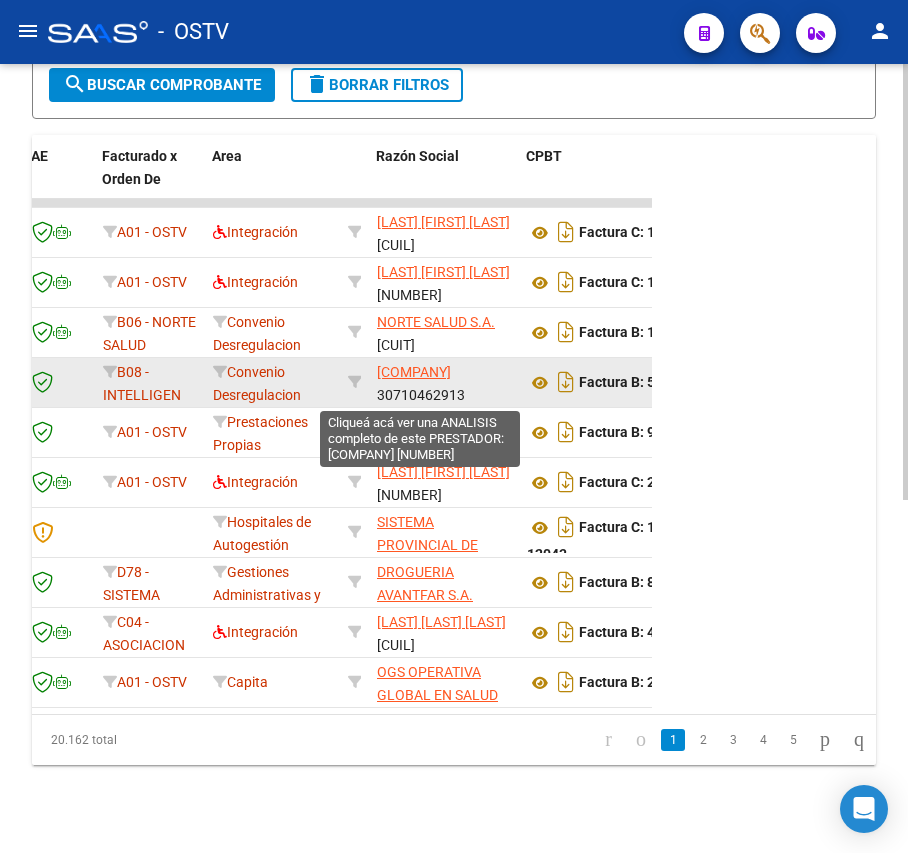 click on "[COMPANY]" 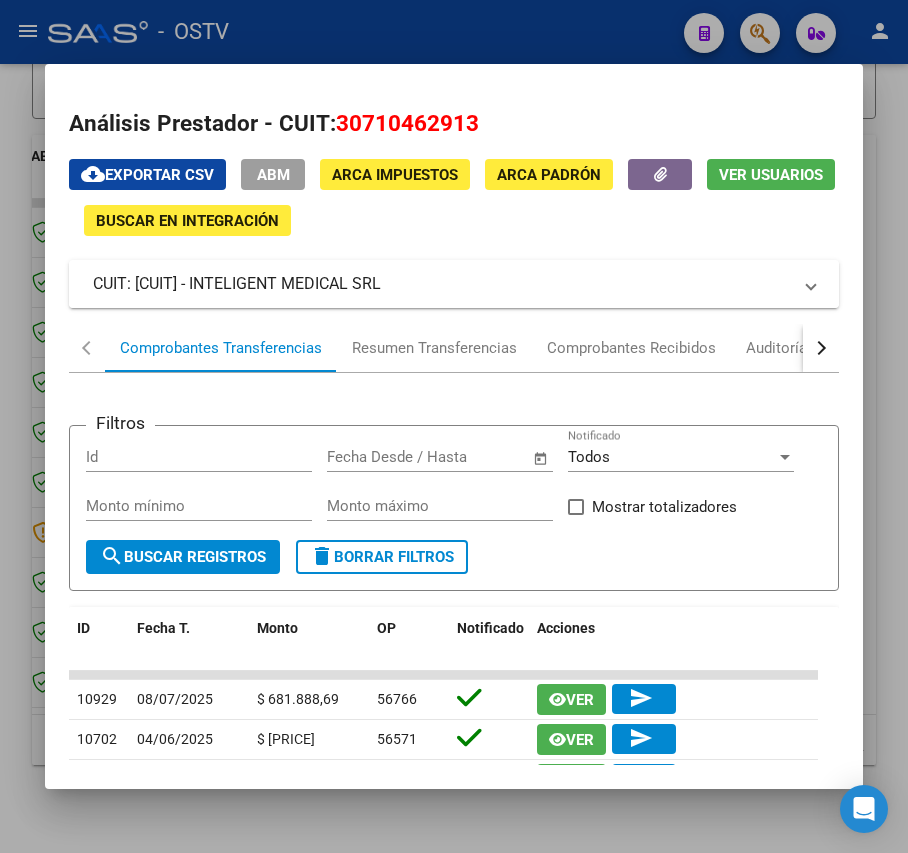 drag, startPoint x: 433, startPoint y: 286, endPoint x: 252, endPoint y: 297, distance: 181.33394 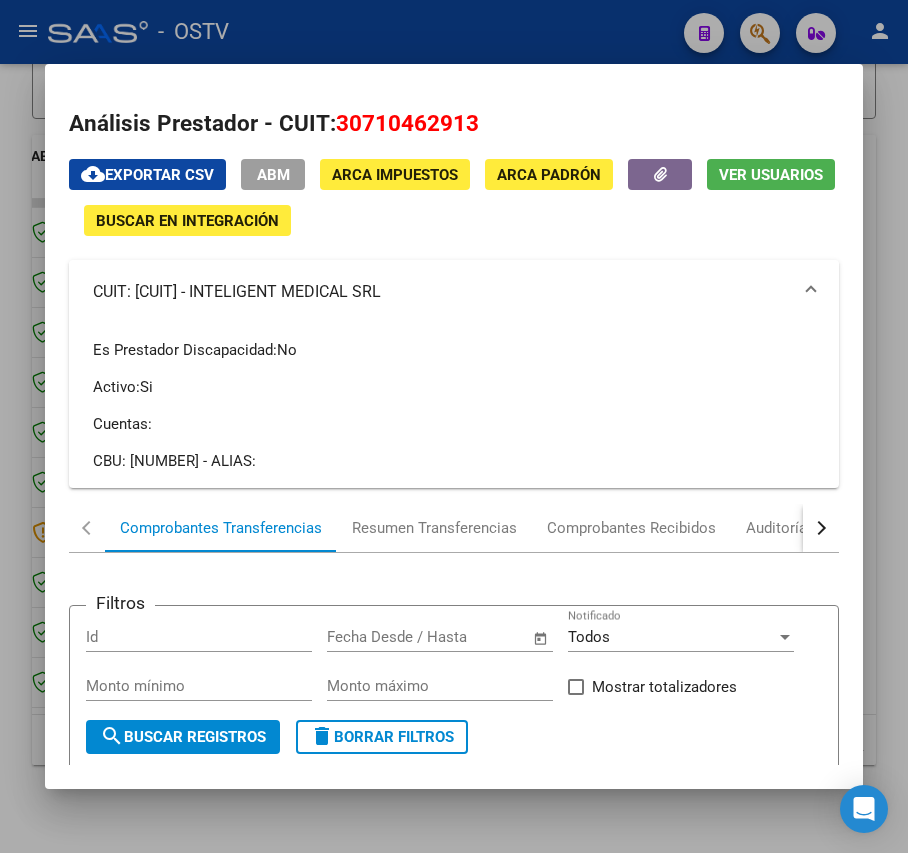 drag, startPoint x: 433, startPoint y: 292, endPoint x: 245, endPoint y: 306, distance: 188.52055 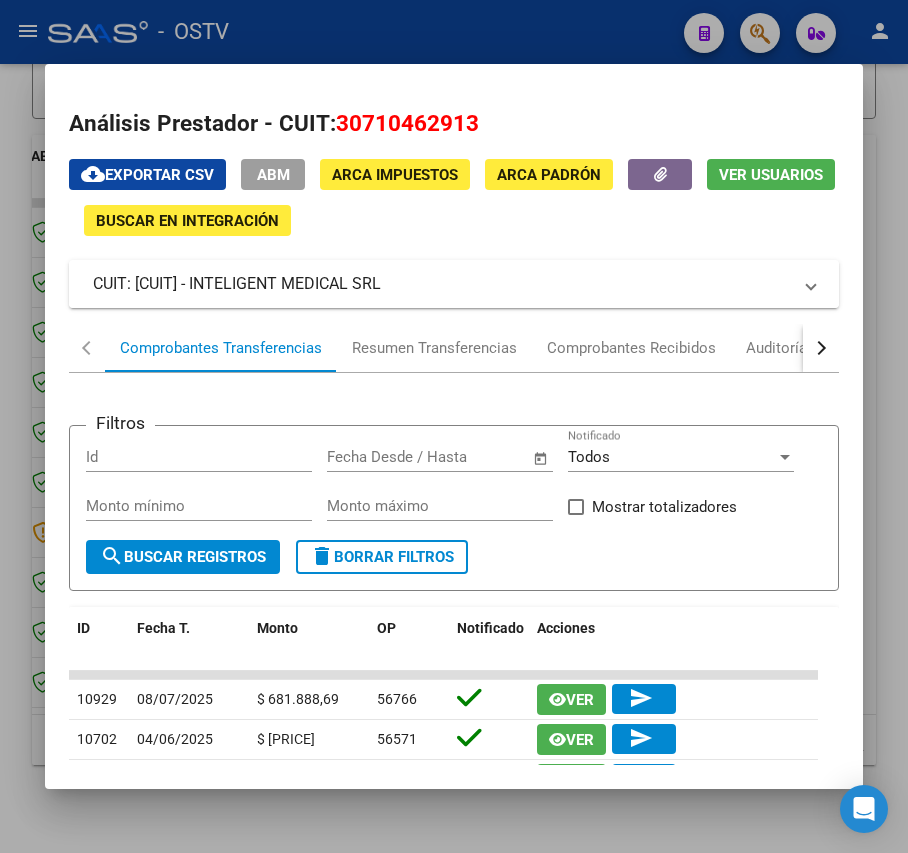 copy on "[COMPANY]" 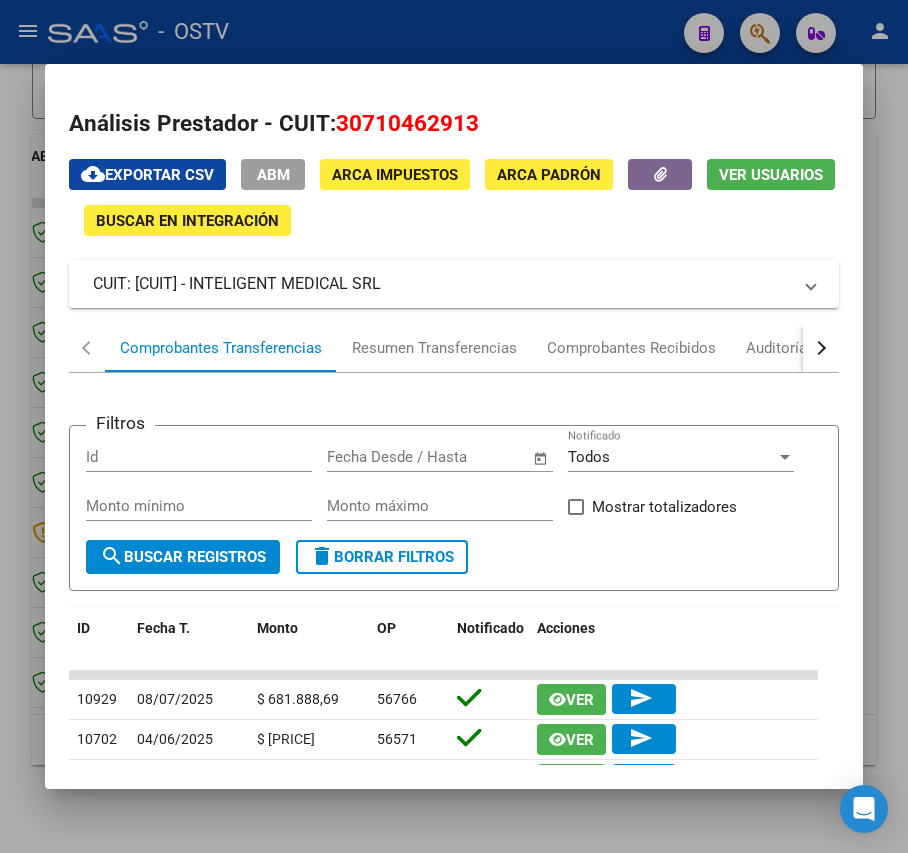click at bounding box center [454, 426] 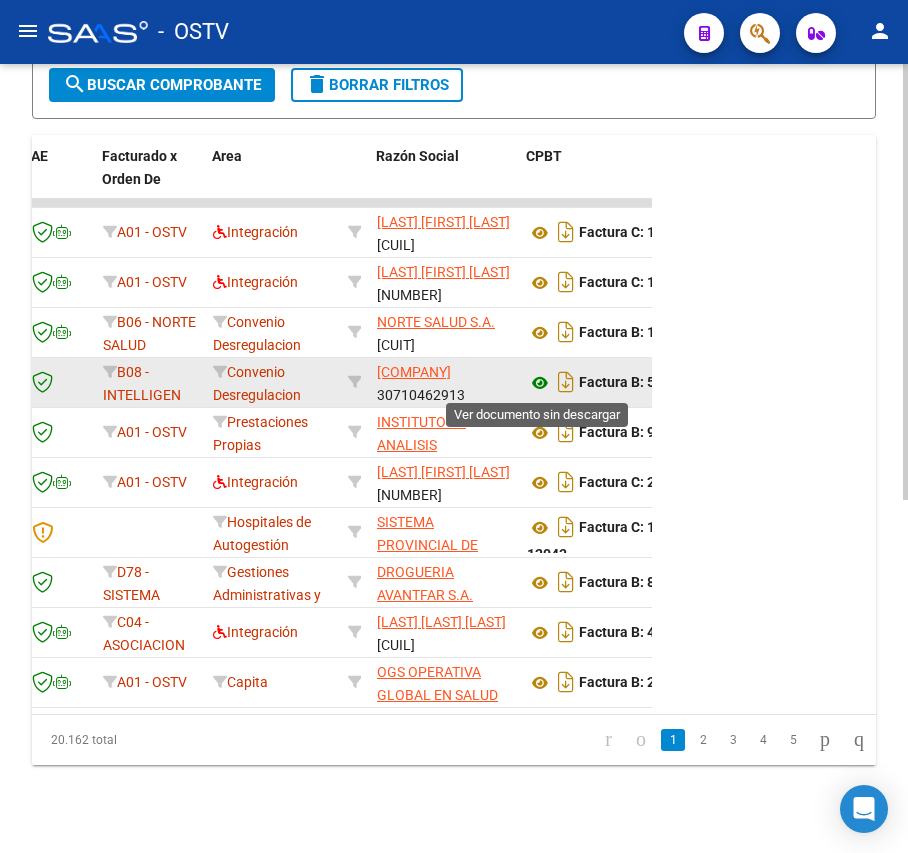 click 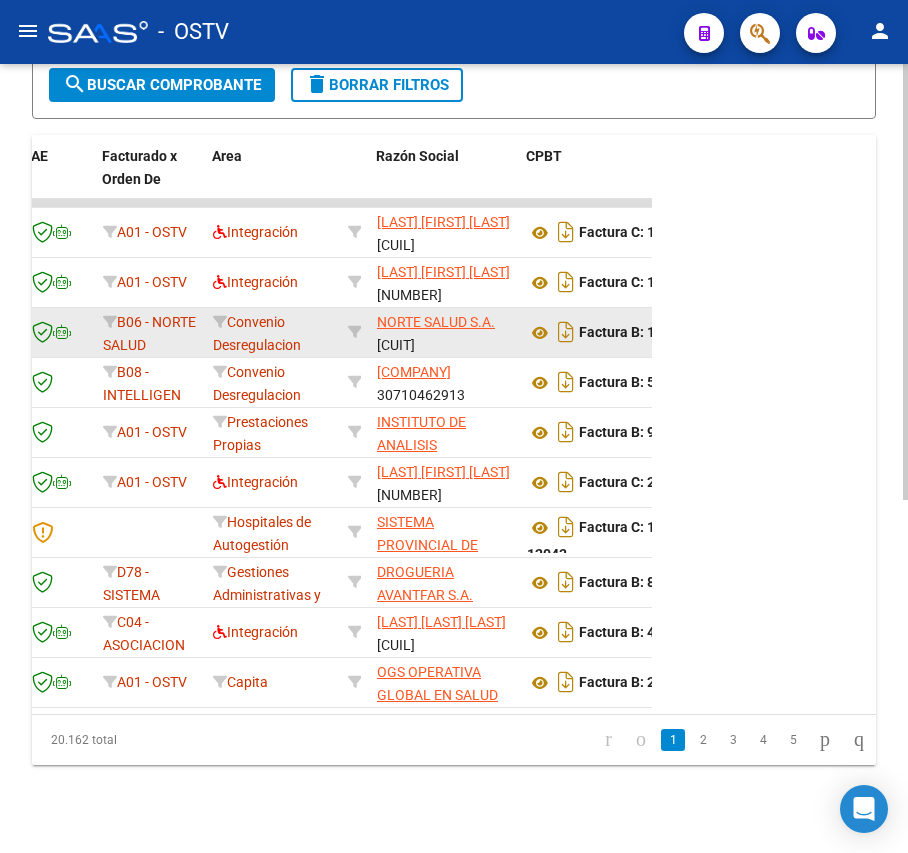 click on "[COMPANY]    [NUMBER]" 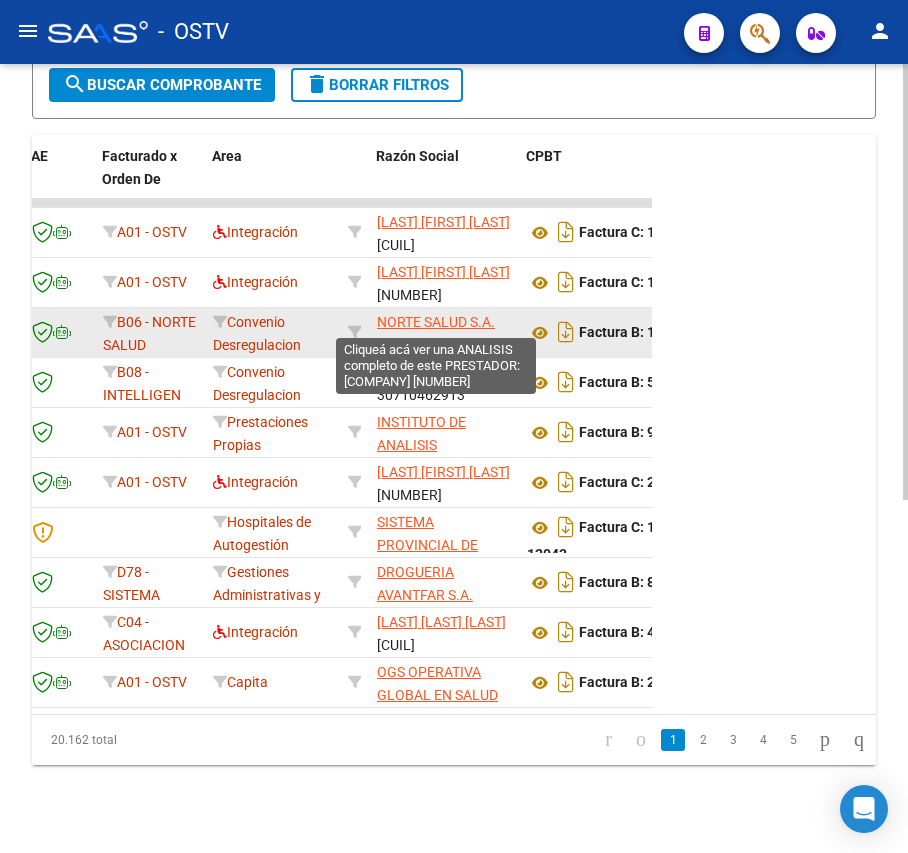 click on "NORTE SALUD S.A." 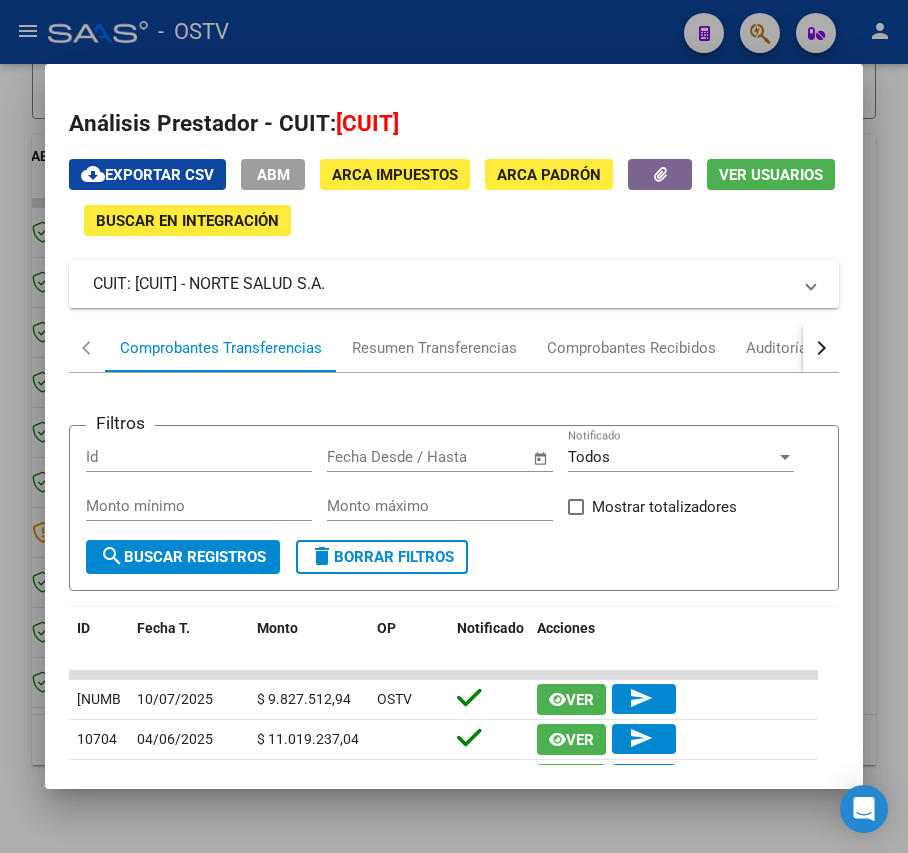 drag, startPoint x: 380, startPoint y: 285, endPoint x: 249, endPoint y: 284, distance: 131.00381 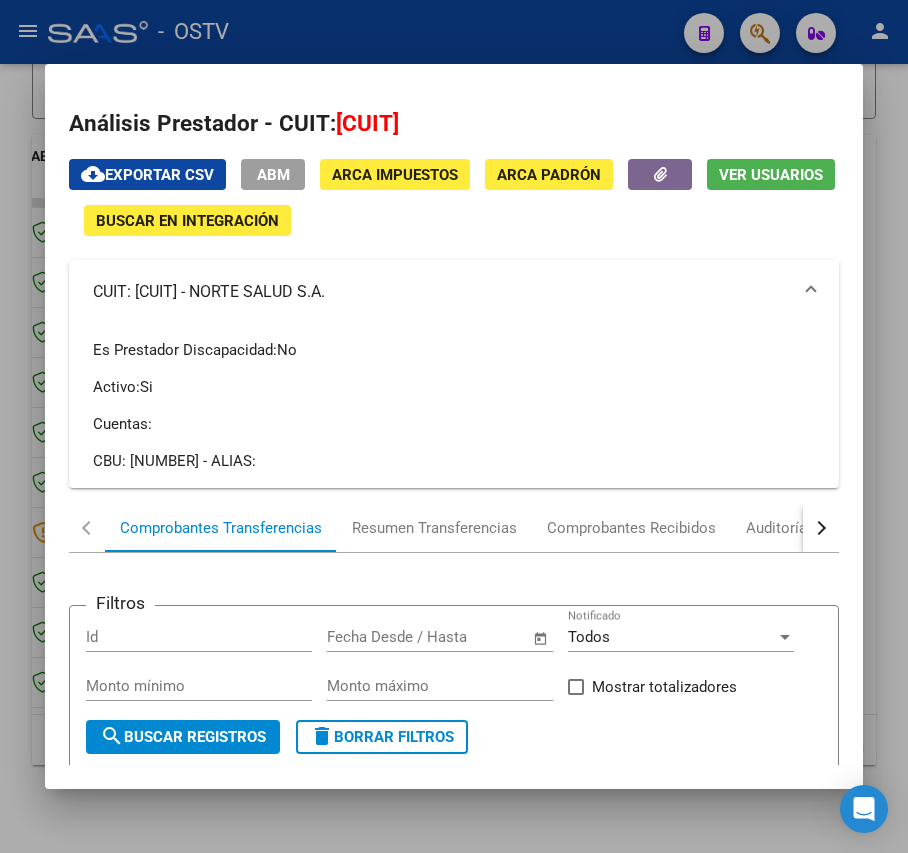 copy on "[COMPANY] S.A" 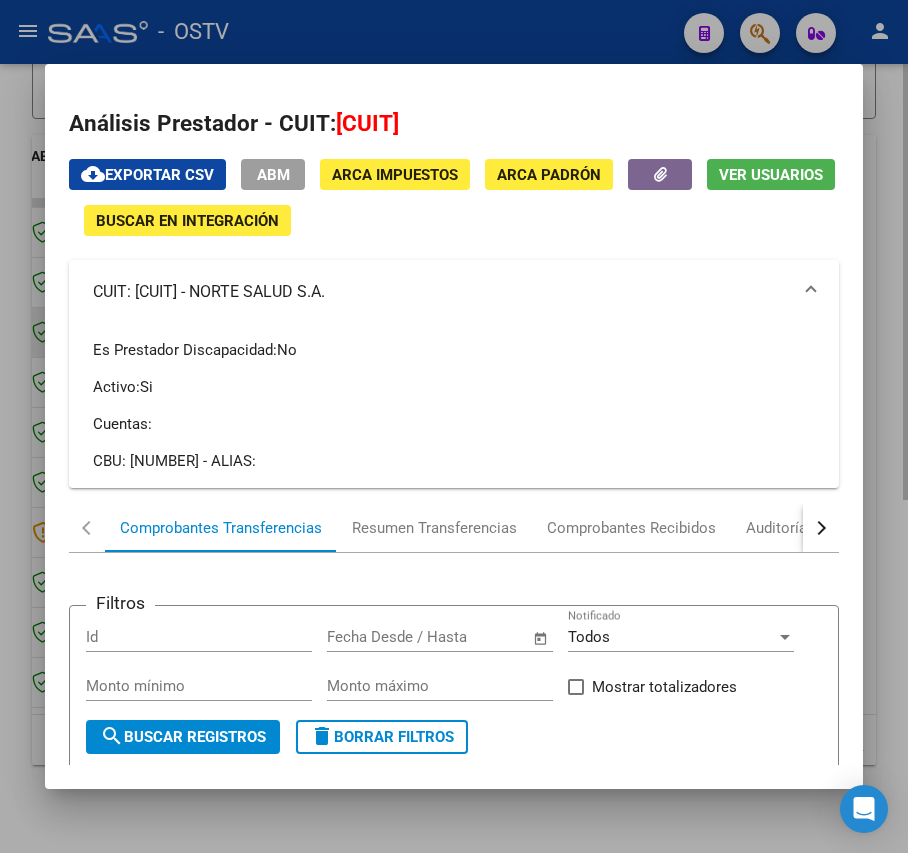 click at bounding box center [454, 426] 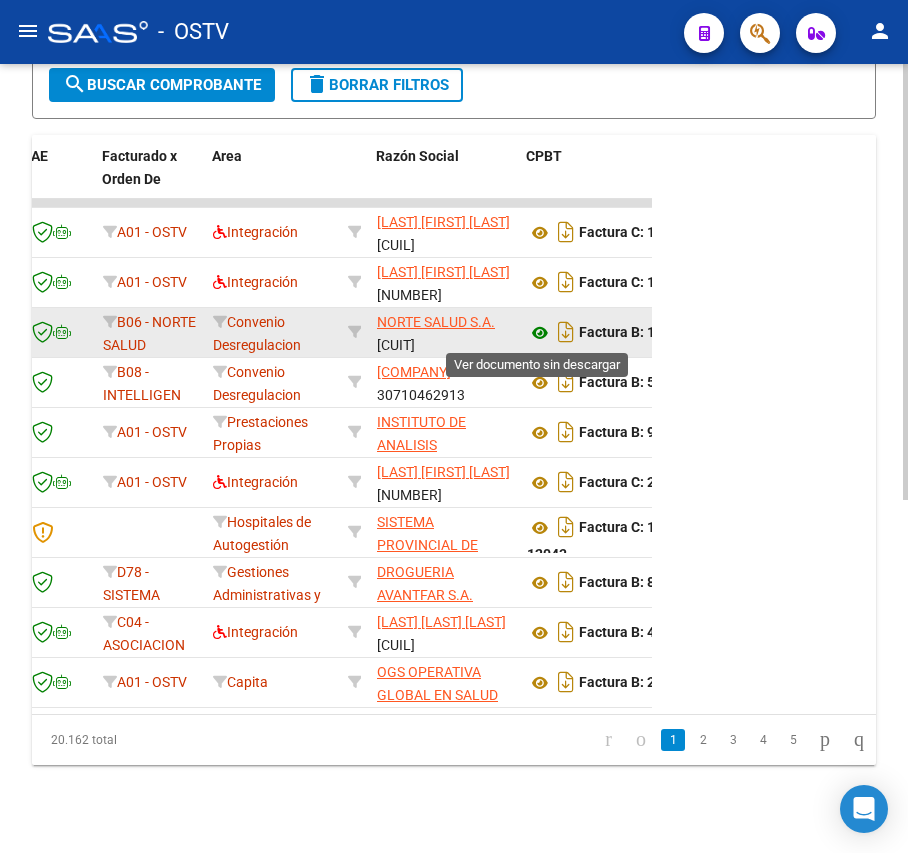 click 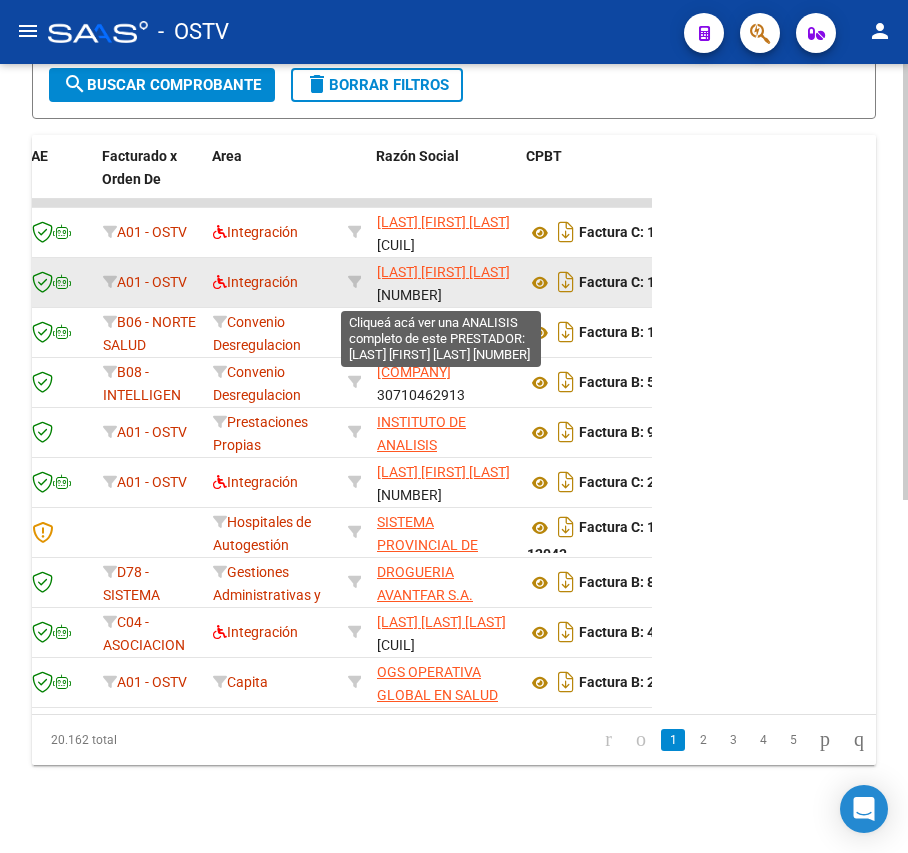 click on "[LAST] [FIRST] [LAST]" 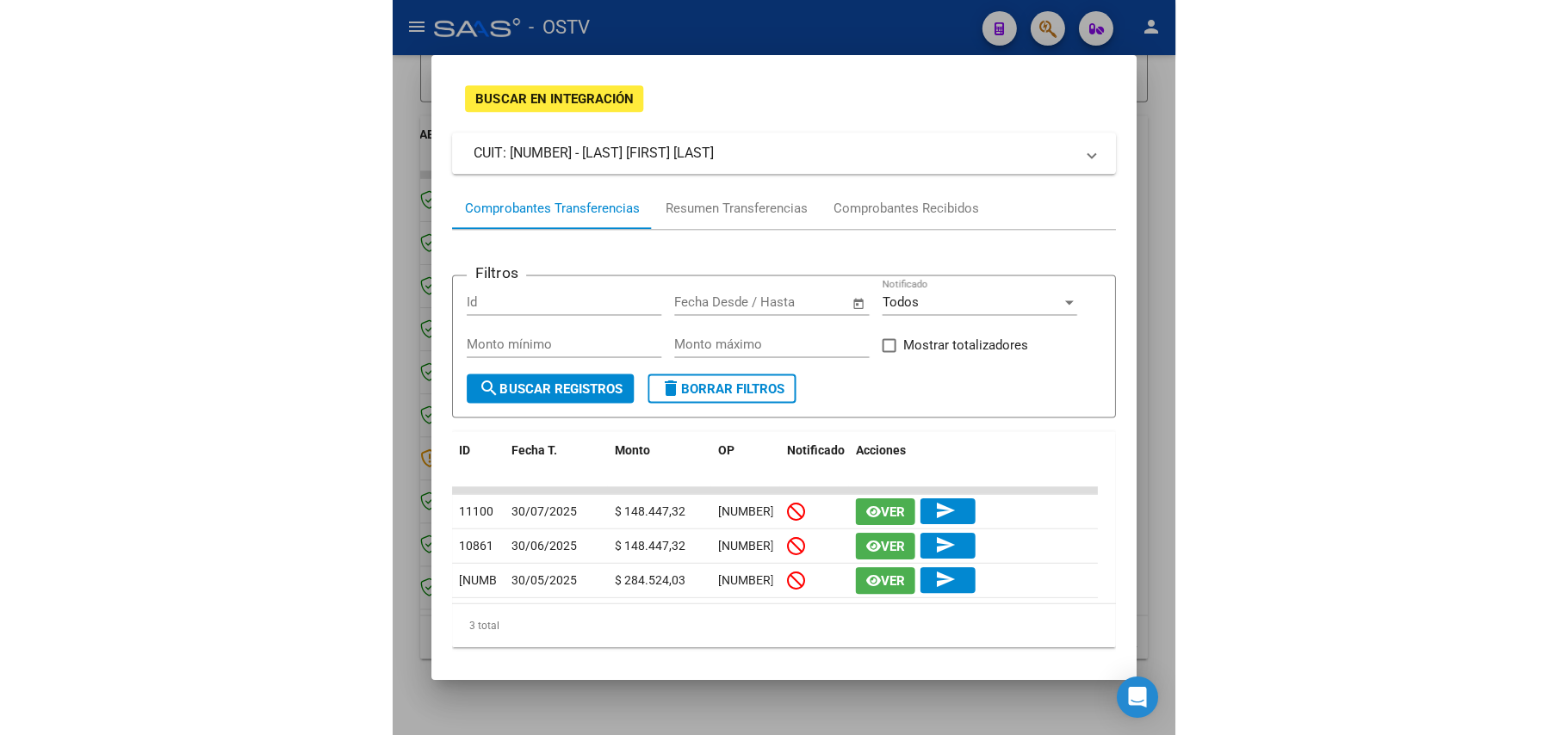 scroll, scrollTop: 0, scrollLeft: 0, axis: both 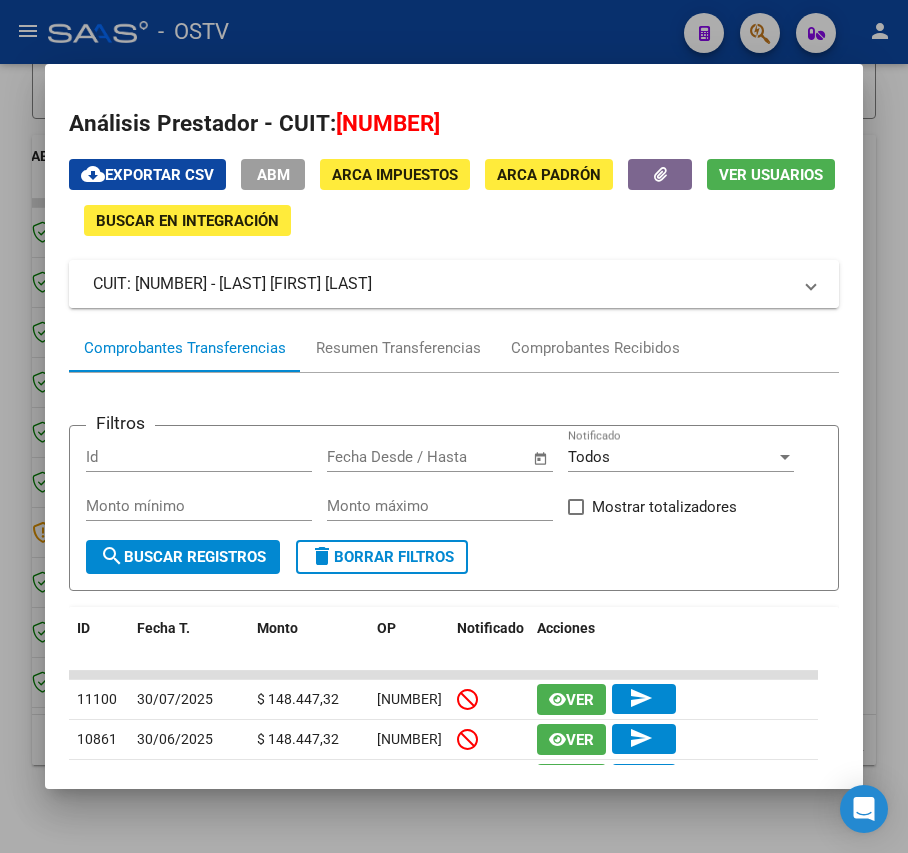 drag, startPoint x: 457, startPoint y: 286, endPoint x: 249, endPoint y: 296, distance: 208.24025 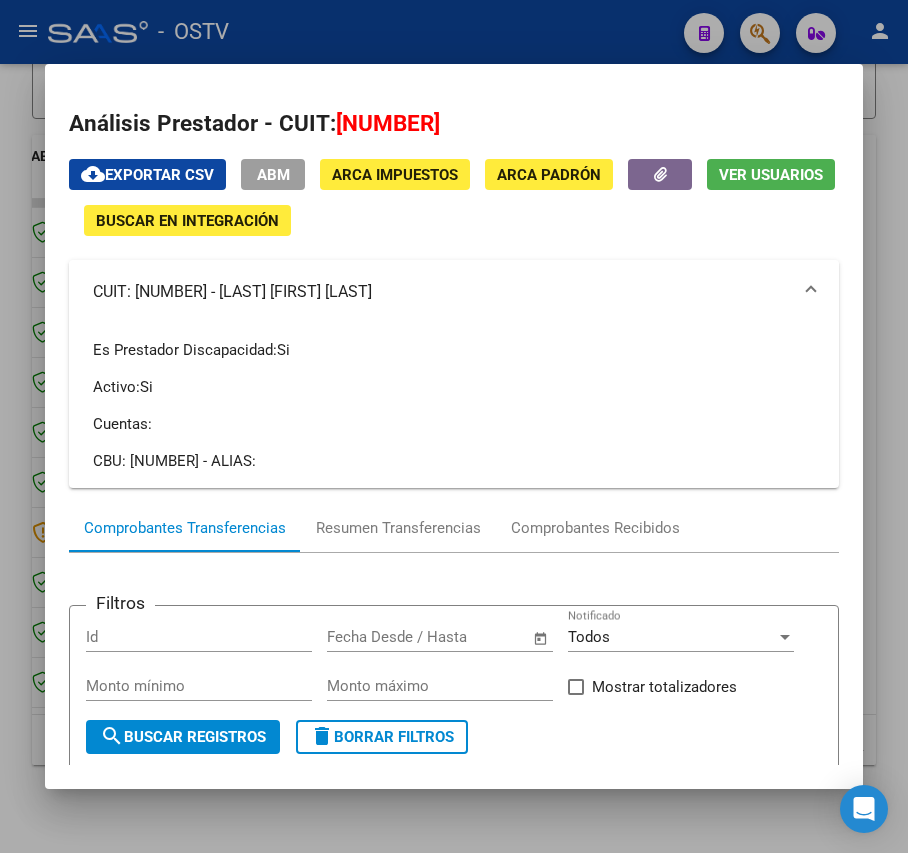 copy on "[LAST] [FIRST] [LAST]" 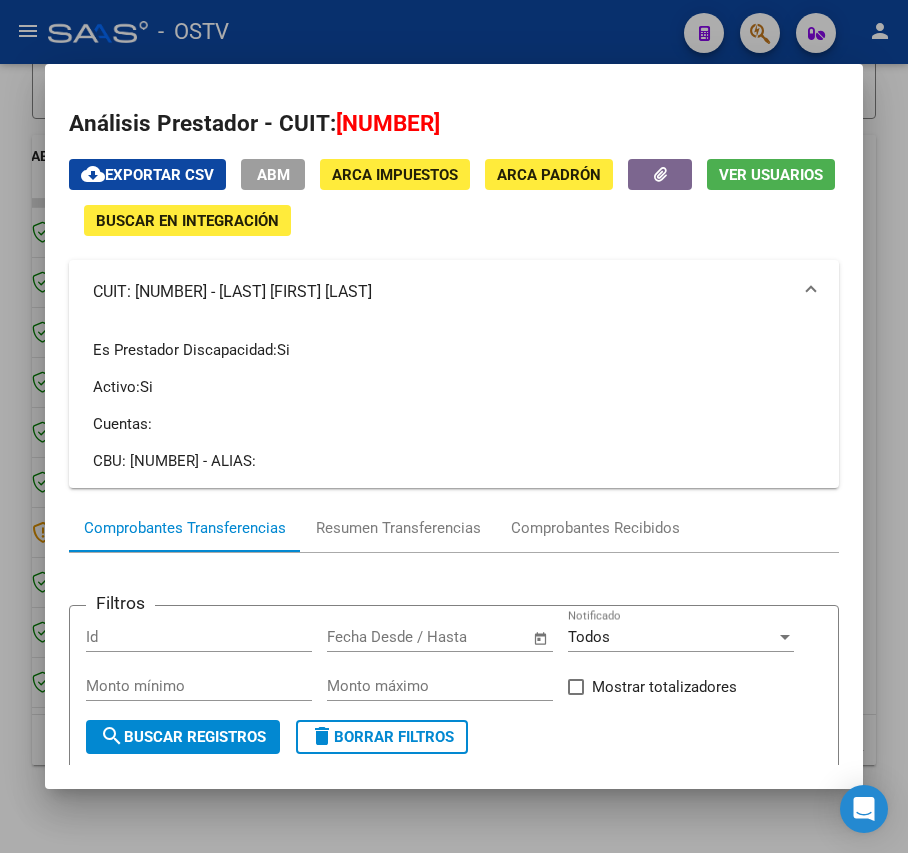 click at bounding box center (454, 426) 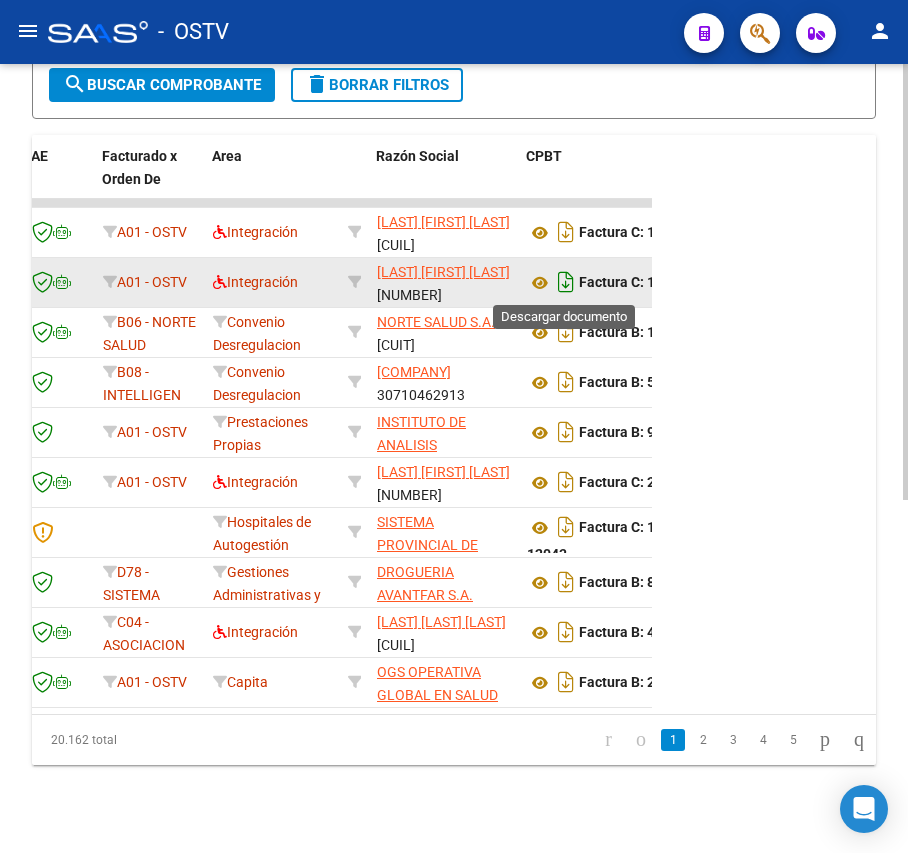 click 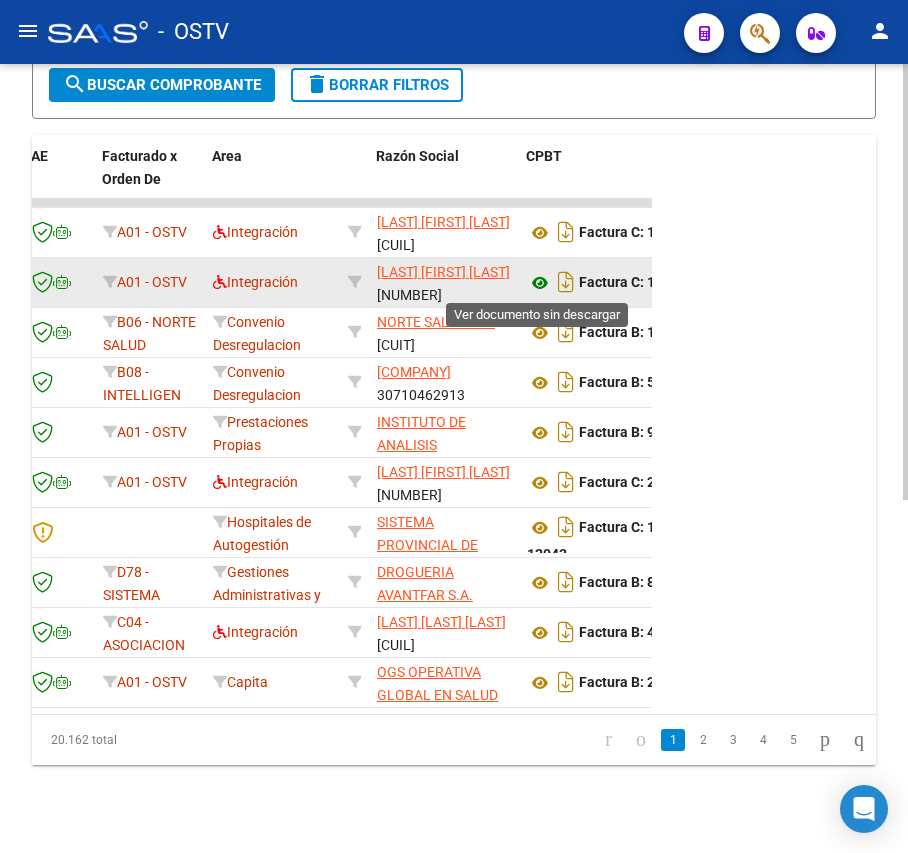 click 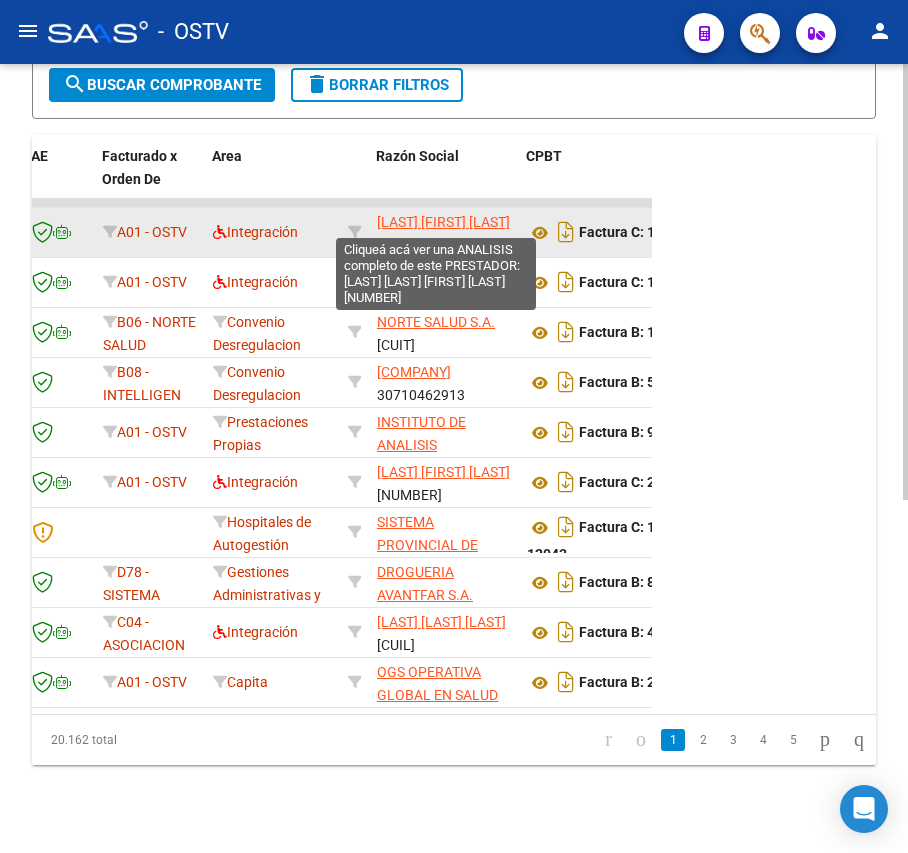 click on "[LAST] [FIRST] [LAST]" 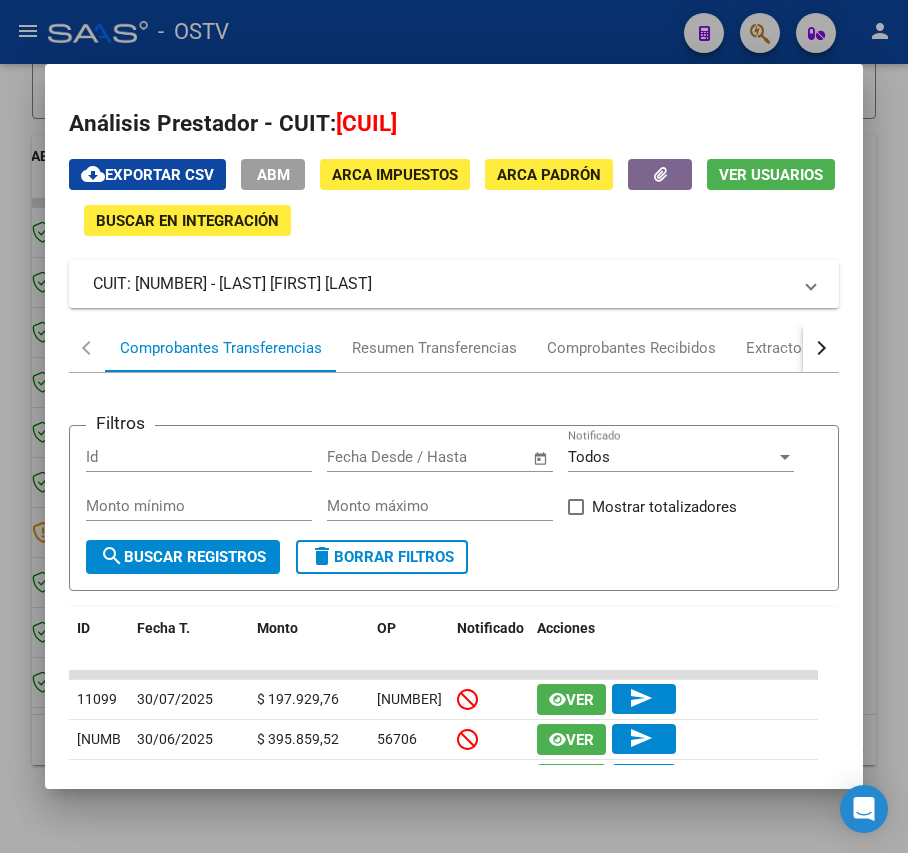 drag, startPoint x: 397, startPoint y: 293, endPoint x: 248, endPoint y: 293, distance: 149 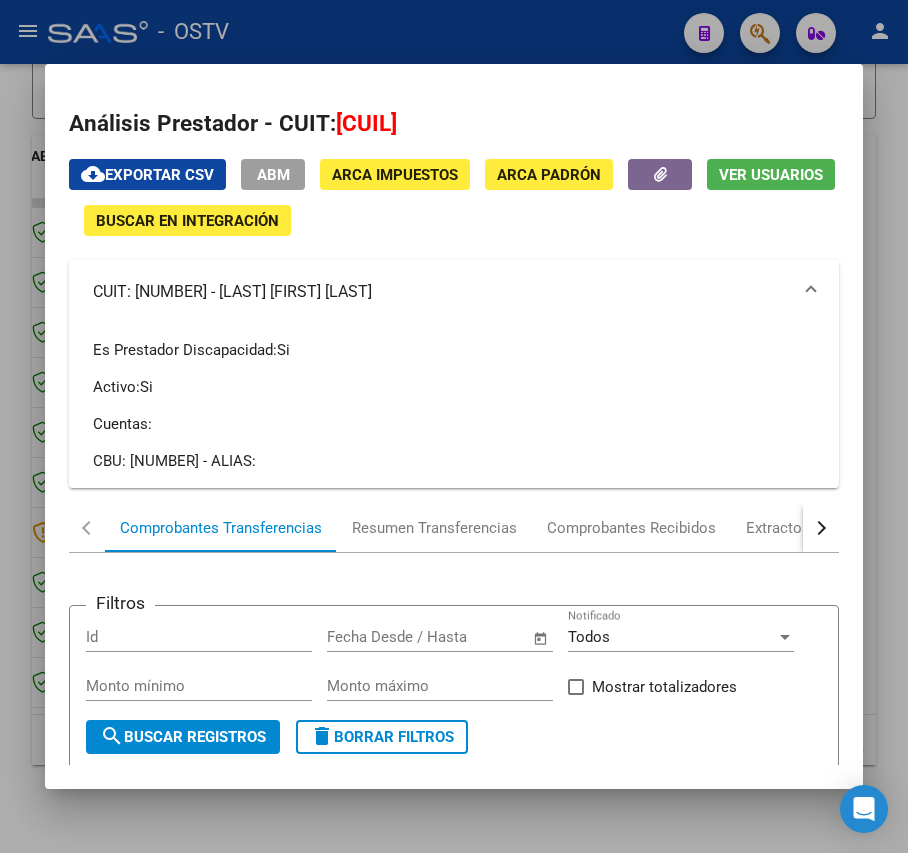 copy on "[LAST] [FIRST] [LAST]" 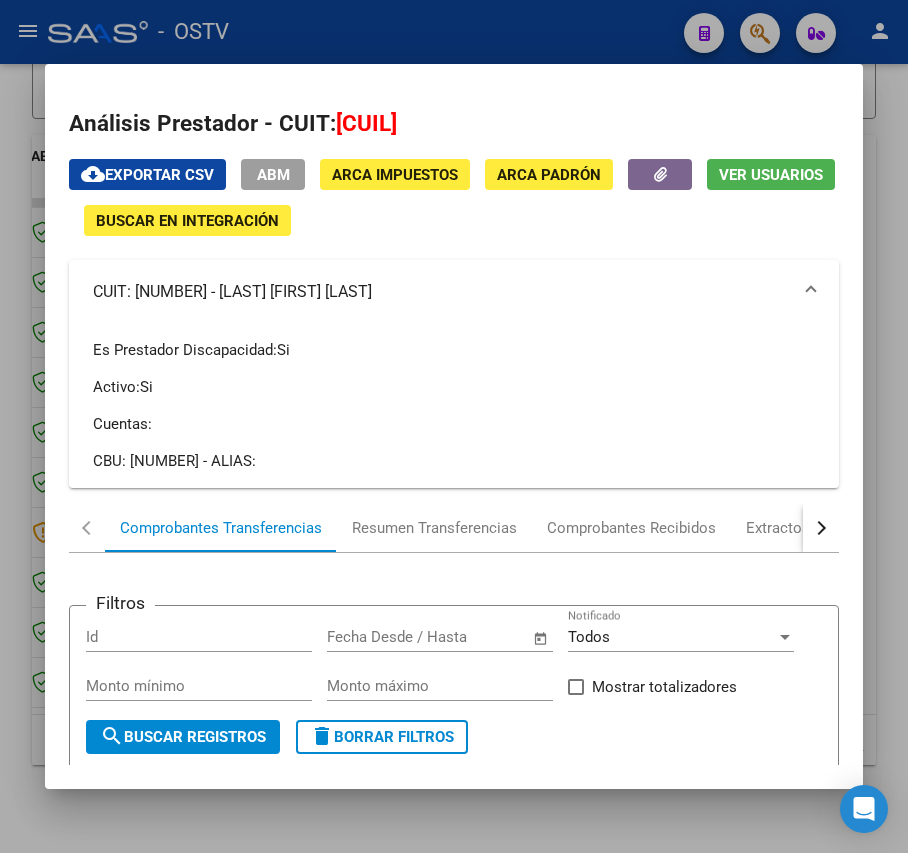 click at bounding box center (454, 426) 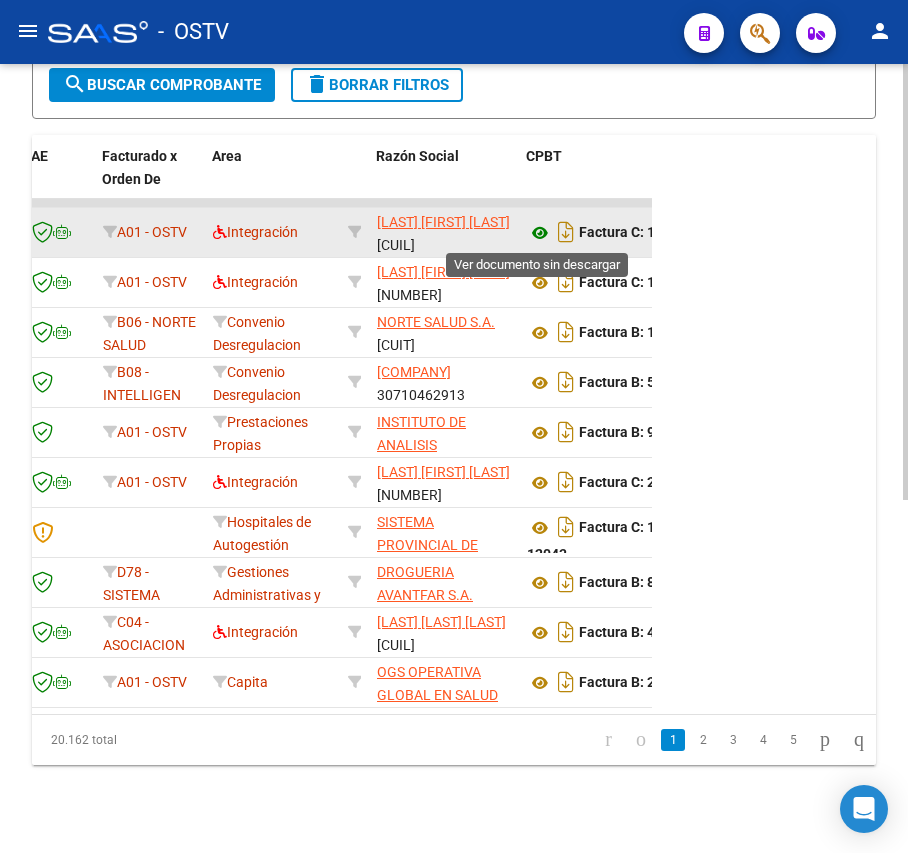 click 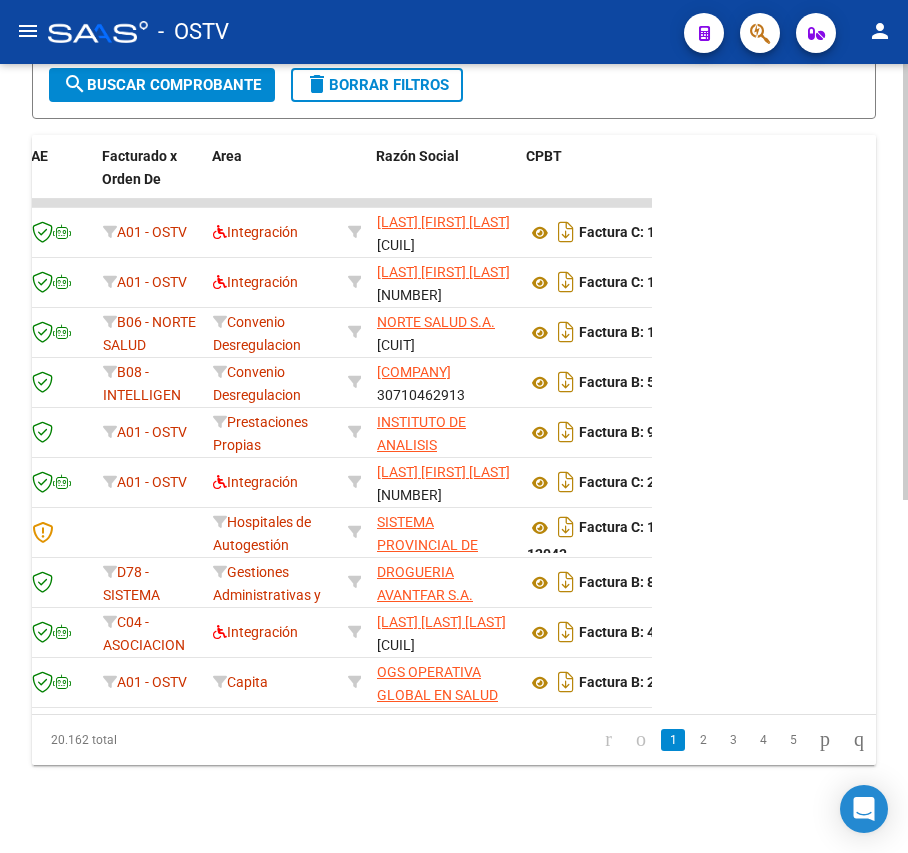 click on "search  Buscar Comprobante" 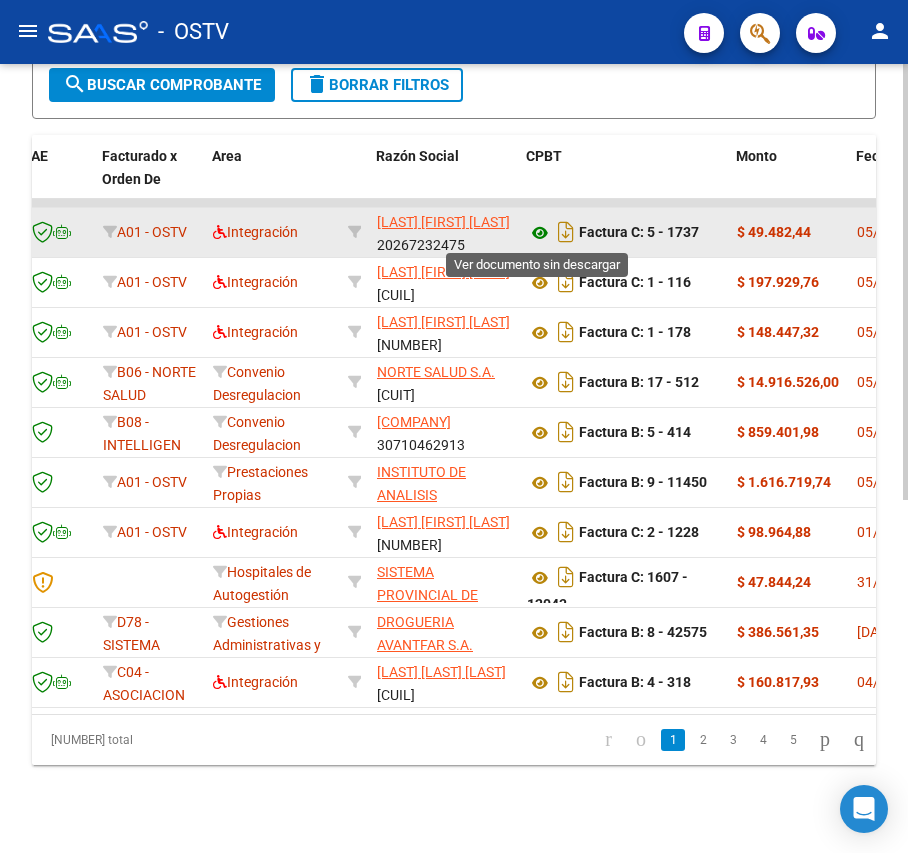 click 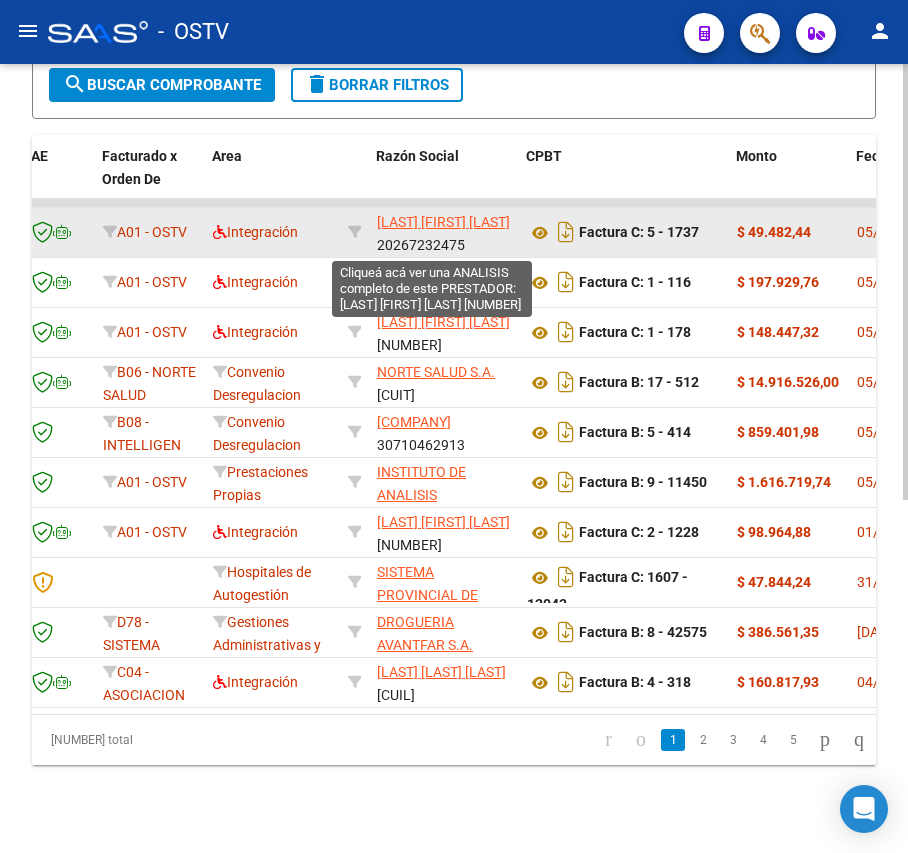 click on "[LAST] [FIRST] [LAST]" 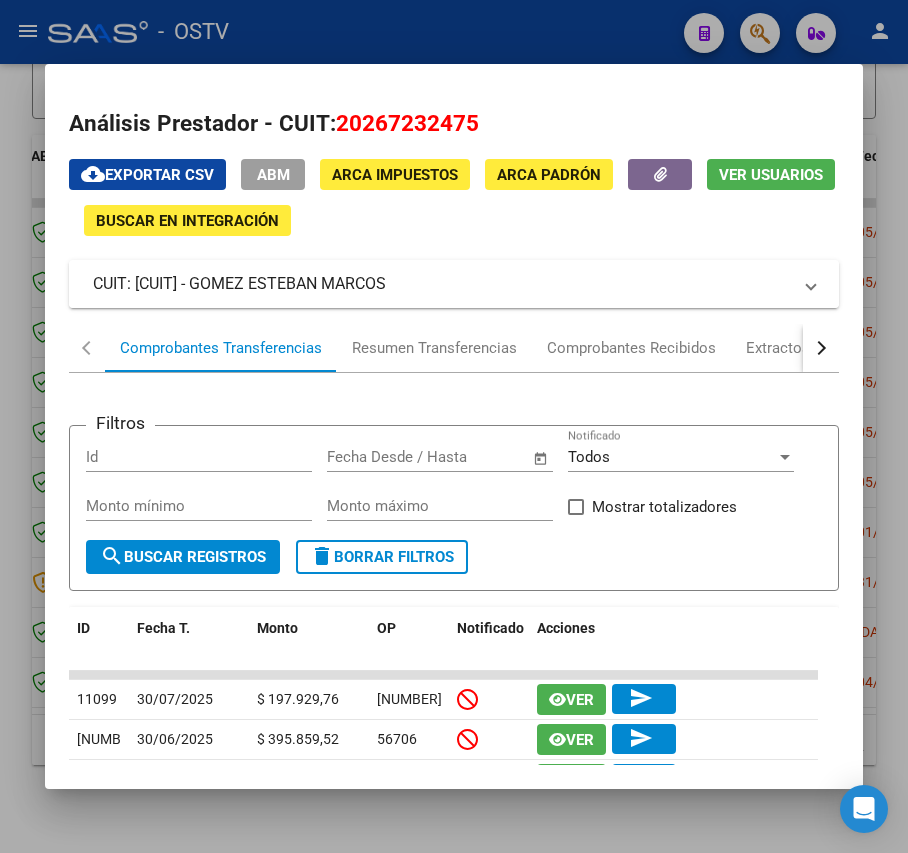 drag, startPoint x: 453, startPoint y: 277, endPoint x: 241, endPoint y: 282, distance: 212.05896 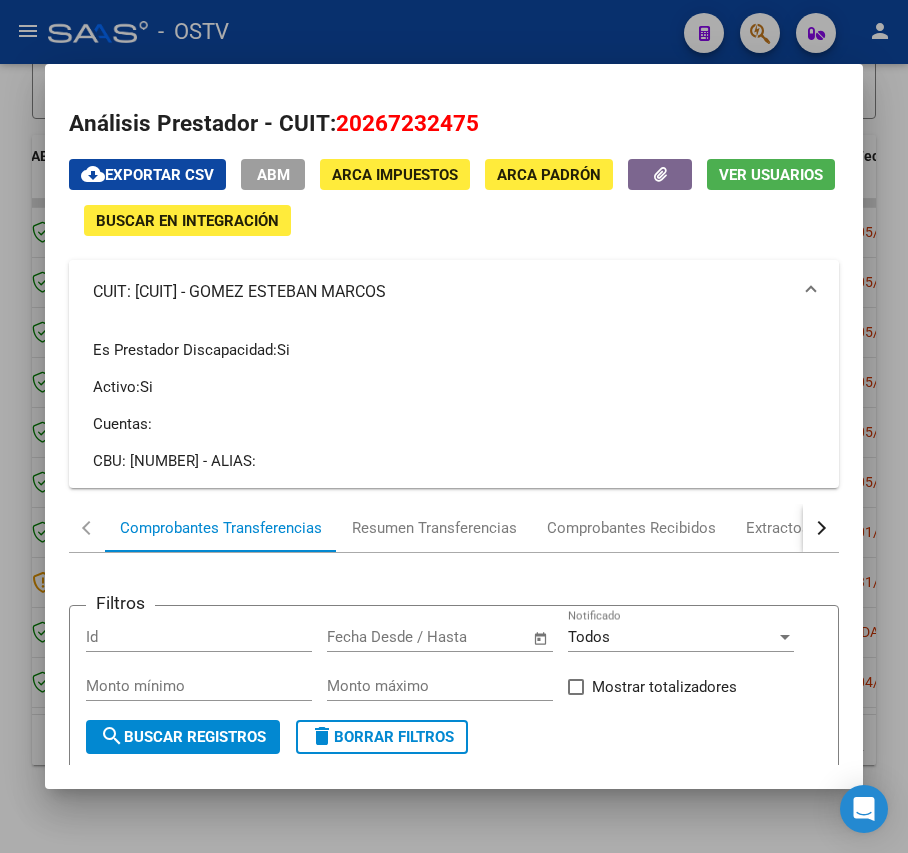 copy on "[LAST] [FIRST] [LAST]" 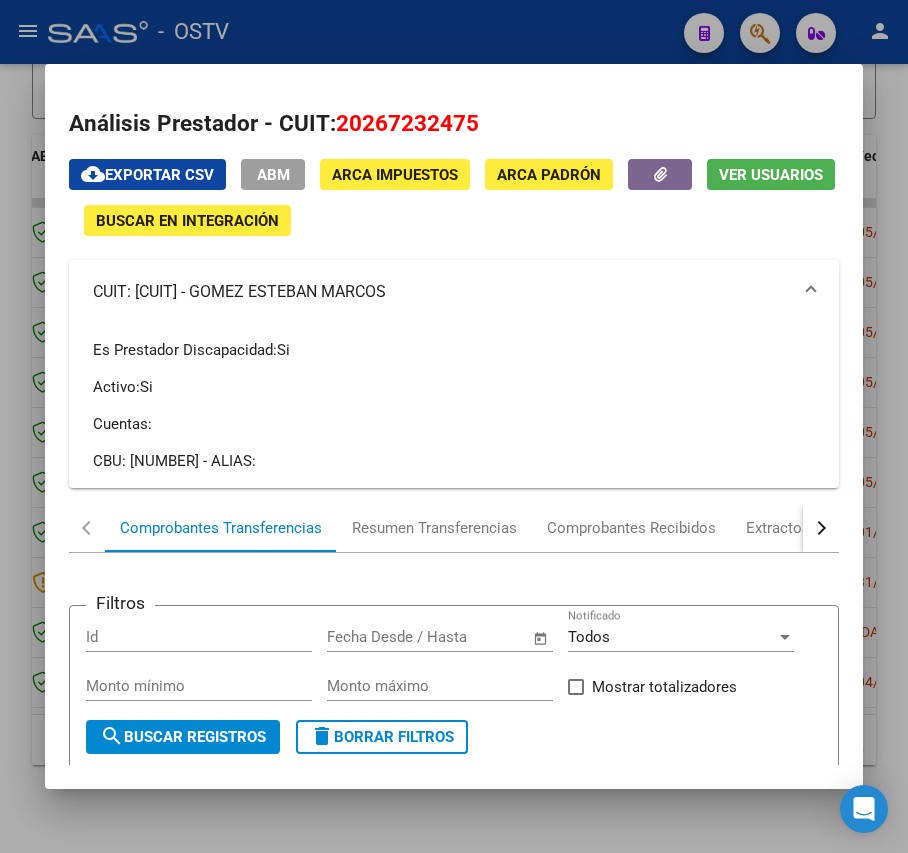 click at bounding box center (454, 426) 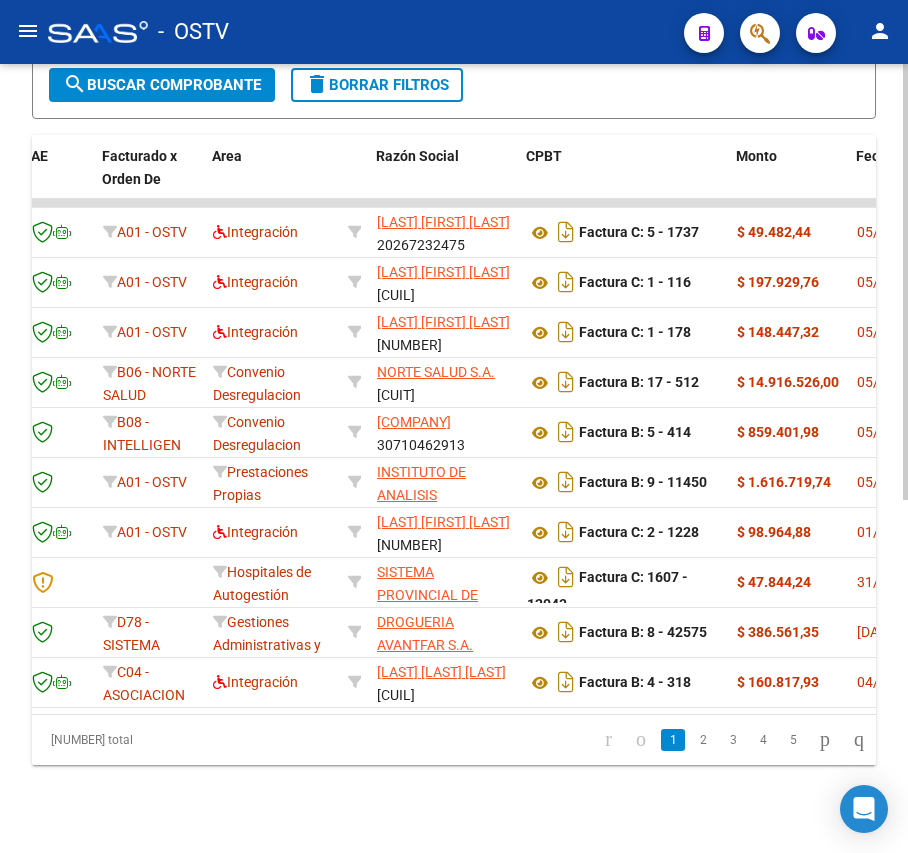 click on "search  Buscar Comprobante" 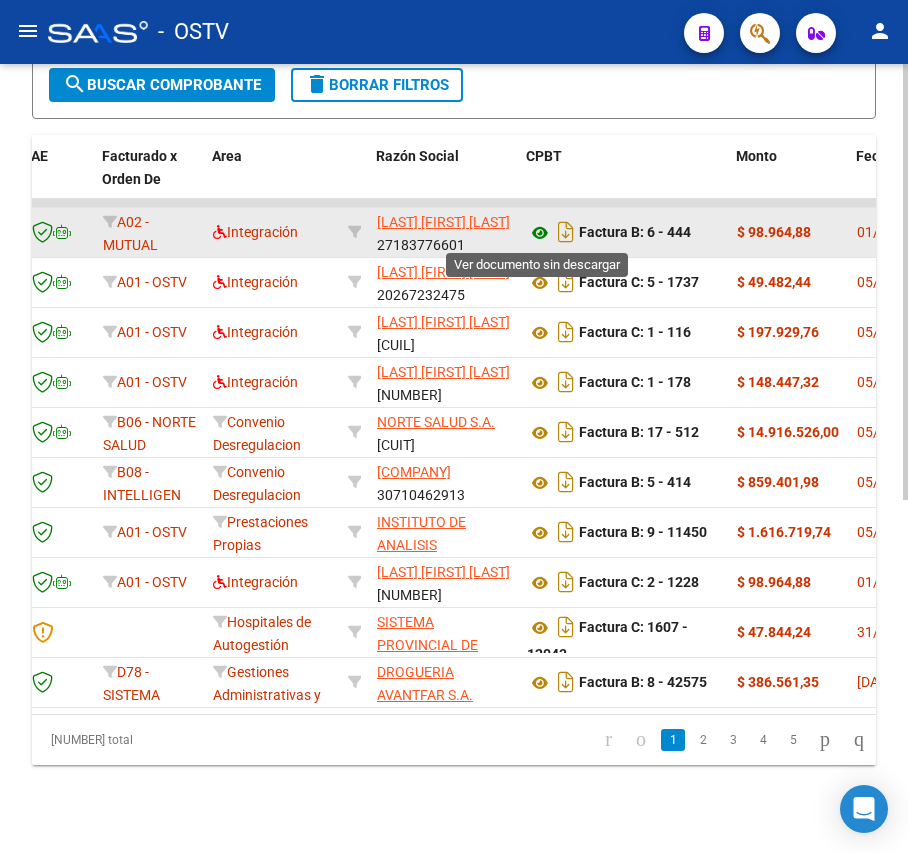 click 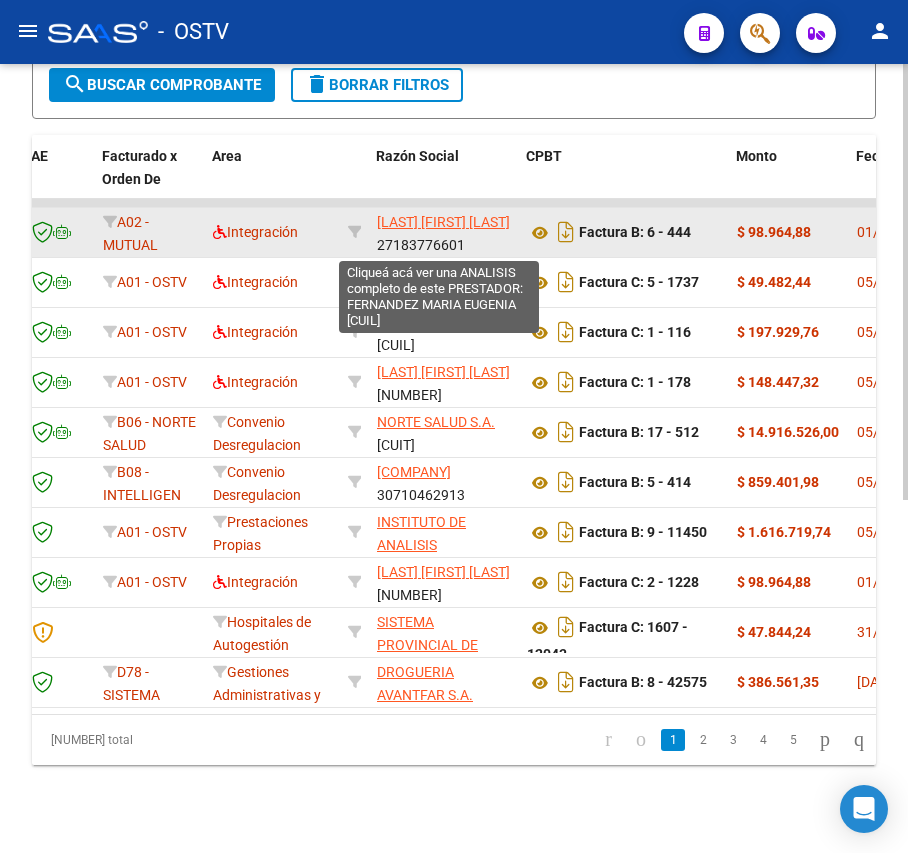 click on "[LAST] [FIRST] [LAST]" 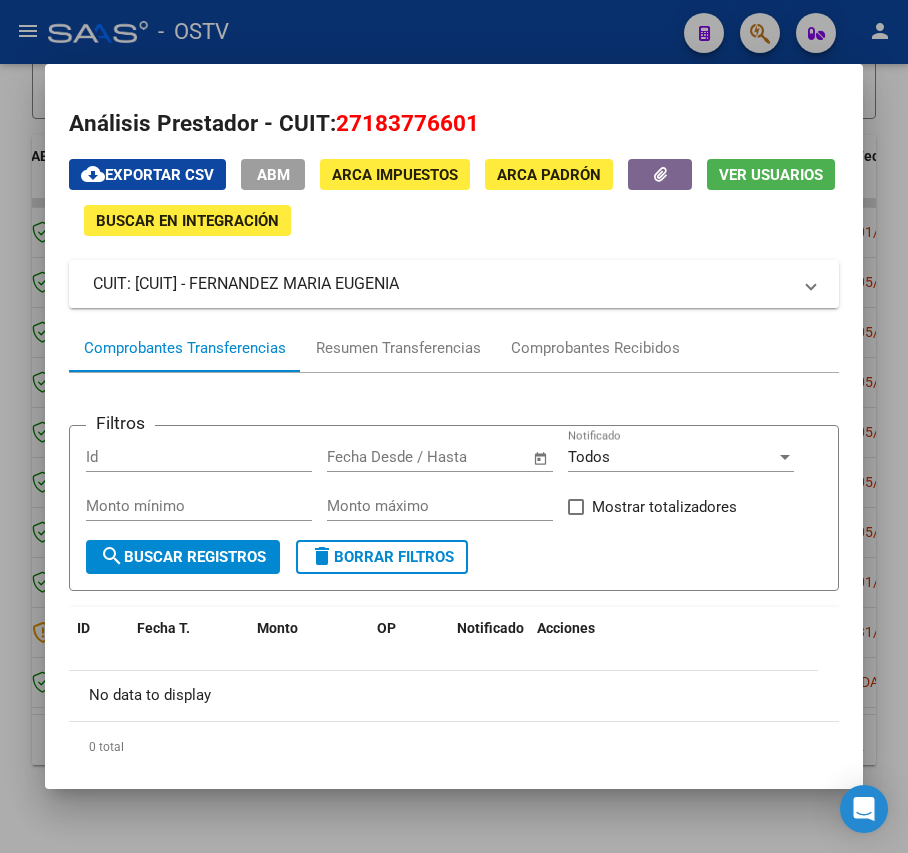 drag, startPoint x: 466, startPoint y: 284, endPoint x: 246, endPoint y: 284, distance: 220 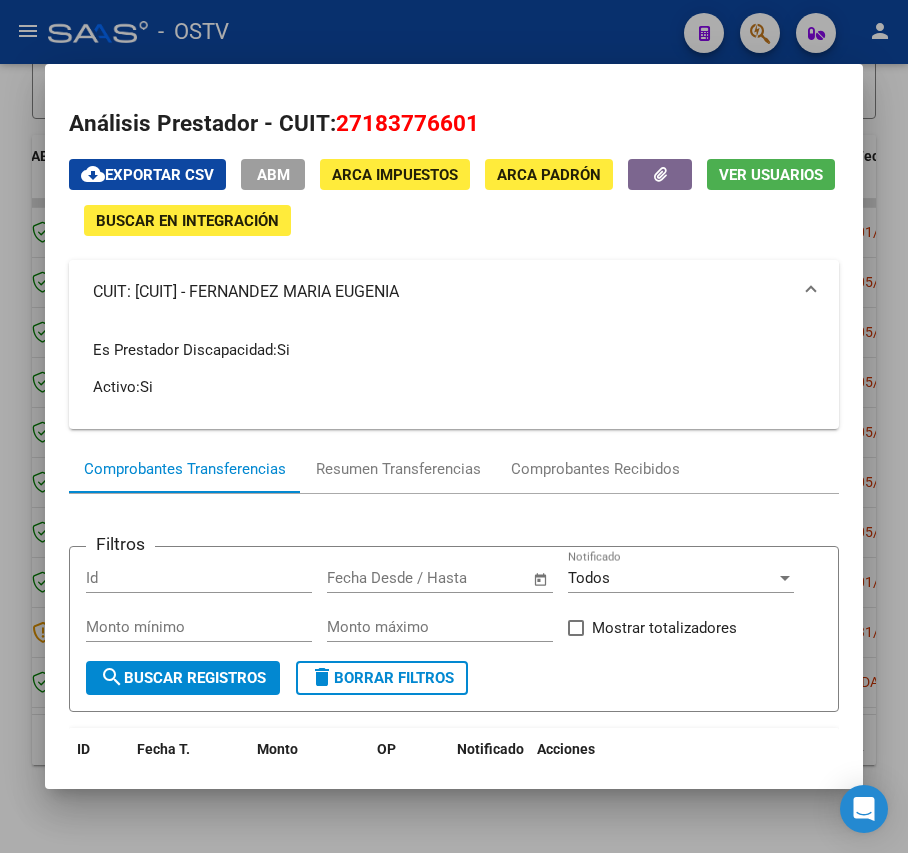 copy on "[LAST] [FIRST] [LAST]" 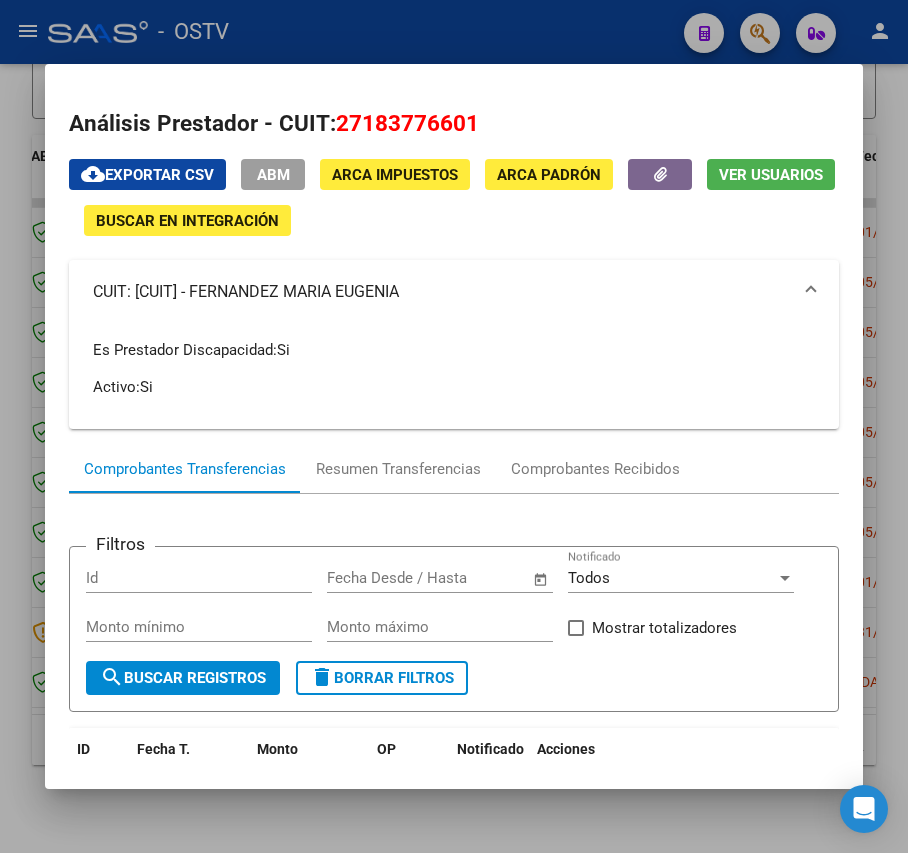 click at bounding box center (454, 426) 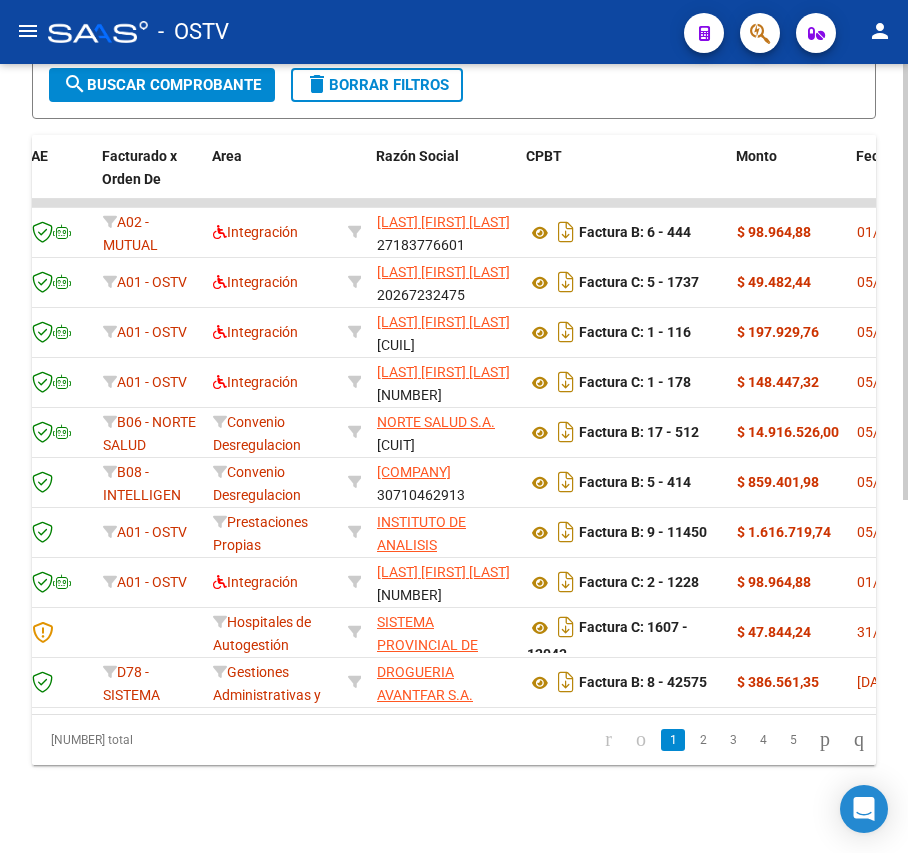 click on "Filtros Id Area Area Seleccionar Gerenciador Seleccionar Gerenciador Todos Confirmado Todos Cargado desde Masivo   Mostrar totalizadores   FILTROS DEL COMPROBANTE  Comprobante Tipo Comprobante Tipo Start date – End date Fec. Comprobante Desde / Hasta Días Emisión Desde(cant. días) Días Emisión Hasta(cant. días) CUIT / Razón Social Pto. Venta Nro. Comprobante Código SSS CAE Válido CAE Válido Todos Cargado Módulo Hosp. Todos Tiene facturacion Apócrifa Hospital Refes  FILTROS DE INTEGRACION  Período De Prestación Campos del Archivo de Rendición Devuelto x SSS (dr_envio) Todos Rendido x SSS (dr_envio) Tipo de Registro Tipo de Registro Período Presentación Período Presentación Campos del Legajo Asociado (preaprobación) Afiliado Legajo (cuil/nombre) Todos Solo facturas preaprobadas  MAS FILTROS  Todos Con Doc. Respaldatoria Todos Con Trazabilidad Todos Asociado a Expediente Sur Auditoría Auditoría Auditoría Id Start date – End date Auditoría Confirmada Desde / Hasta Start date – –" 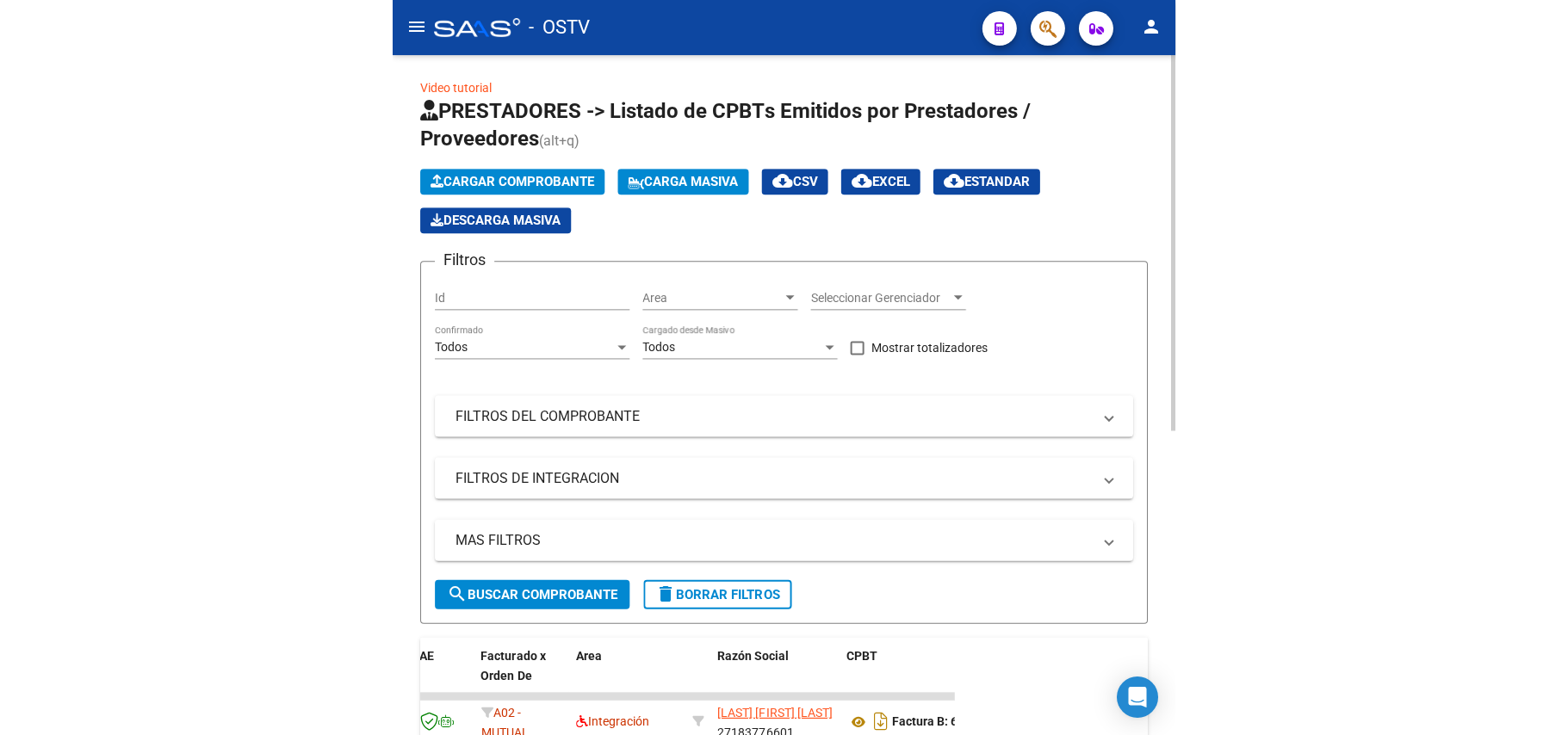 scroll, scrollTop: 0, scrollLeft: 0, axis: both 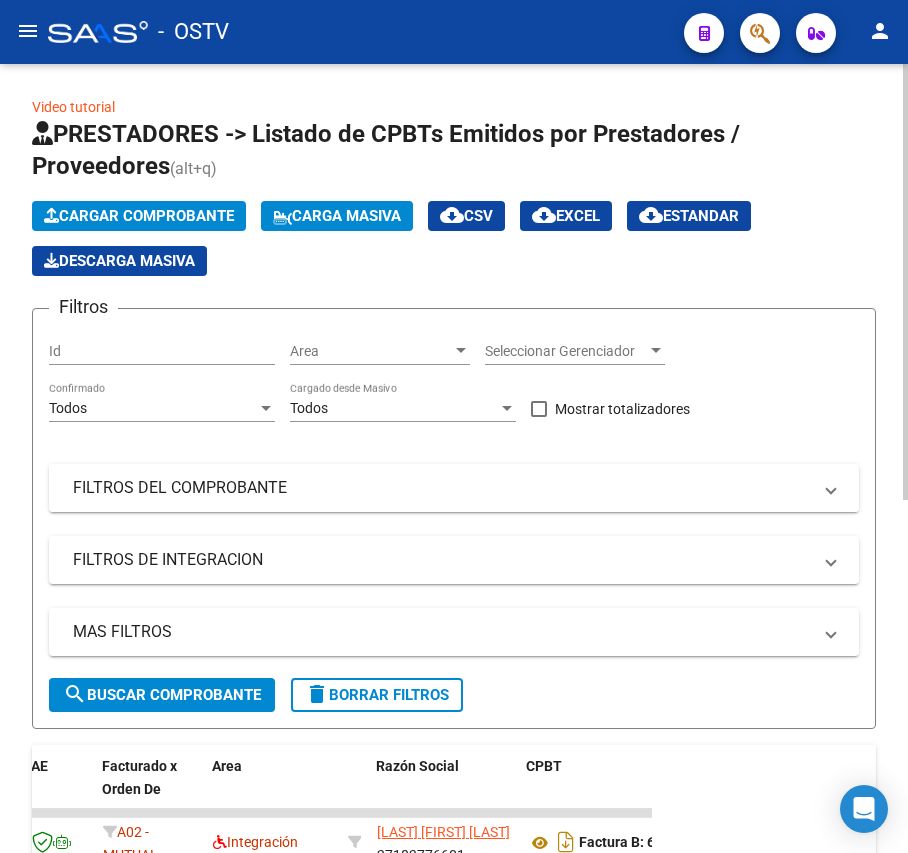 click on "FILTROS DEL COMPROBANTE" at bounding box center (442, 488) 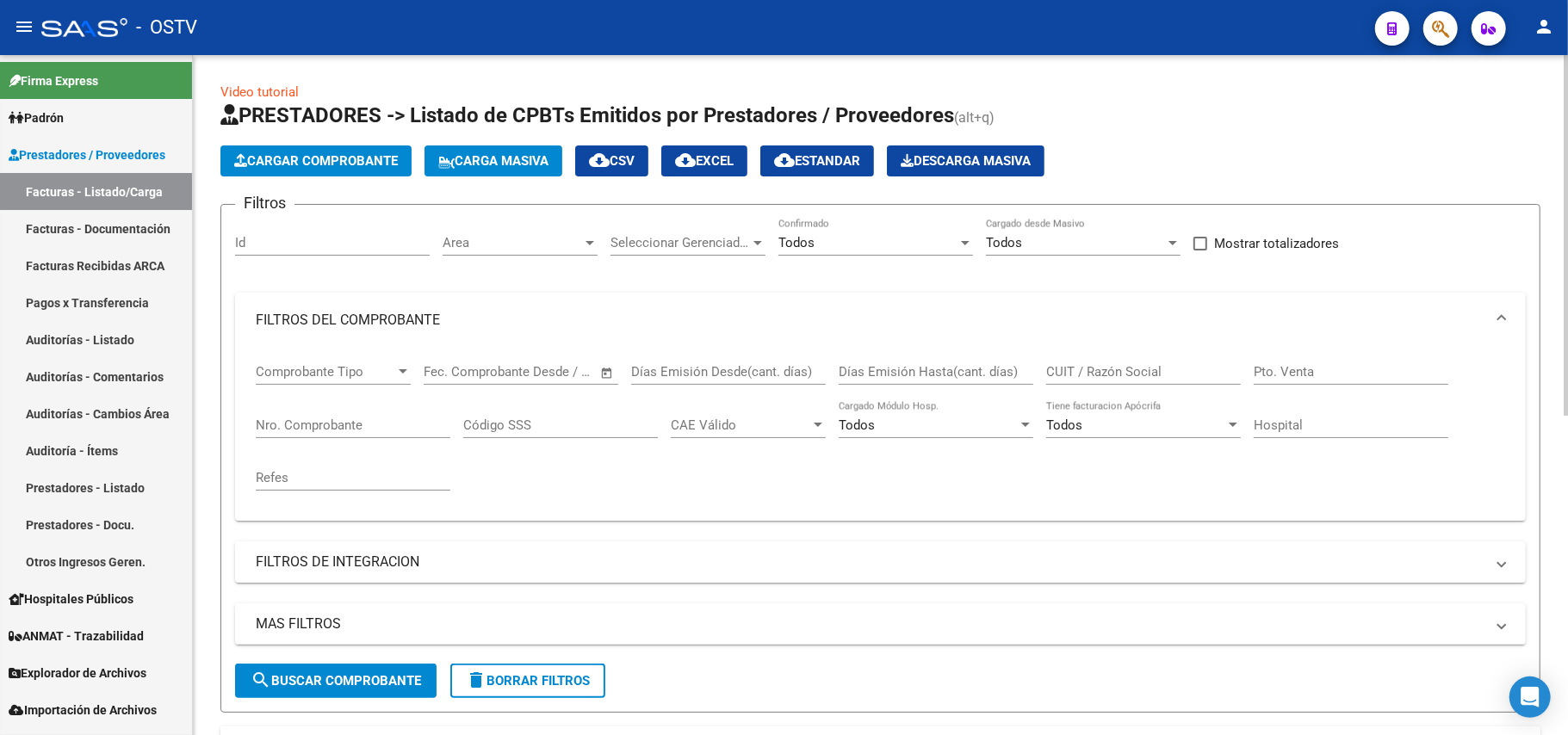 click on "Nro. Comprobante" at bounding box center (353, 425) 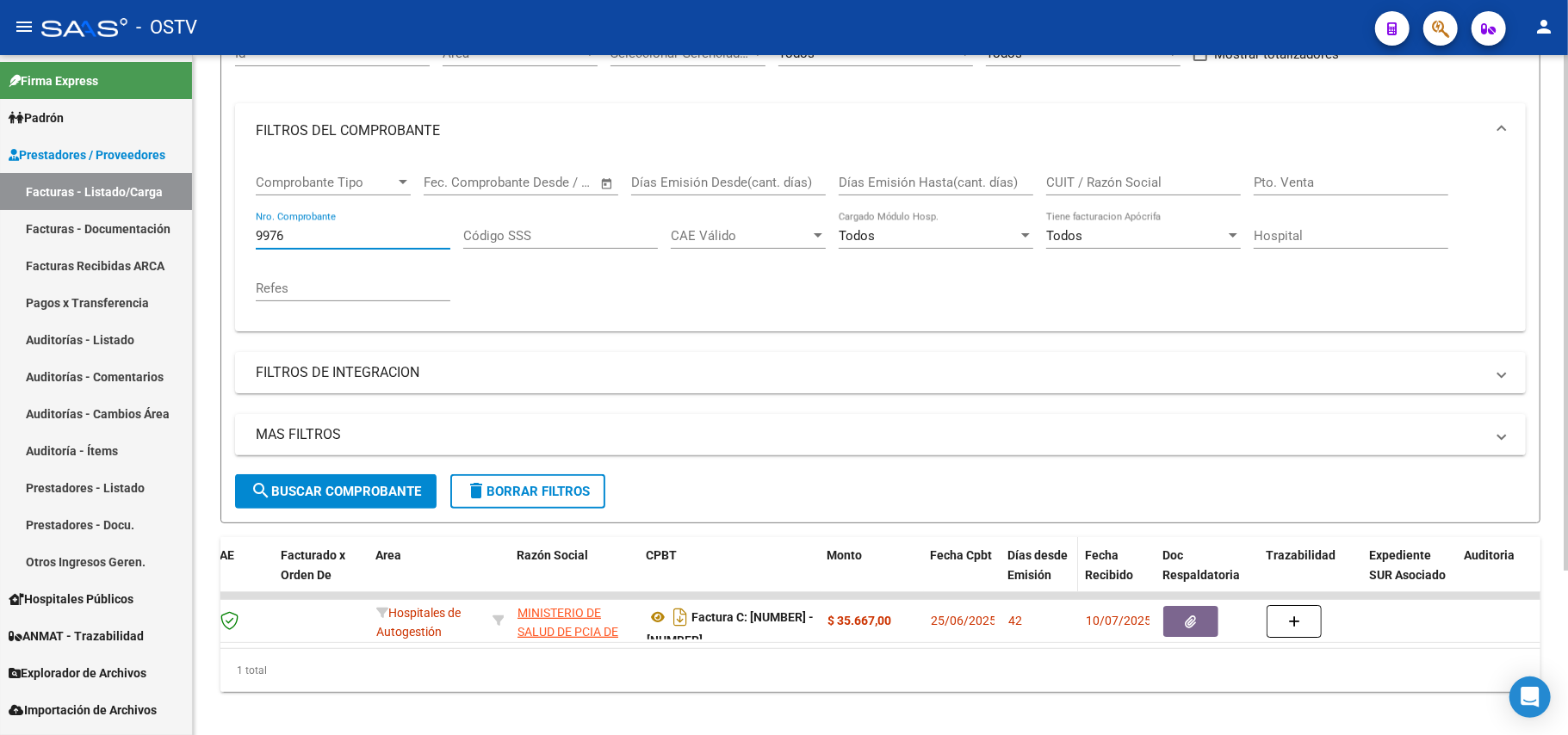 scroll, scrollTop: 219, scrollLeft: 0, axis: vertical 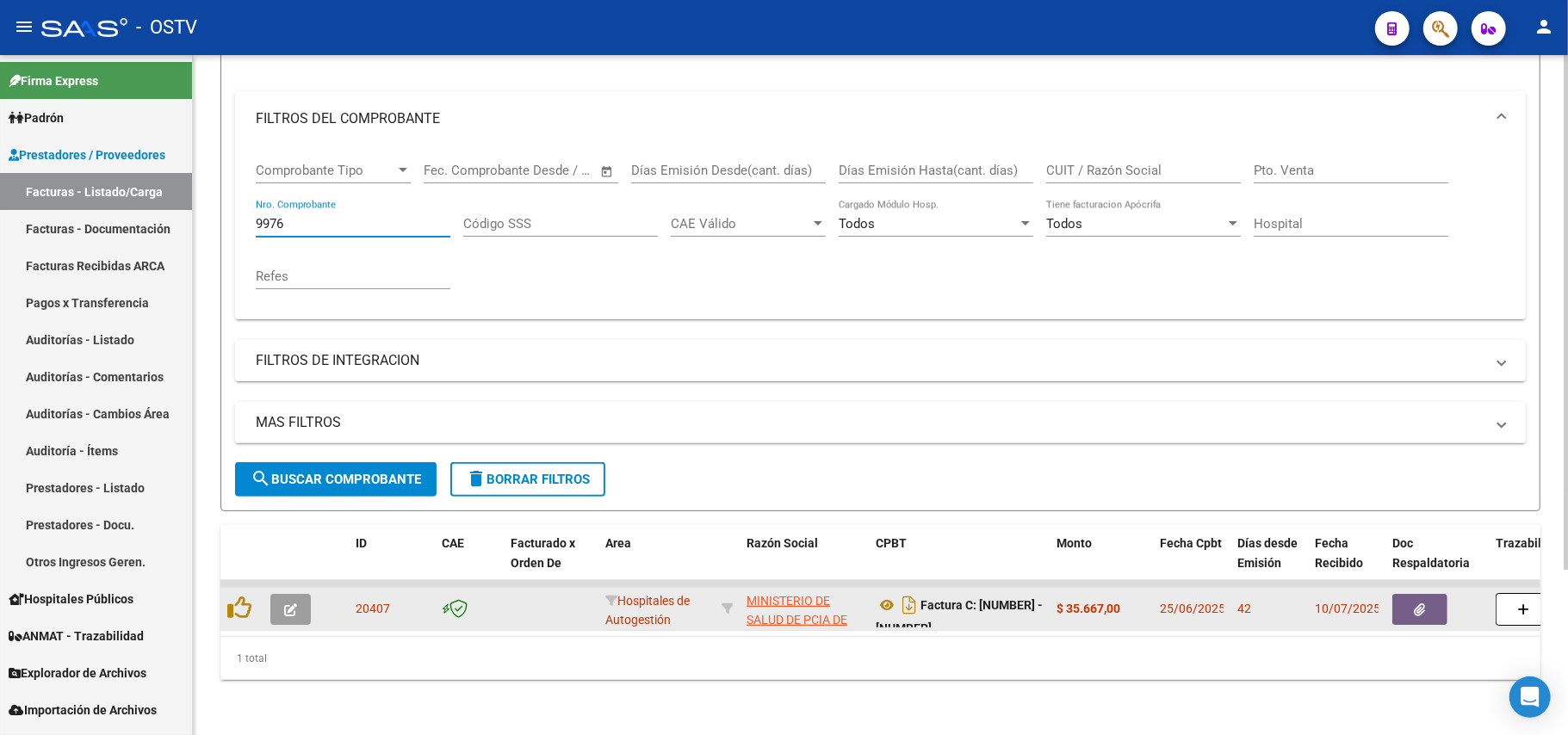 type on "9976" 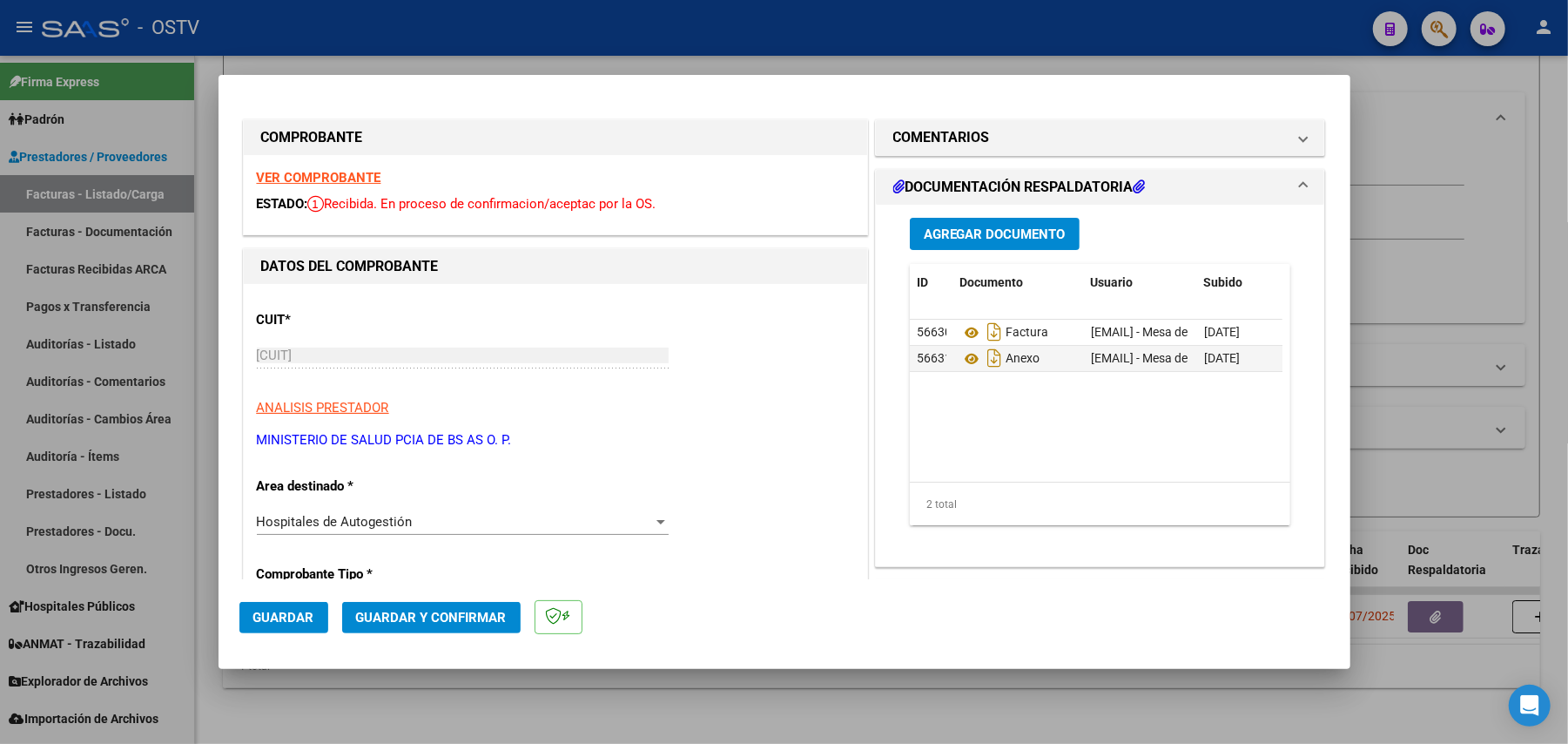 click at bounding box center [784, 372] 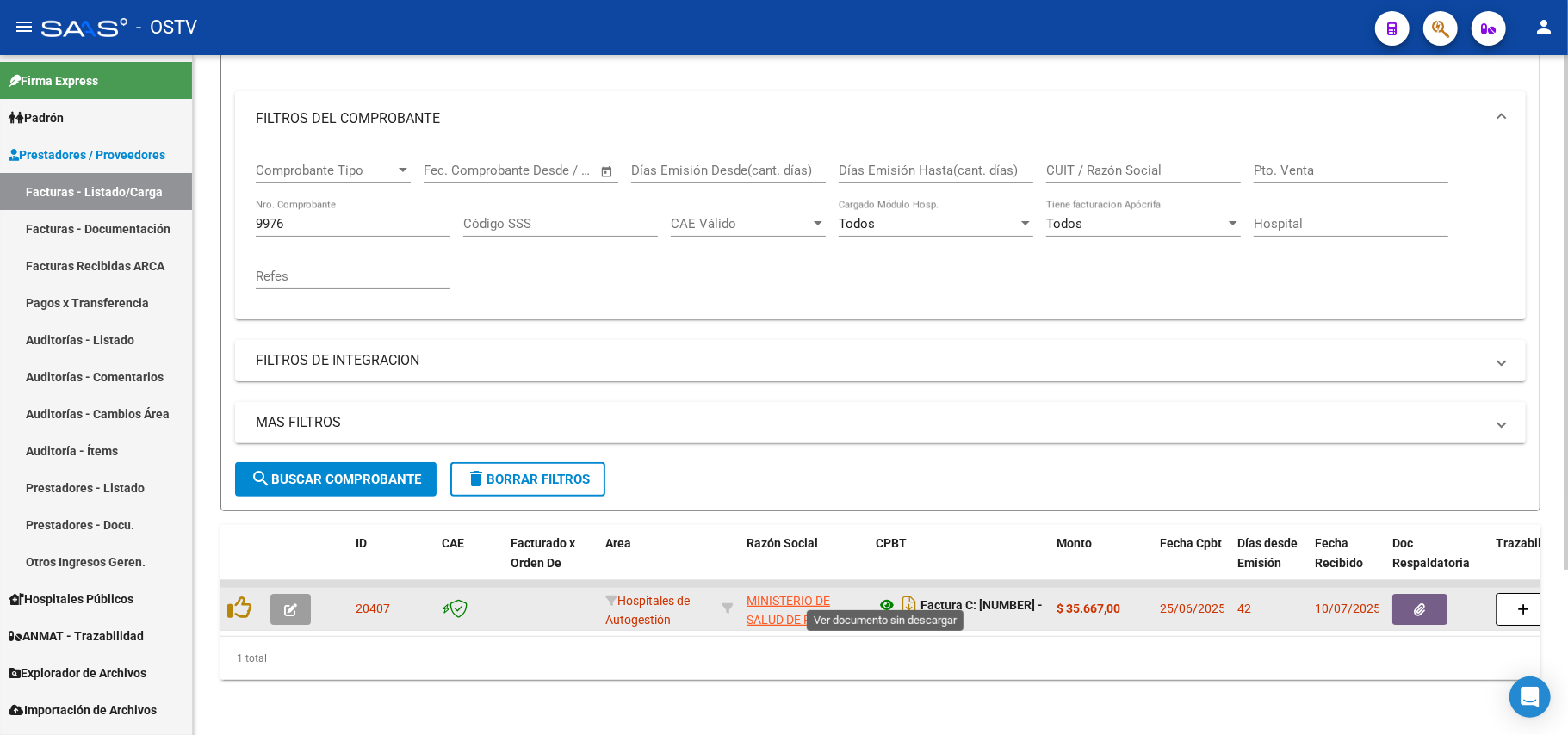 click 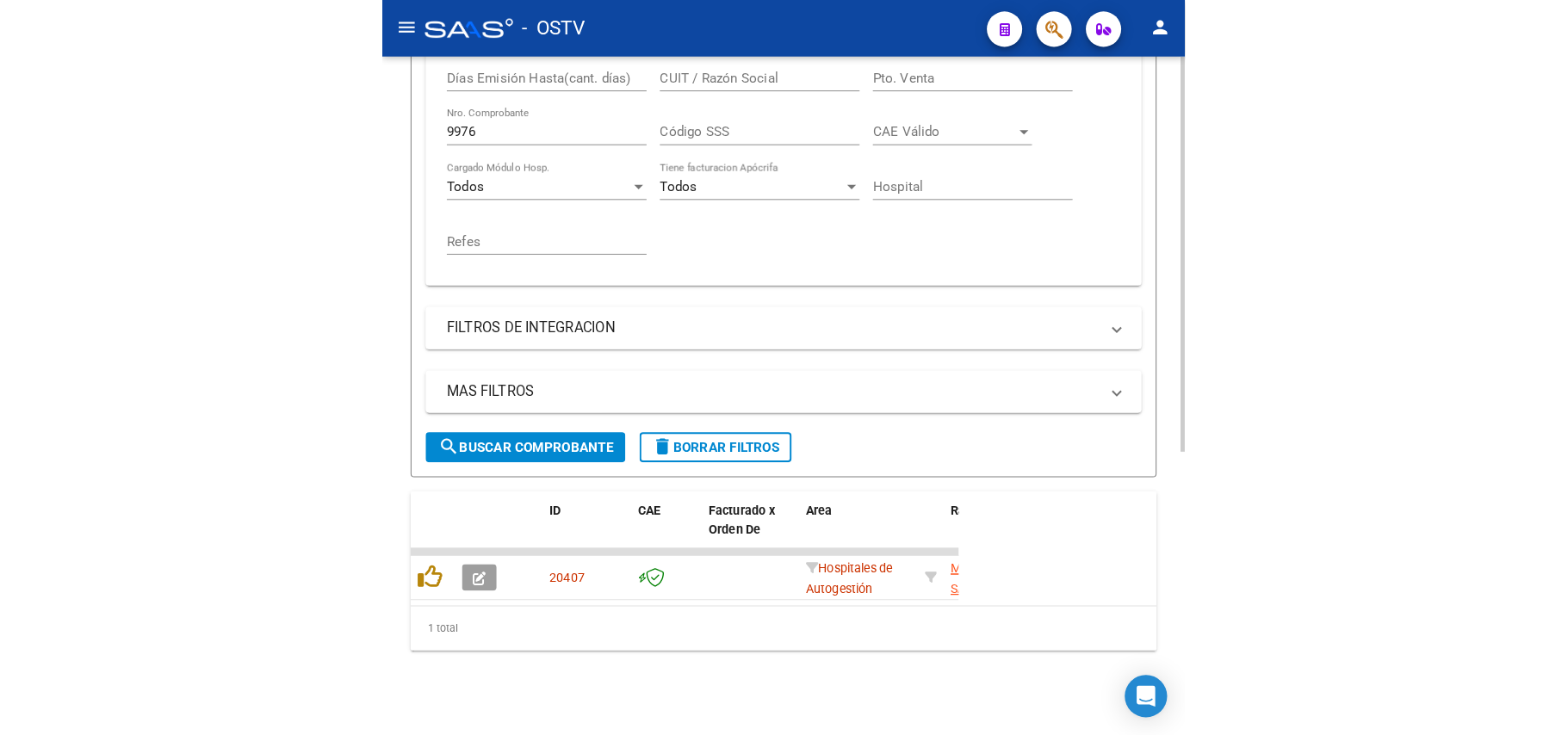 scroll, scrollTop: 219, scrollLeft: 0, axis: vertical 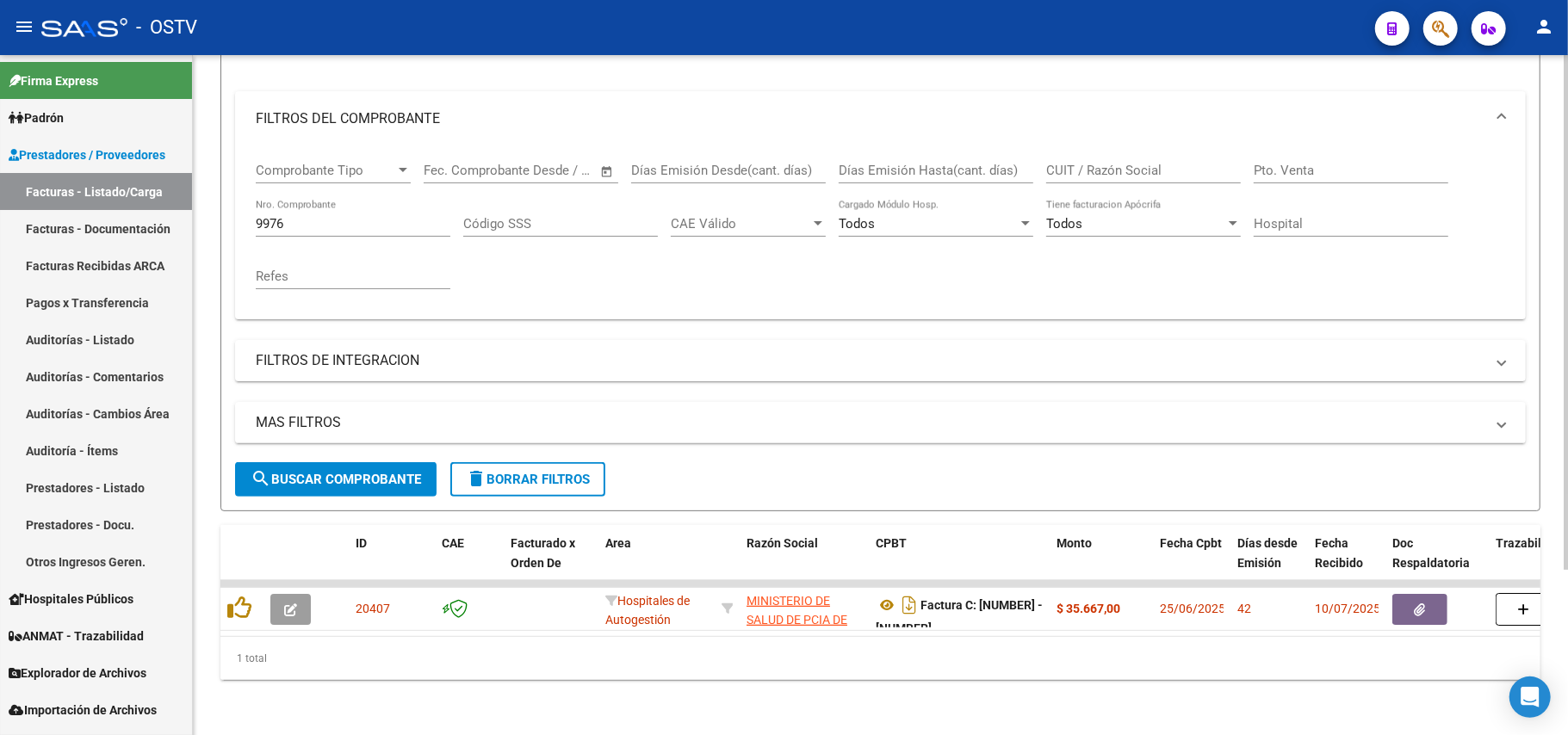 click on "[NUMBER] Nro. Comprobante" 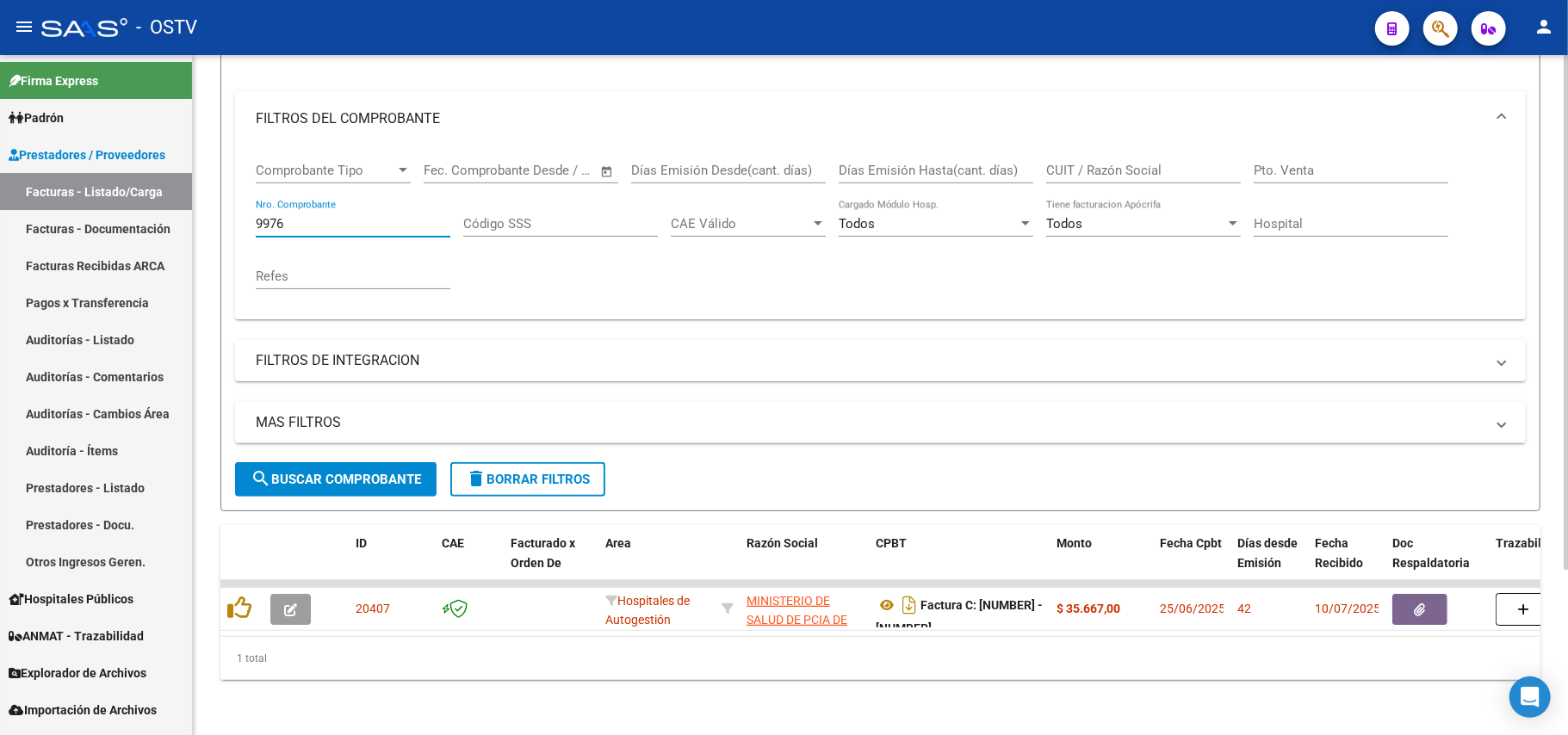 click on "9976" at bounding box center [353, 224] 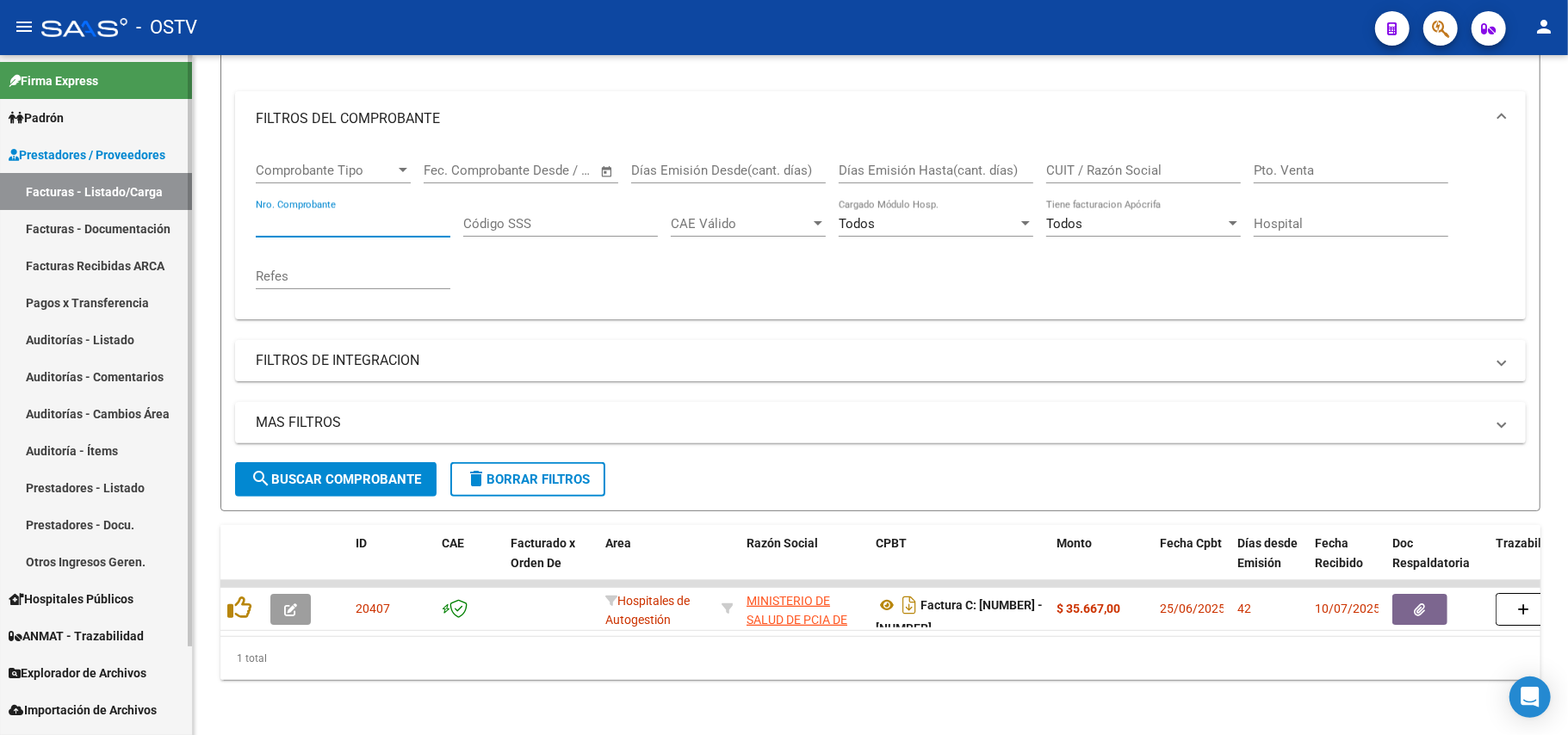 type 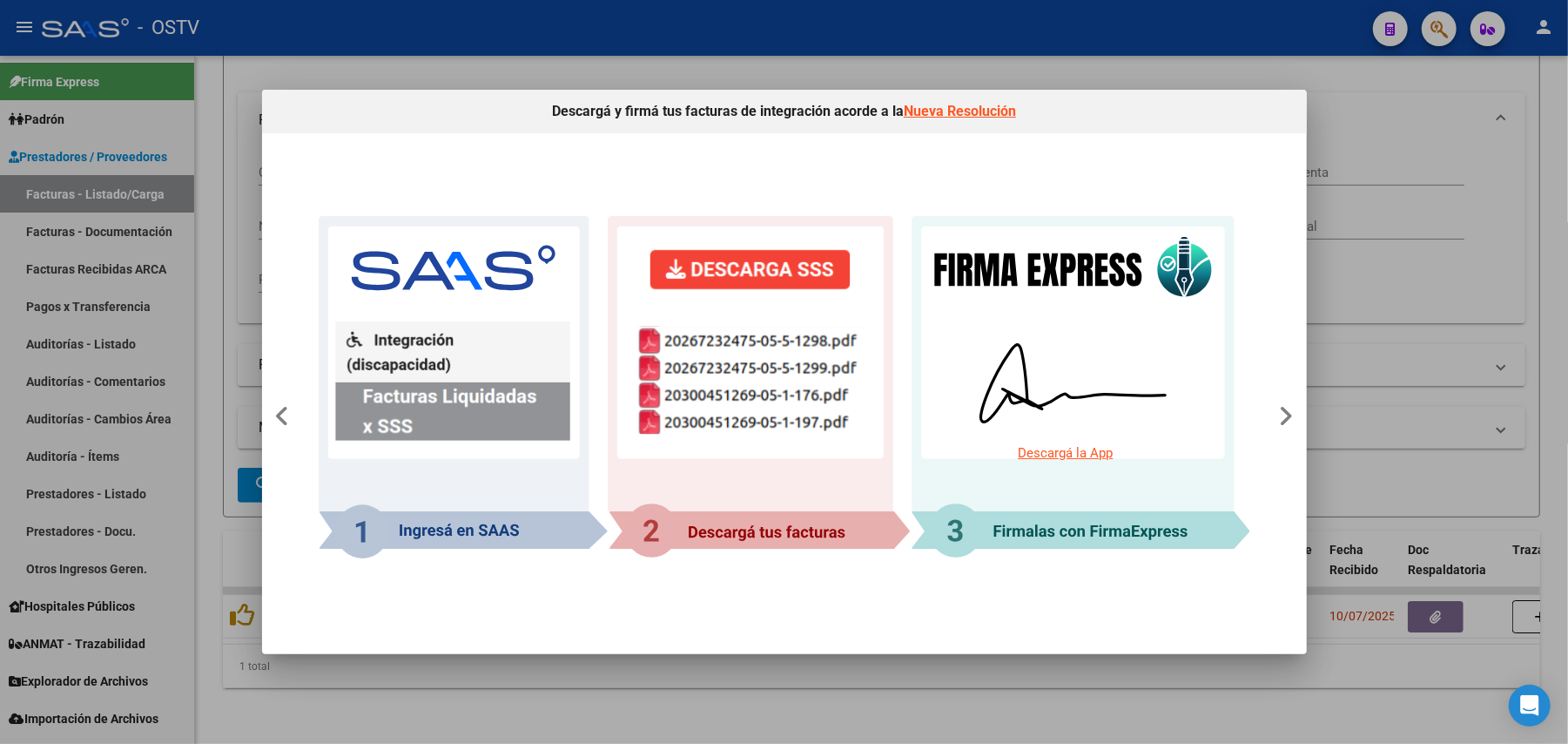 click at bounding box center [784, 372] 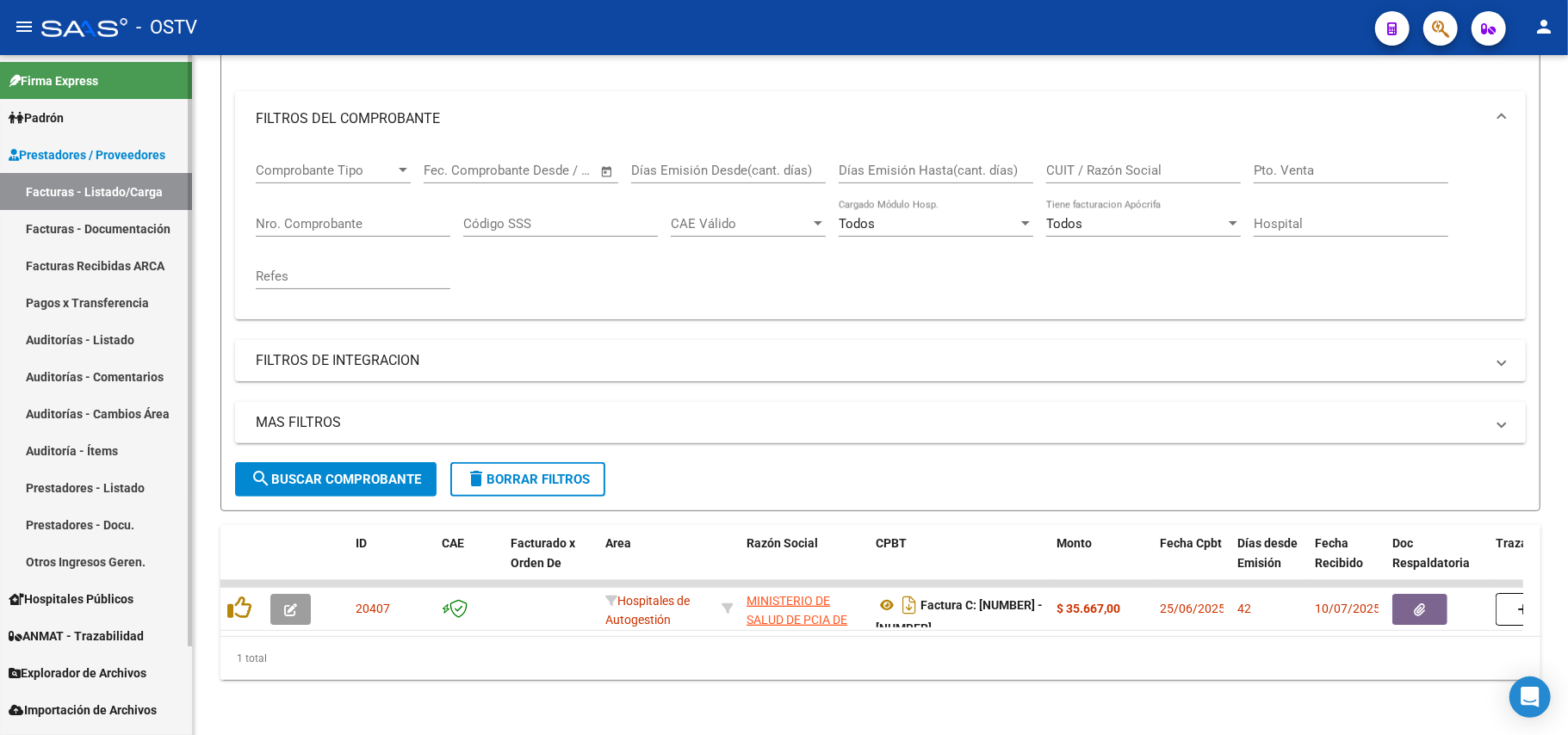 click on "Padrón" at bounding box center (36, 118) 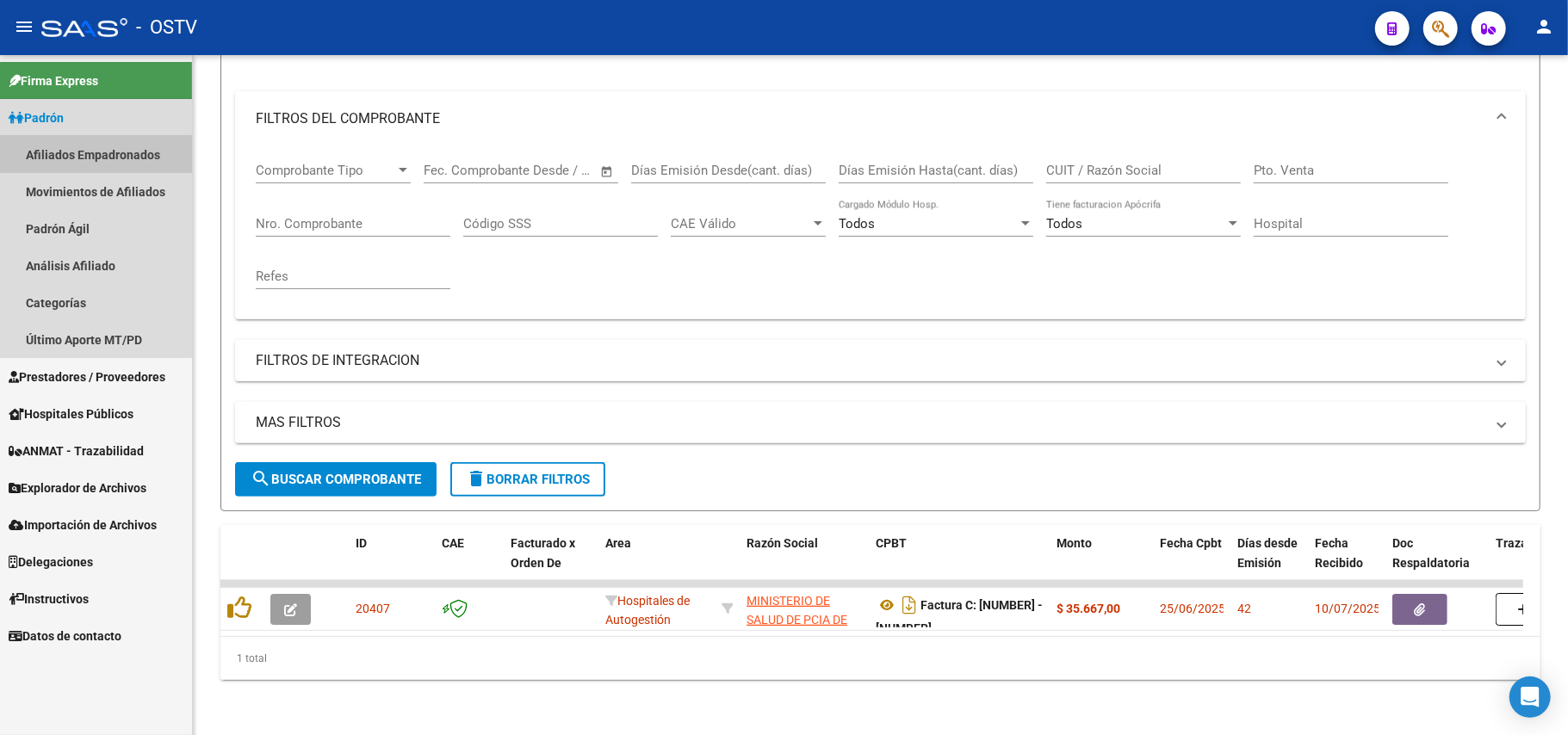 click on "Afiliados Empadronados" at bounding box center [96, 154] 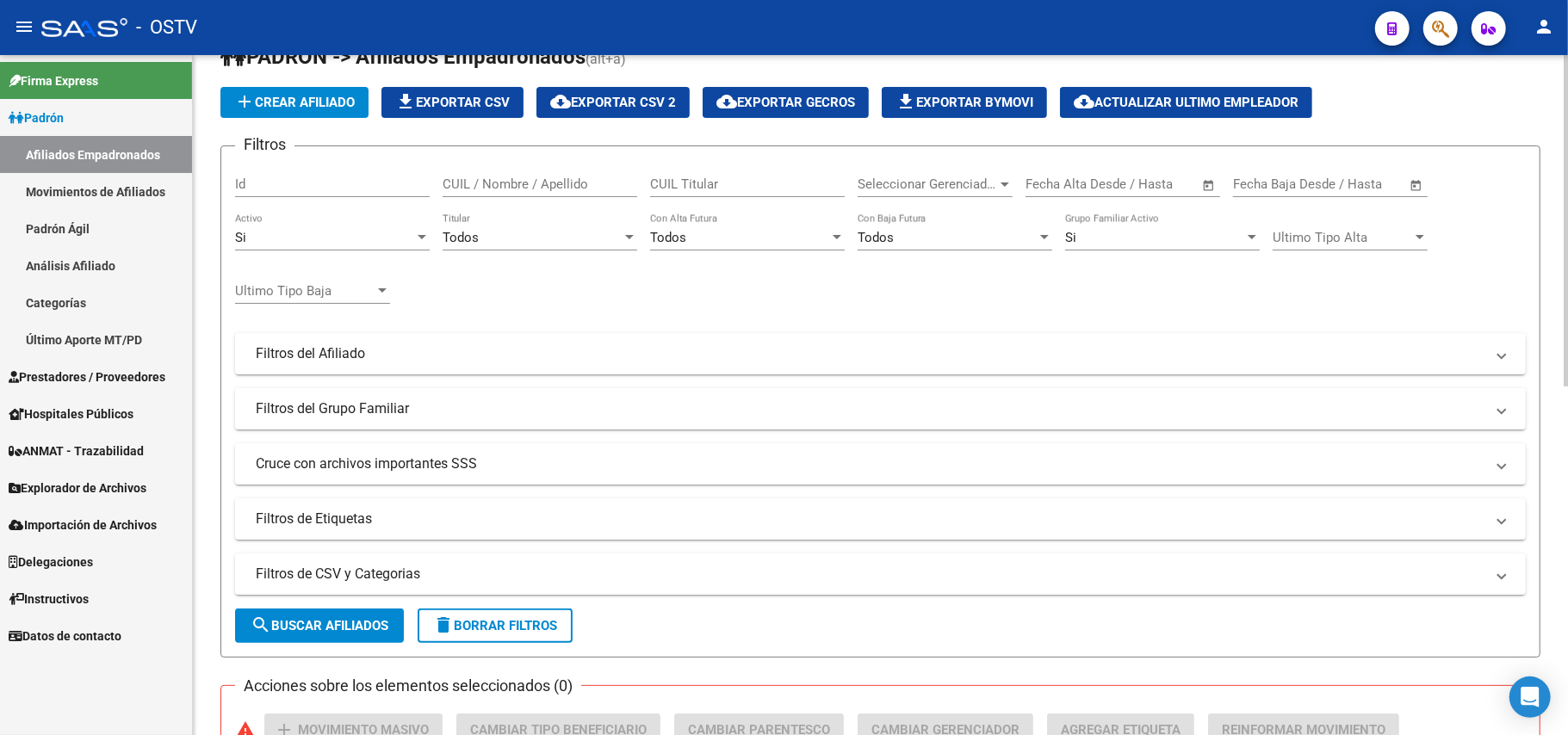 scroll, scrollTop: 0, scrollLeft: 0, axis: both 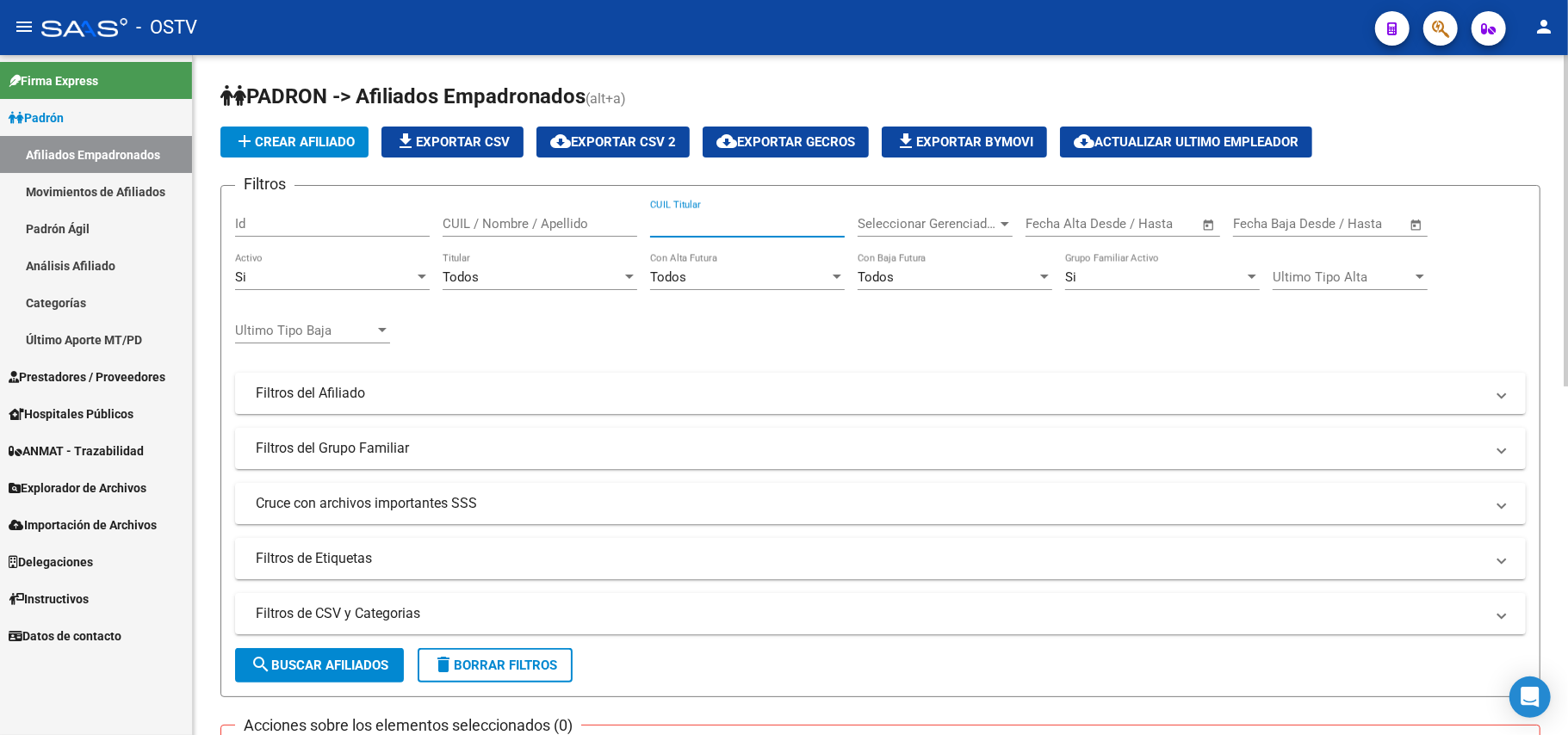 click on "CUIL Titular" at bounding box center [747, 224] 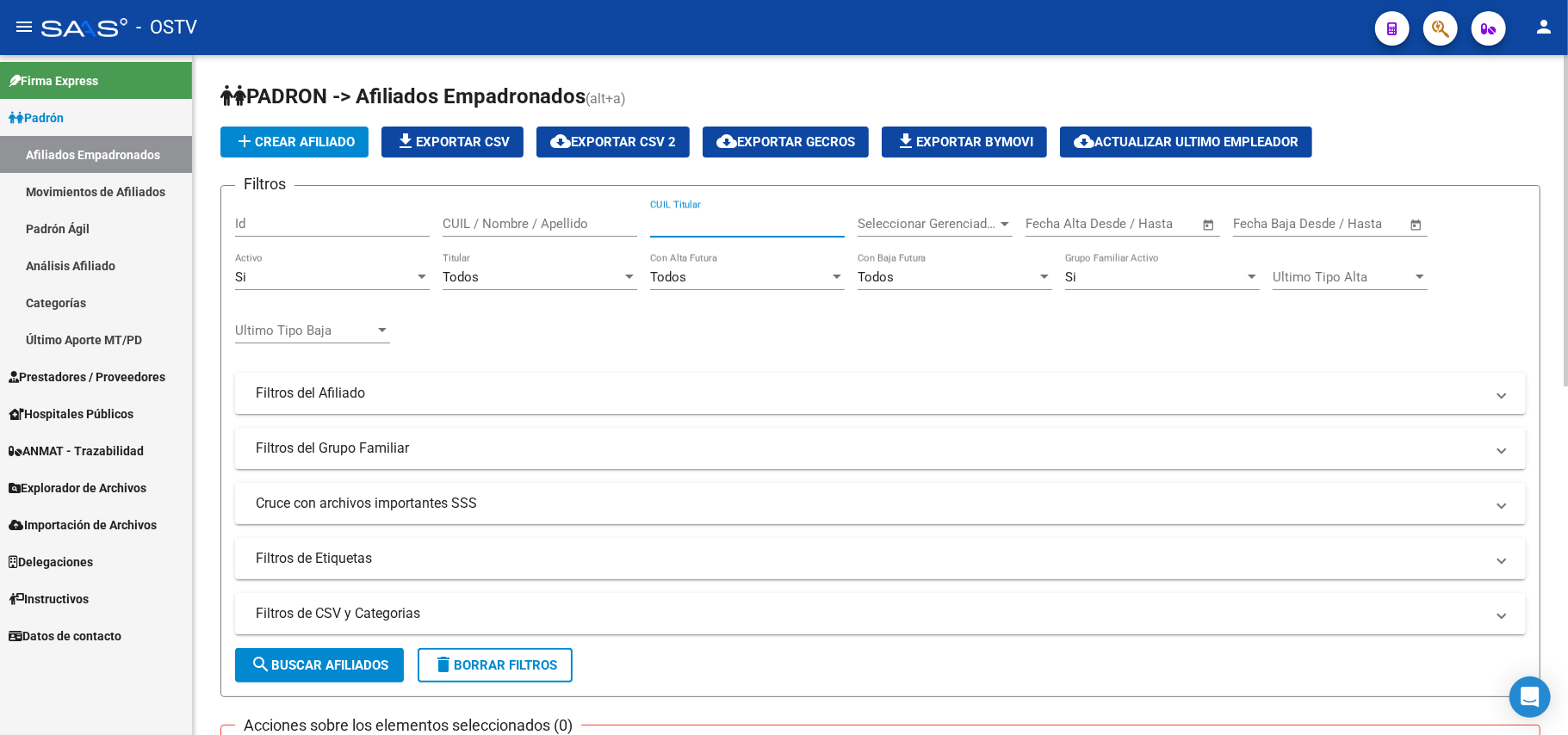 click on "Si Activo" 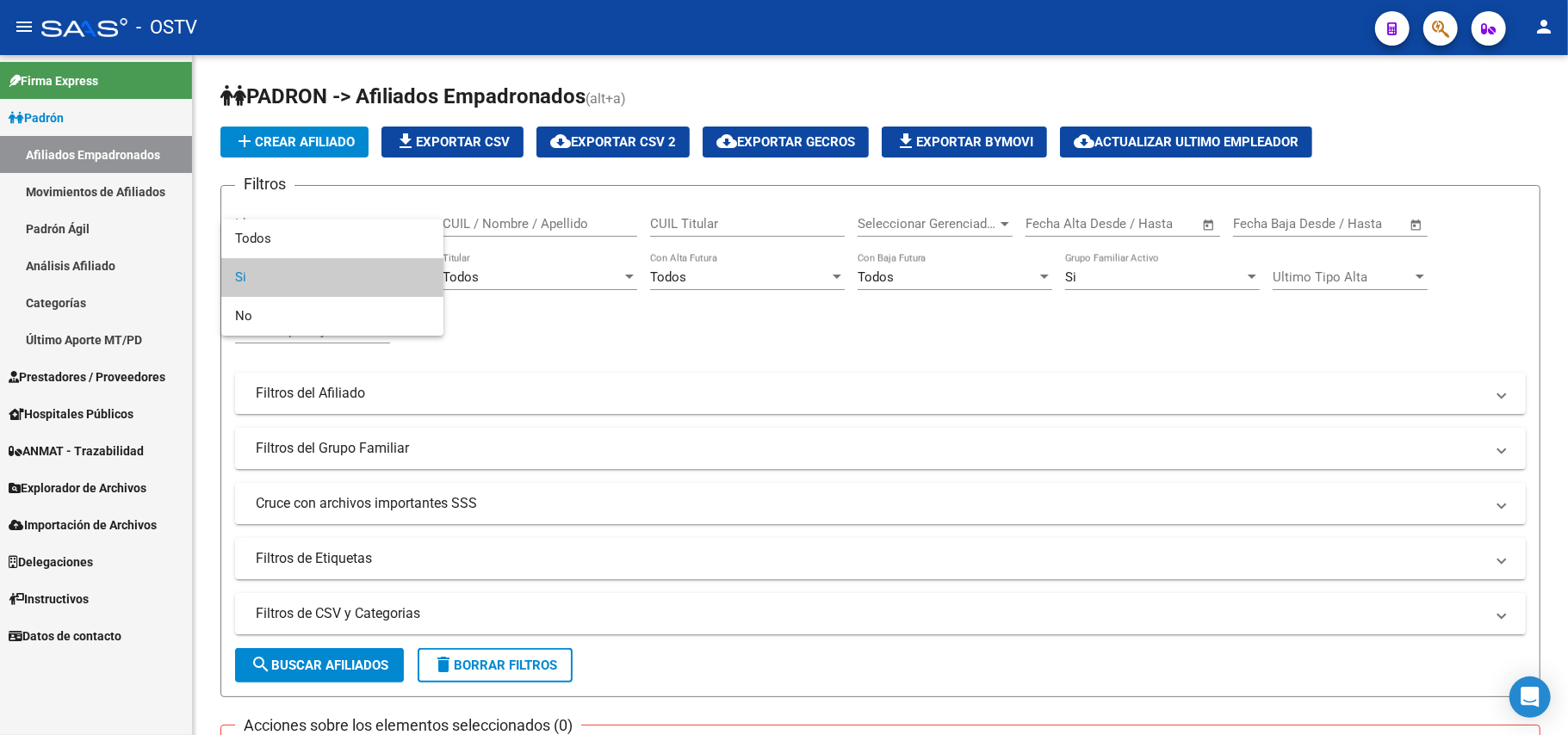 click at bounding box center [784, 368] 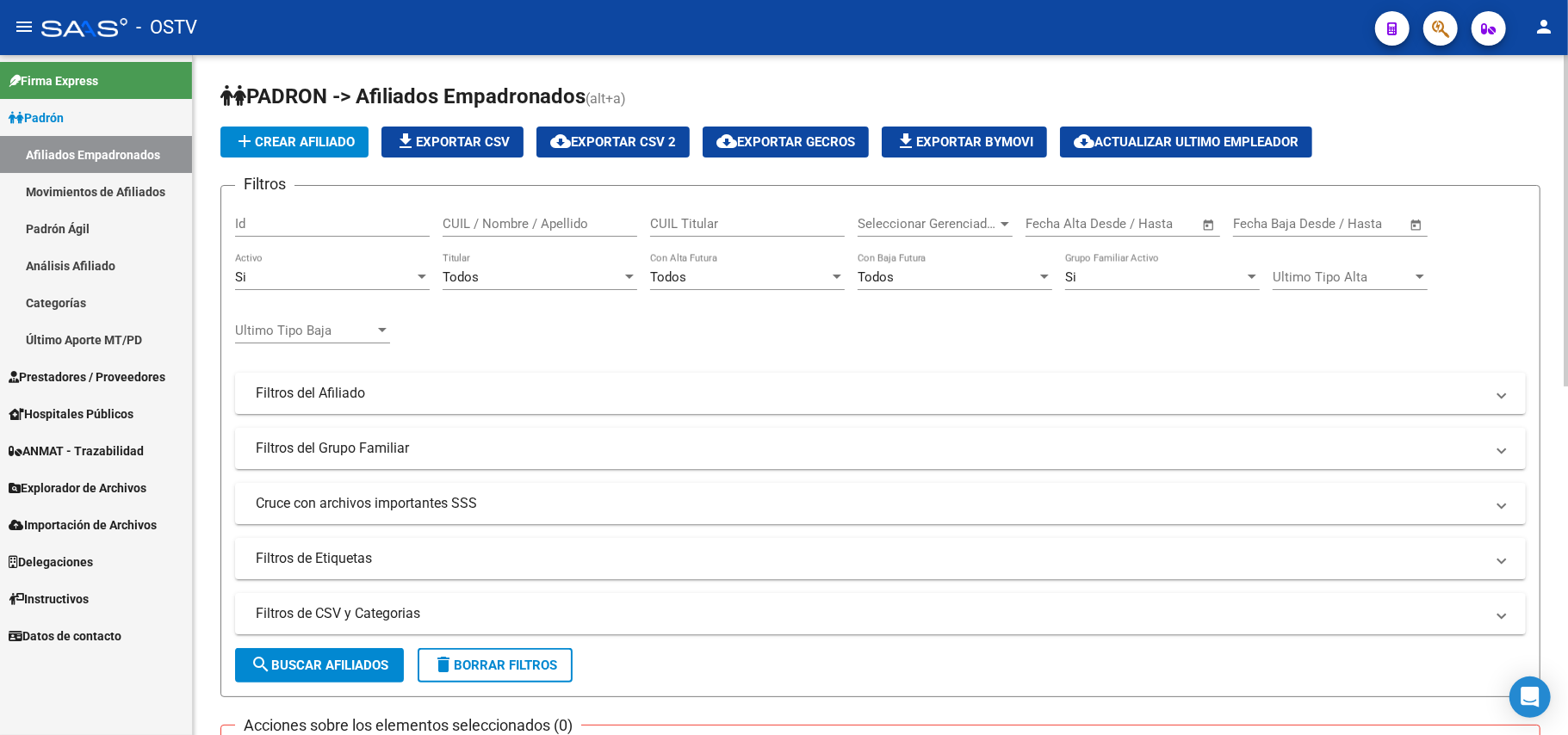 click on "CUIL Titular" at bounding box center (747, 224) 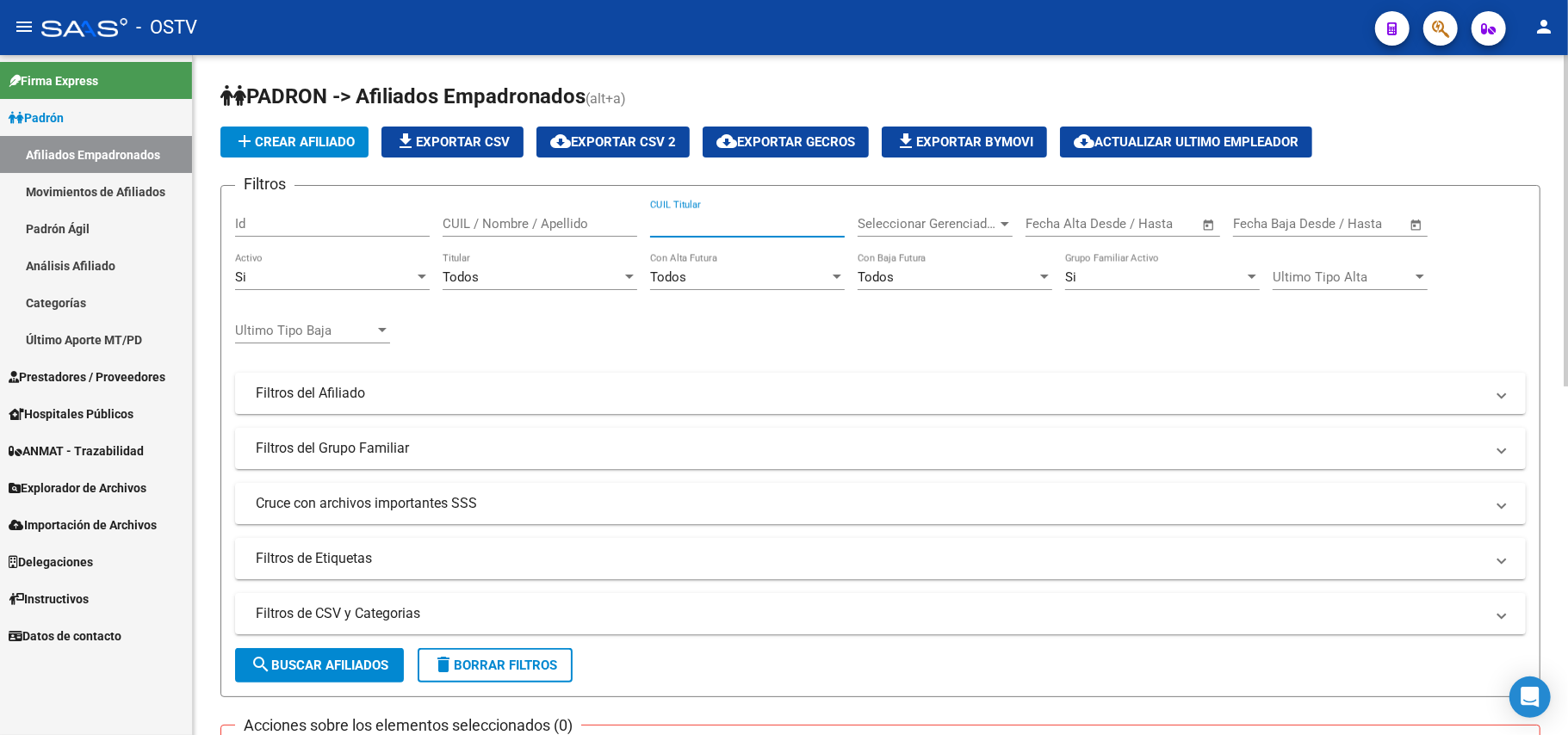 paste on "T/CUIL: [NUMBER]/[NUMBER]" 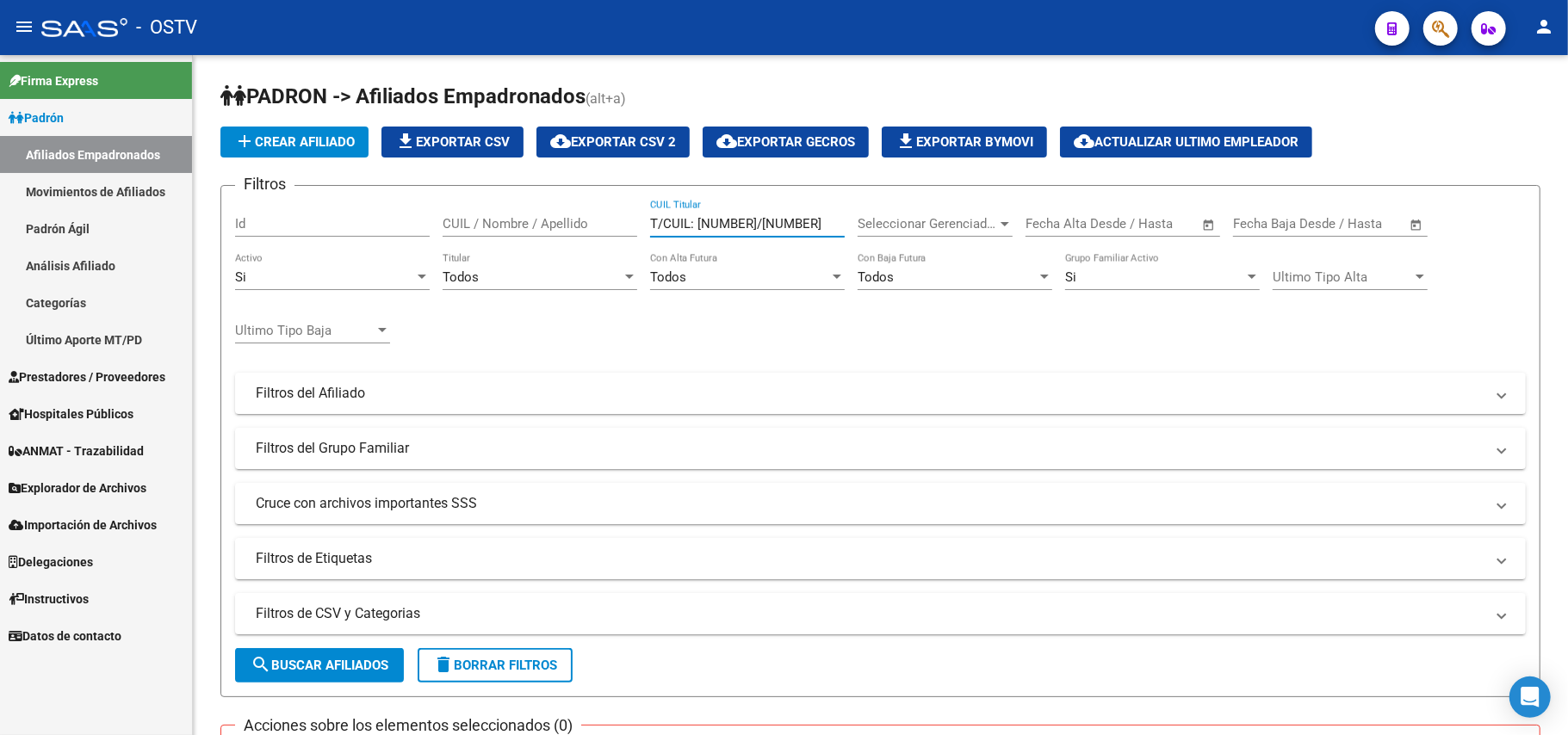 drag, startPoint x: 694, startPoint y: 219, endPoint x: 107, endPoint y: 212, distance: 587.04174 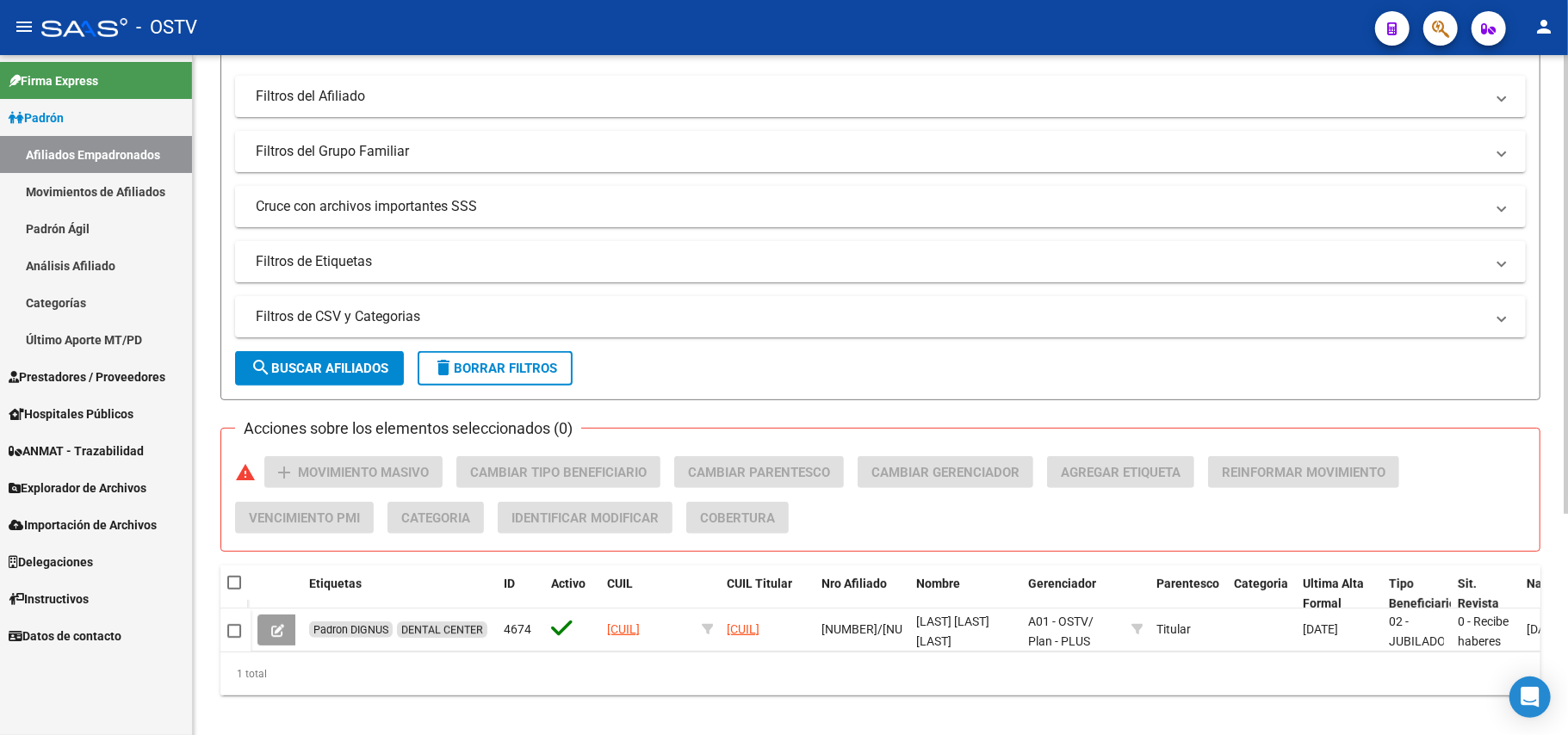 scroll, scrollTop: 329, scrollLeft: 0, axis: vertical 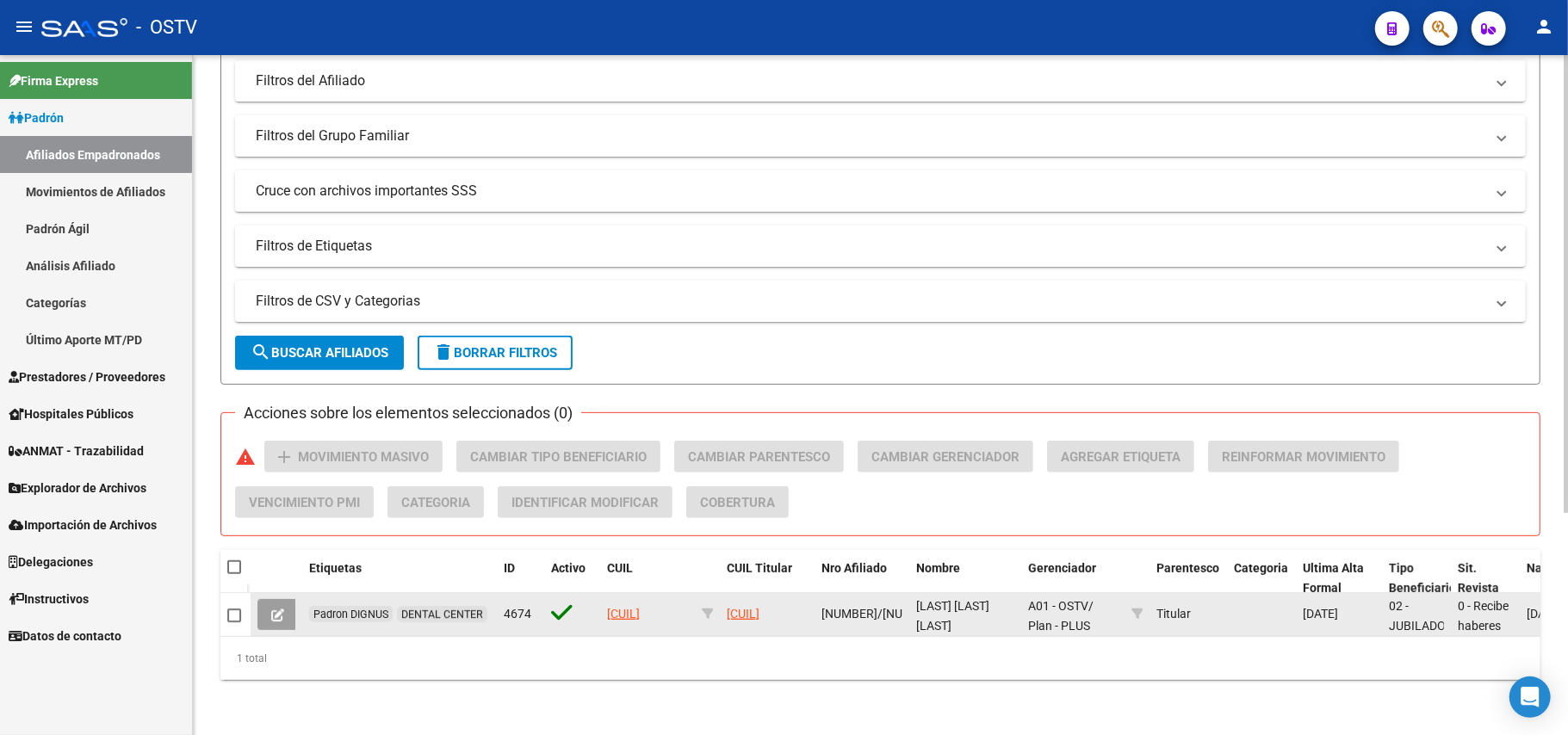 type on "[CUIL]" 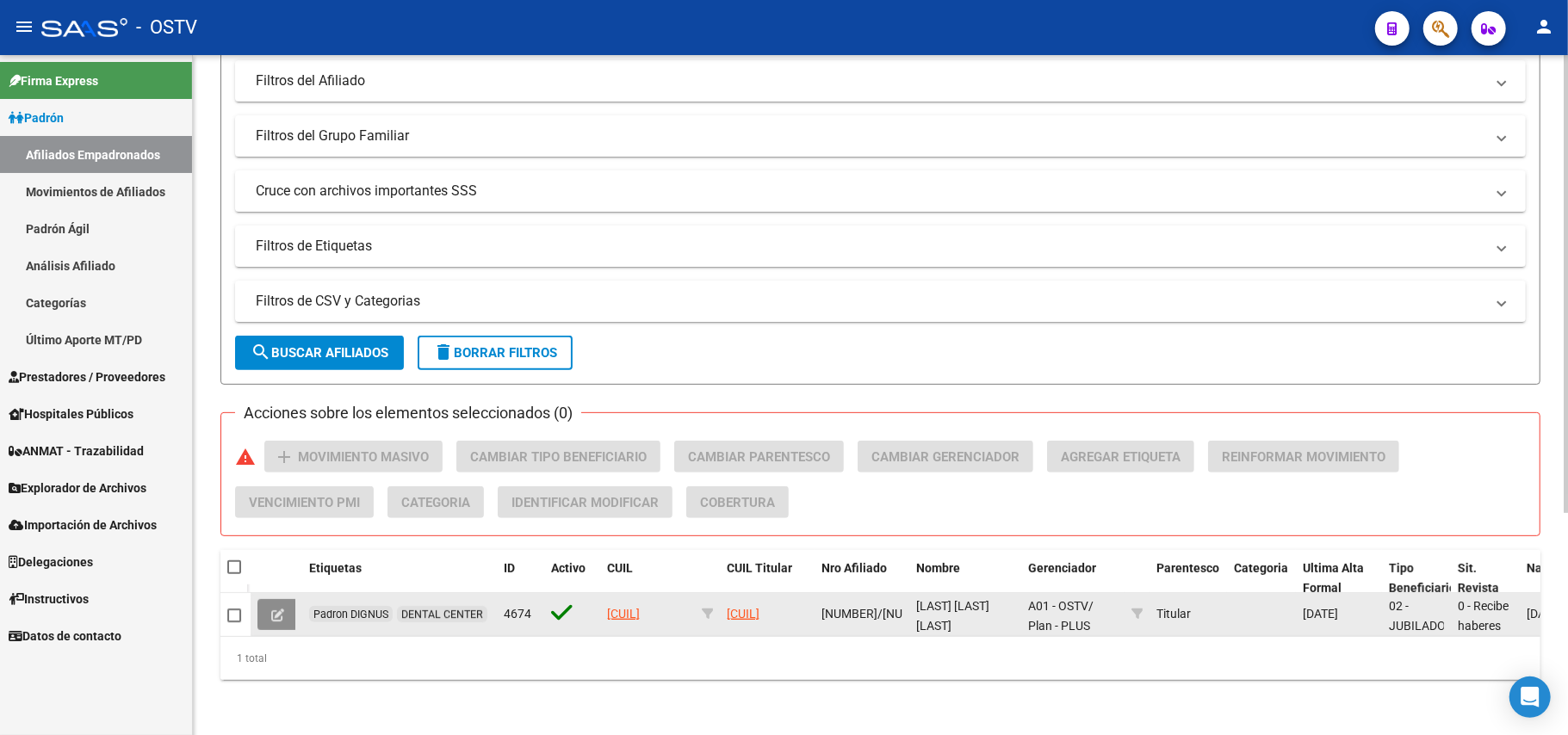 click 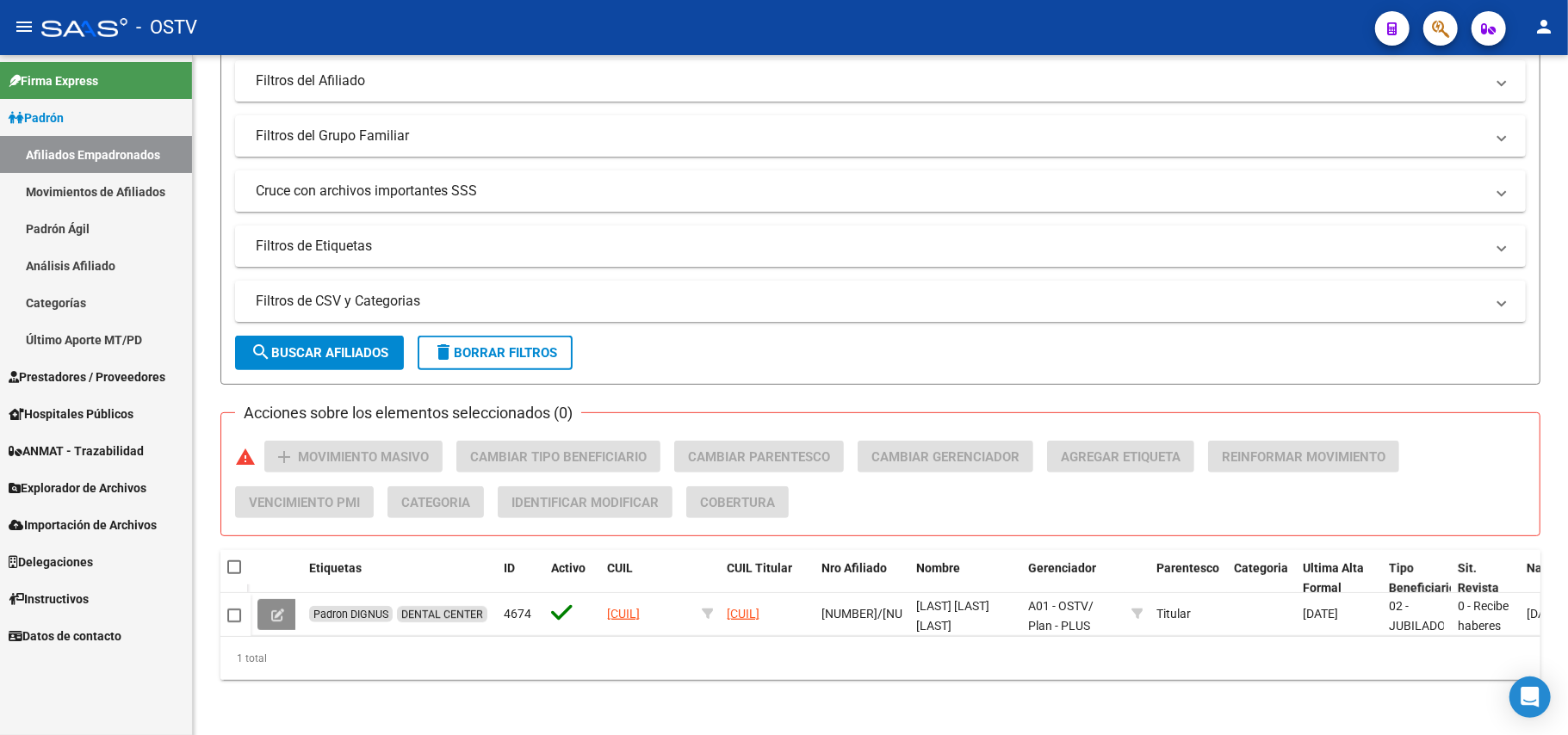 scroll, scrollTop: 0, scrollLeft: 0, axis: both 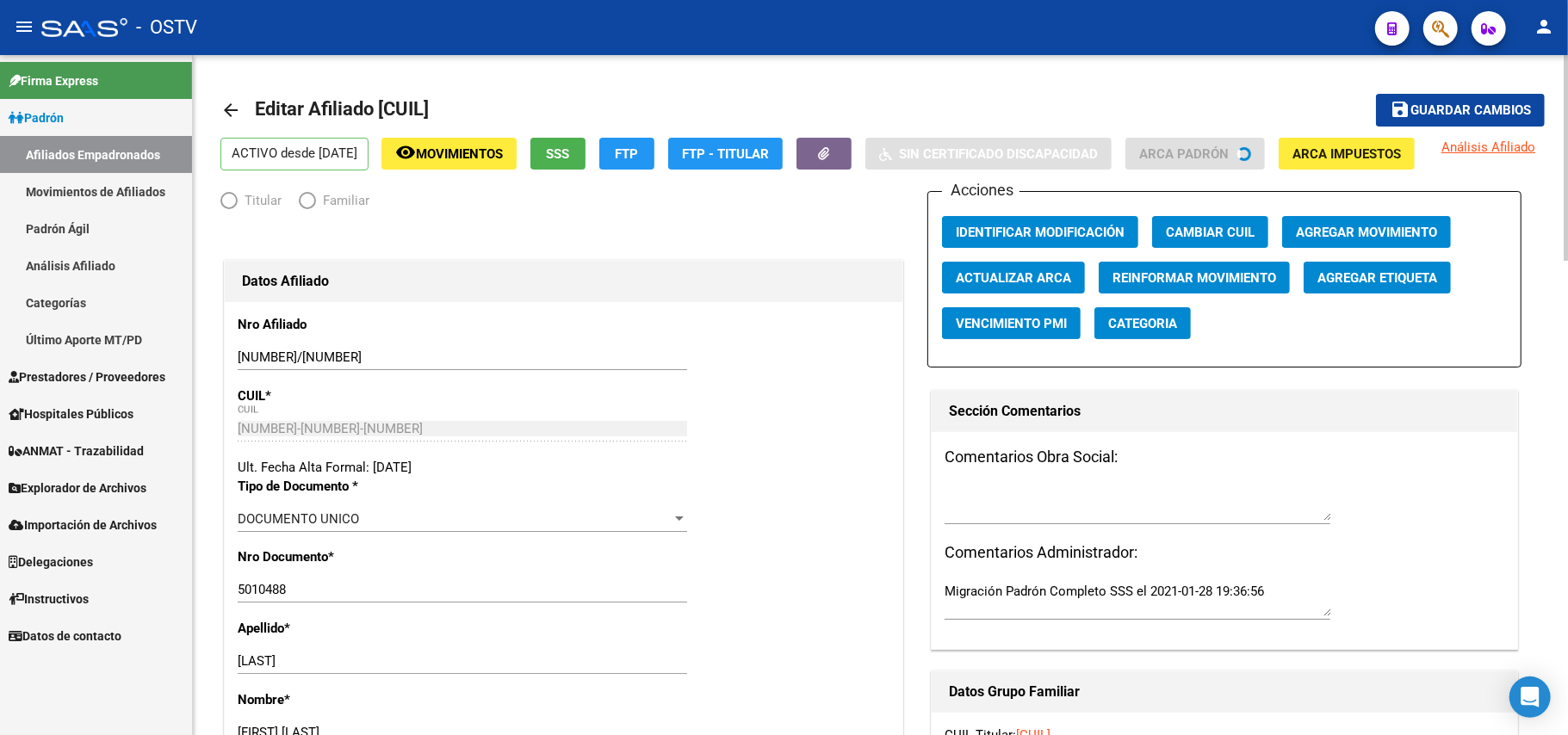radio on "true" 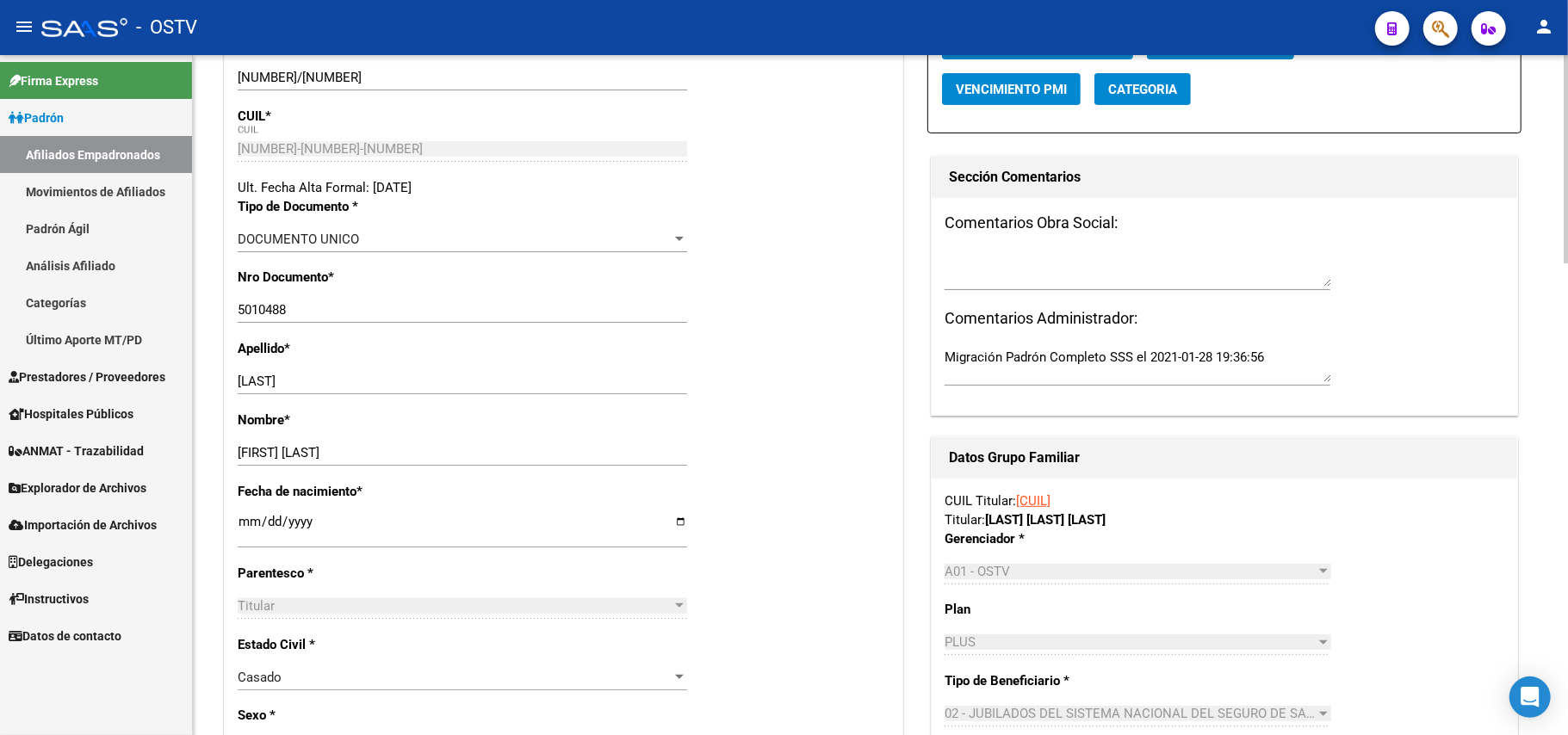 scroll, scrollTop: 50, scrollLeft: 0, axis: vertical 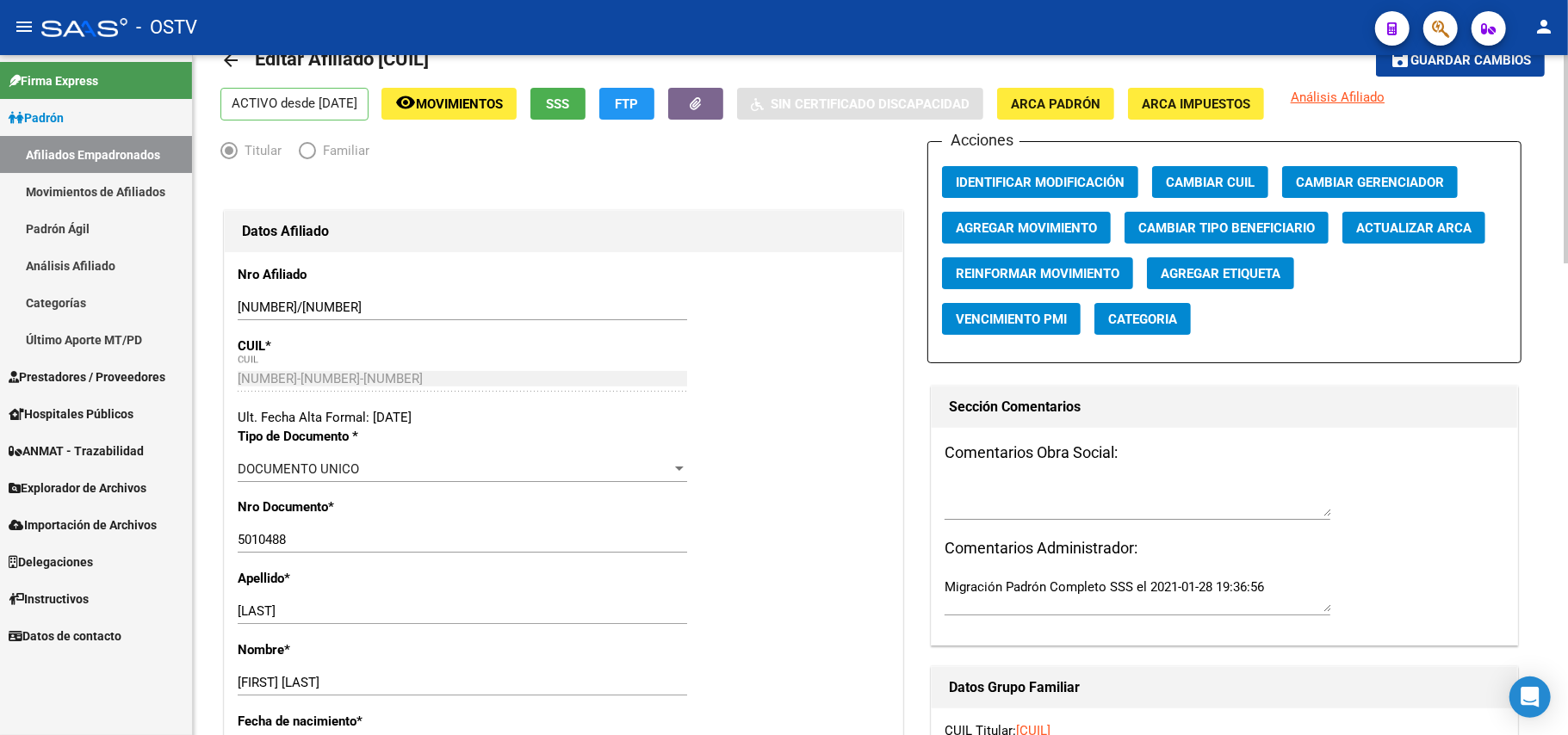 click on "Datos Afiliado Nro Afiliado    [NUMBER]/[NUMBER] Ingresar nro  CUIL  *   [NUMBER]-[NUMBER]-[NUMBER] CUIL  ARCA Padrón  Ult. Fecha Alta Formal: [DATE]  Tipo de Documento * DOCUMENTO UNICO Seleccionar tipo Nro Documento  *   [NUMBER] Ingresar nro  Apellido  *   [LAST] Ingresar apellido  Nombre  *   [FIRST] [LAST] Ingresar nombre  Fecha de nacimiento  *   [DATE] Ingresar fecha   Parentesco * Titular Seleccionar parentesco  Estado Civil * Casado Seleccionar tipo  Sexo * Femenino Seleccionar sexo  Nacionalidad * [COUNTRY] Seleccionar tipo  Discapacitado * No discapacitado Seleccionar tipo Vencimiento Certificado Estudio    Ingresar fecha   Tipo domicilio * Domicilio Completo Seleccionar tipo domicilio  Provincia * [CITY] Seleccionar provincia Localidad  *   [CITY] - [STREET] [NUMBER] [STREET] ([NUMBER] Ingresar el nombre  Codigo Postal  *   [NUMBER] Ingresar el codigo  Calle  *   [STREET] [NUMBER] Ingresar calle  Numero  *   Ingresar nro  Piso    Ingresar piso  Departamento    C Ingresar depto        E-mail" 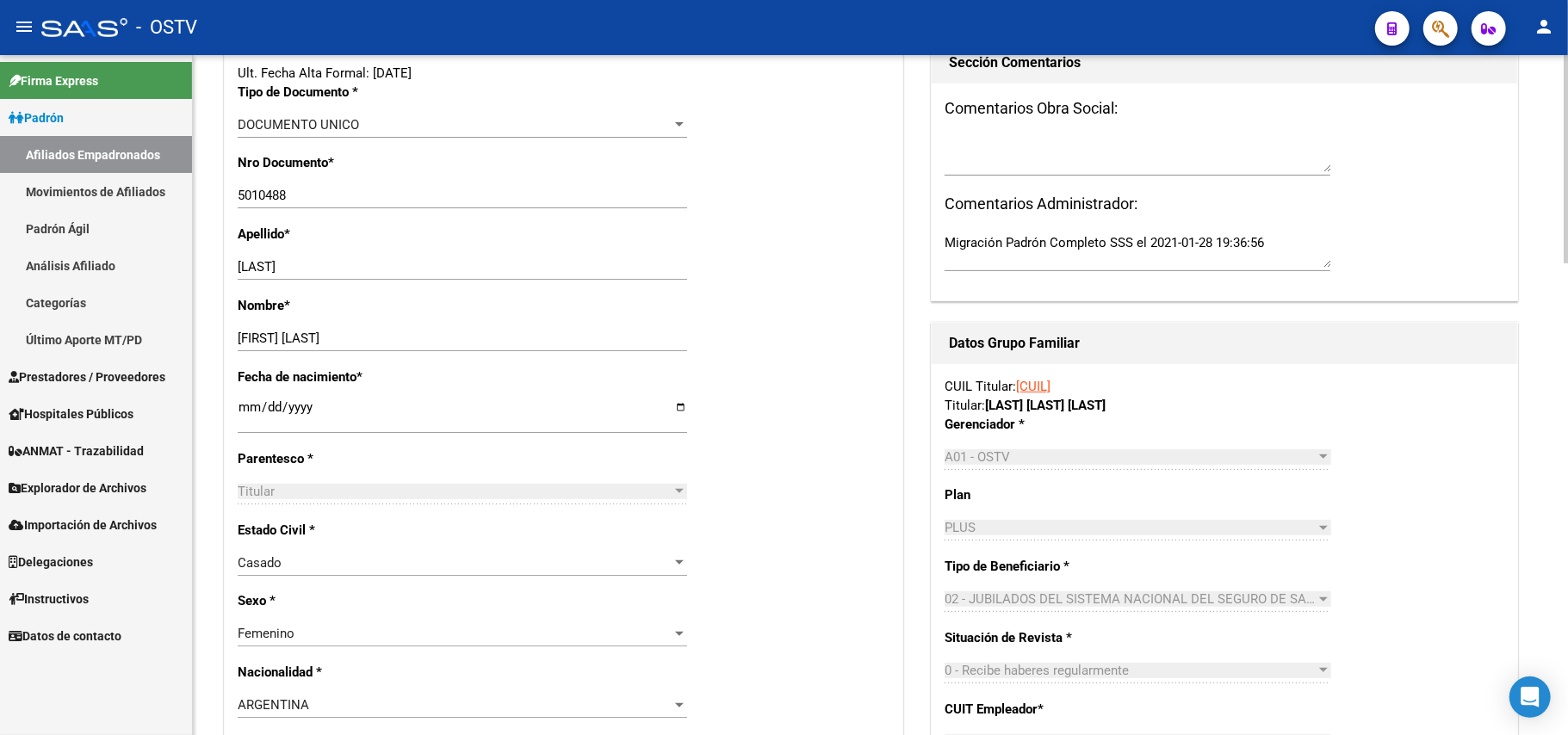 scroll, scrollTop: 510, scrollLeft: 0, axis: vertical 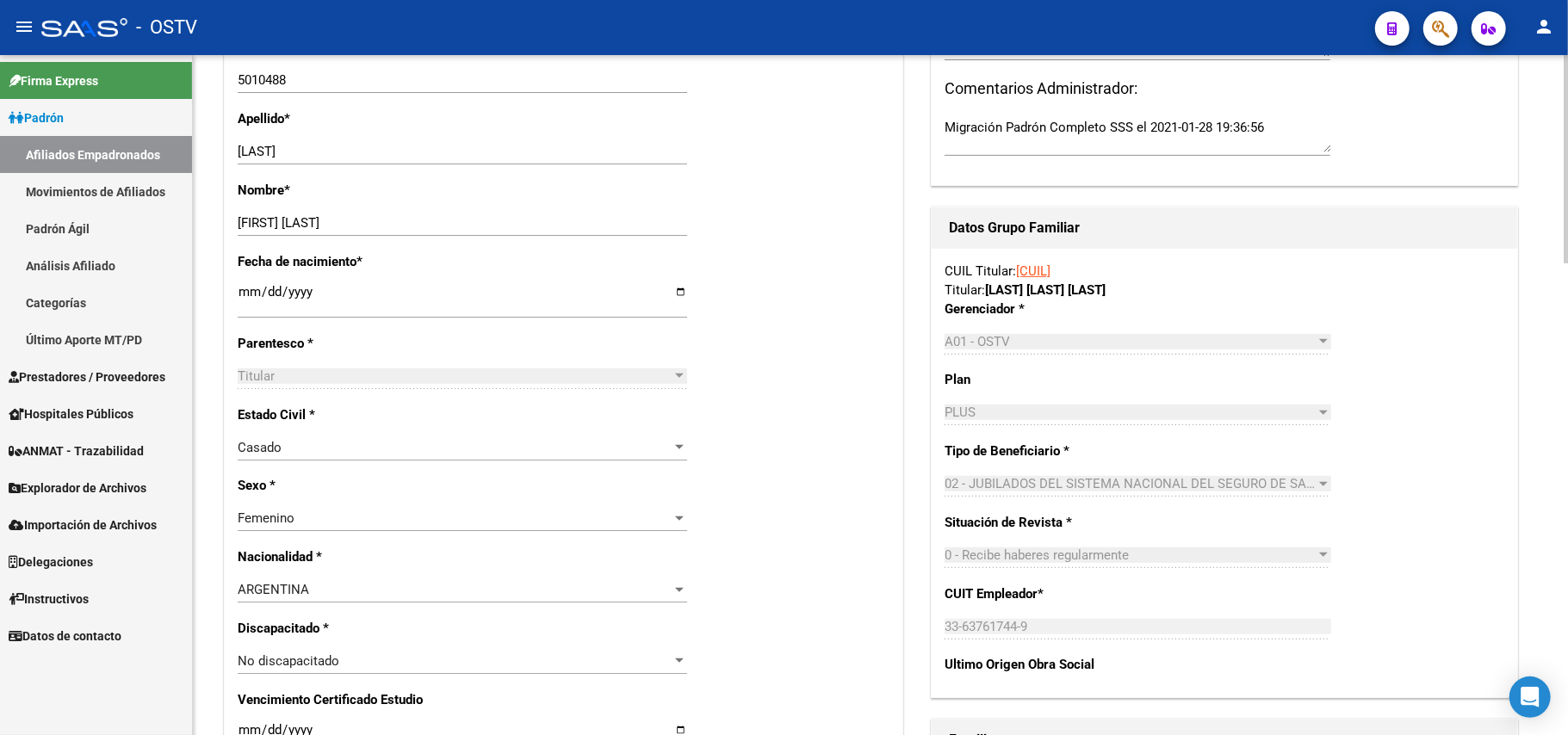 click on "Fecha de nacimiento  *   [DATE] Ingresar fecha" 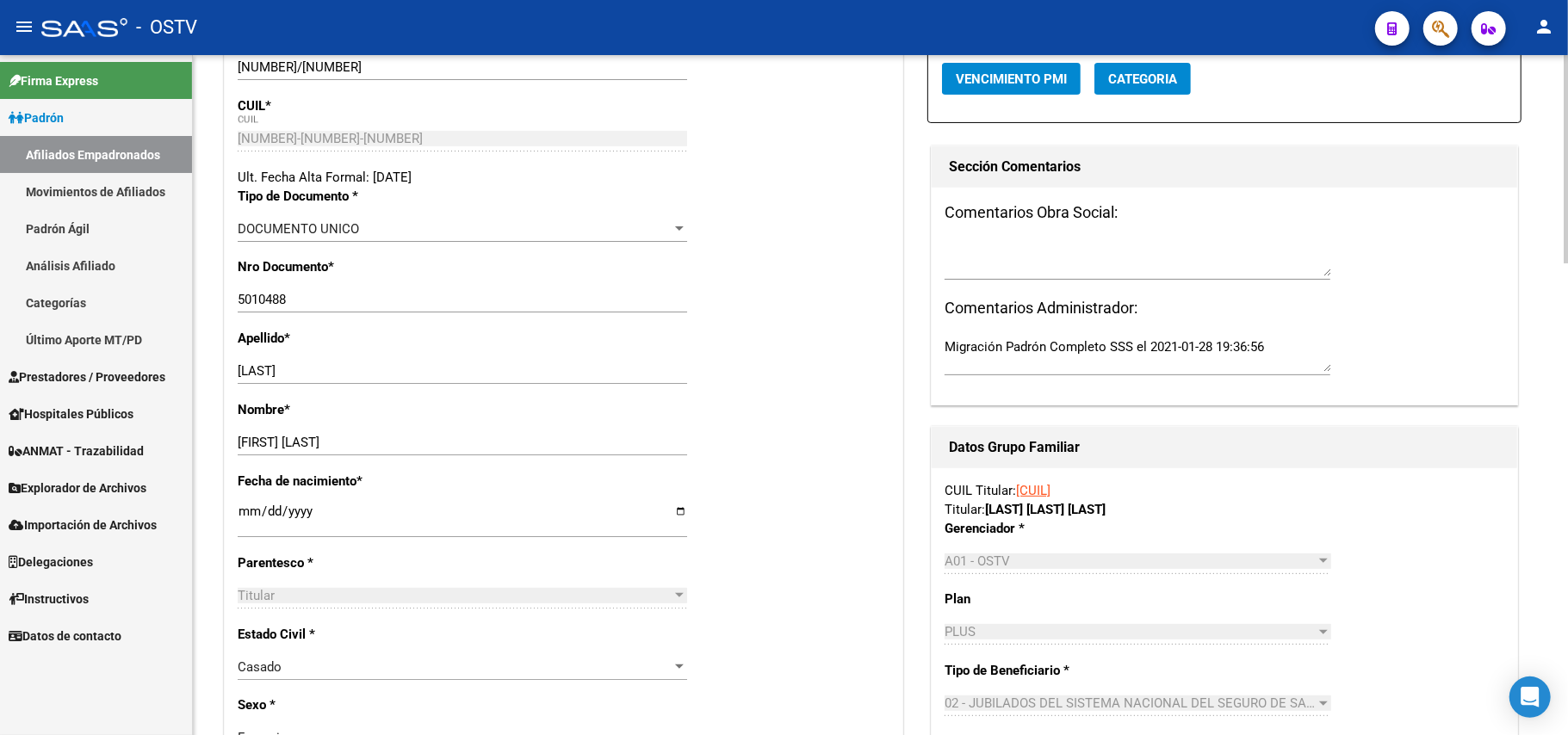 scroll, scrollTop: 344, scrollLeft: 0, axis: vertical 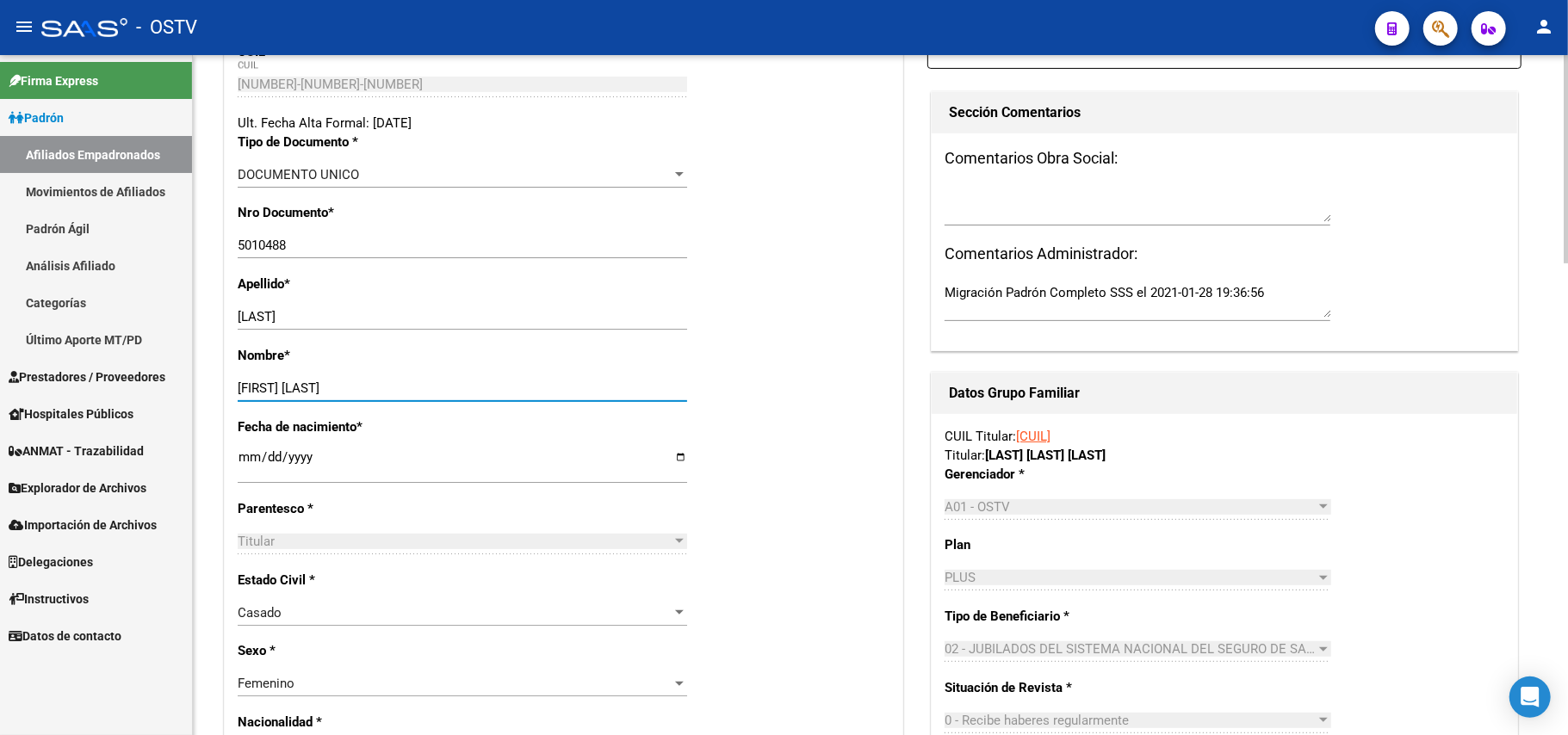 drag, startPoint x: 341, startPoint y: 387, endPoint x: 231, endPoint y: 374, distance: 110.76552 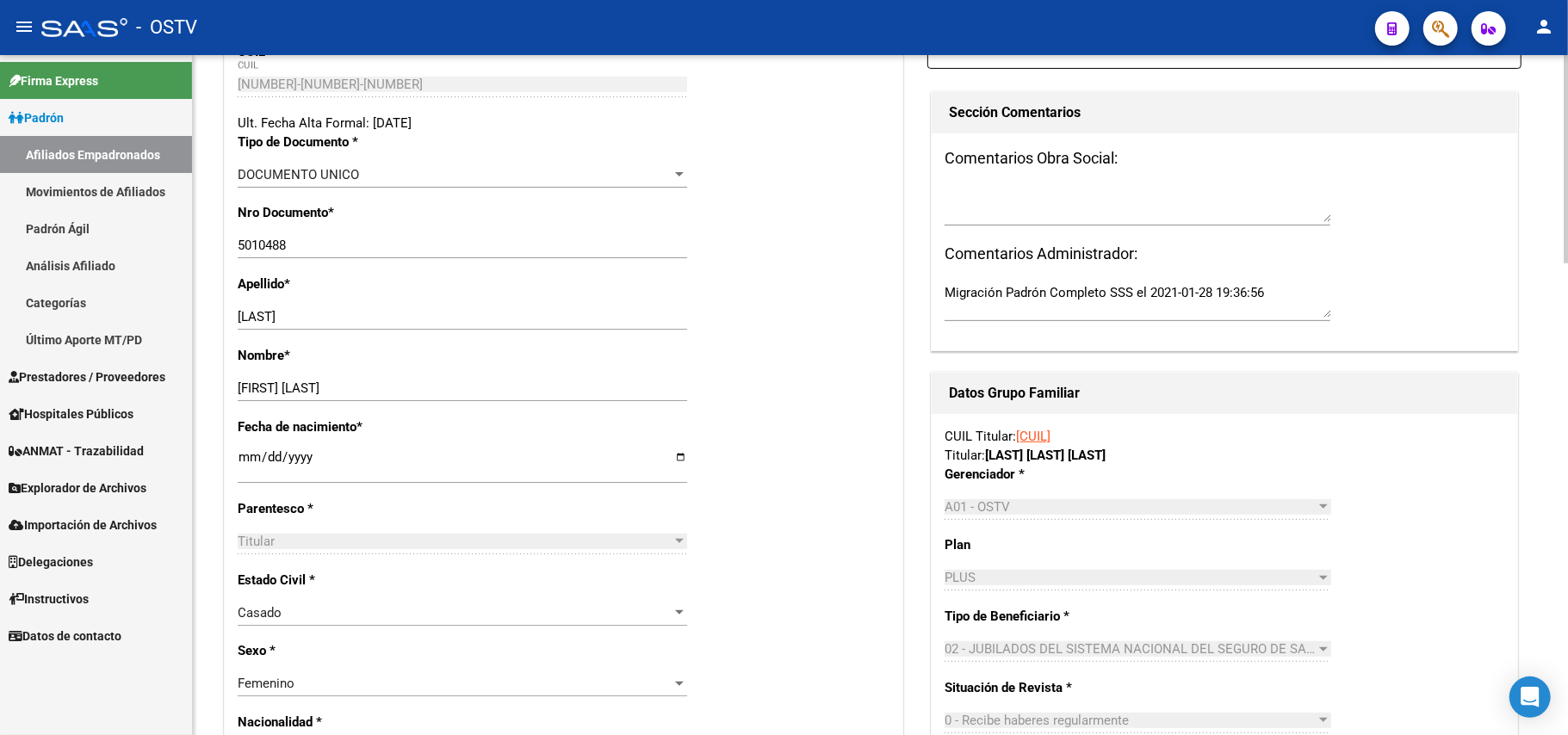 click on "Nombre  *   [FIRST] [LAST] Ingresar nombre" 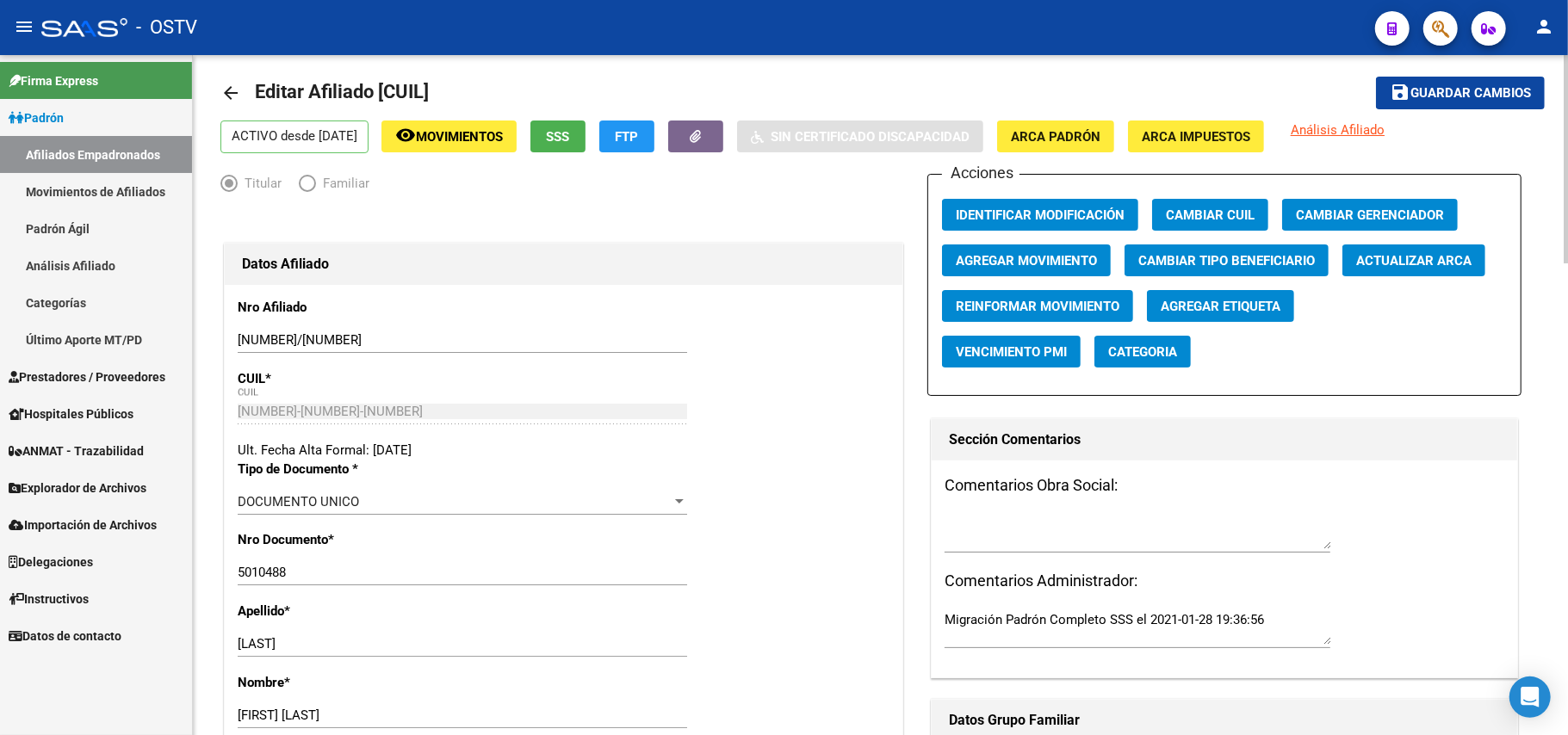 scroll, scrollTop: 0, scrollLeft: 0, axis: both 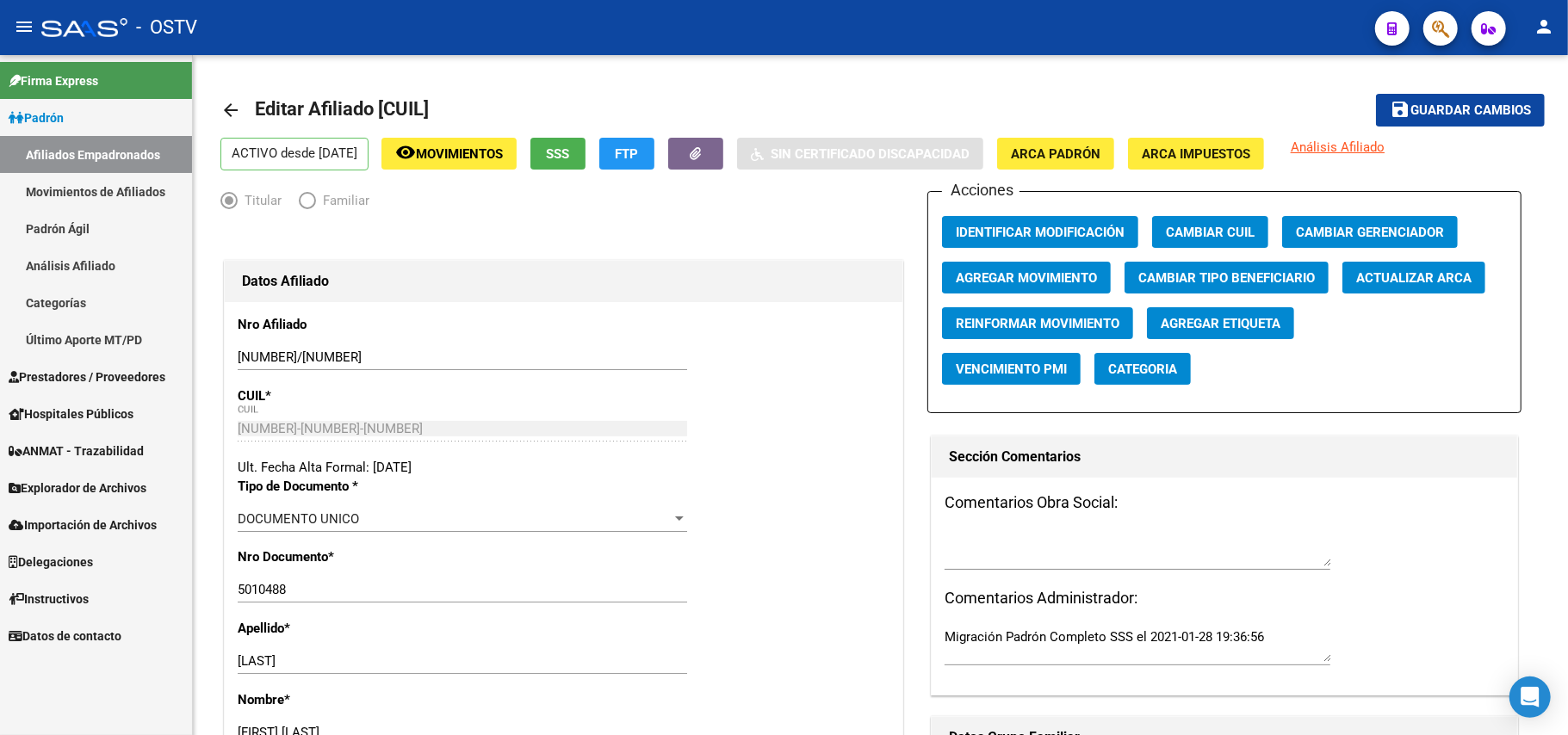 click on "Prestadores / Proveedores" at bounding box center (87, 377) 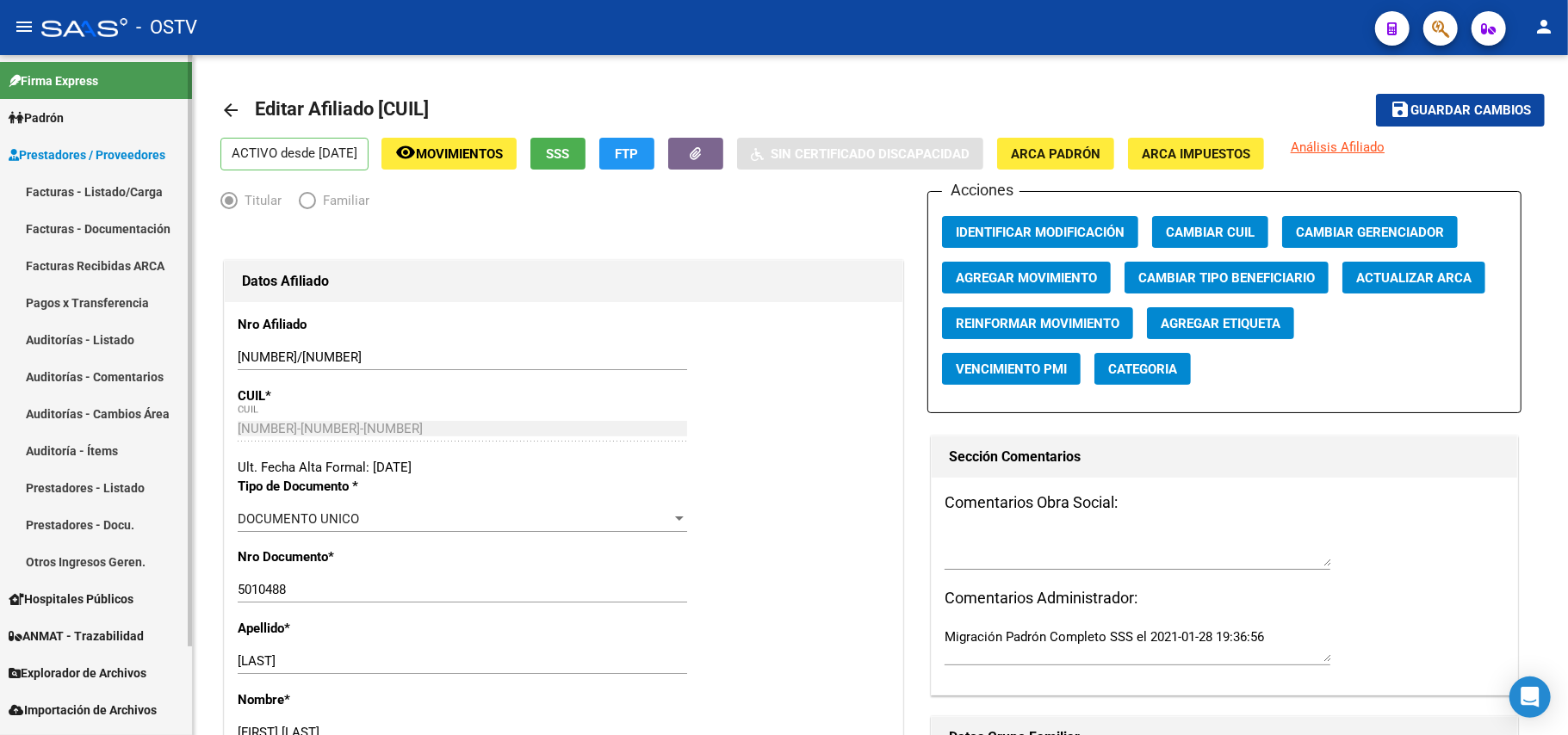 click on "Facturas - Listado/Carga" at bounding box center [96, 191] 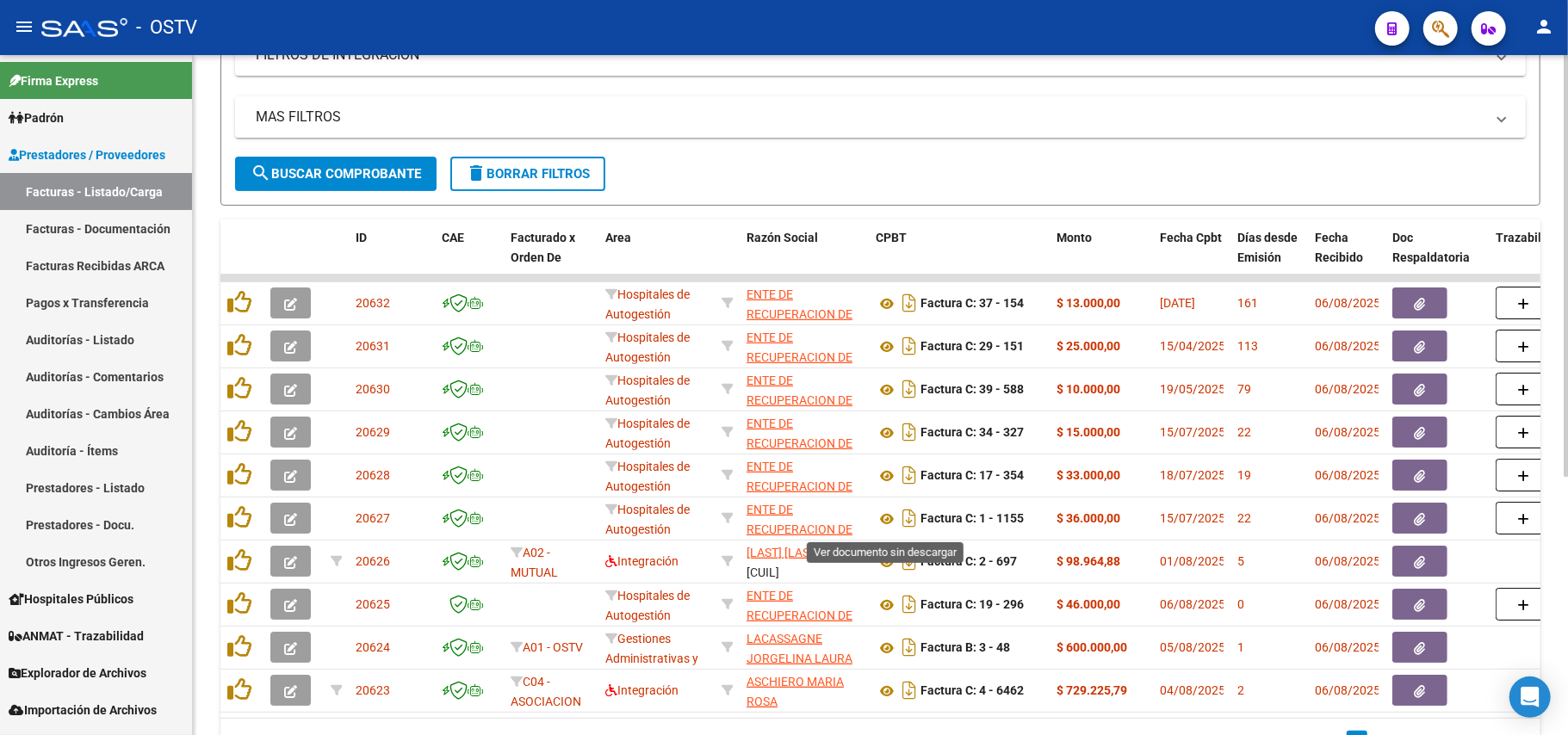 scroll, scrollTop: 344, scrollLeft: 0, axis: vertical 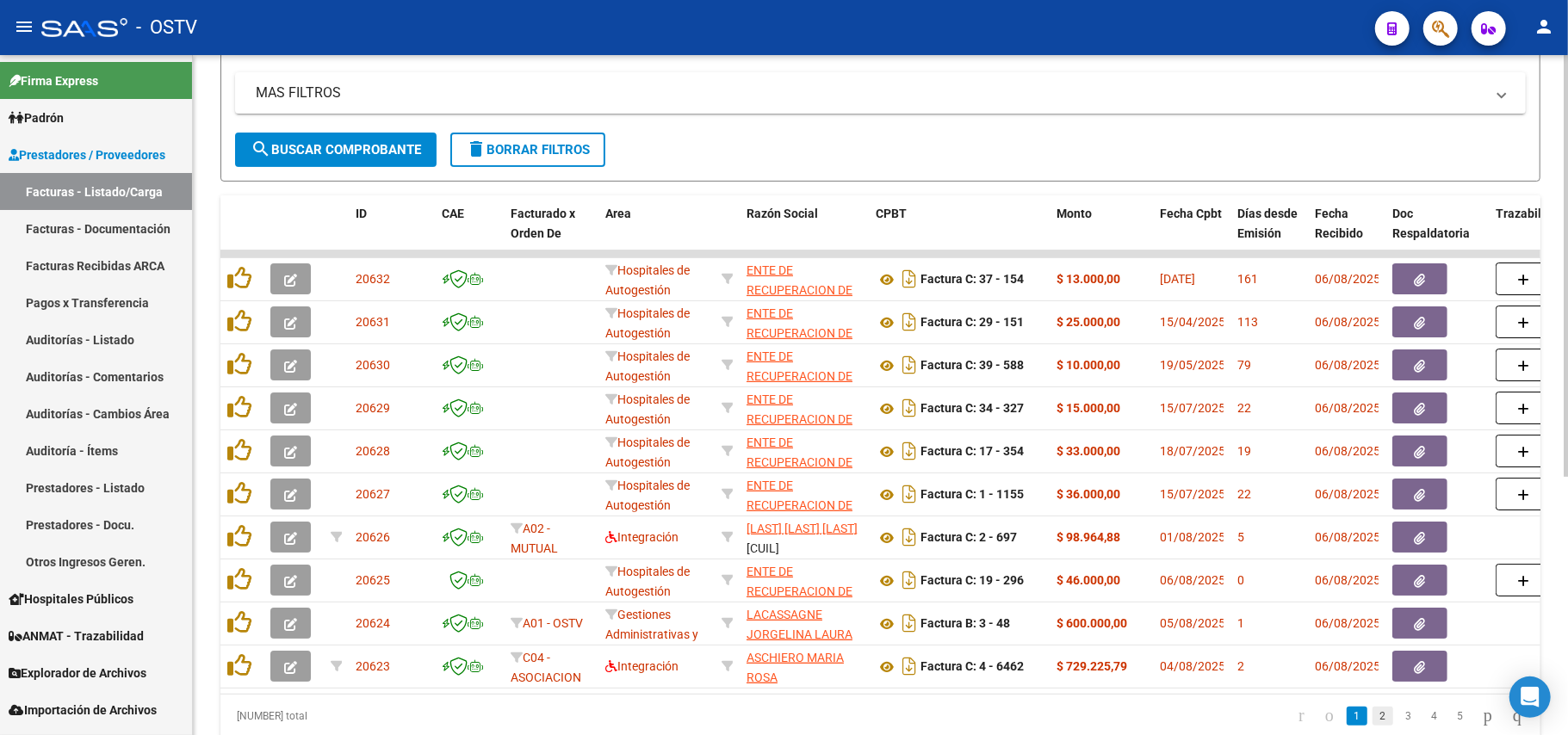 click on "2" 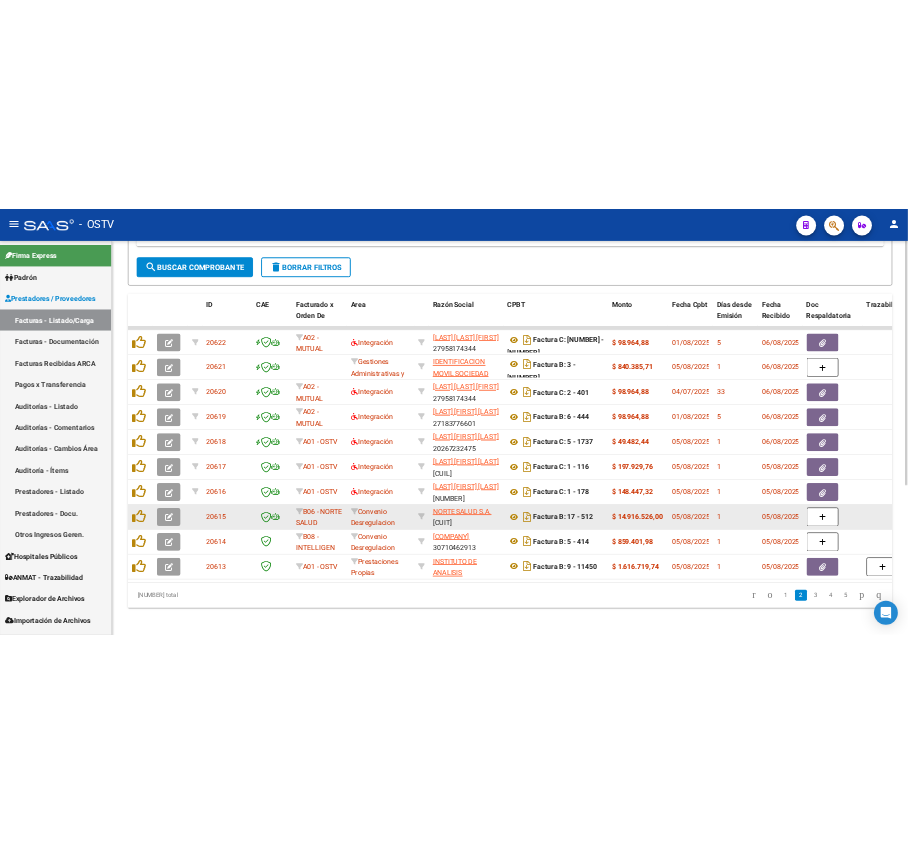 scroll, scrollTop: 486, scrollLeft: 0, axis: vertical 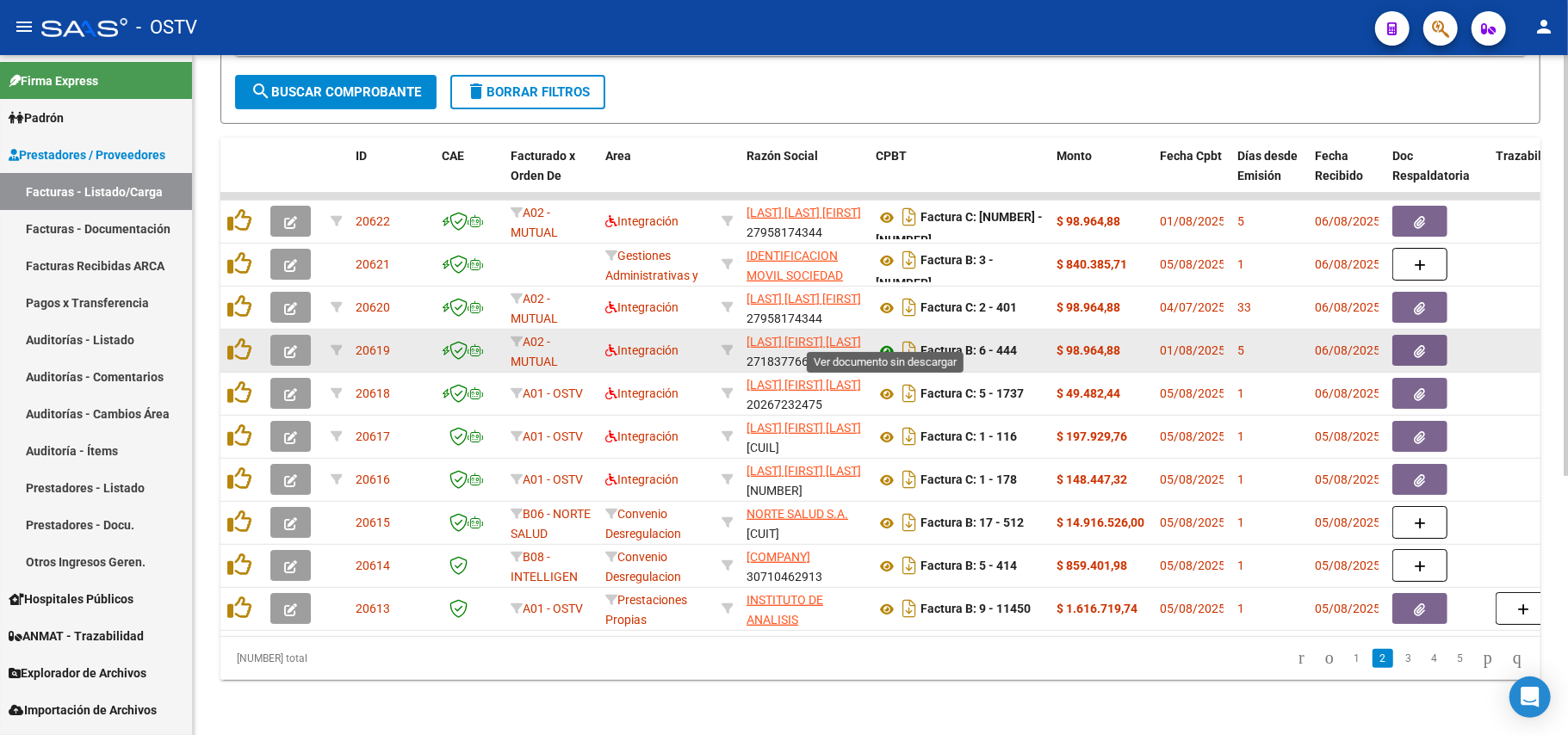 click 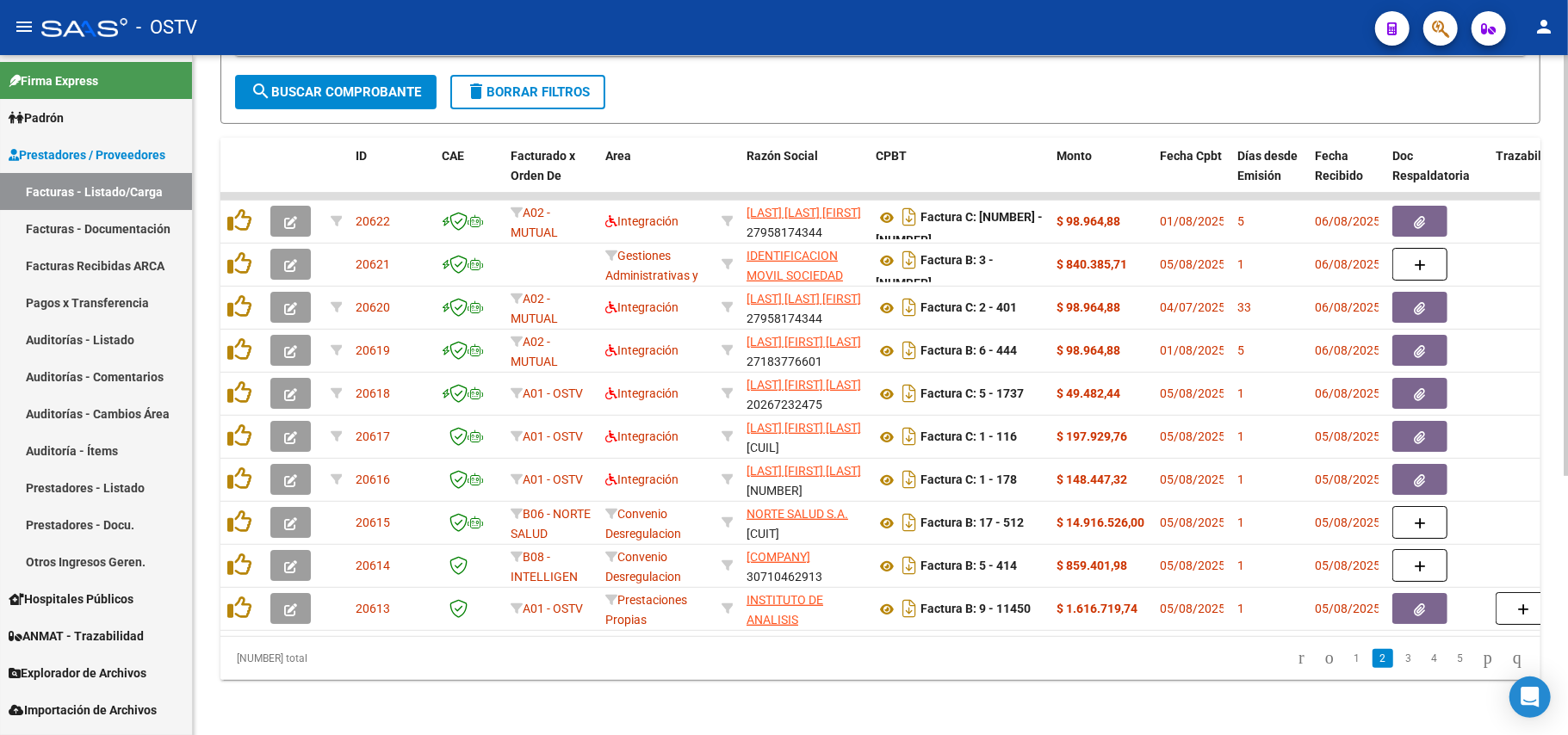click on "search  Buscar Comprobante" 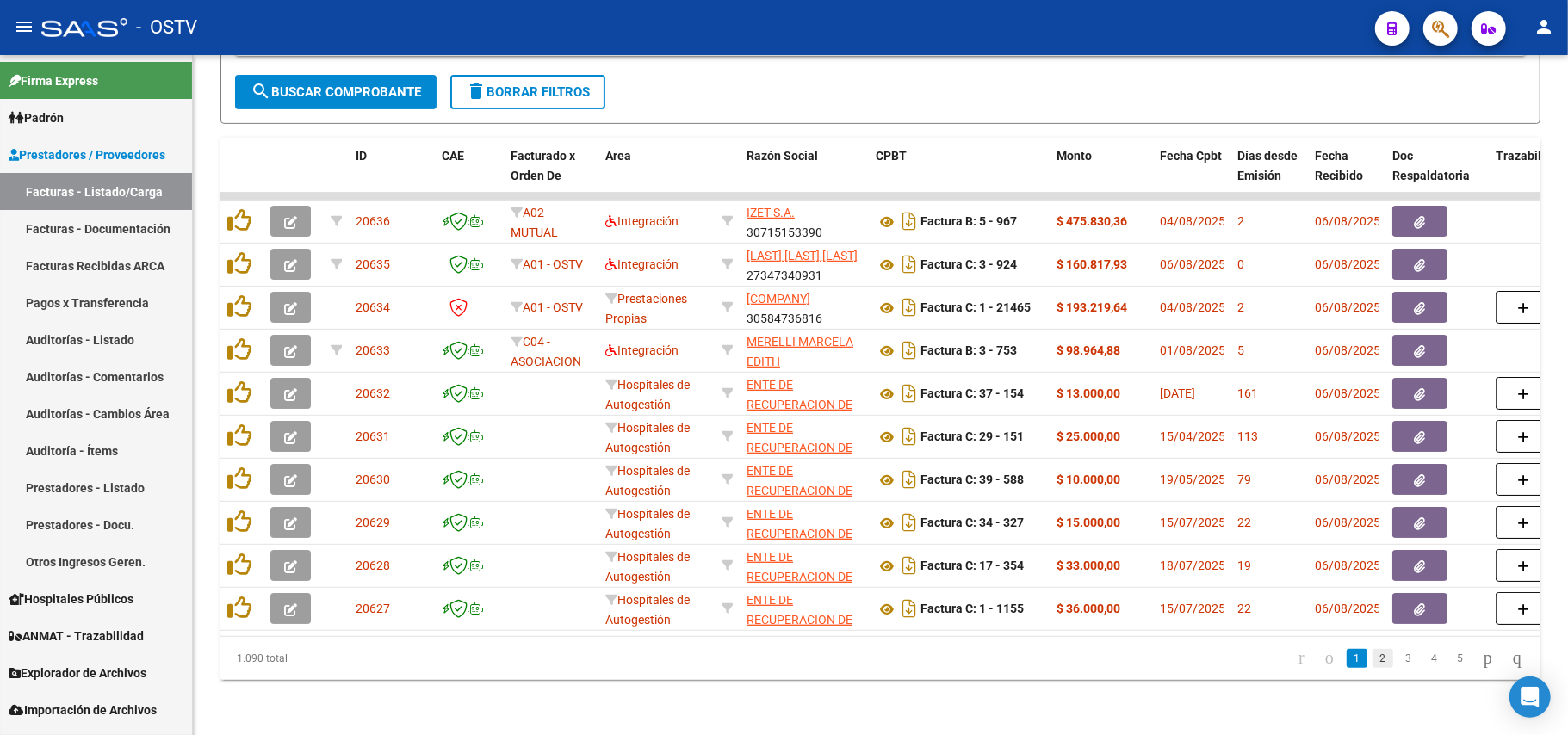 click on "2" 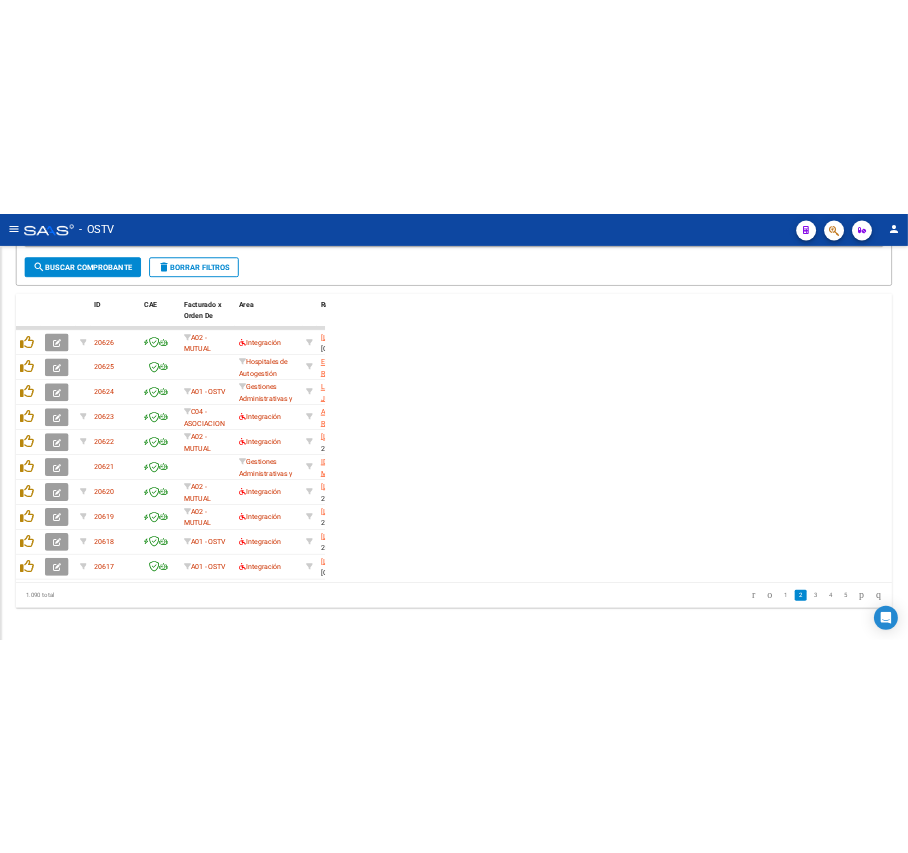 scroll, scrollTop: 610, scrollLeft: 0, axis: vertical 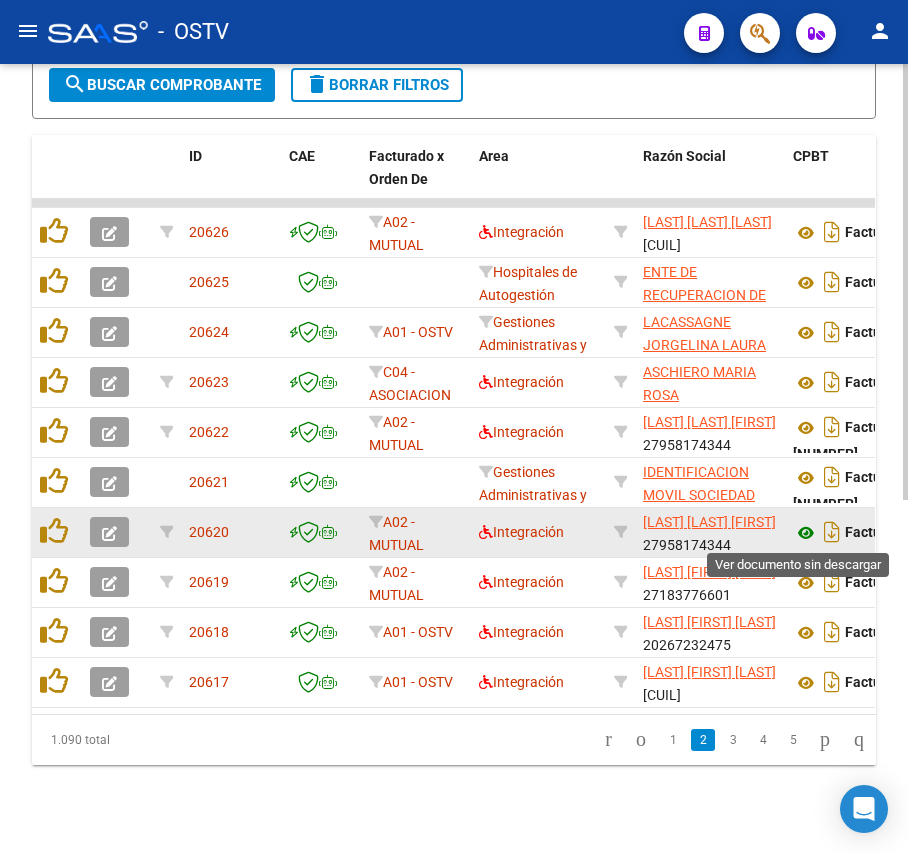 click 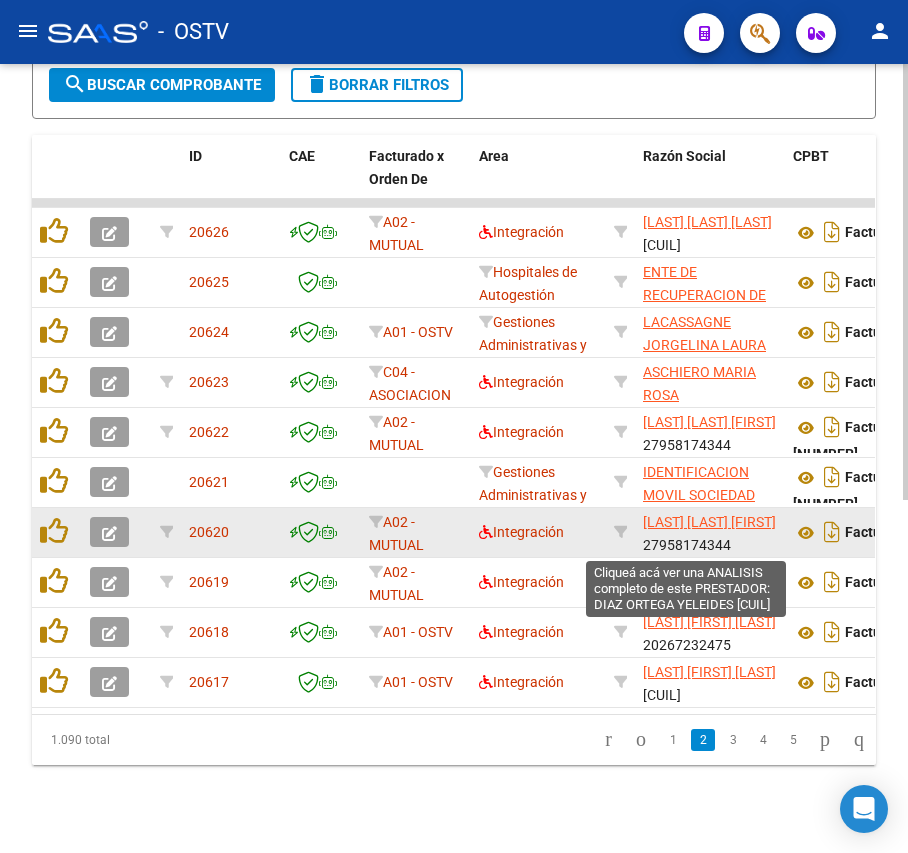 click on "[LAST] [LAST] [FIRST]" 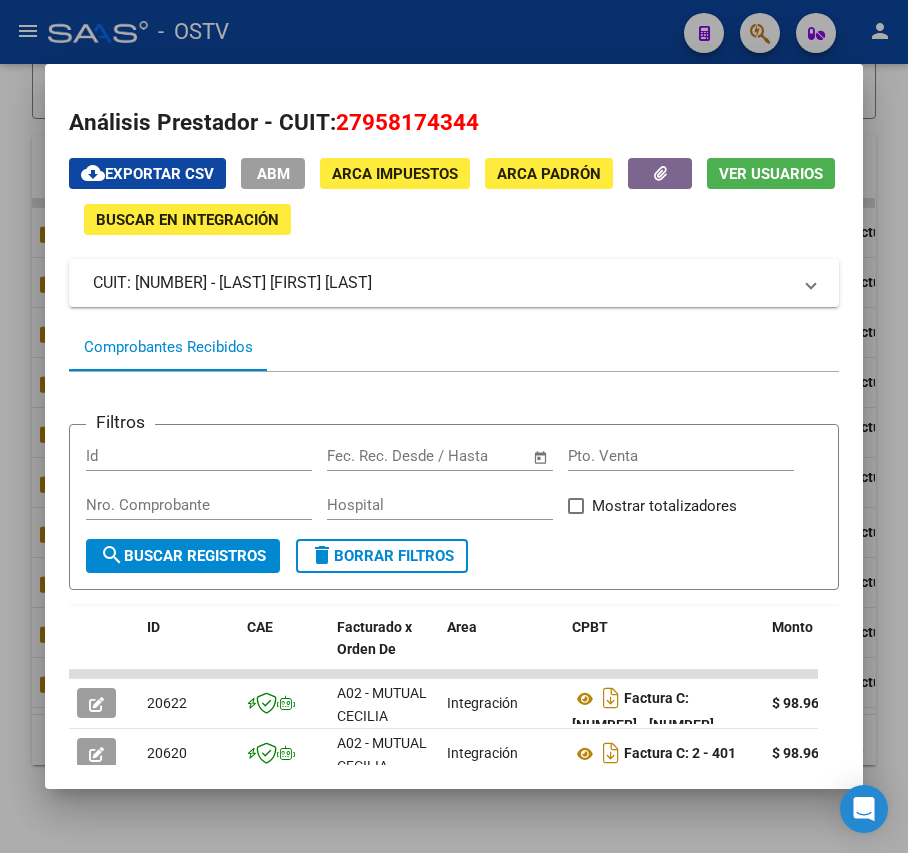 scroll, scrollTop: 0, scrollLeft: 0, axis: both 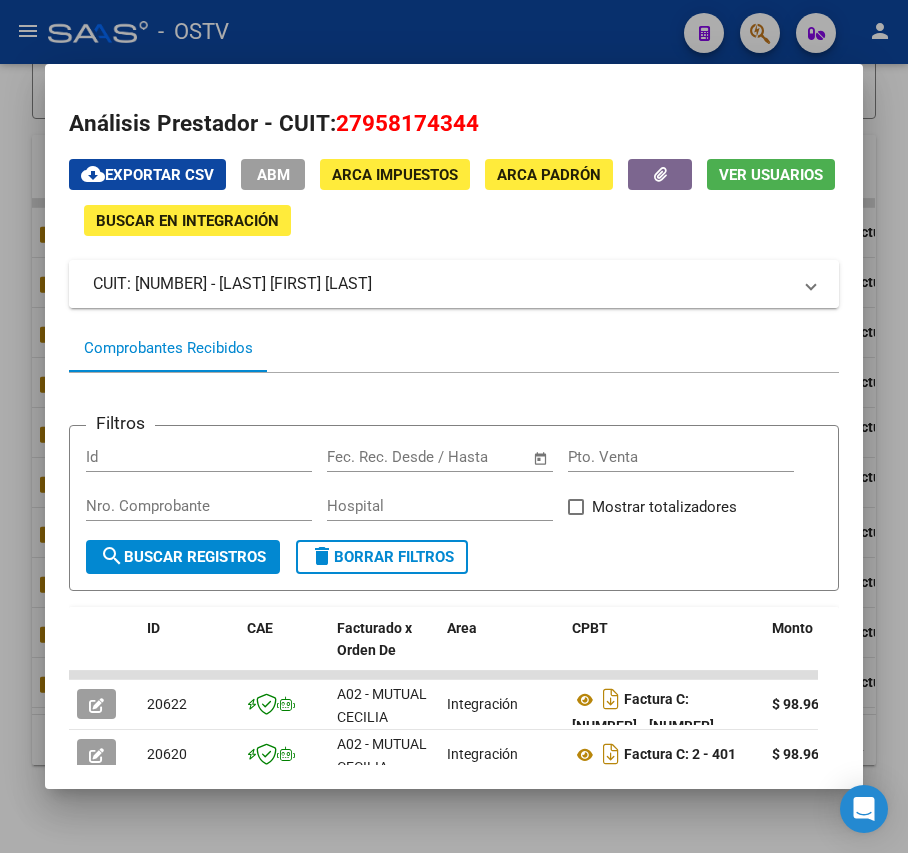 drag, startPoint x: 448, startPoint y: 289, endPoint x: 249, endPoint y: 284, distance: 199.0628 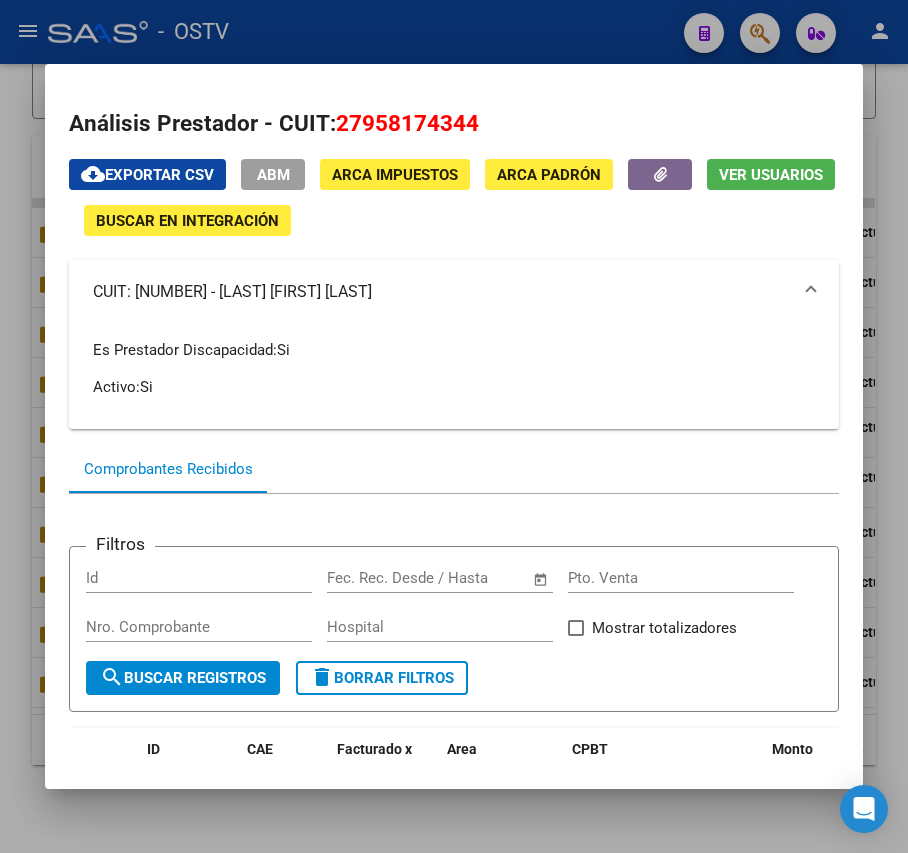 copy on "[LAST] [LAST] [FIRST]" 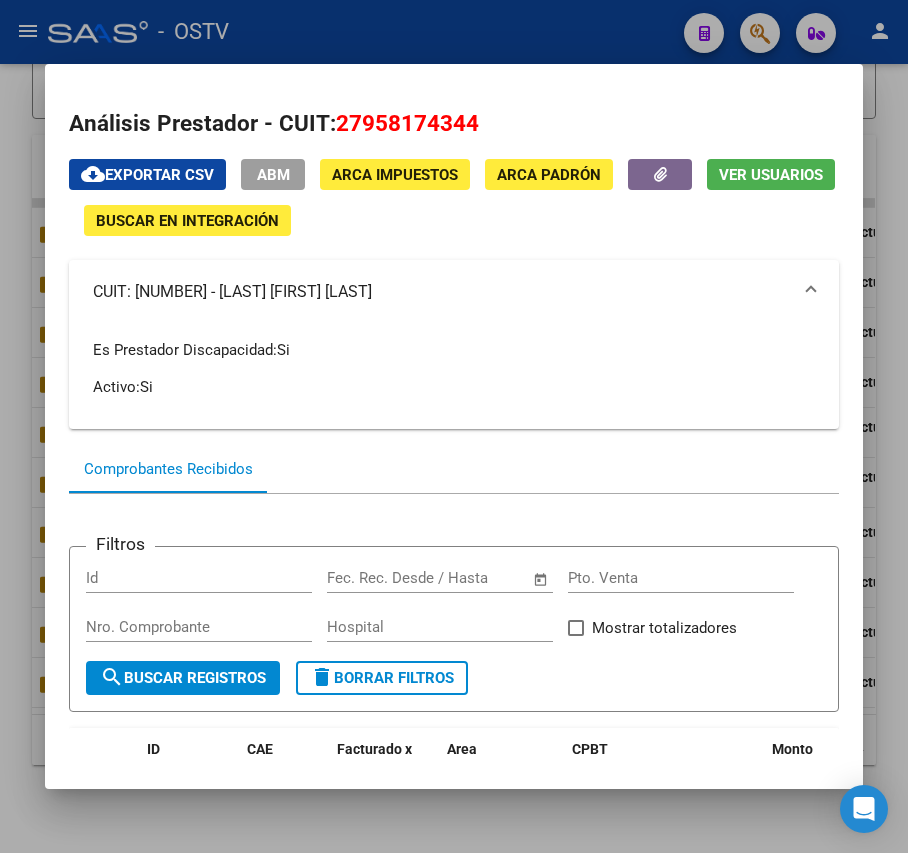 click at bounding box center (454, 426) 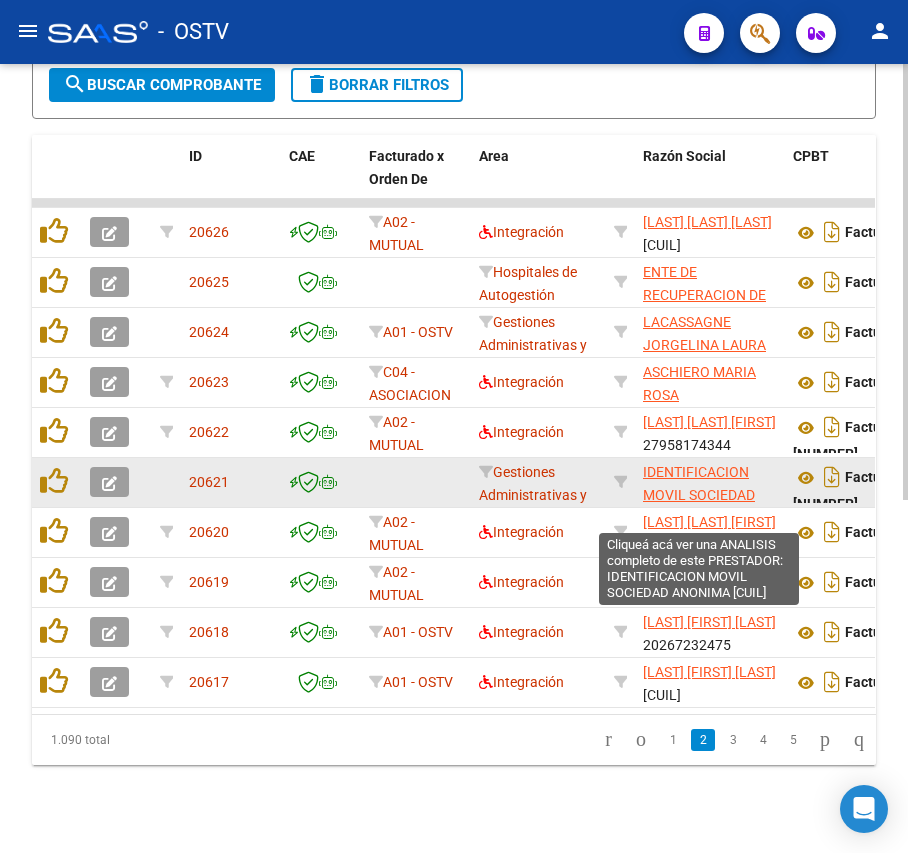 click on "IDENTIFICACION MOVIL SOCIEDAD ANONIMA" 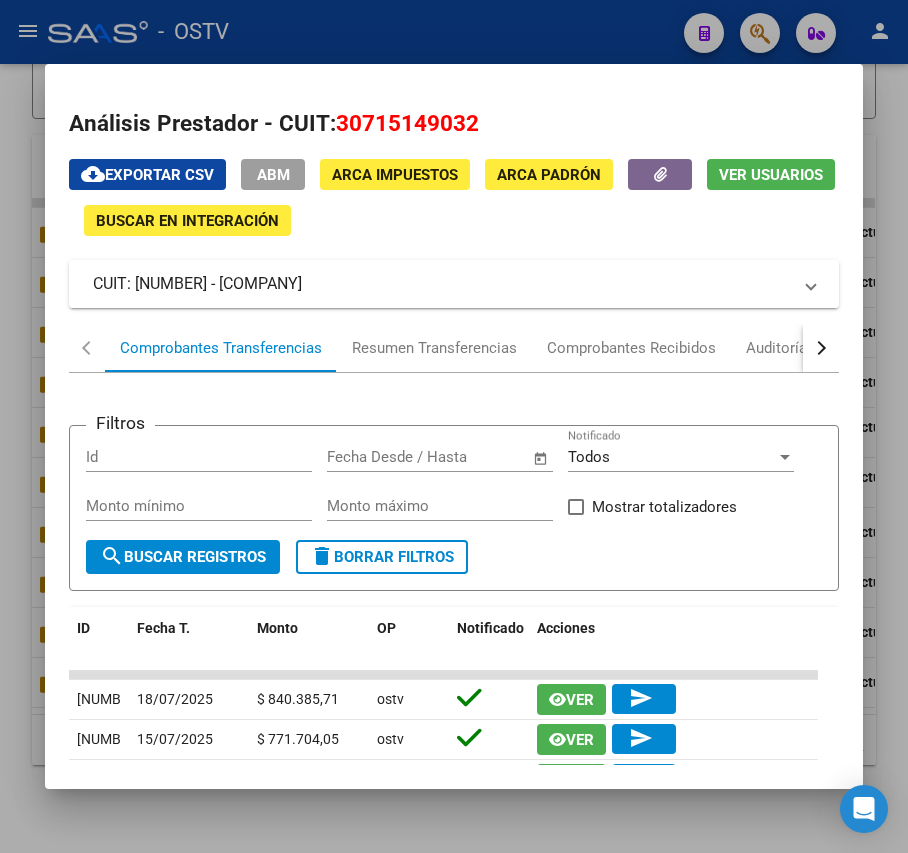 drag, startPoint x: 586, startPoint y: 282, endPoint x: 245, endPoint y: 285, distance: 341.01318 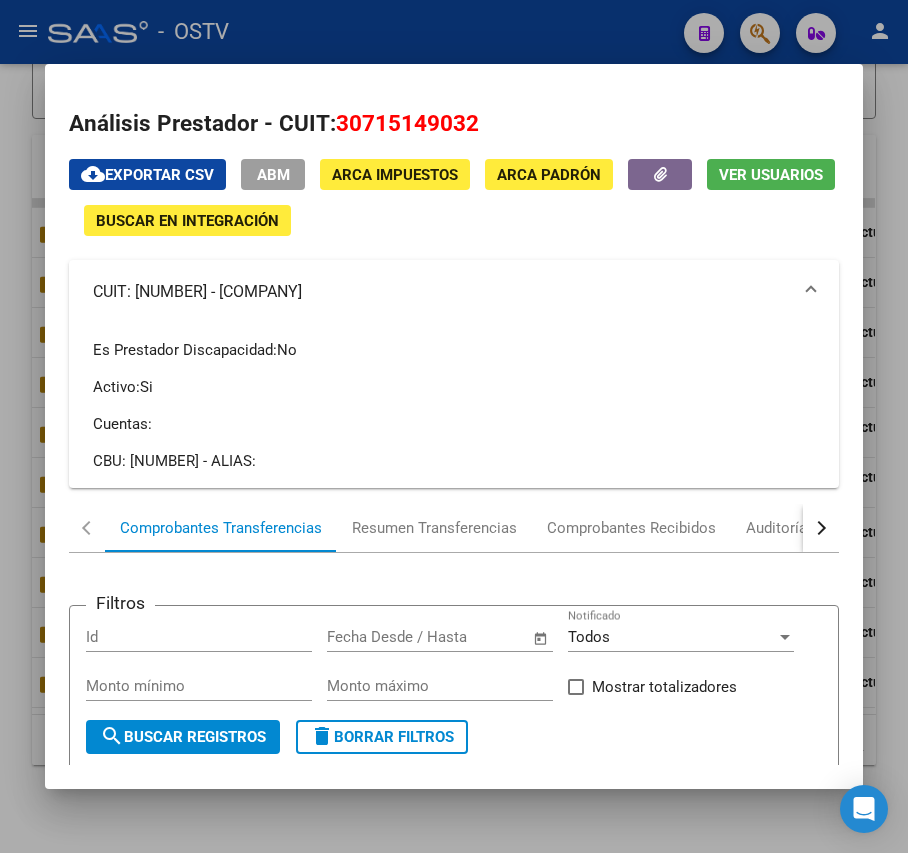 click at bounding box center [454, 426] 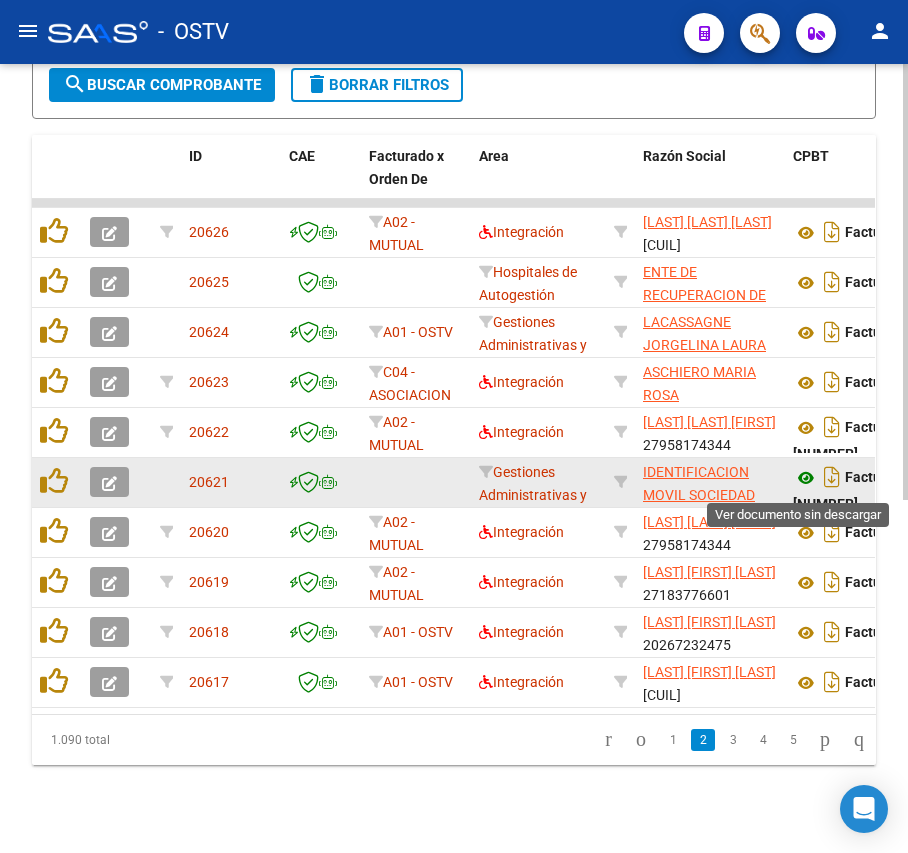 click 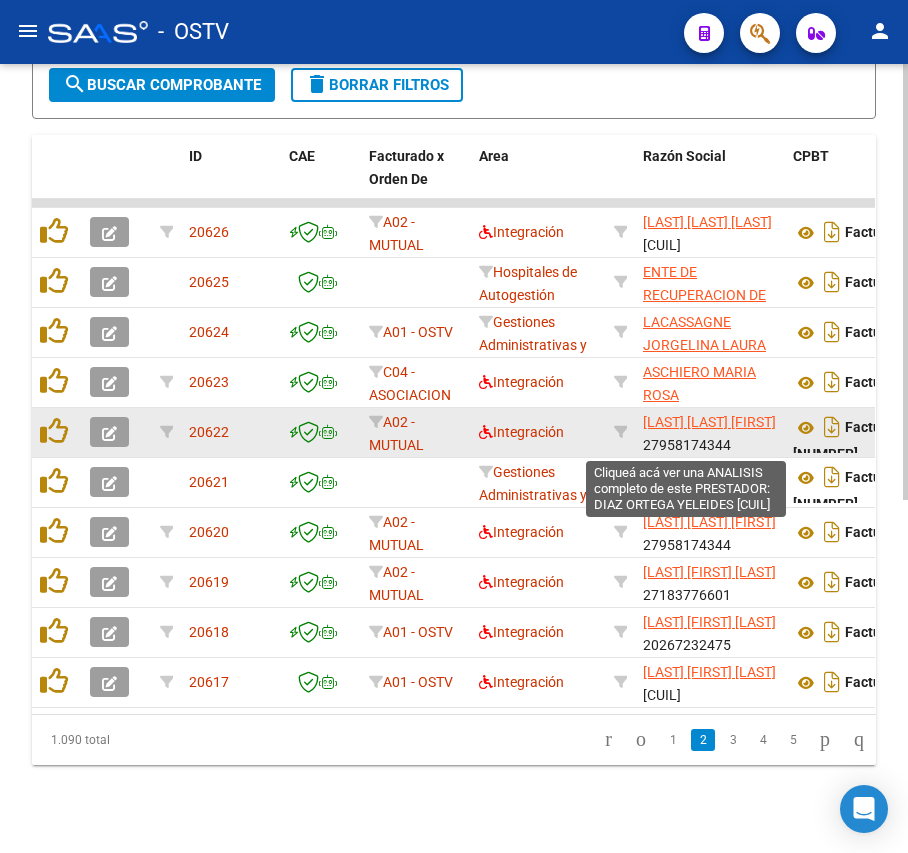 click on "[LAST] [LAST] [FIRST]" 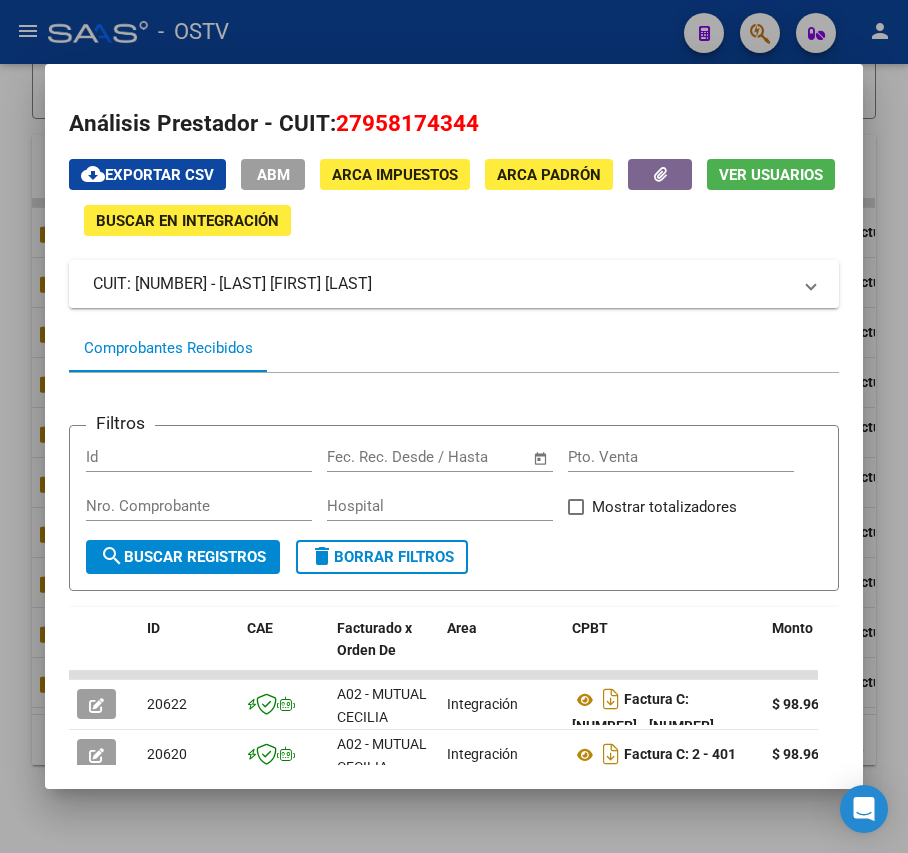 drag, startPoint x: 426, startPoint y: 276, endPoint x: 249, endPoint y: 284, distance: 177.1807 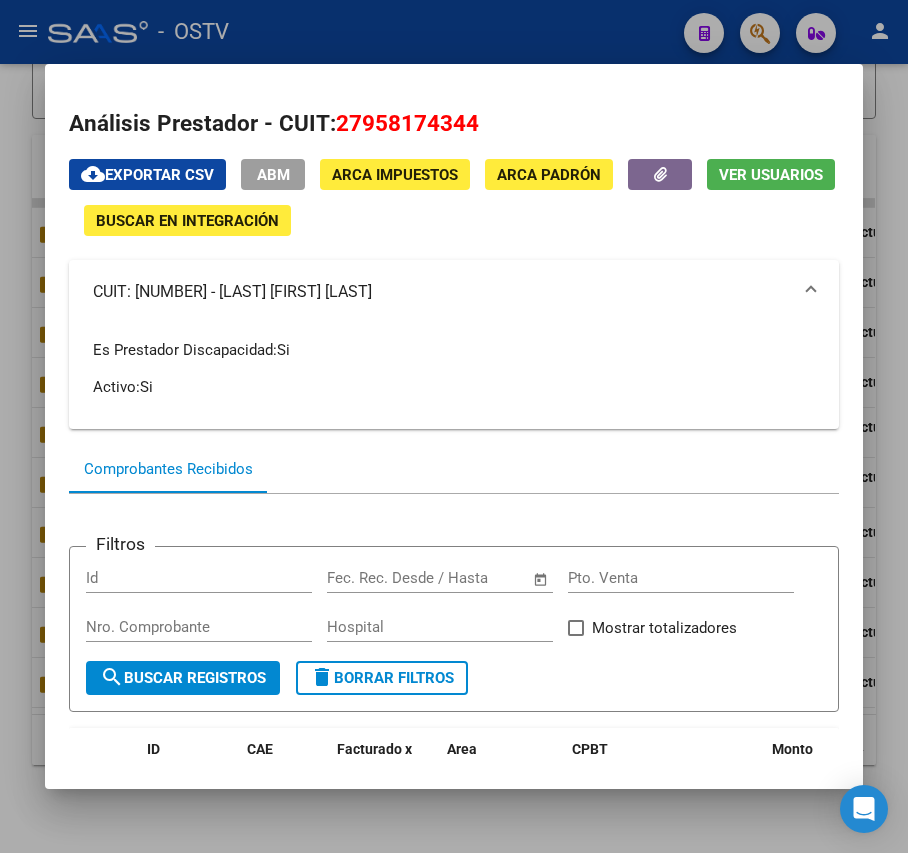 click at bounding box center (454, 426) 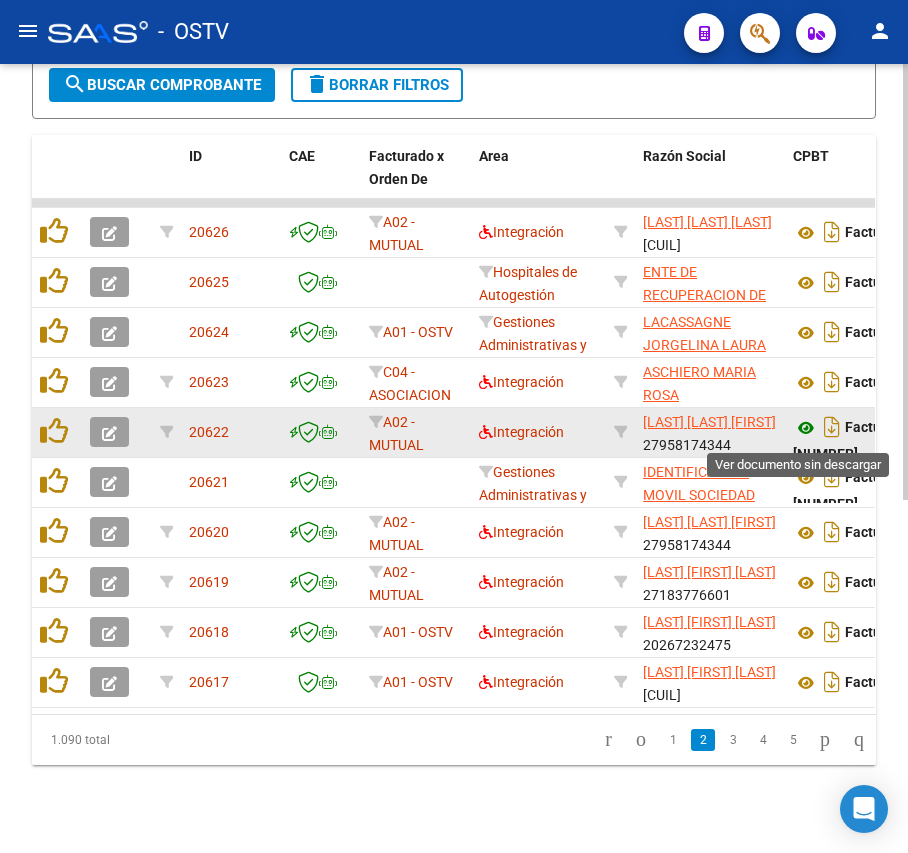 click 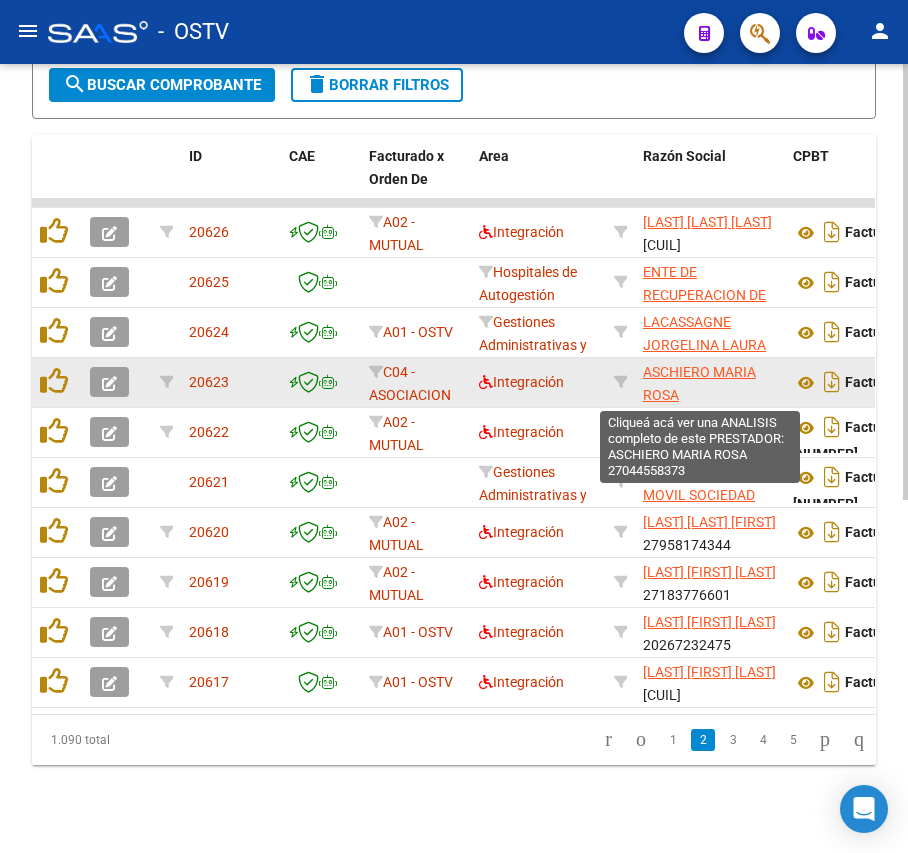 click on "ASCHIERO MARIA ROSA" 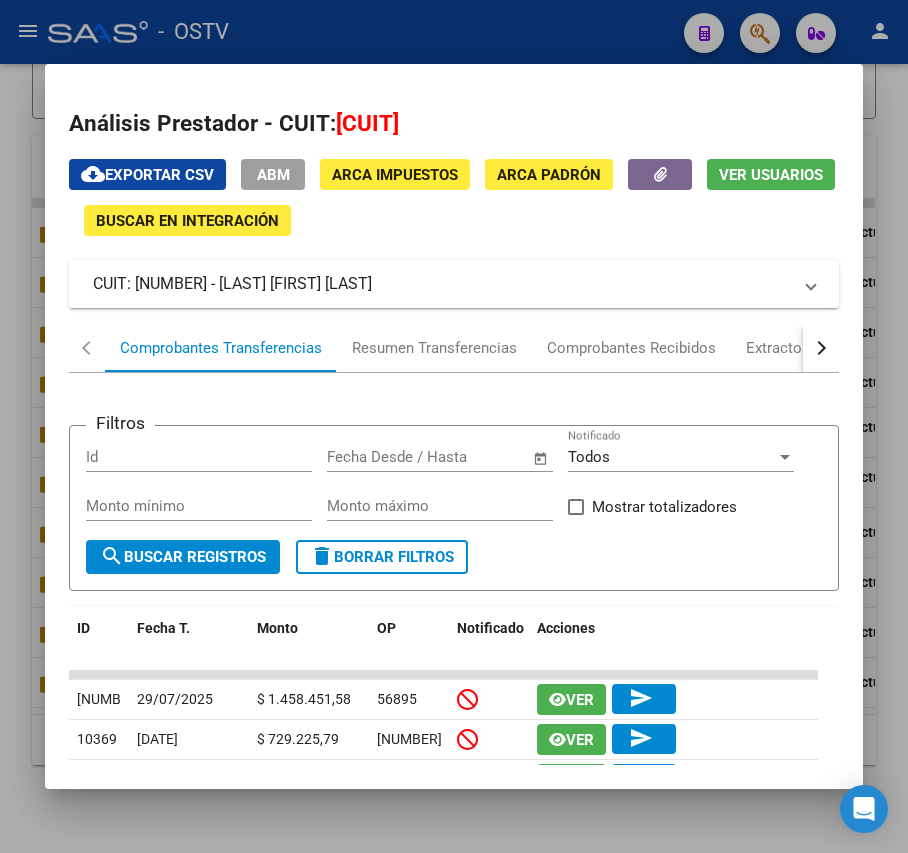 drag, startPoint x: 458, startPoint y: 280, endPoint x: 248, endPoint y: 284, distance: 210.03809 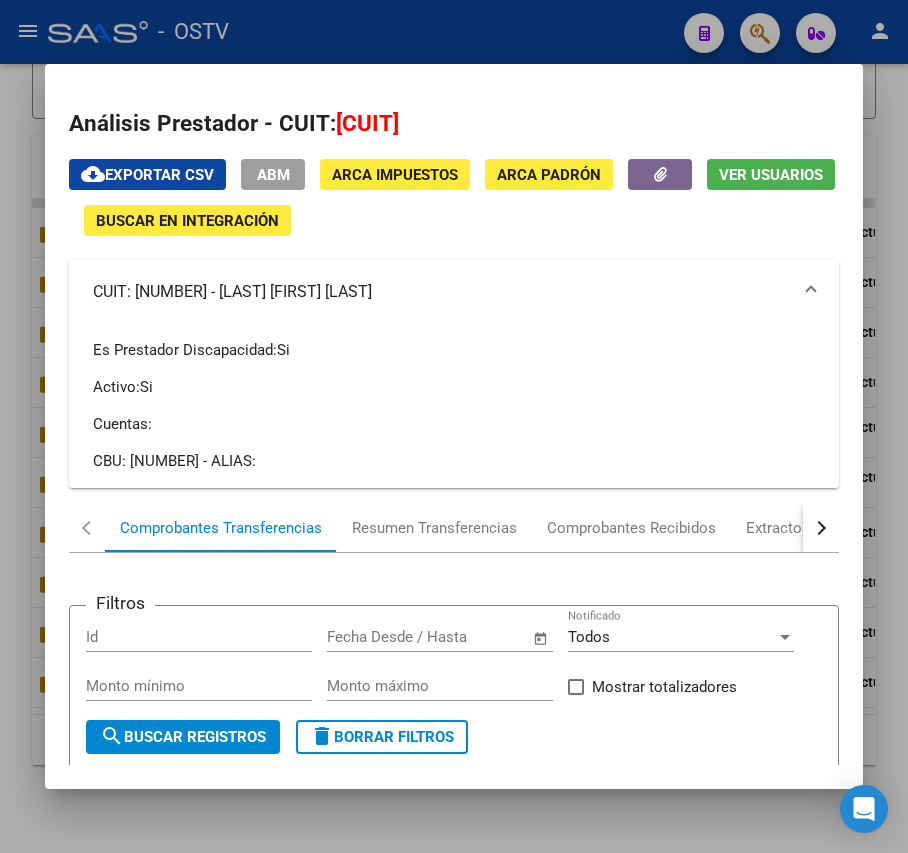 click at bounding box center (454, 426) 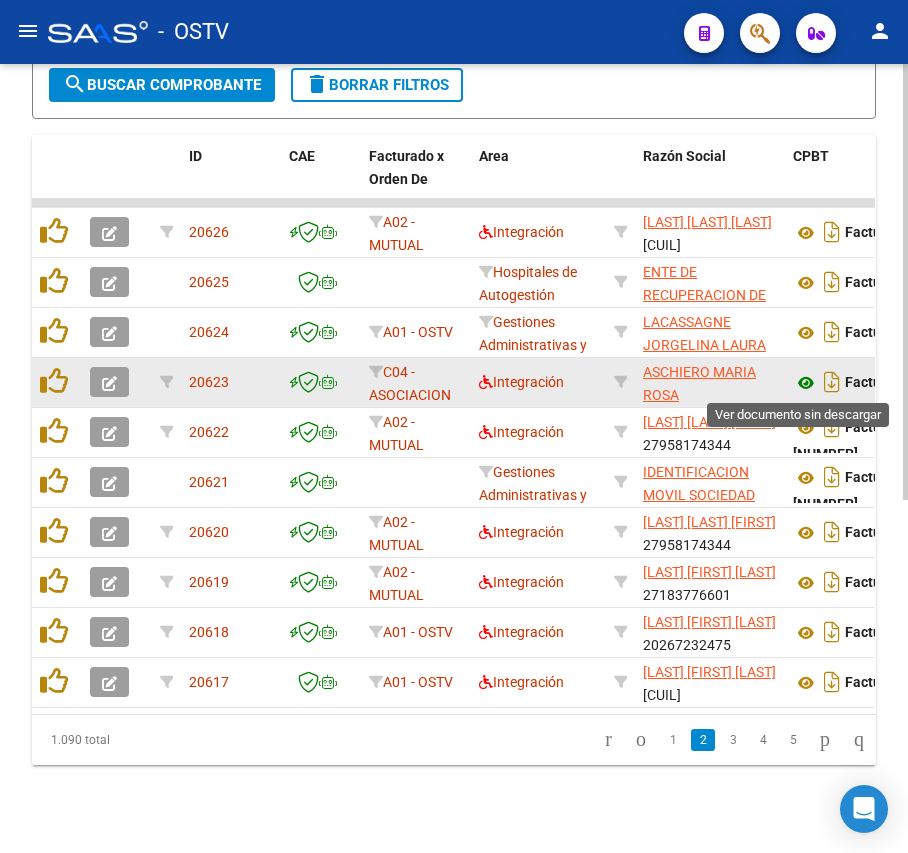 click 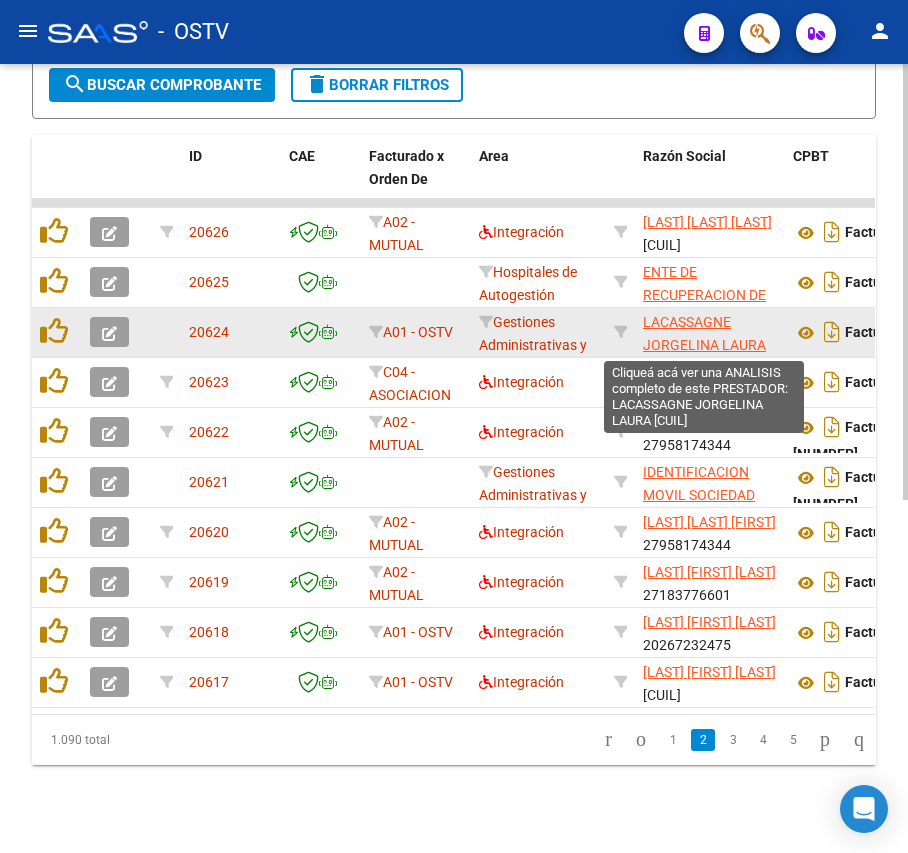 click on "LACASSAGNE JORGELINA LAURA" 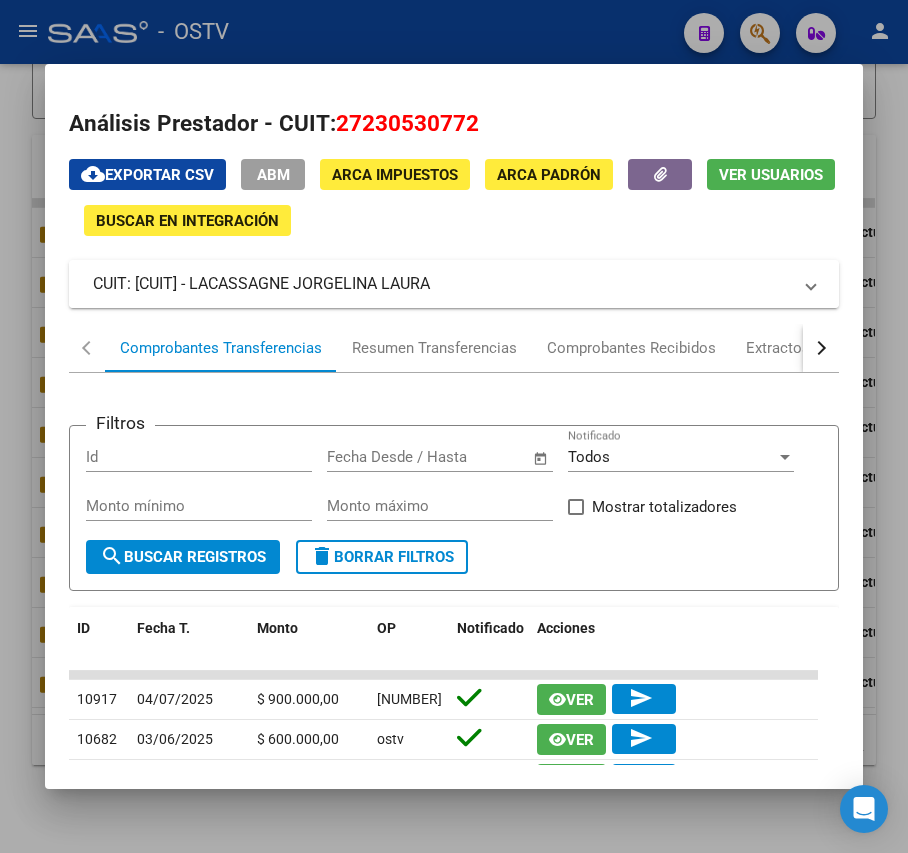 drag, startPoint x: 509, startPoint y: 285, endPoint x: 250, endPoint y: 285, distance: 259 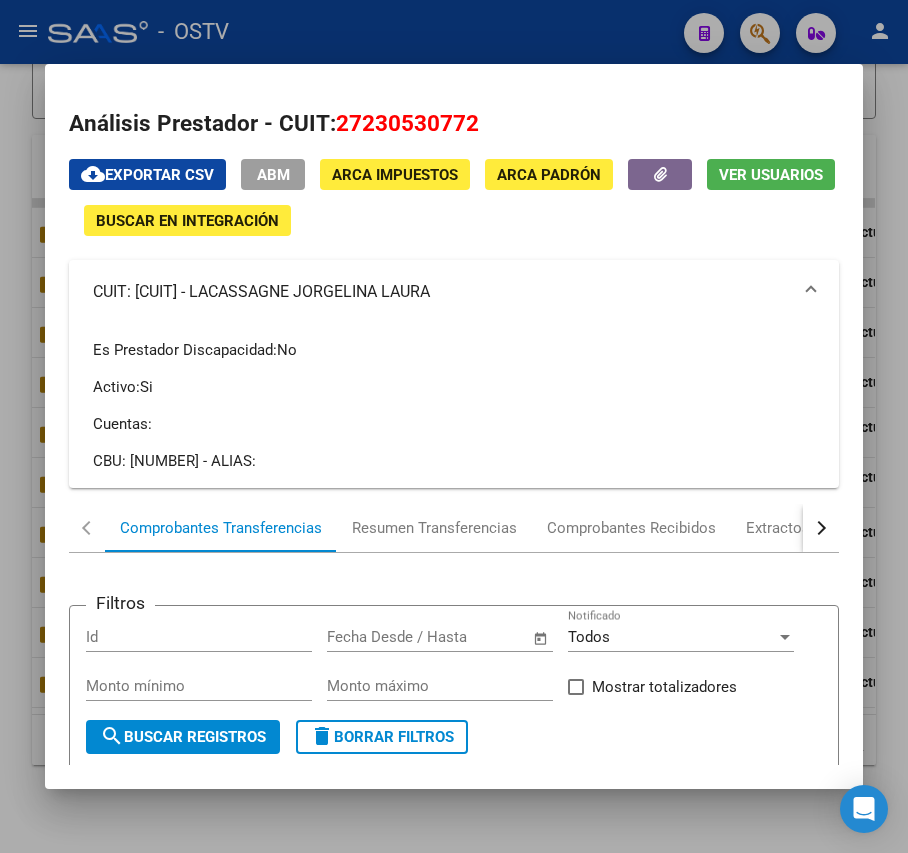 click at bounding box center [454, 426] 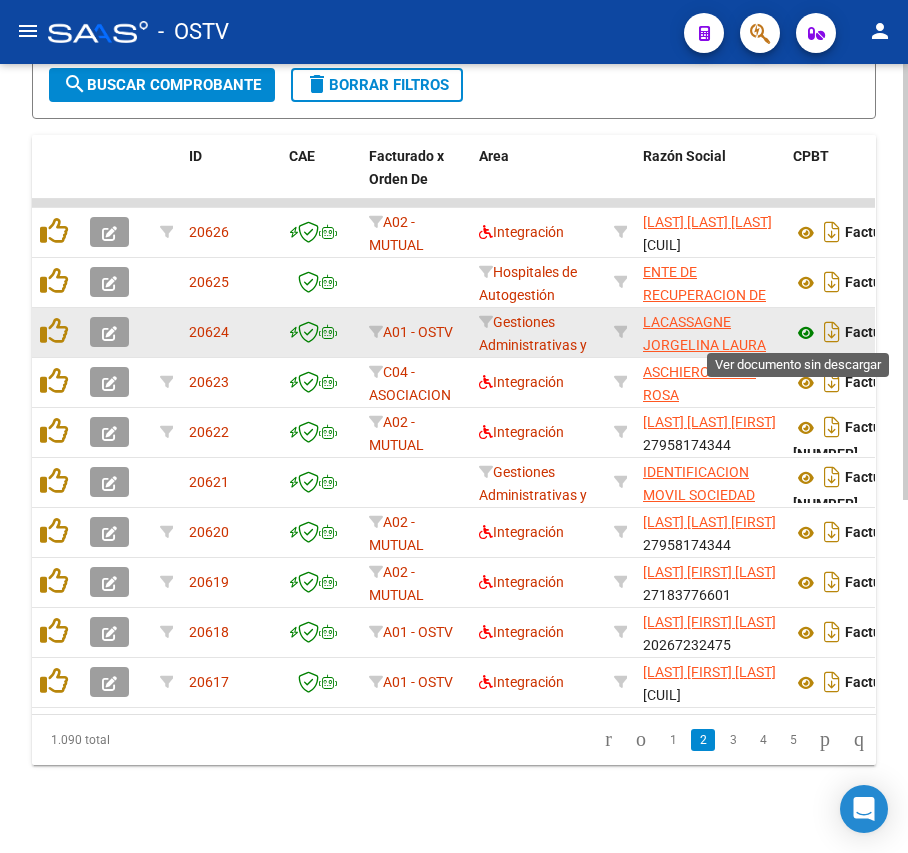 click 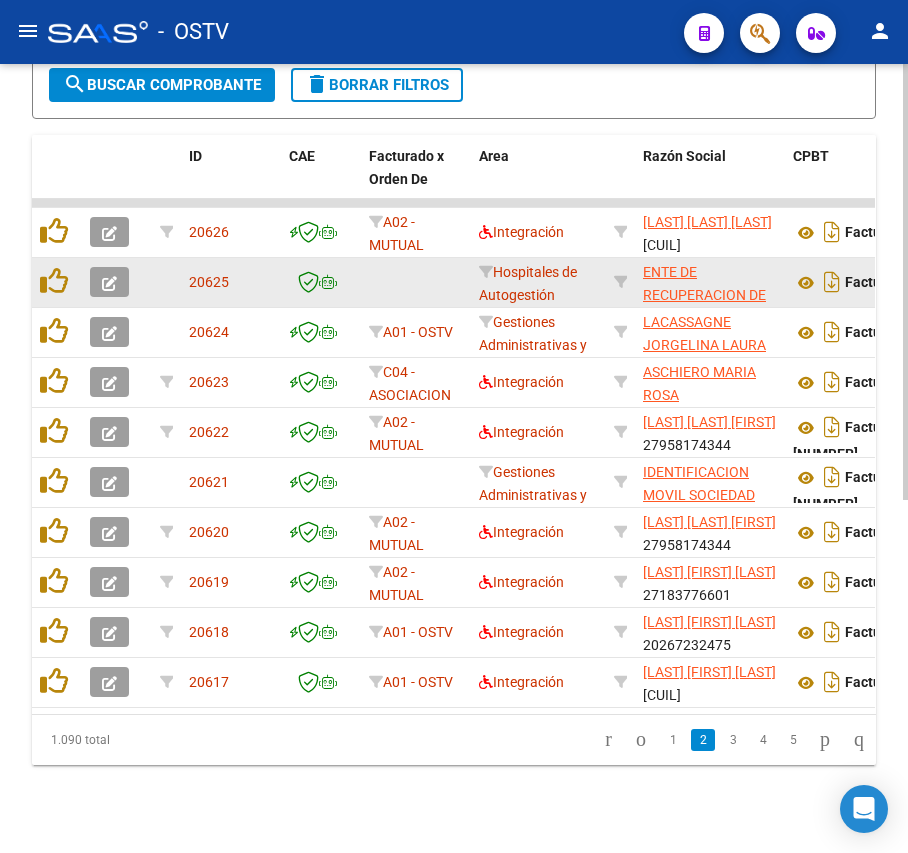 click on "ENTE DE RECUPERACION DE FONDOS PARA EL FORTALECIMIENTO DEL SISTEMA DE SALUD DE MENDOZA (REFORSAL) O. P." 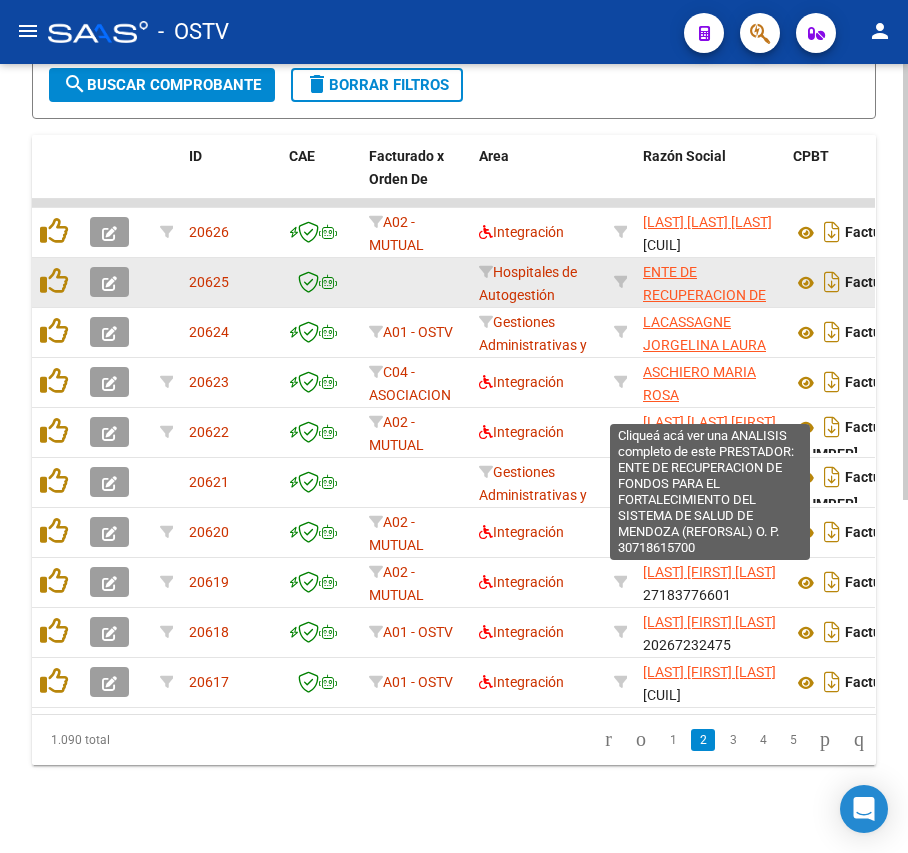 click on "ENTE DE RECUPERACION DE FONDOS PARA EL FORTALECIMIENTO DEL SISTEMA DE SALUD DE MENDOZA (REFORSAL) O. P." 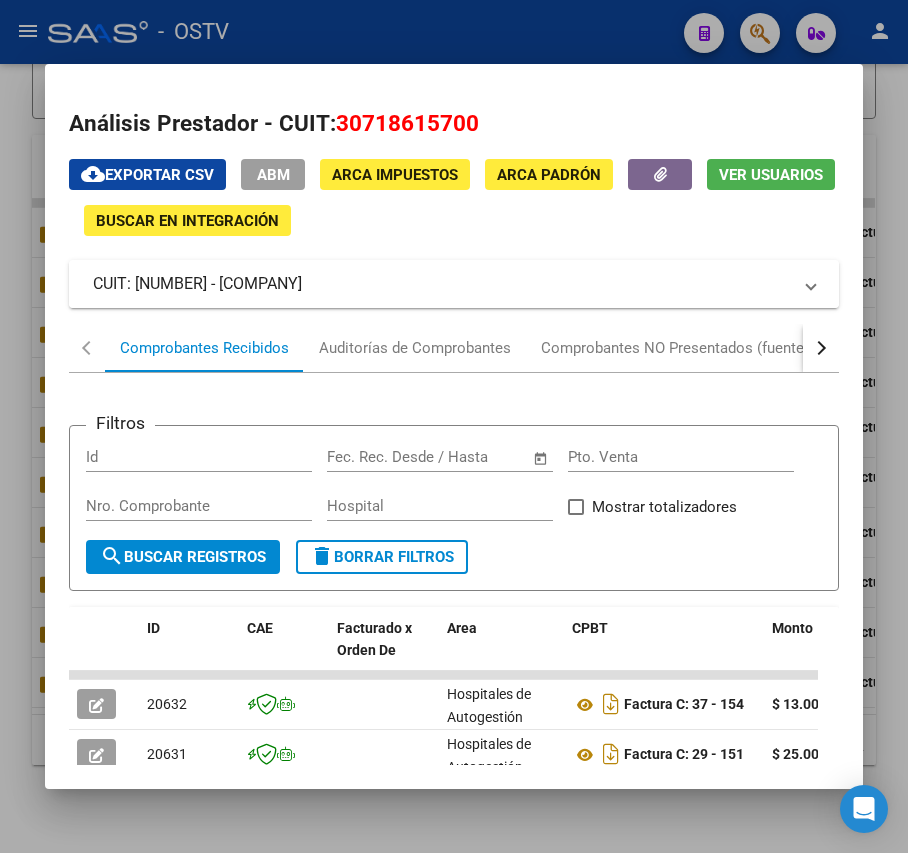 drag, startPoint x: 464, startPoint y: 286, endPoint x: 250, endPoint y: 280, distance: 214.08409 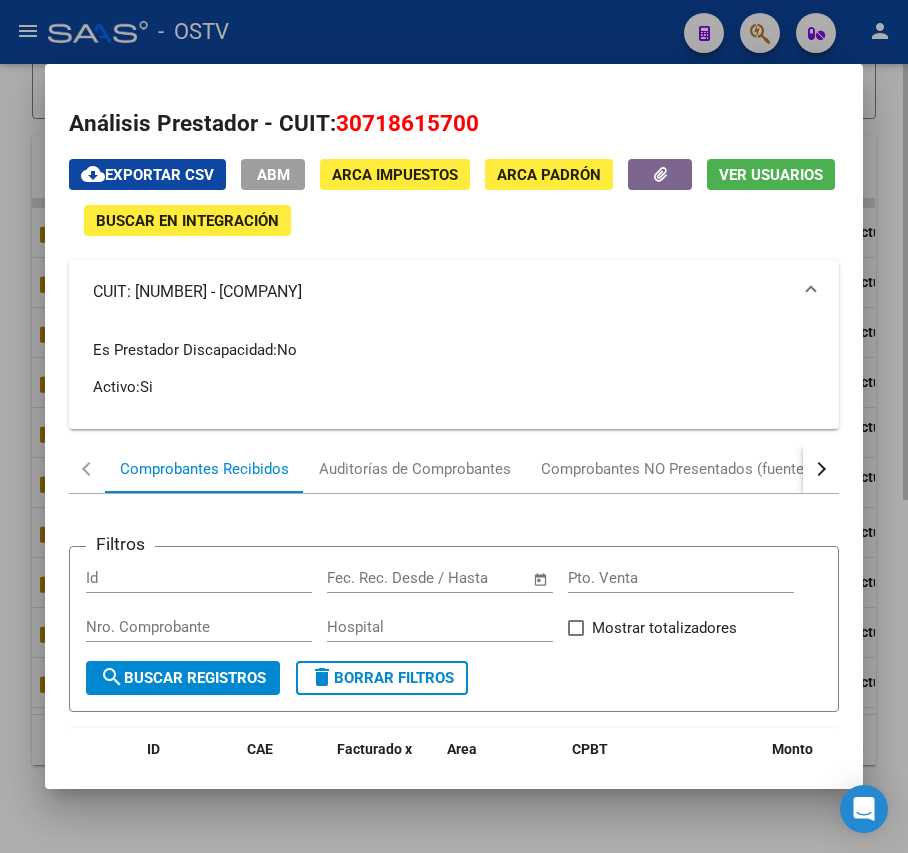 click at bounding box center (454, 426) 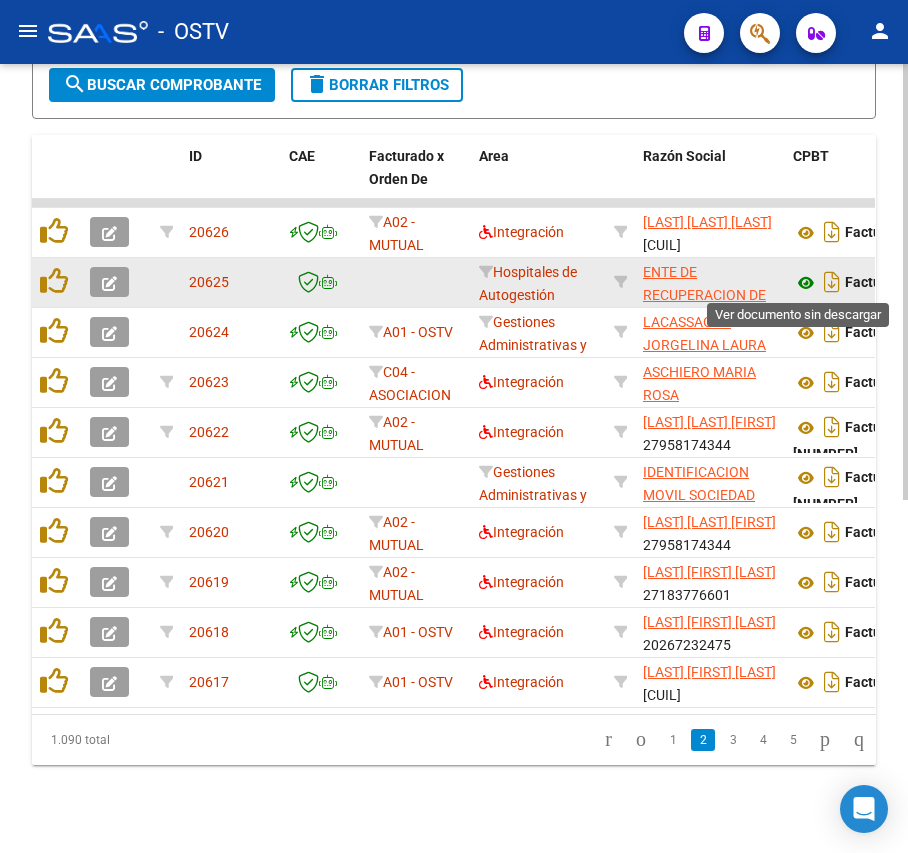 click 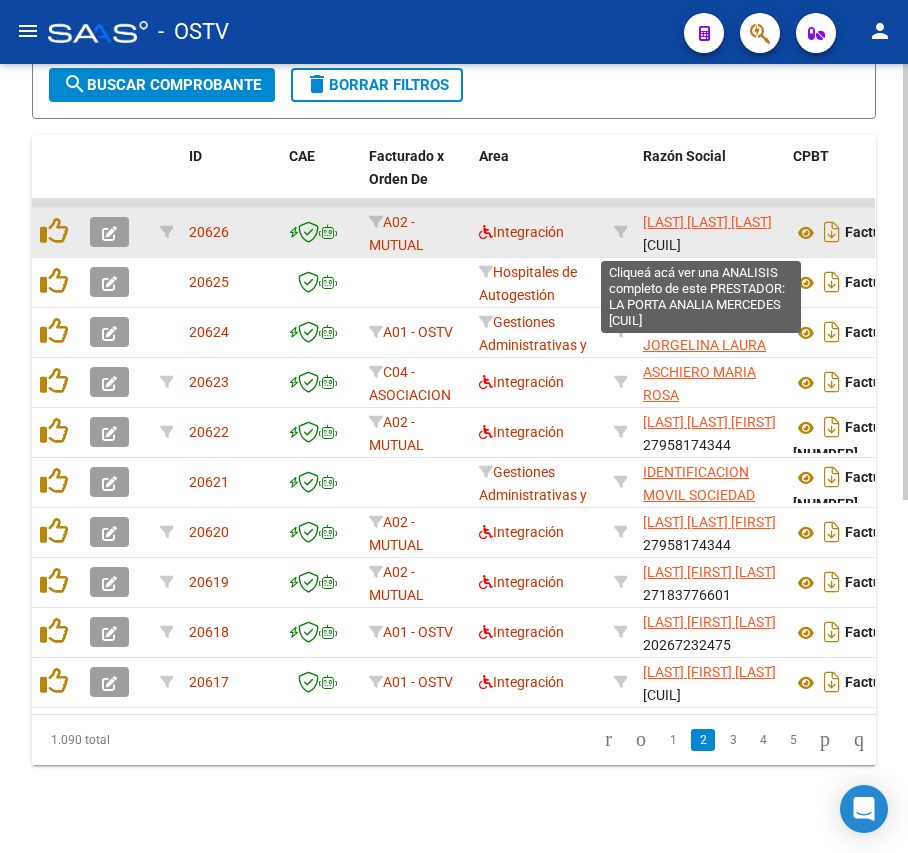 click on "[LAST] [LAST] [LAST]" 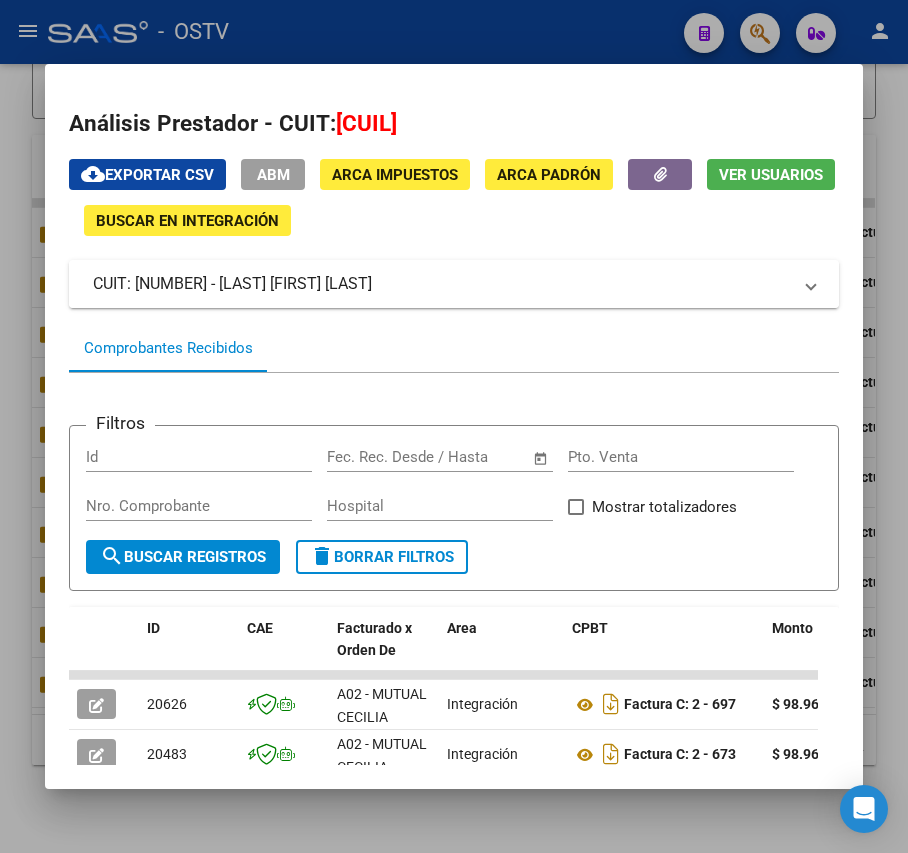 drag, startPoint x: 477, startPoint y: 284, endPoint x: 246, endPoint y: 282, distance: 231.00865 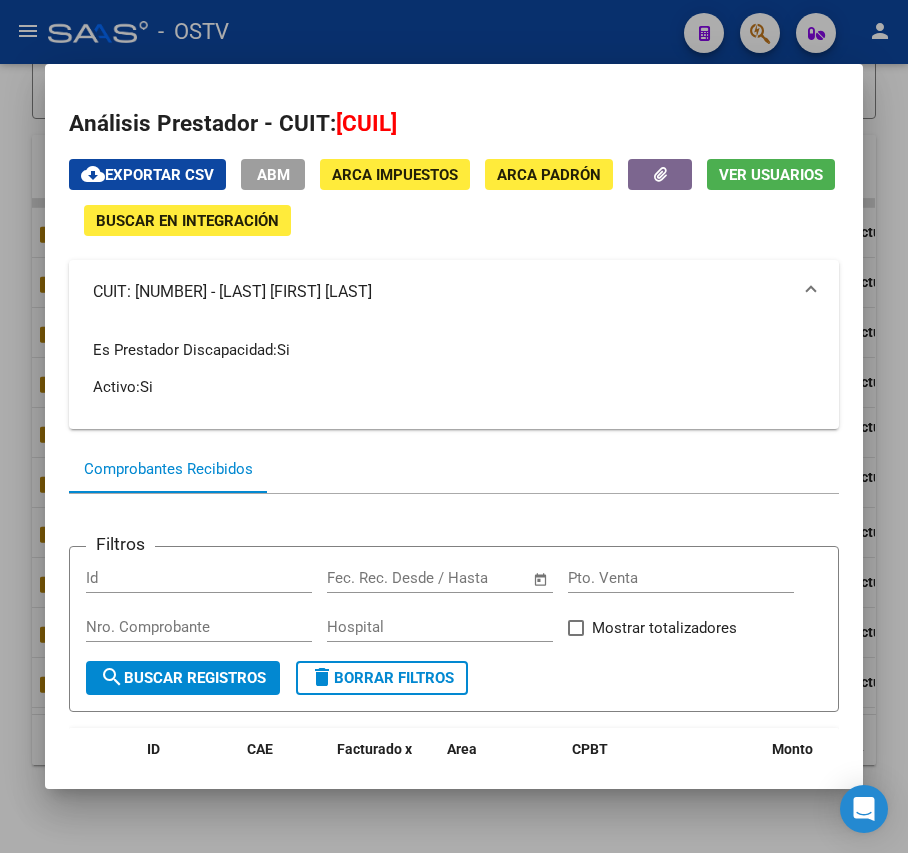 click at bounding box center [454, 426] 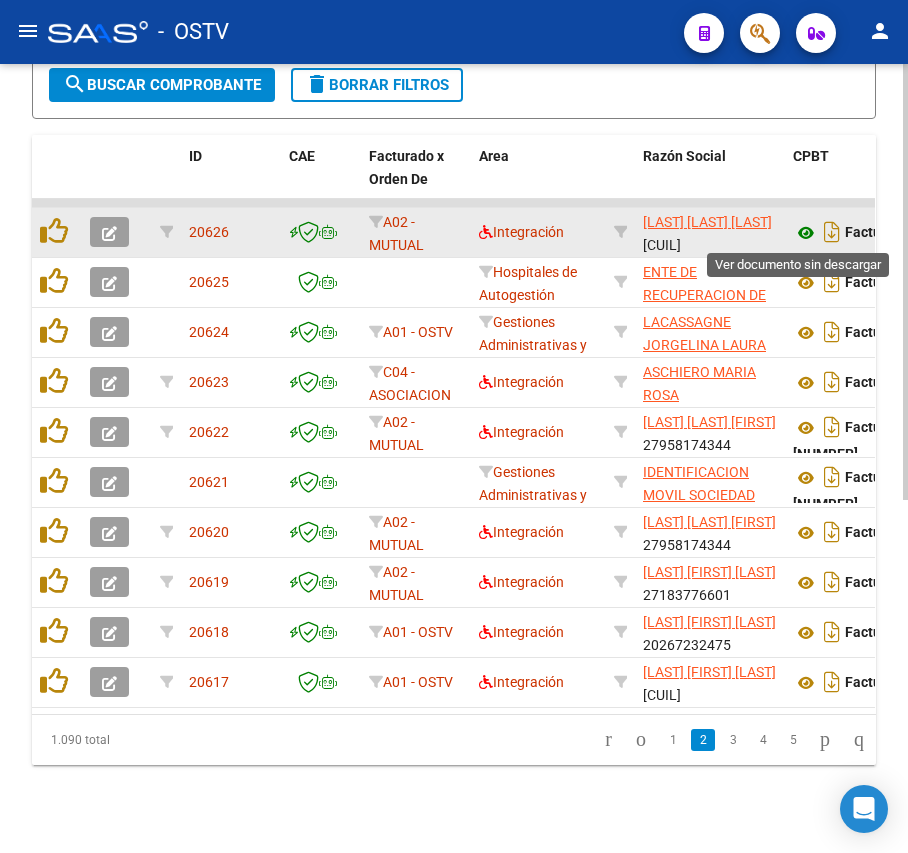 click 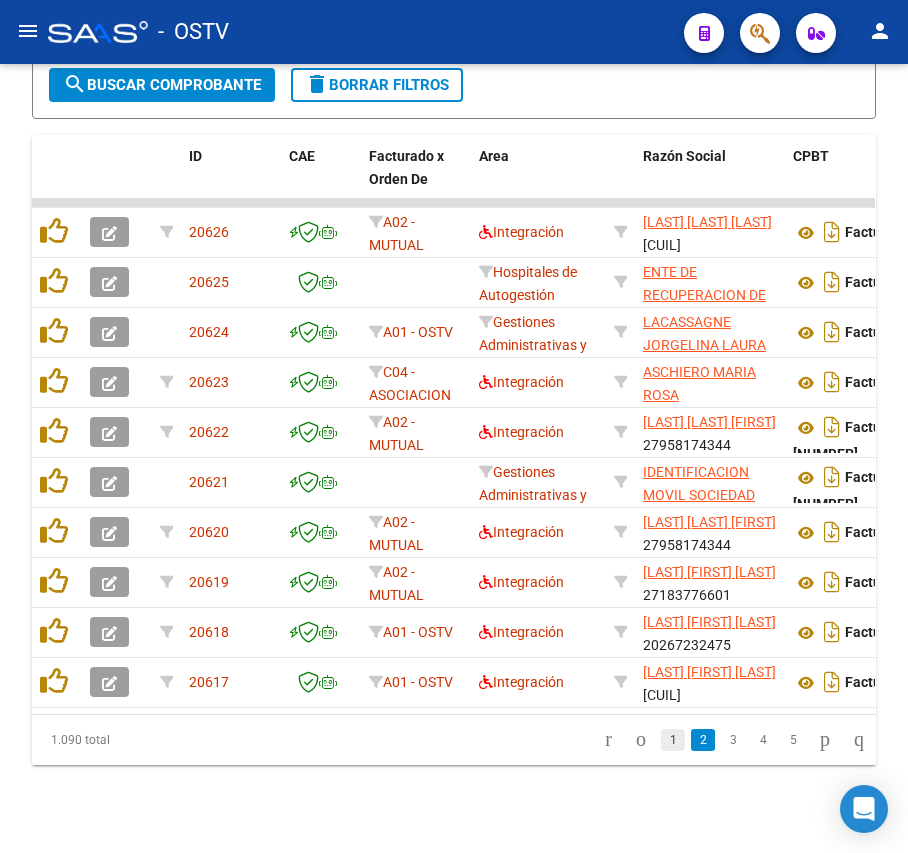 click on "1" 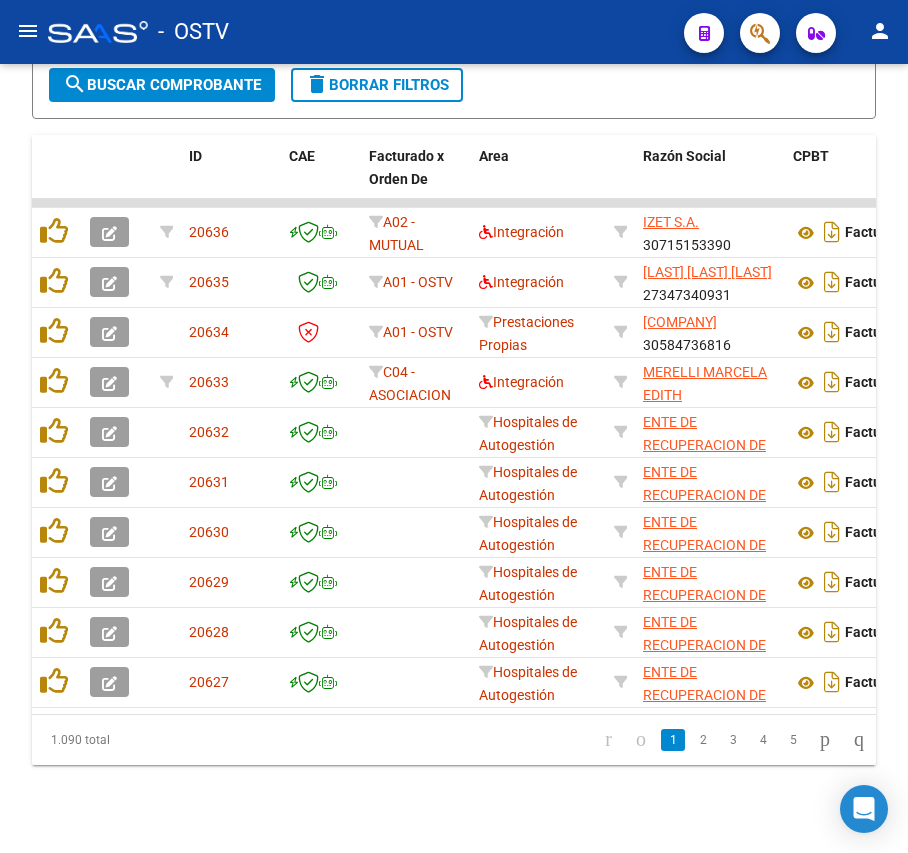 click on "2" 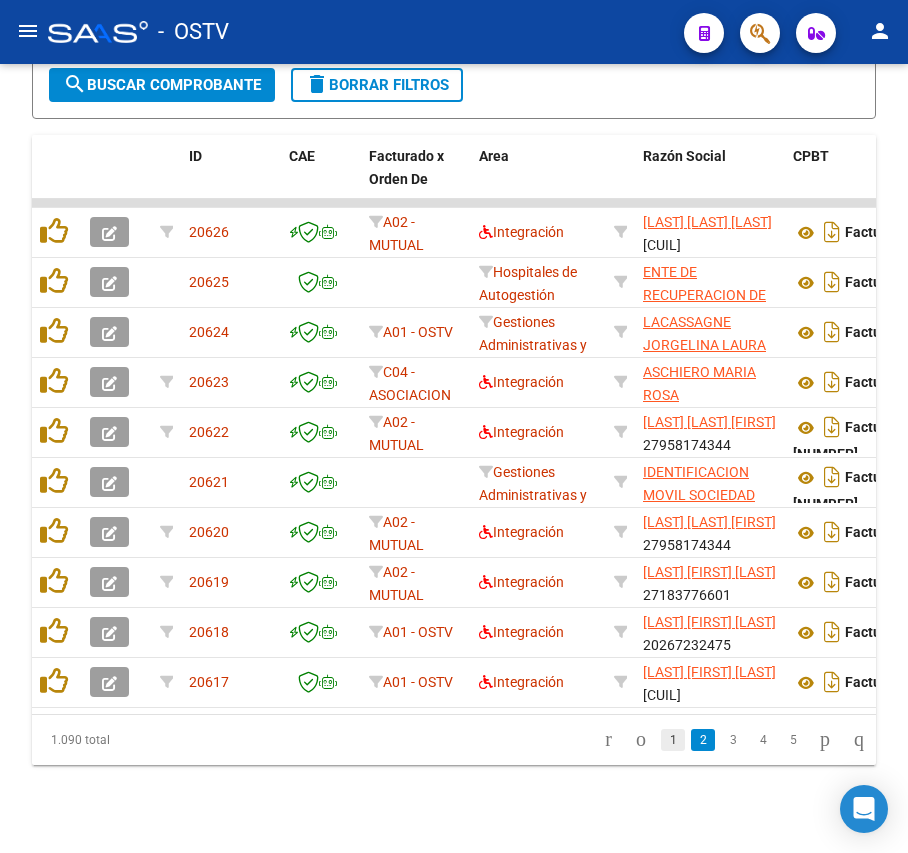 click on "1" 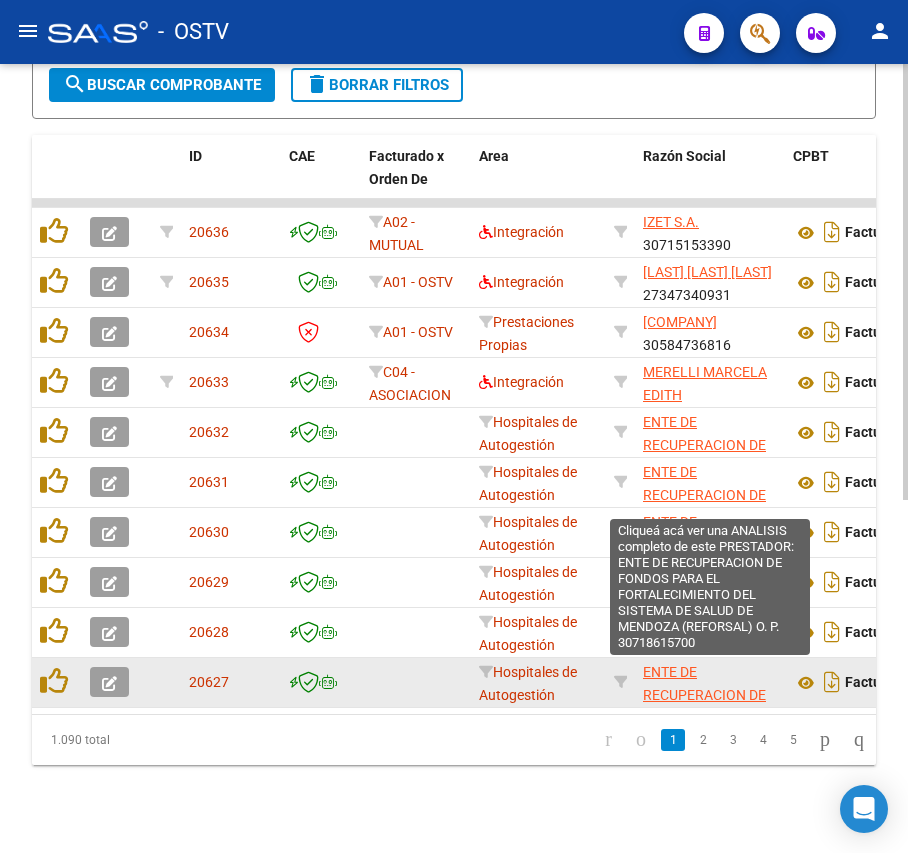 click on "ENTE DE RECUPERACION DE FONDOS PARA EL FORTALECIMIENTO DEL SISTEMA DE SALUD DE MENDOZA (REFORSAL) O. P." 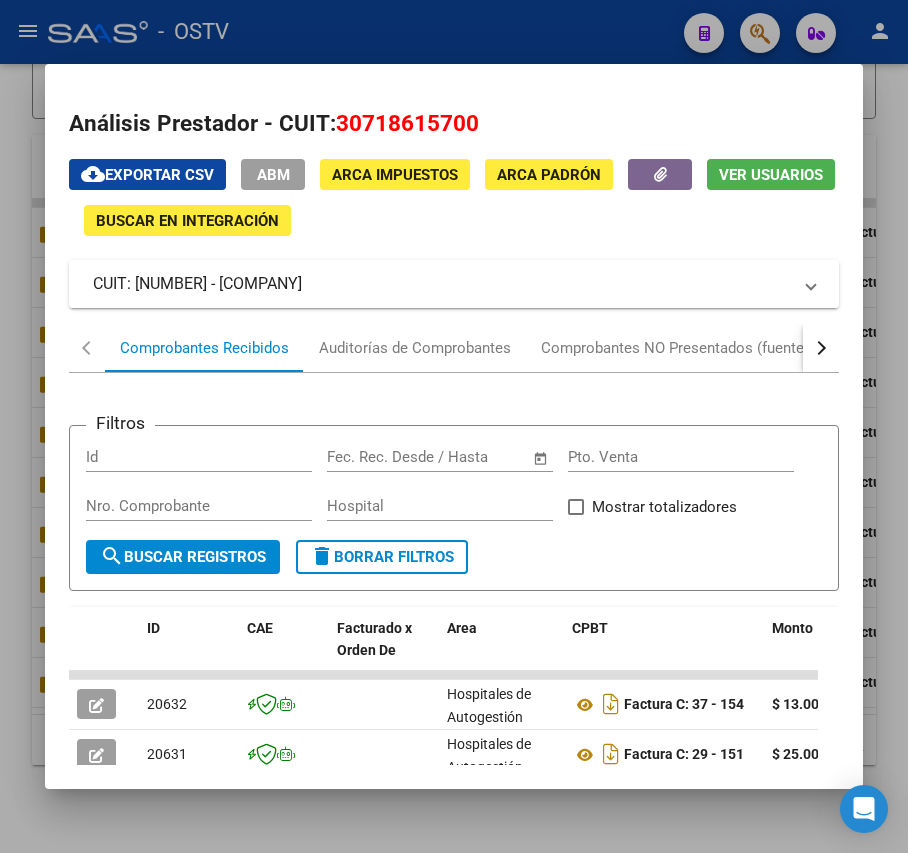 drag, startPoint x: 469, startPoint y: 296, endPoint x: 246, endPoint y: 264, distance: 225.28427 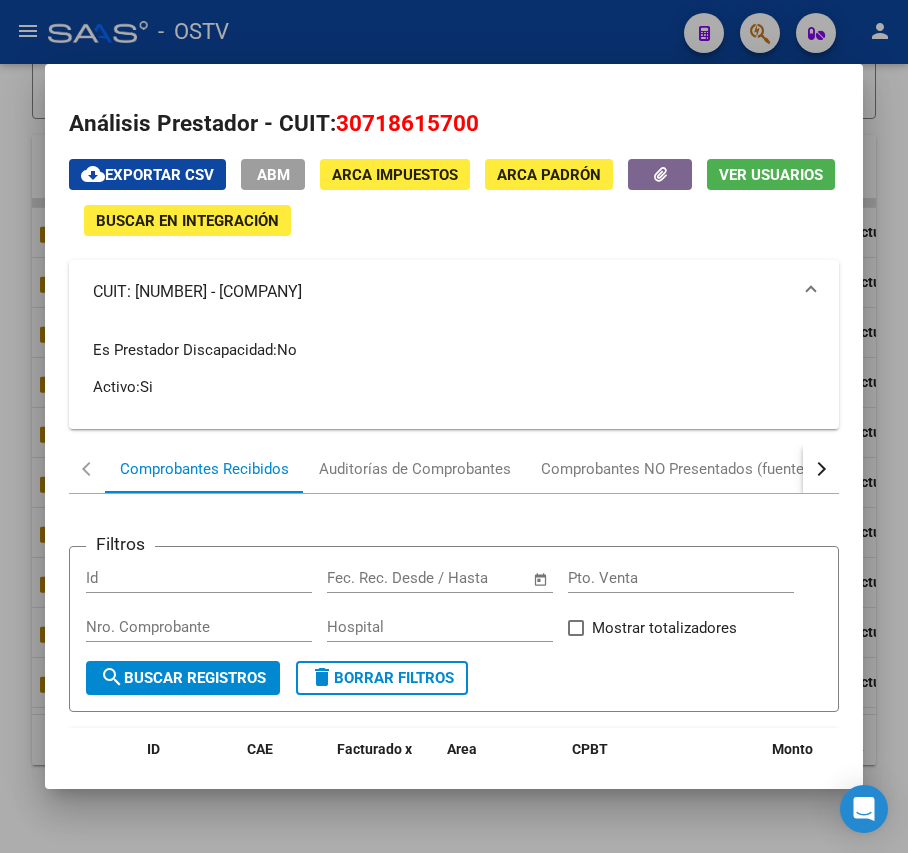 click at bounding box center (454, 426) 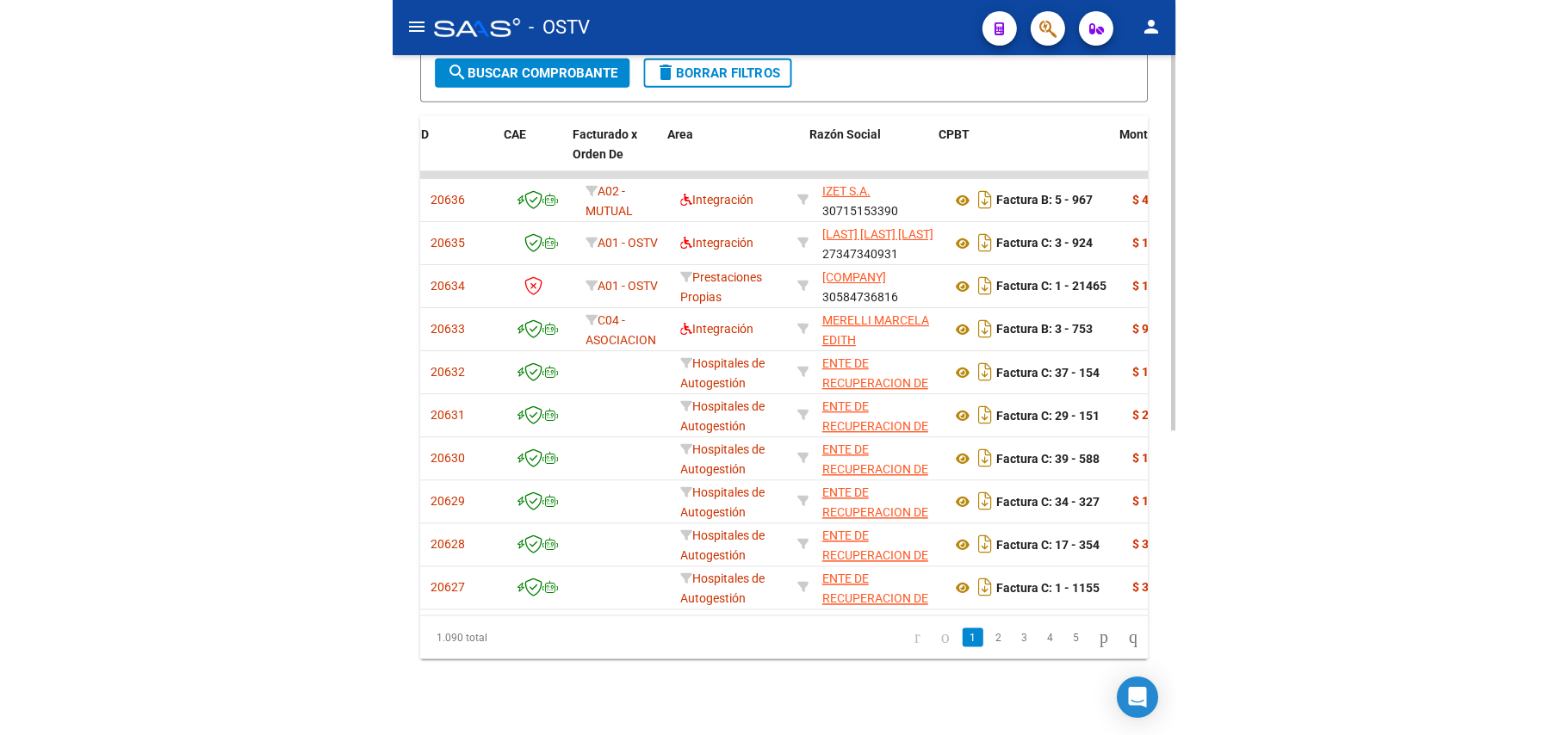 scroll, scrollTop: 0, scrollLeft: 138, axis: horizontal 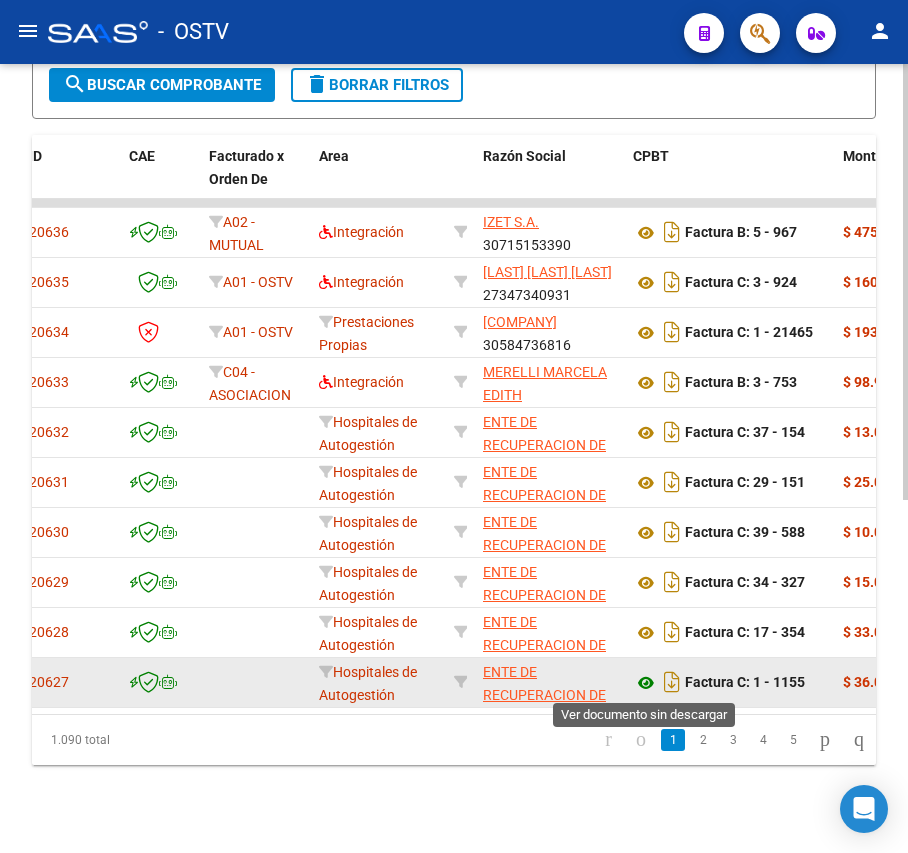 click 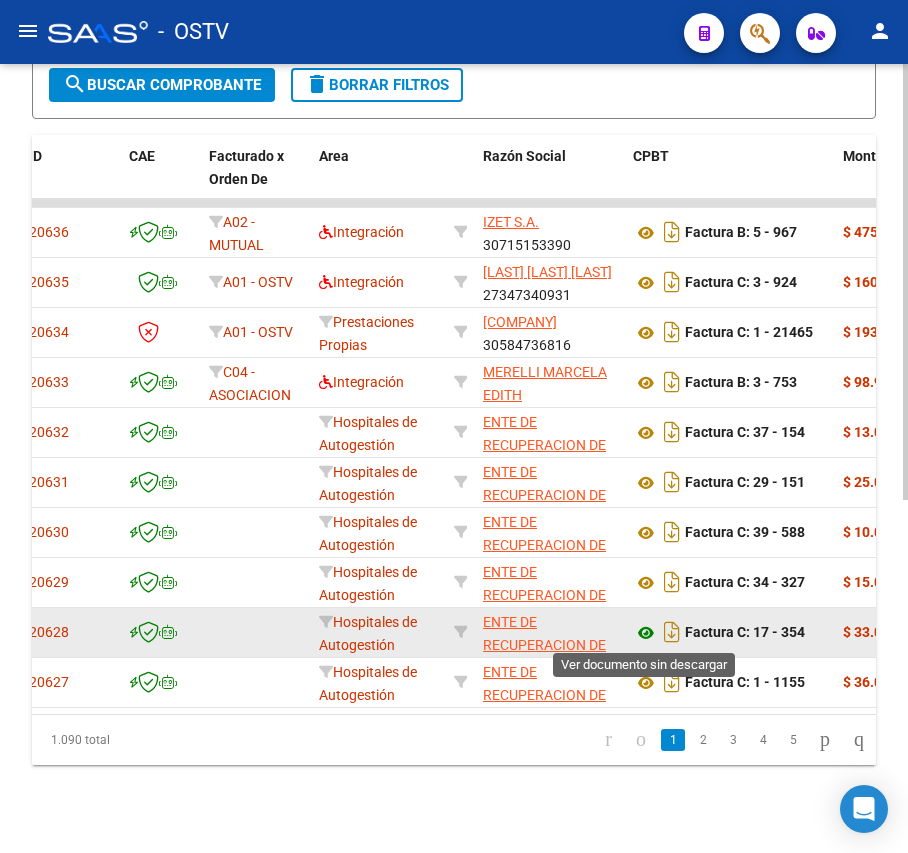 click 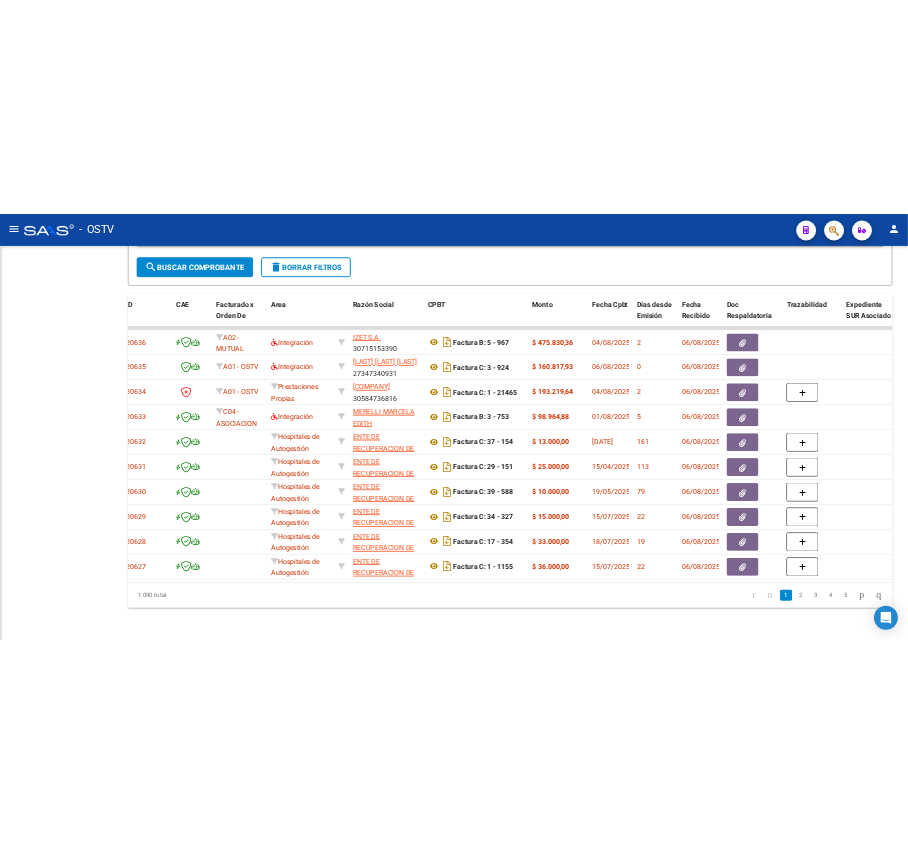 scroll, scrollTop: 486, scrollLeft: 0, axis: vertical 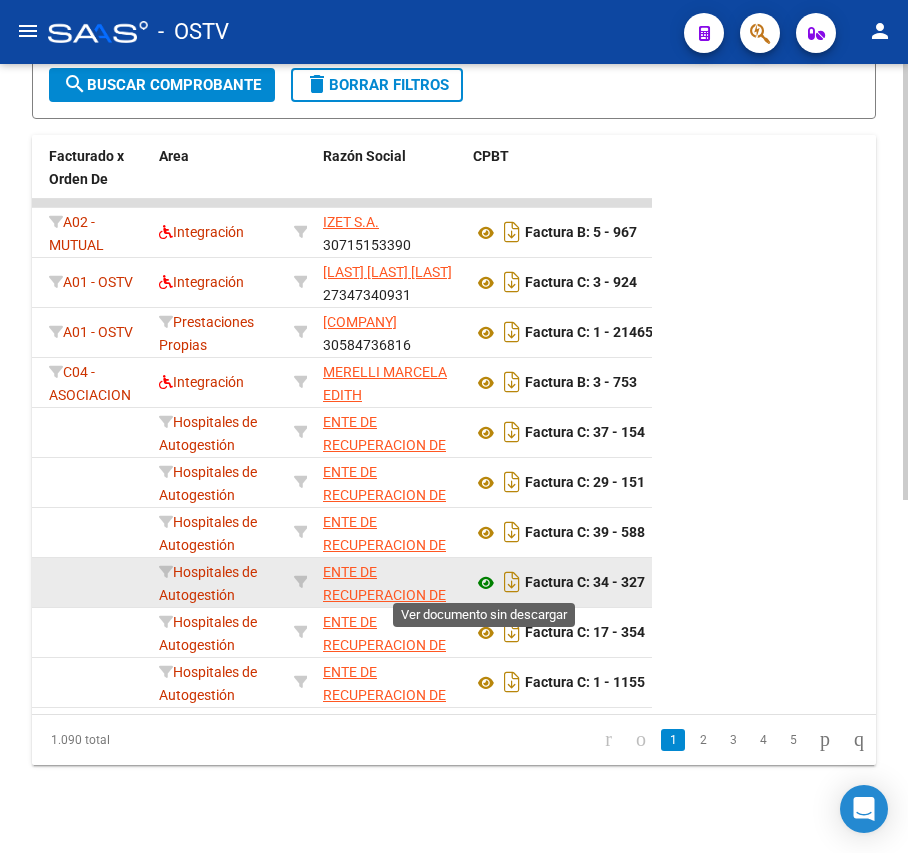 click 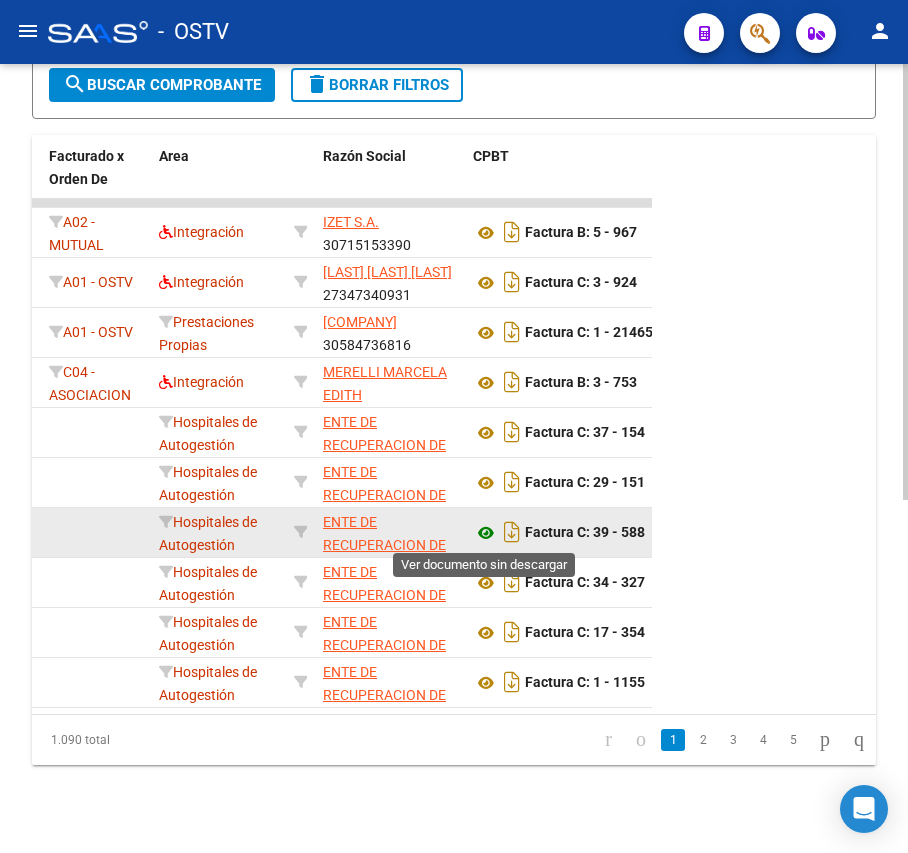 click 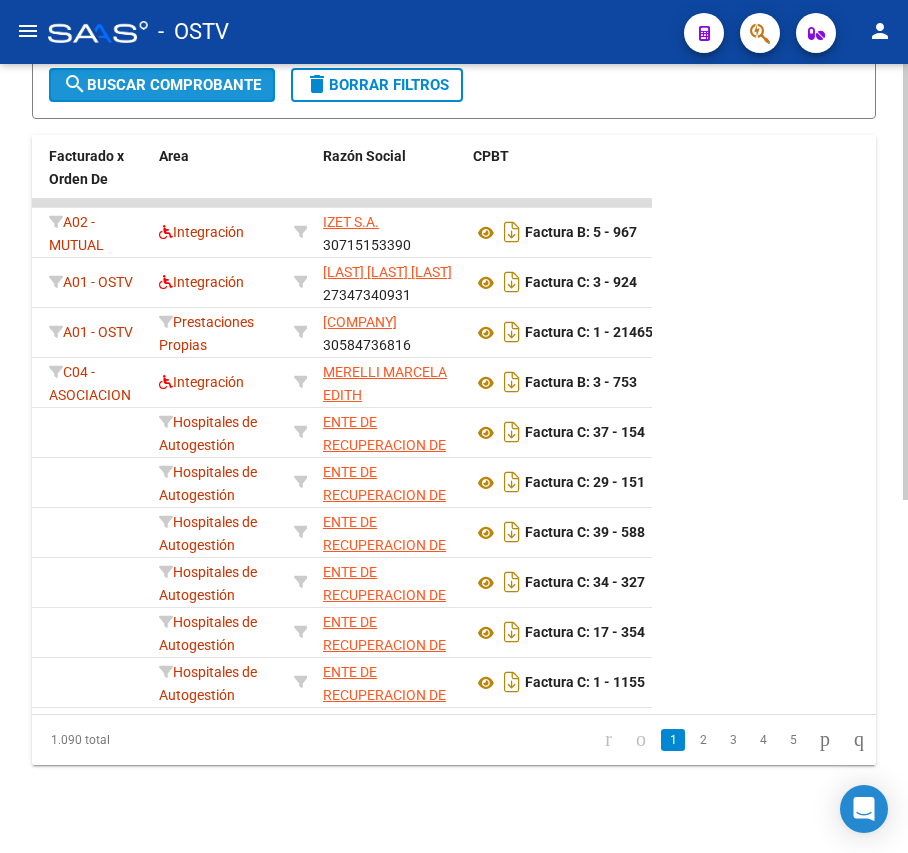 click on "search  Buscar Comprobante" 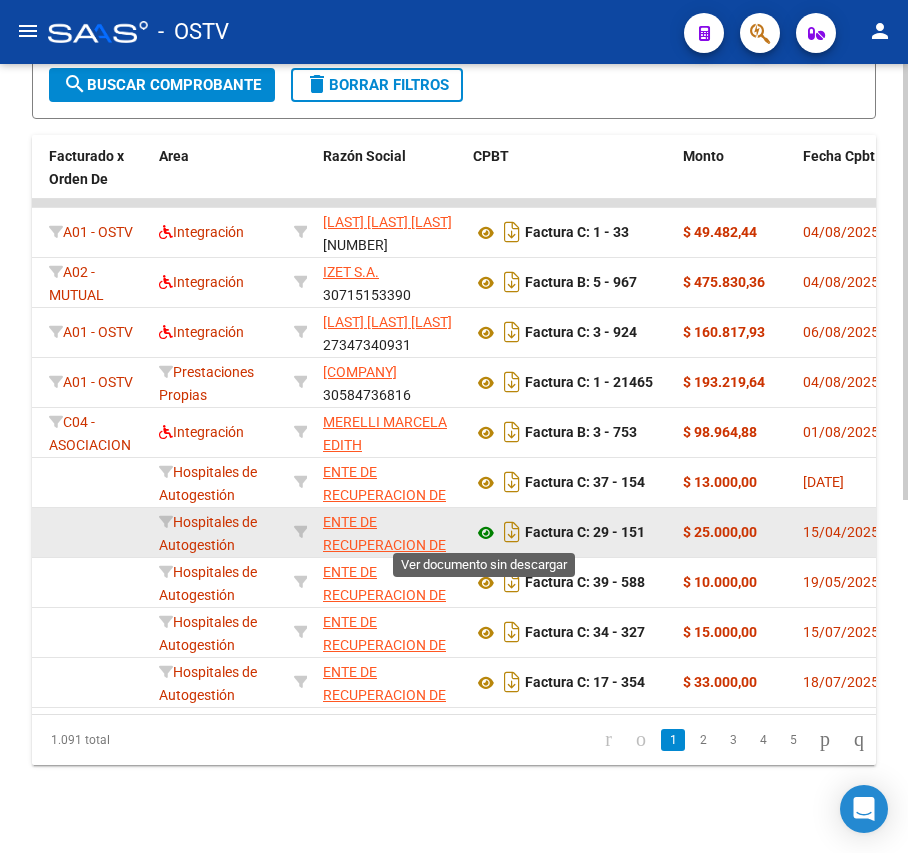 click 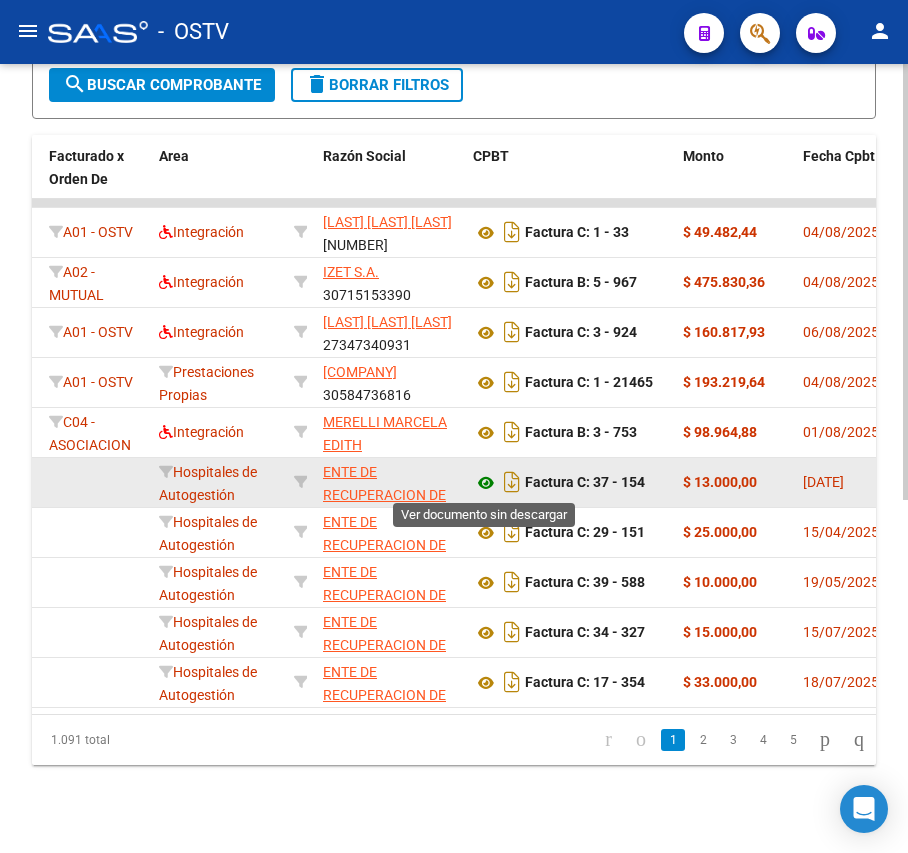 click 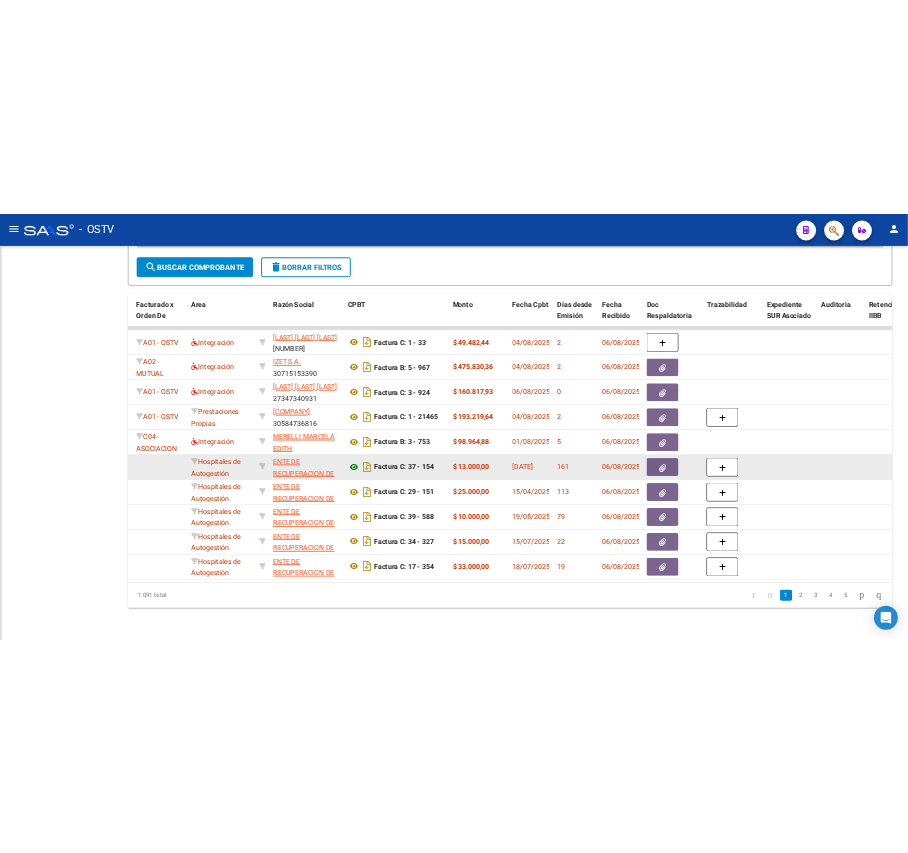 scroll, scrollTop: 486, scrollLeft: 0, axis: vertical 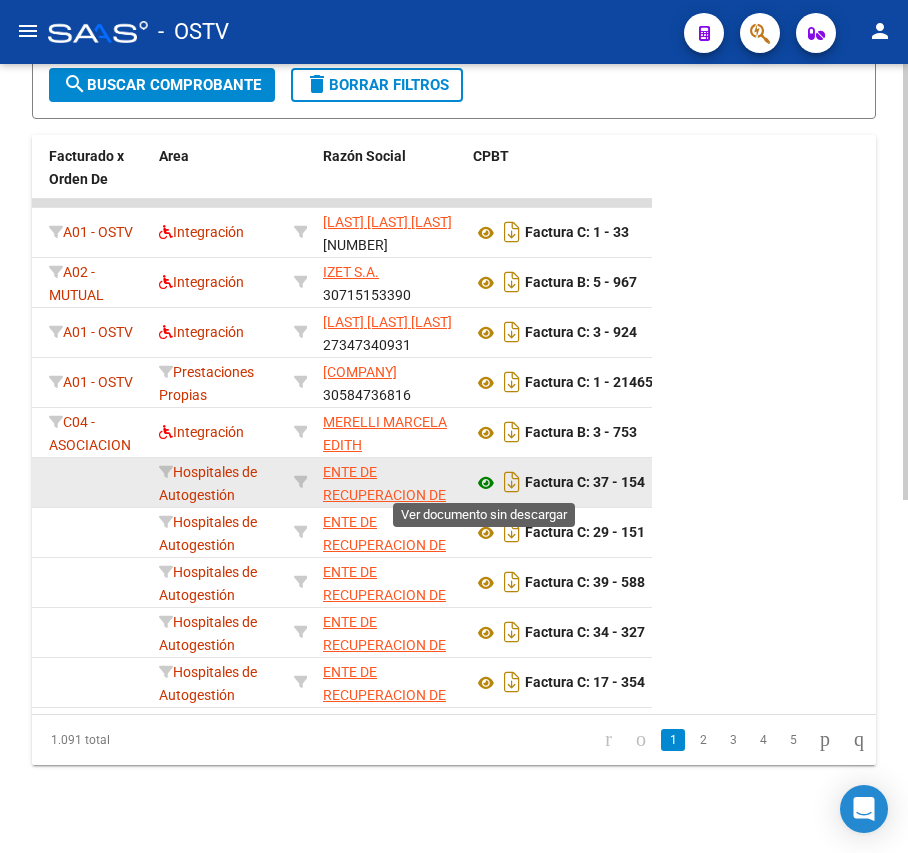 click 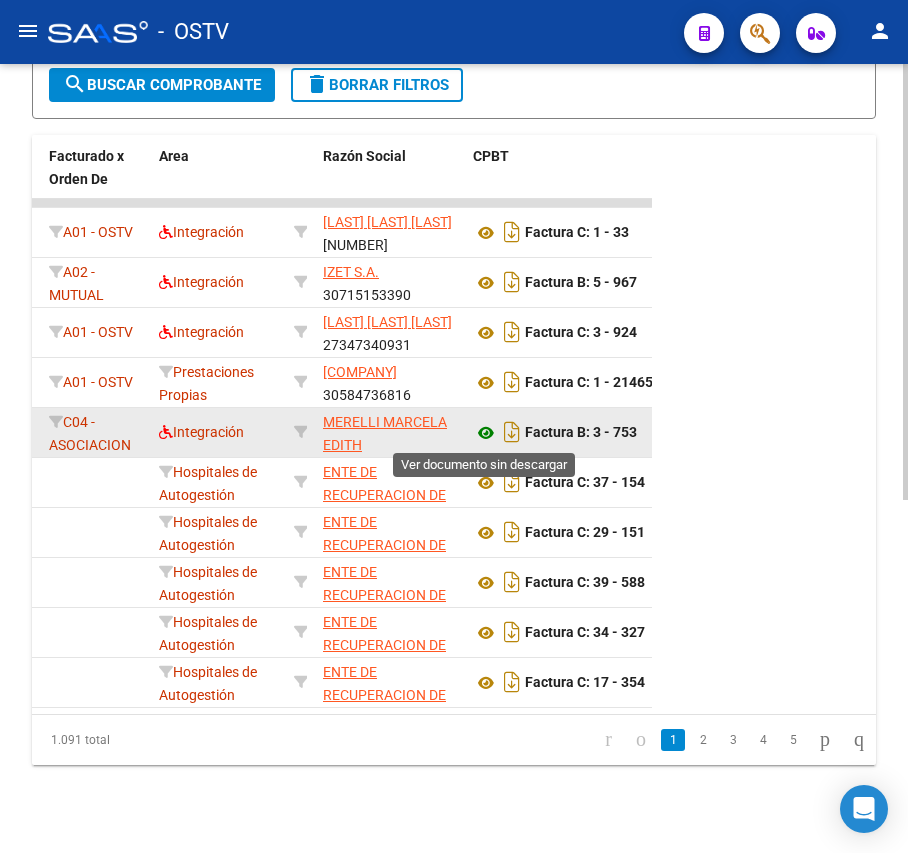 click 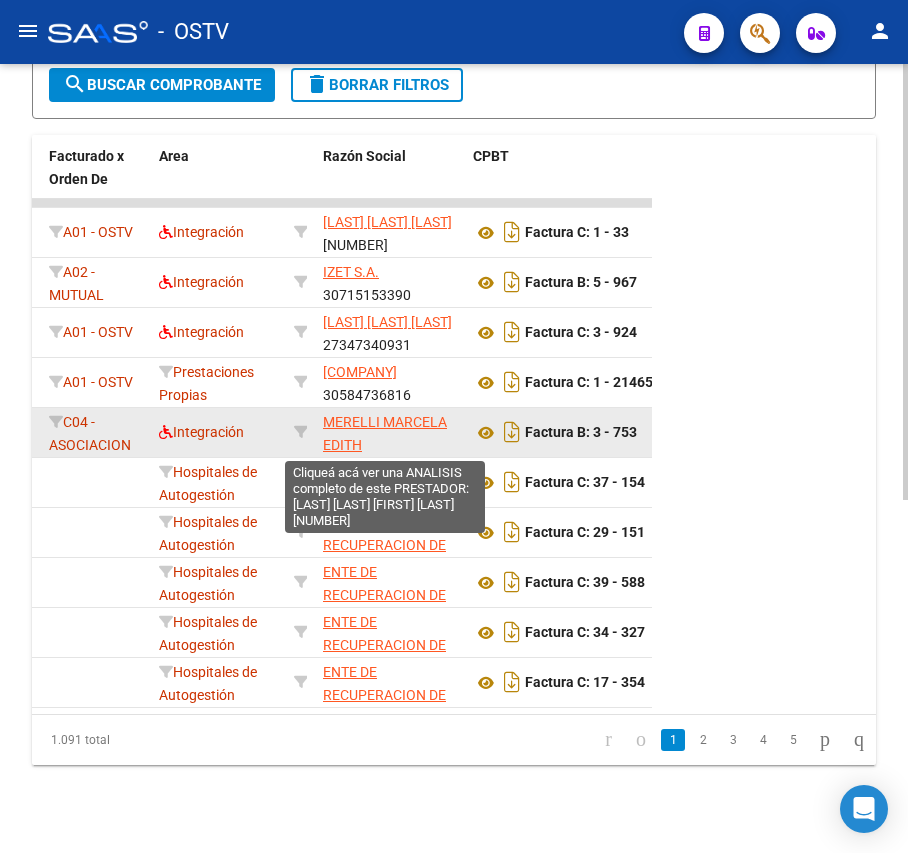 click on "MERELLI MARCELA EDITH" 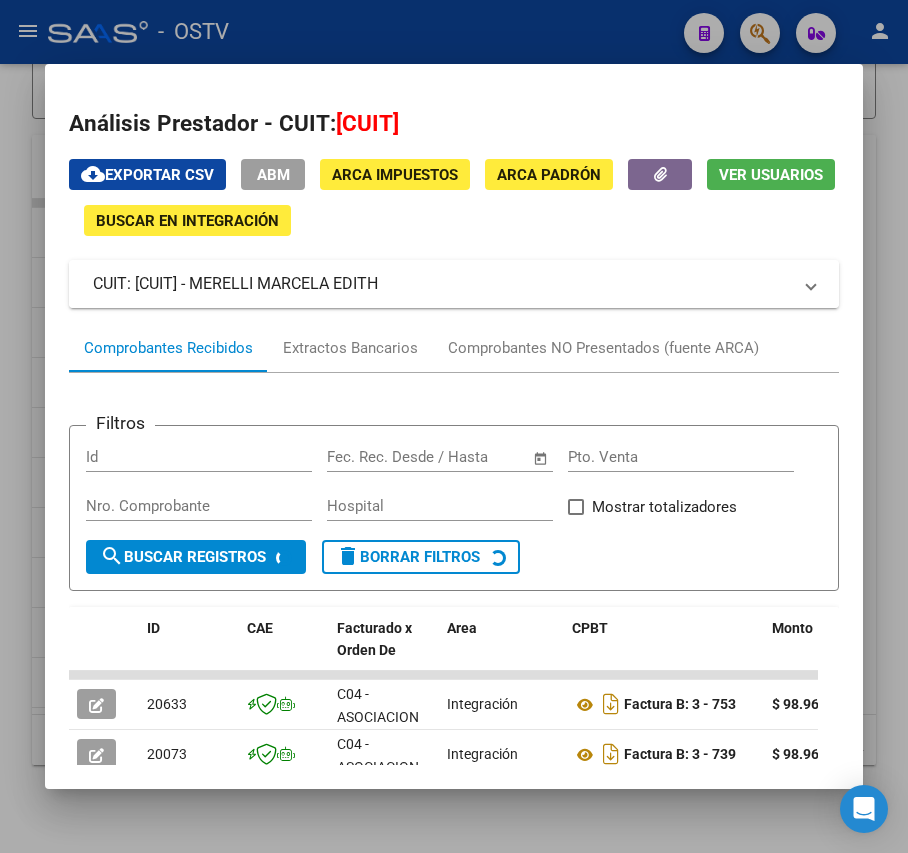 drag, startPoint x: 445, startPoint y: 286, endPoint x: 245, endPoint y: 284, distance: 200.01 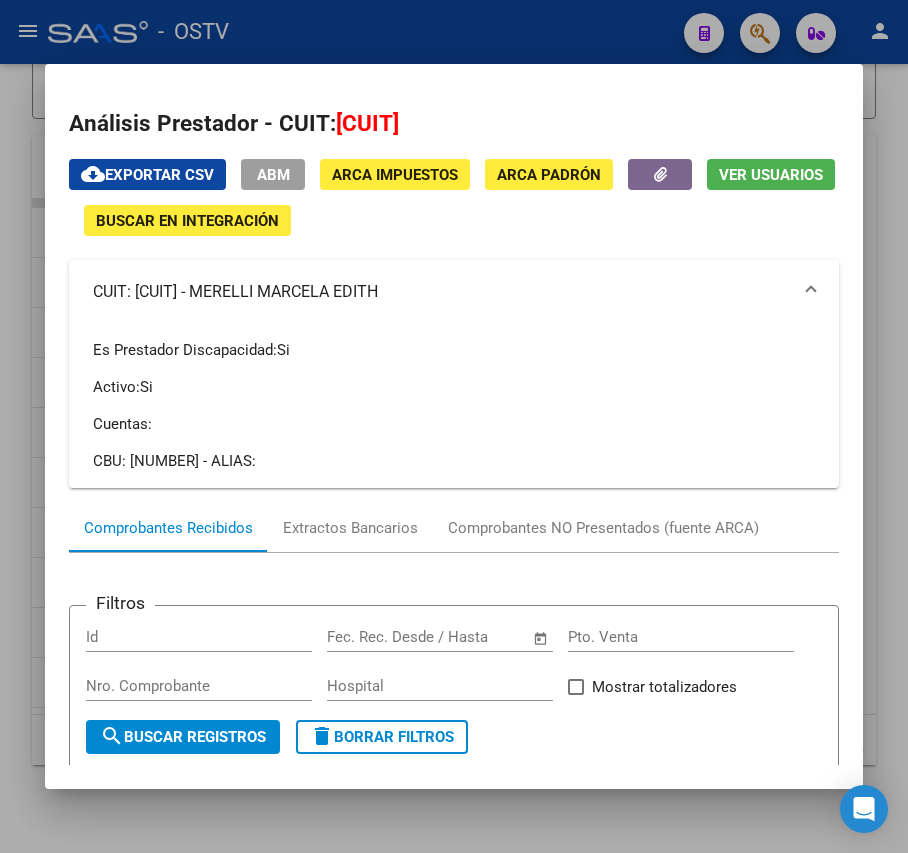 click at bounding box center [454, 426] 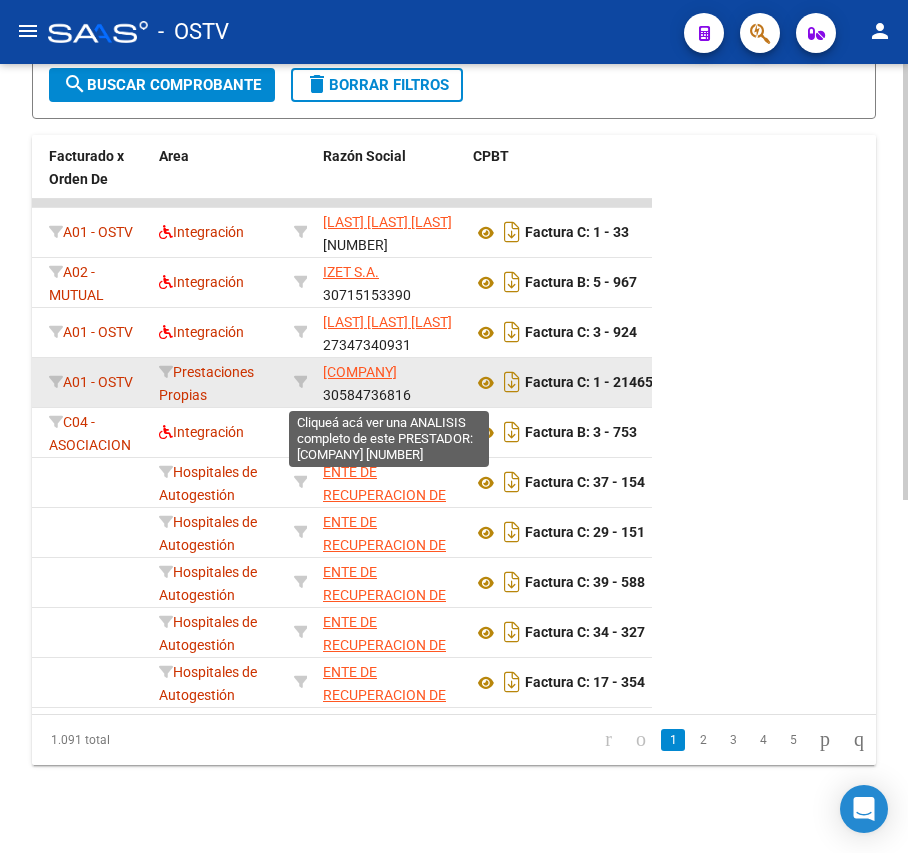 click on "[COMPANY]" 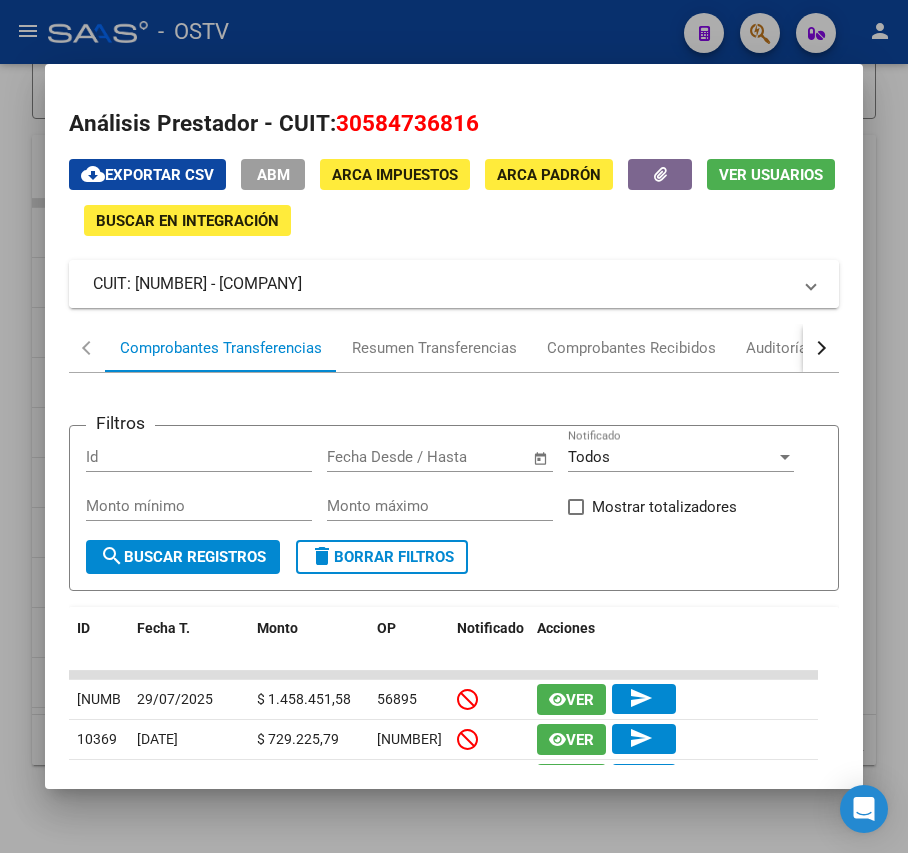 drag, startPoint x: 526, startPoint y: 292, endPoint x: 254, endPoint y: 289, distance: 272.01654 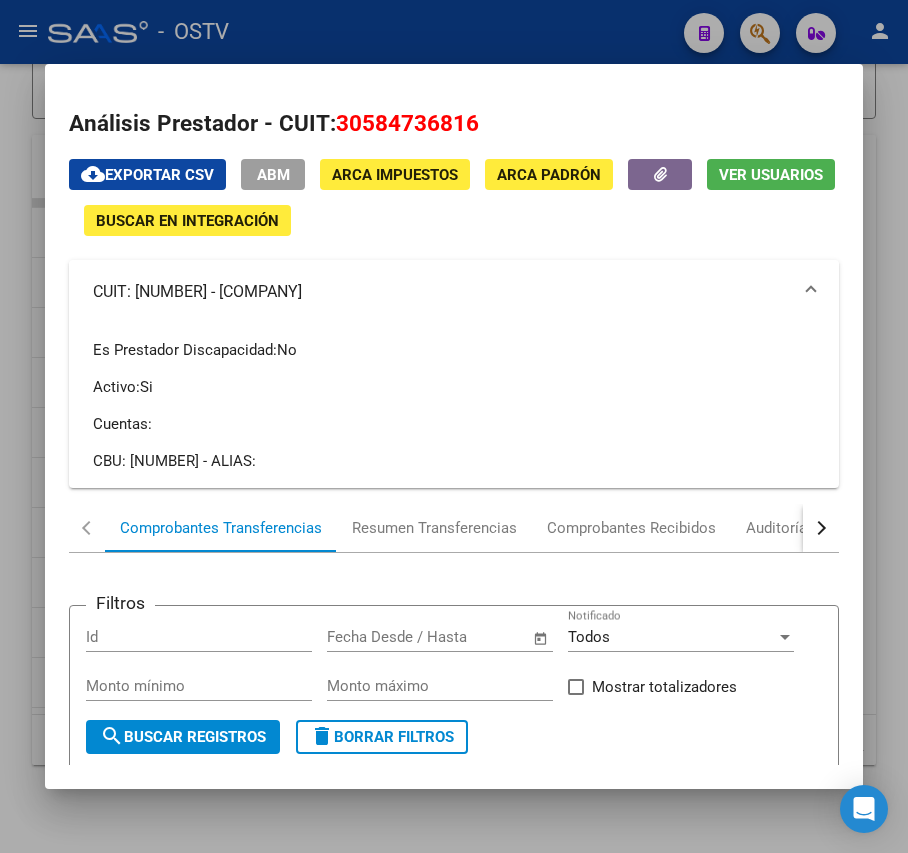 drag, startPoint x: 546, startPoint y: 294, endPoint x: 248, endPoint y: 289, distance: 298.04193 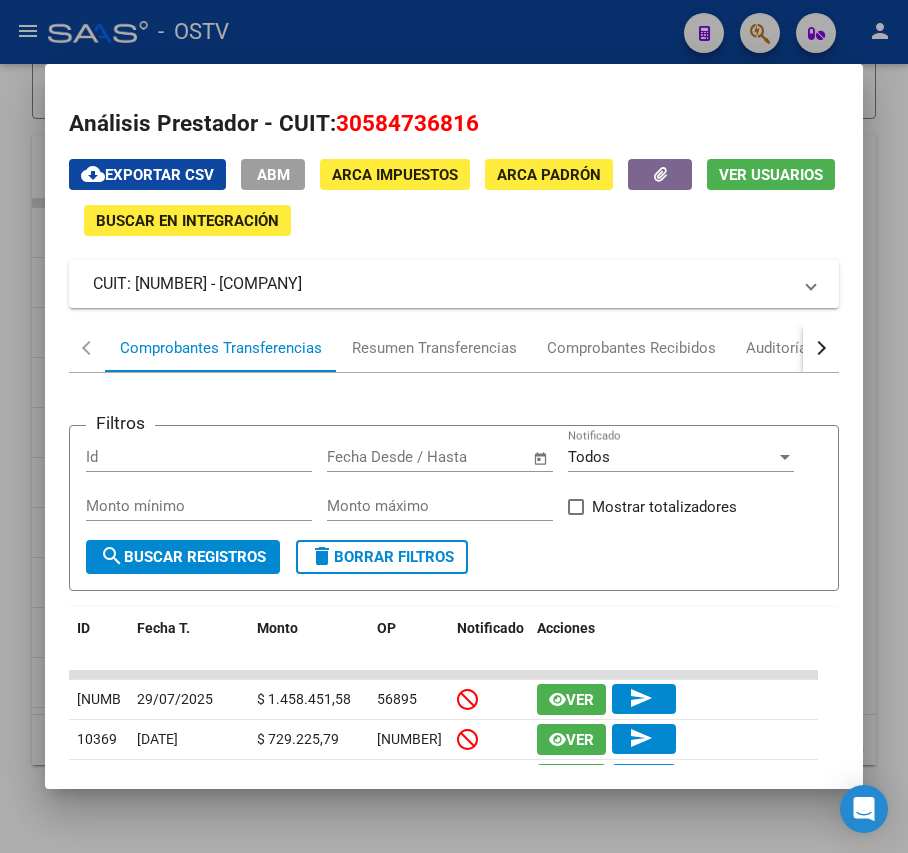 click at bounding box center (454, 426) 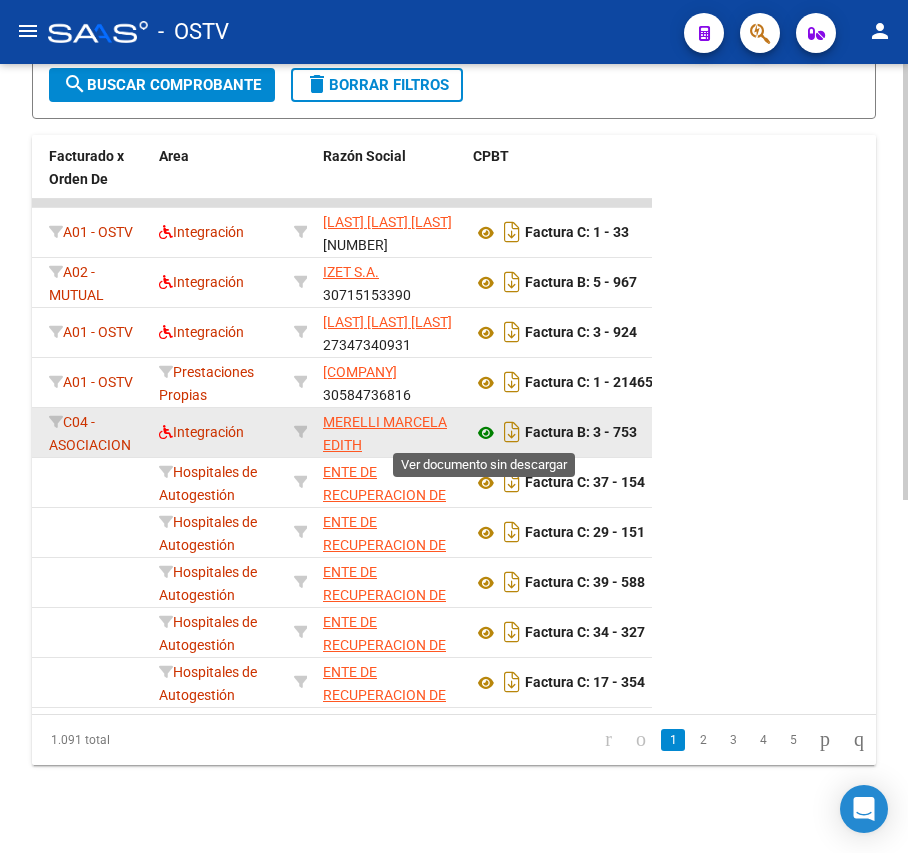 click 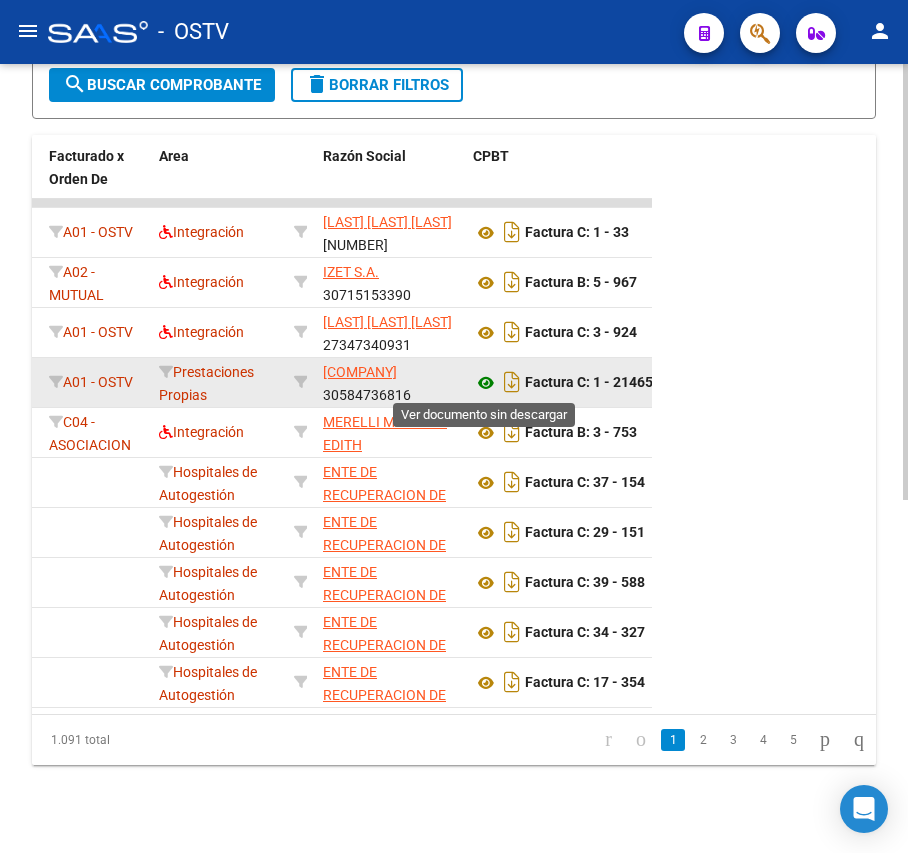 click 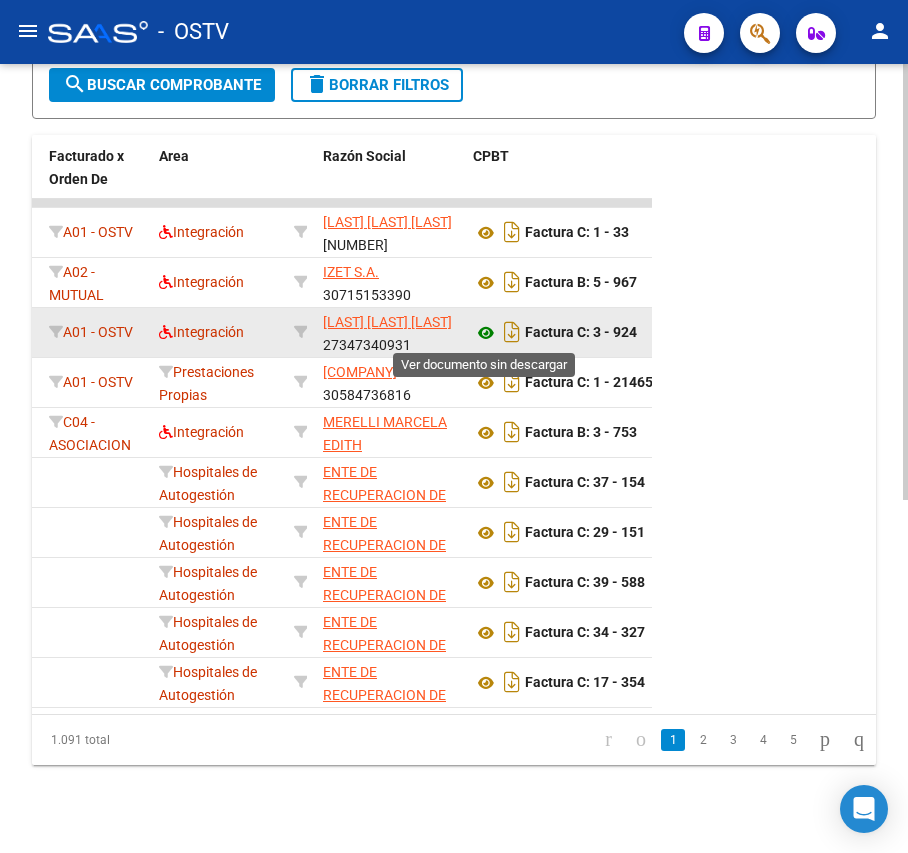 click 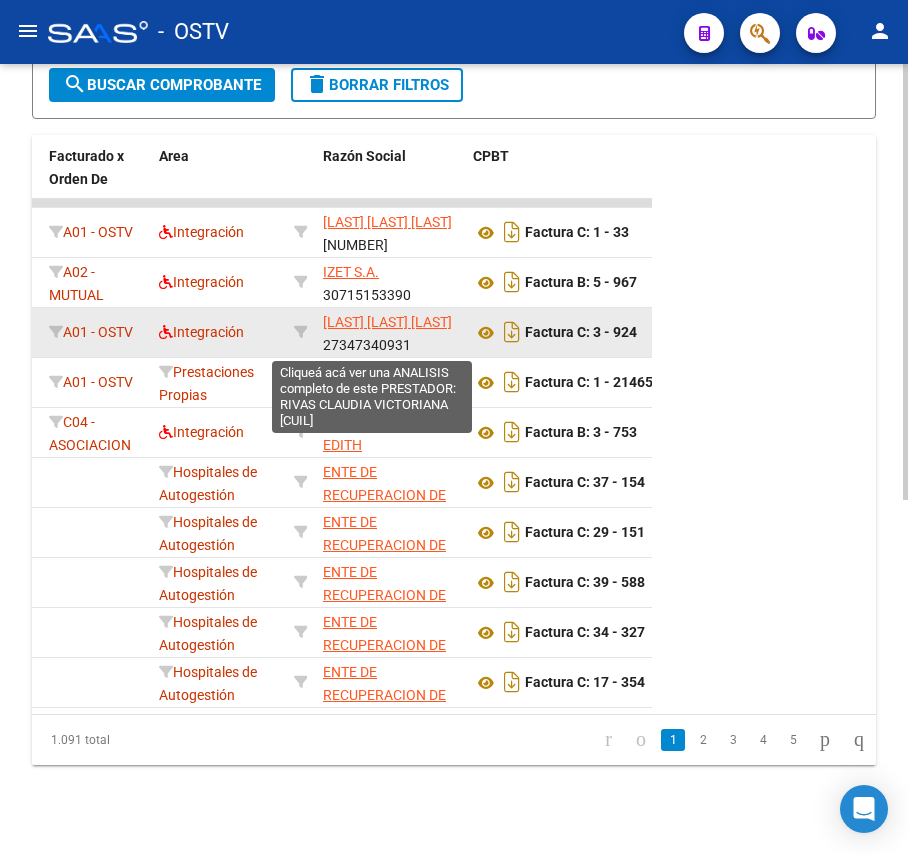 click on "[LAST] [LAST] [LAST]" 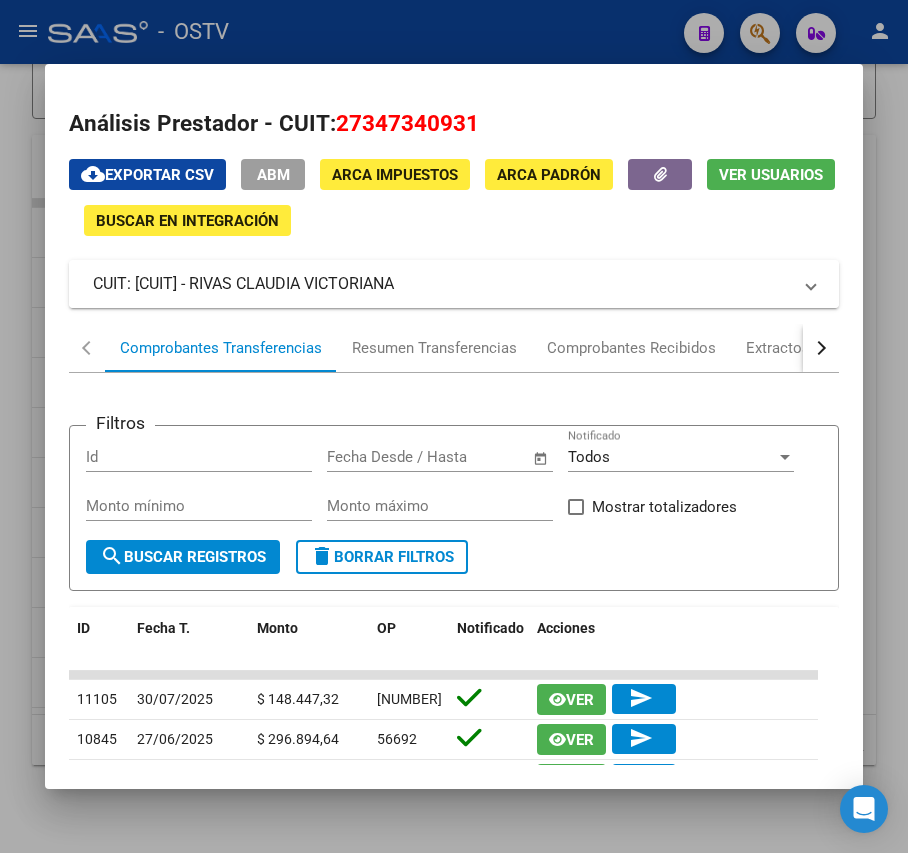 drag, startPoint x: 461, startPoint y: 284, endPoint x: 248, endPoint y: 282, distance: 213.00938 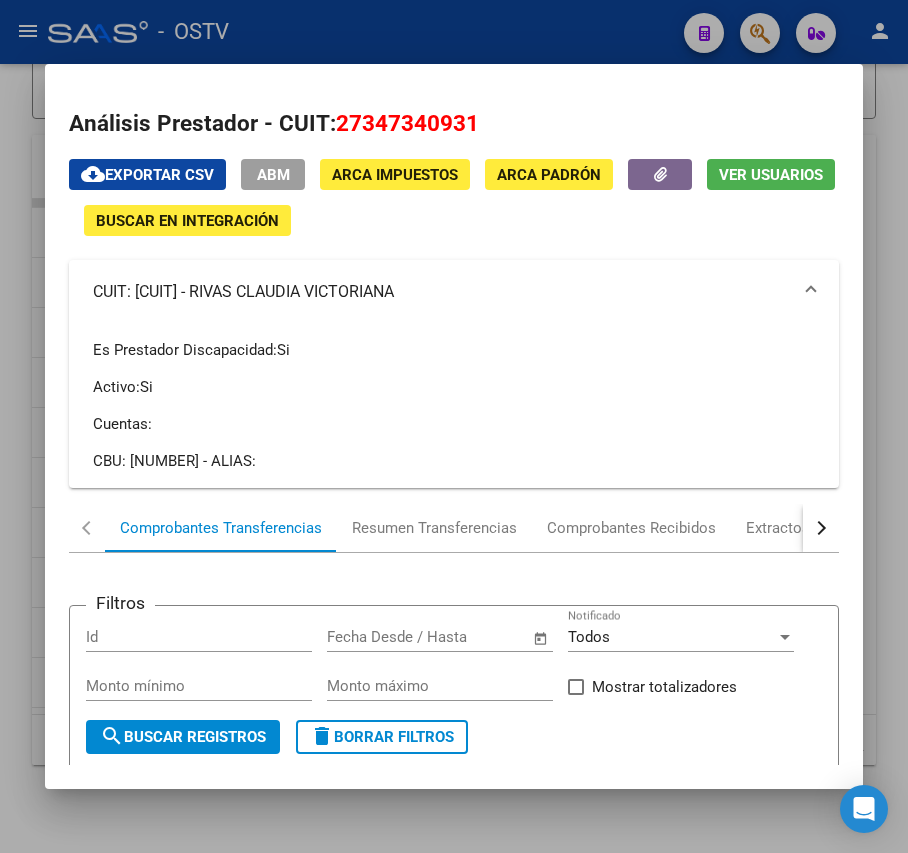 drag, startPoint x: 402, startPoint y: 18, endPoint x: 401, endPoint y: 32, distance: 14.035668 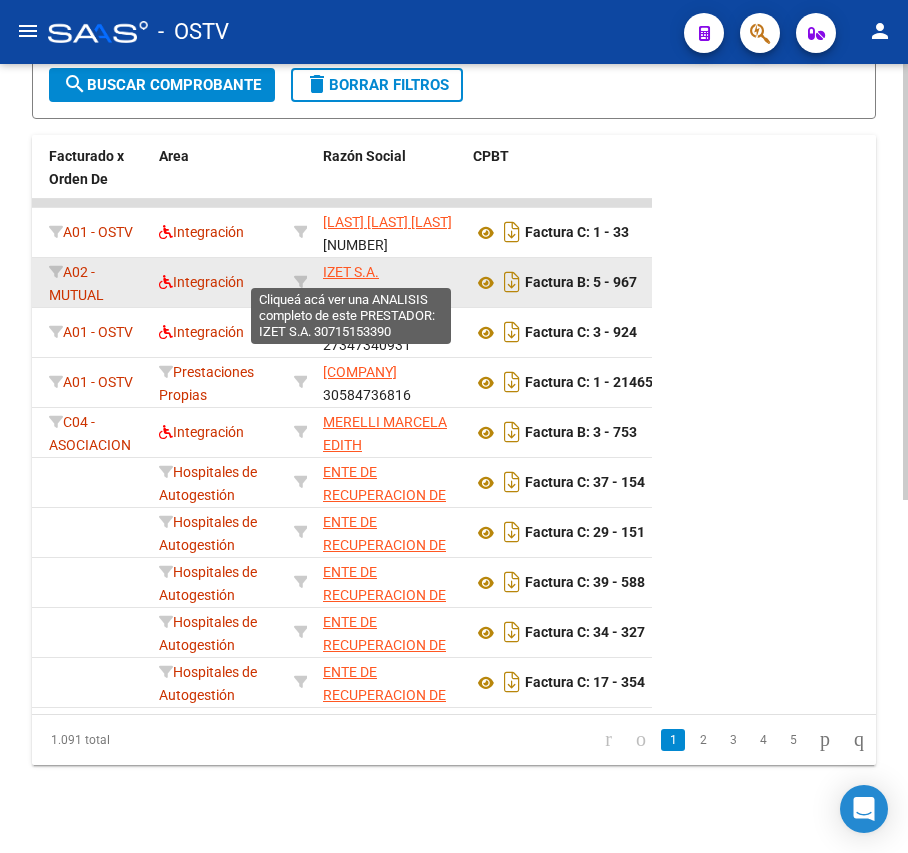 click on "IZET S.A." 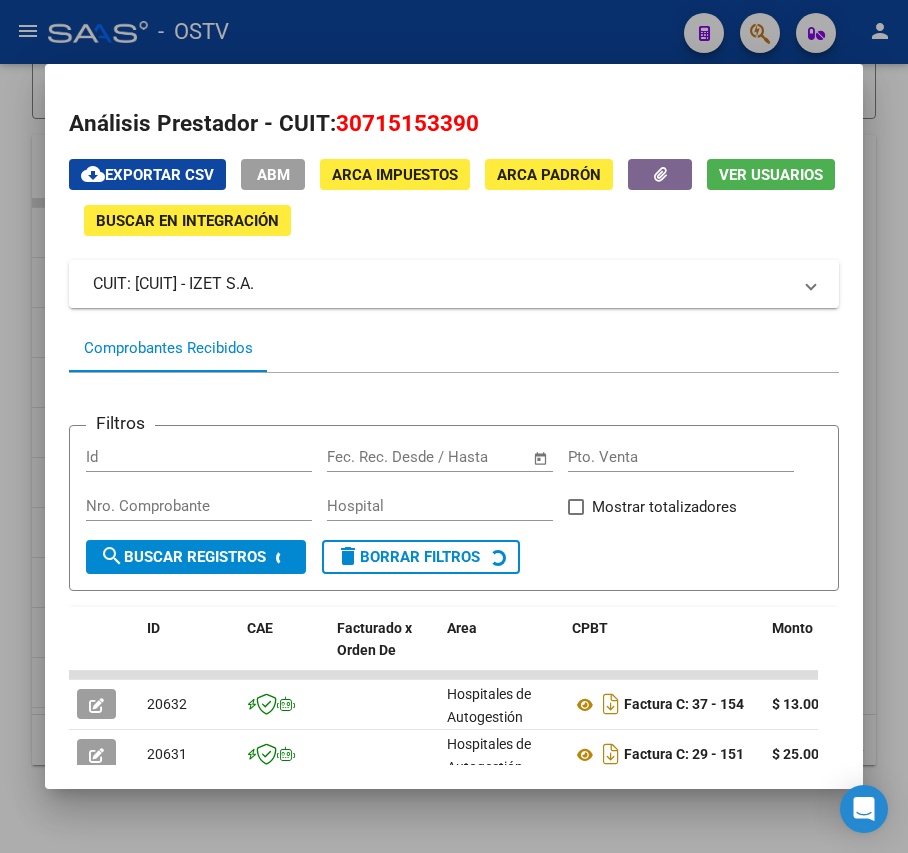 drag, startPoint x: 318, startPoint y: 284, endPoint x: 225, endPoint y: 285, distance: 93.00538 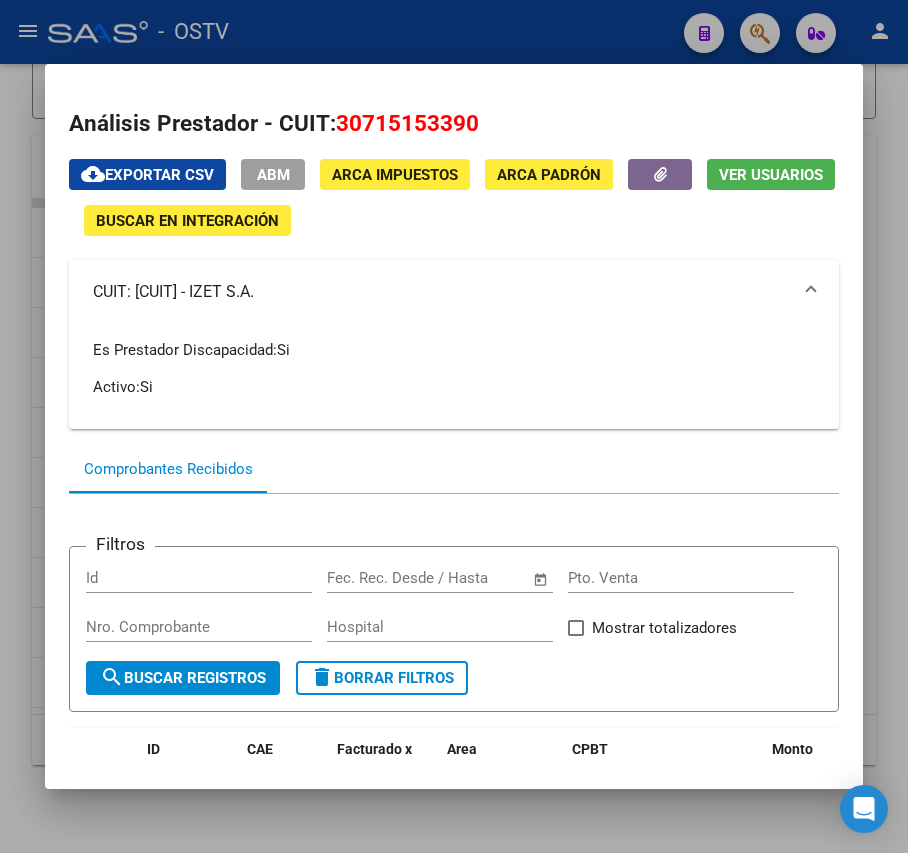 click on "CUIT: [CUIT] - IZET S.A." at bounding box center (441, 292) 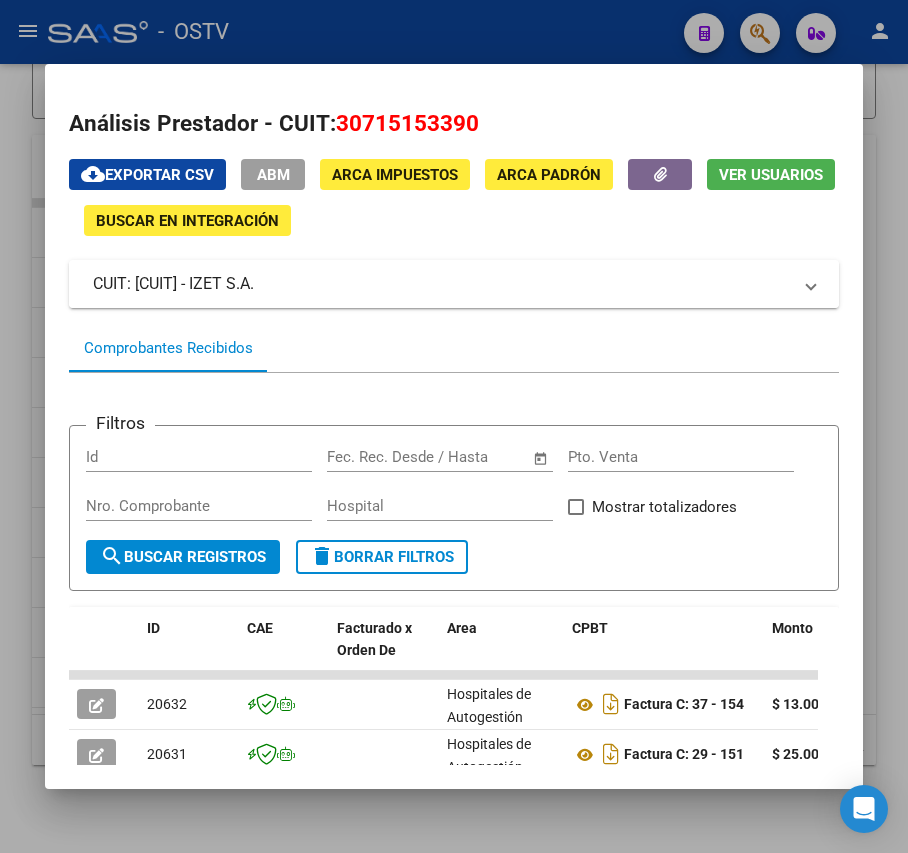click on "CUIT: [CUIT] - IZET S.A." at bounding box center (441, 284) 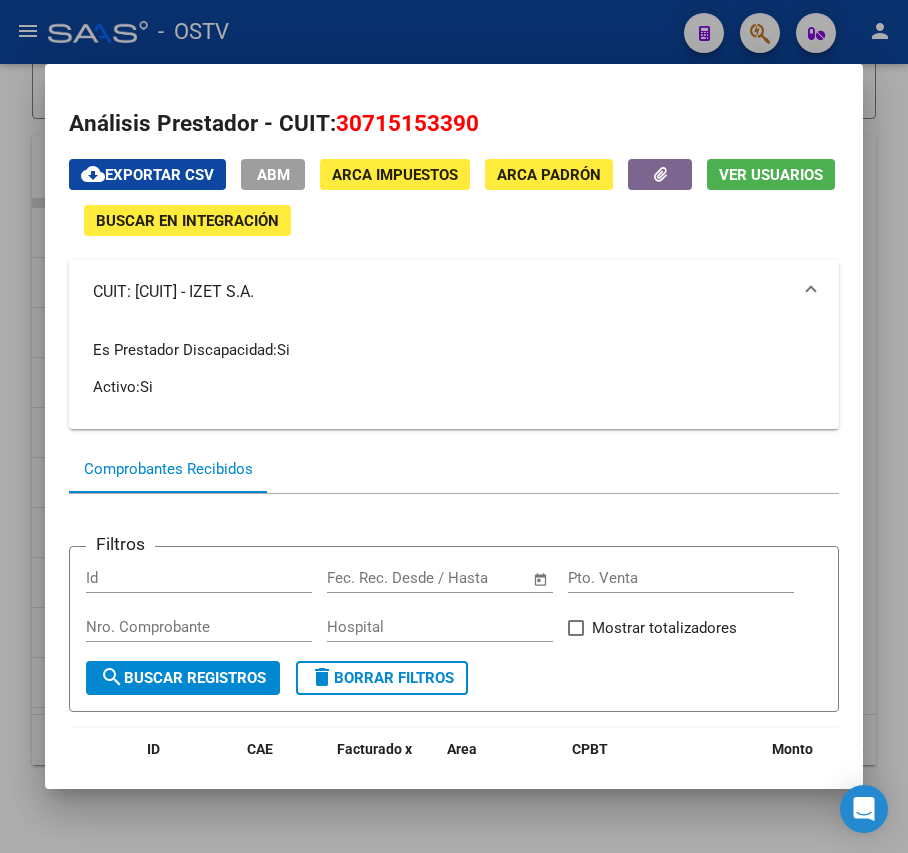 drag, startPoint x: 328, startPoint y: 290, endPoint x: 246, endPoint y: 292, distance: 82.02438 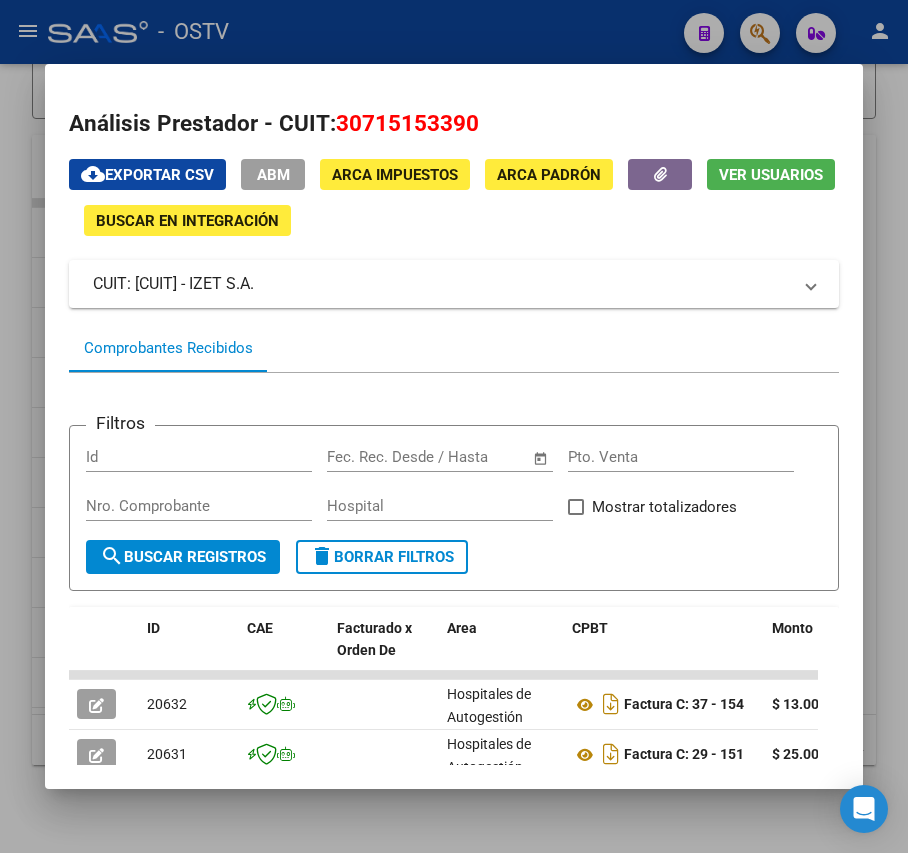 click at bounding box center [454, 426] 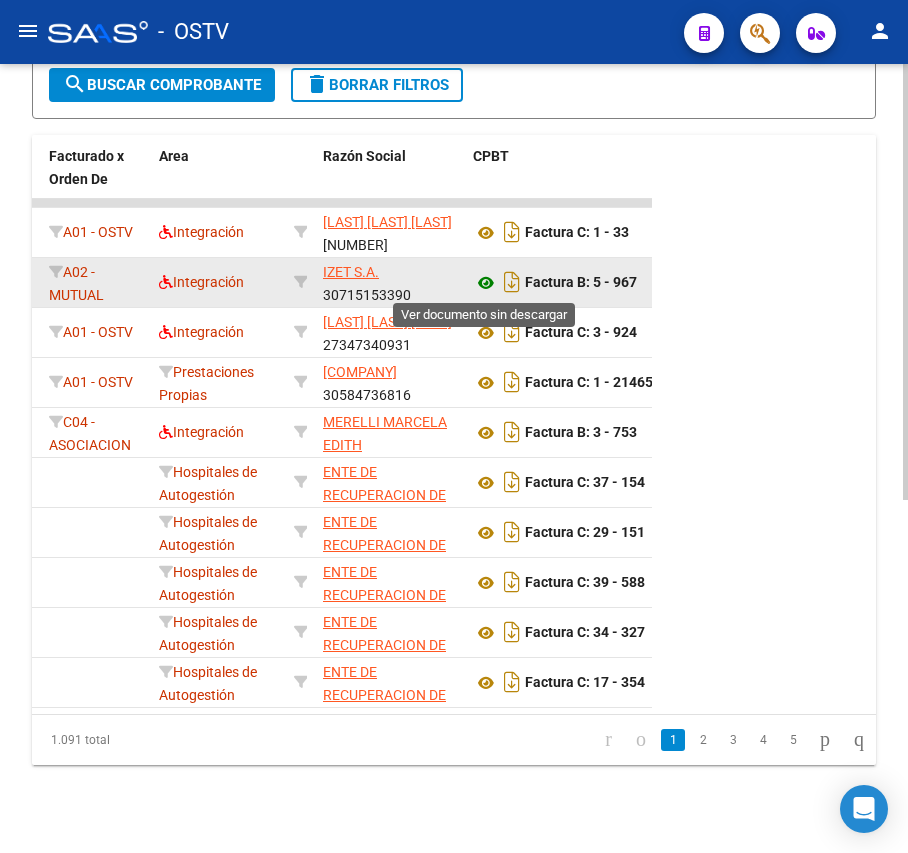 click 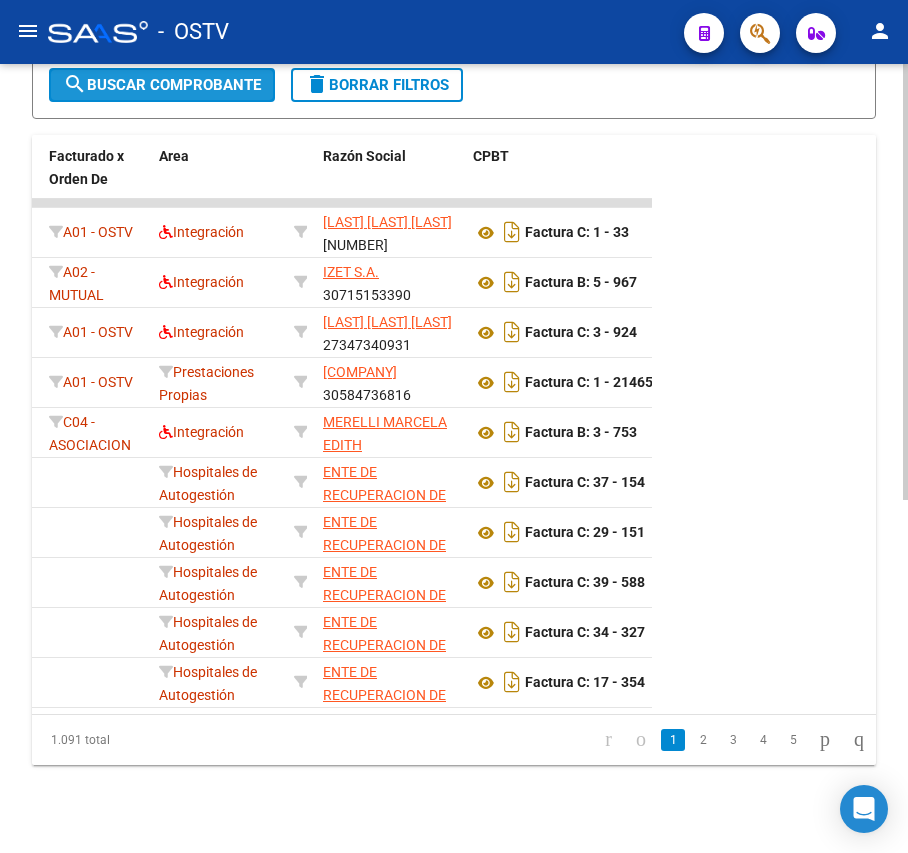 click on "search  Buscar Comprobante" 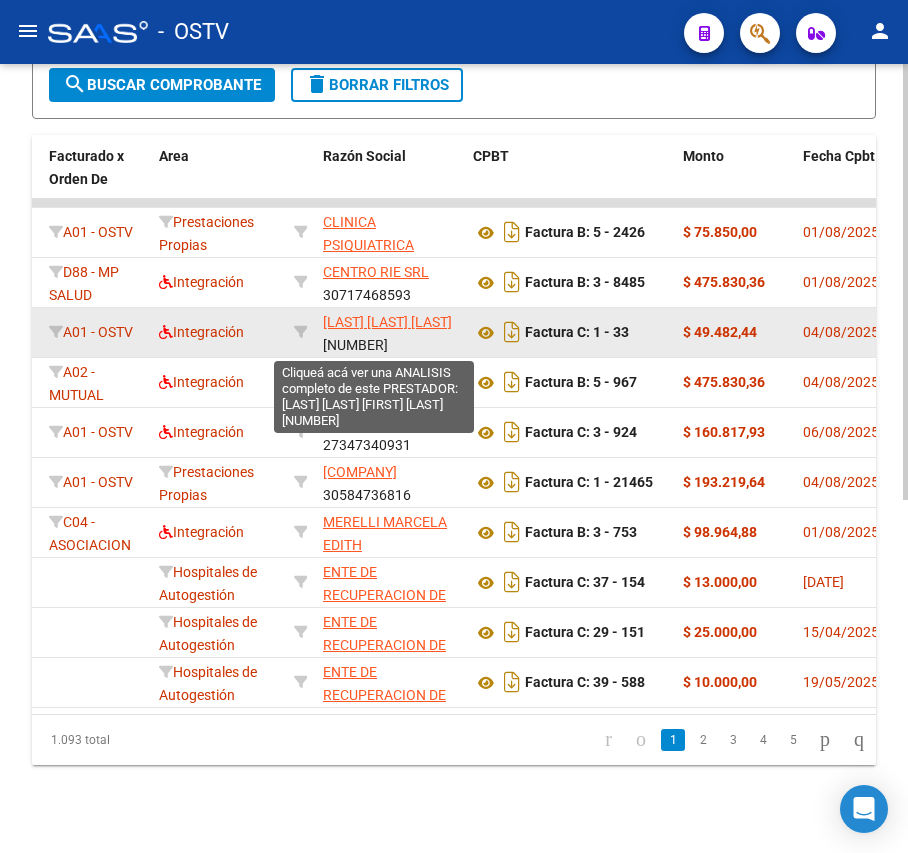 click on "[LAST] [LAST] [LAST]" 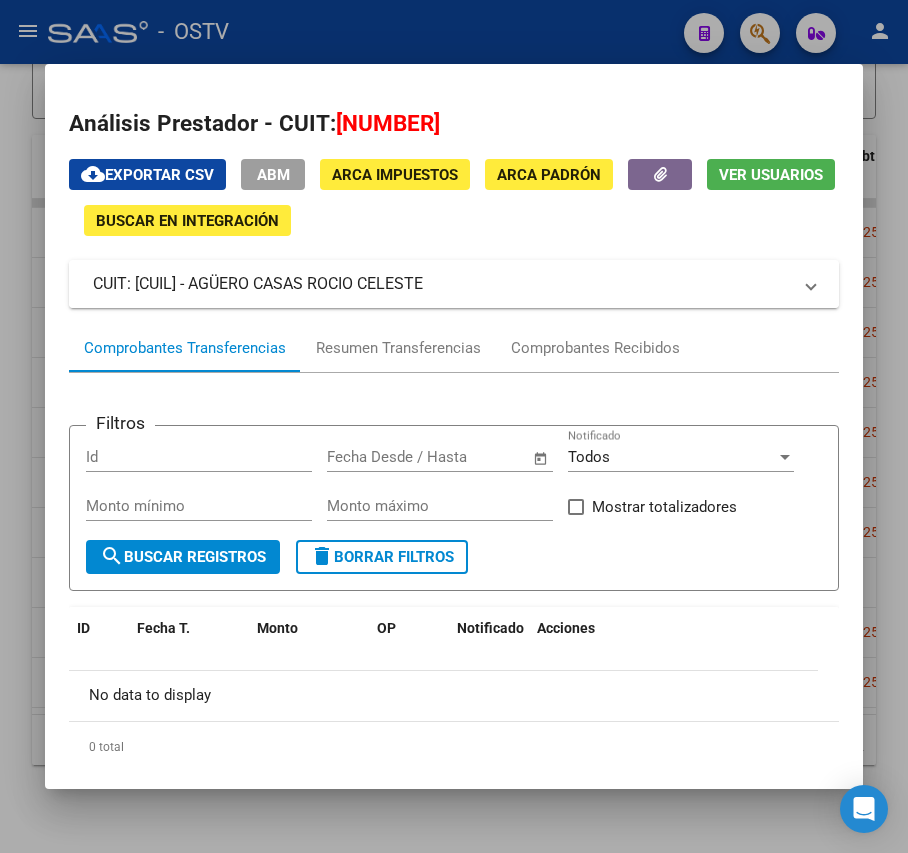 drag, startPoint x: 486, startPoint y: 289, endPoint x: 250, endPoint y: 296, distance: 236.10379 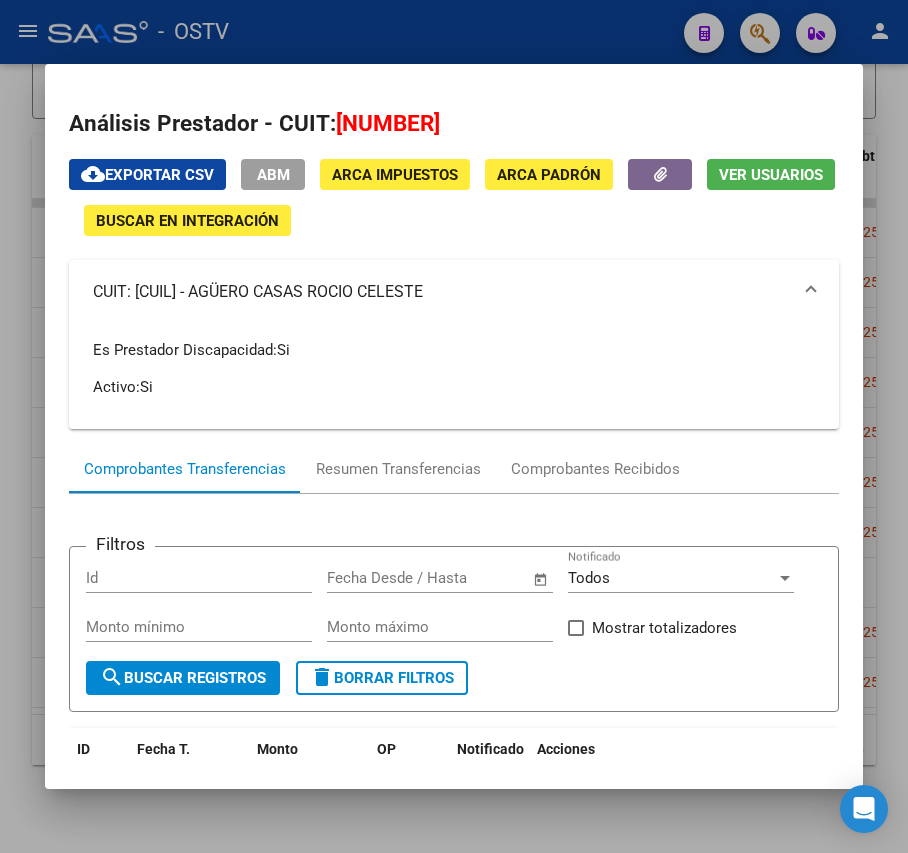 click at bounding box center [454, 426] 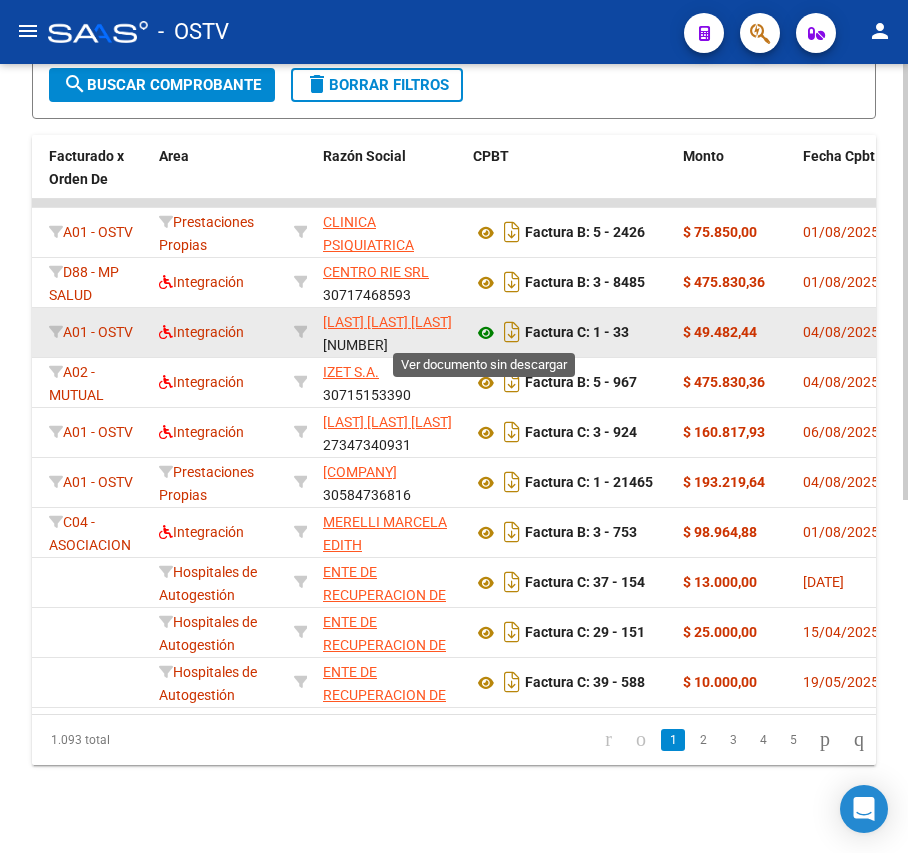click 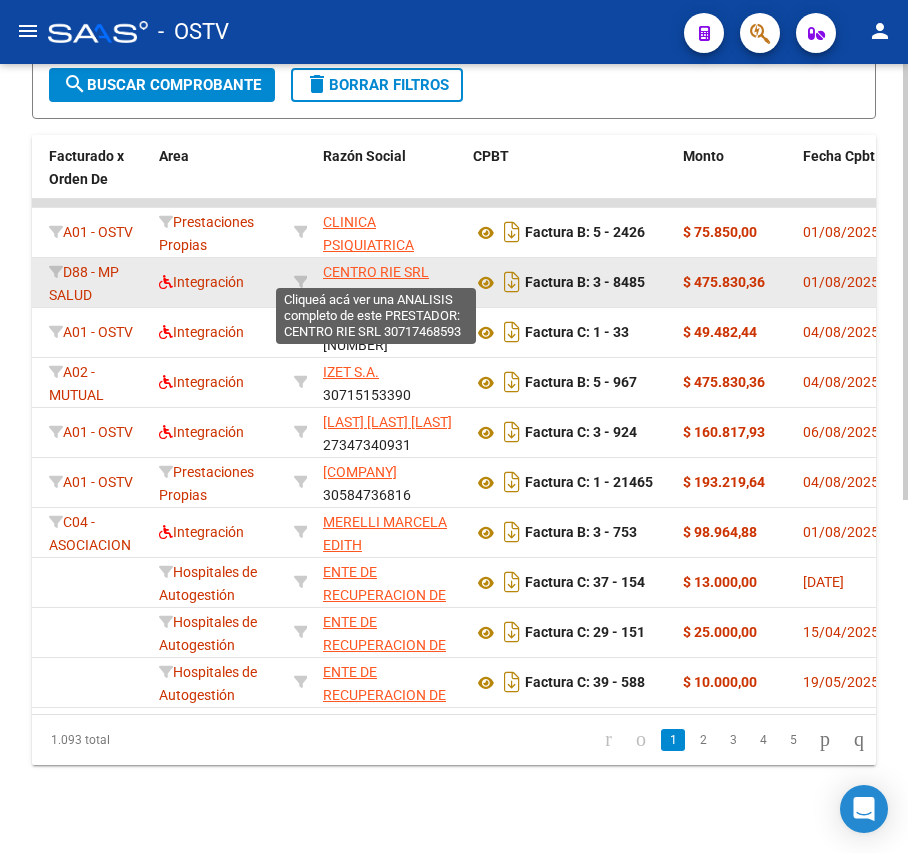 click on "CENTRO RIE SRL" 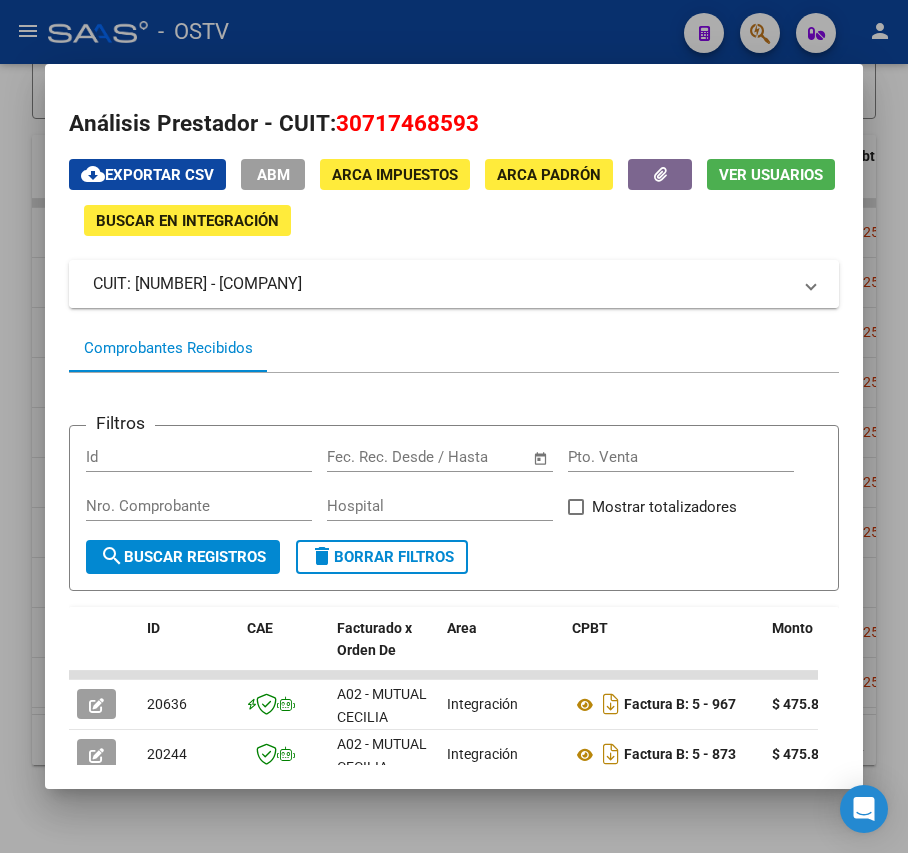 drag, startPoint x: 373, startPoint y: 284, endPoint x: 253, endPoint y: 293, distance: 120.33703 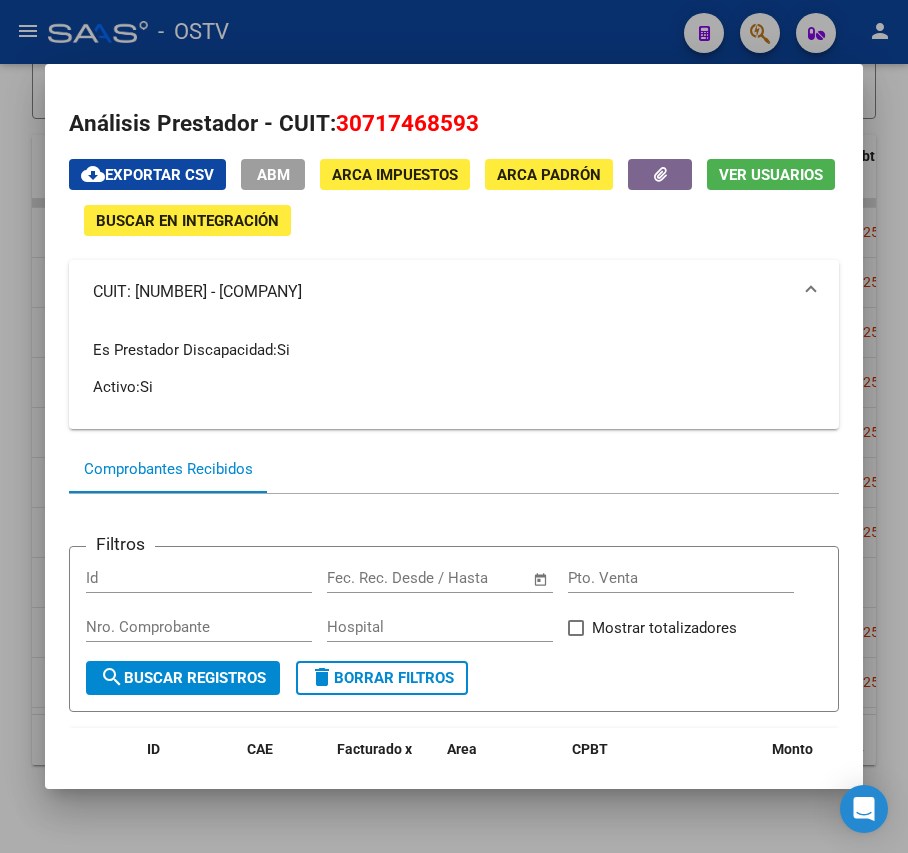 click at bounding box center [454, 426] 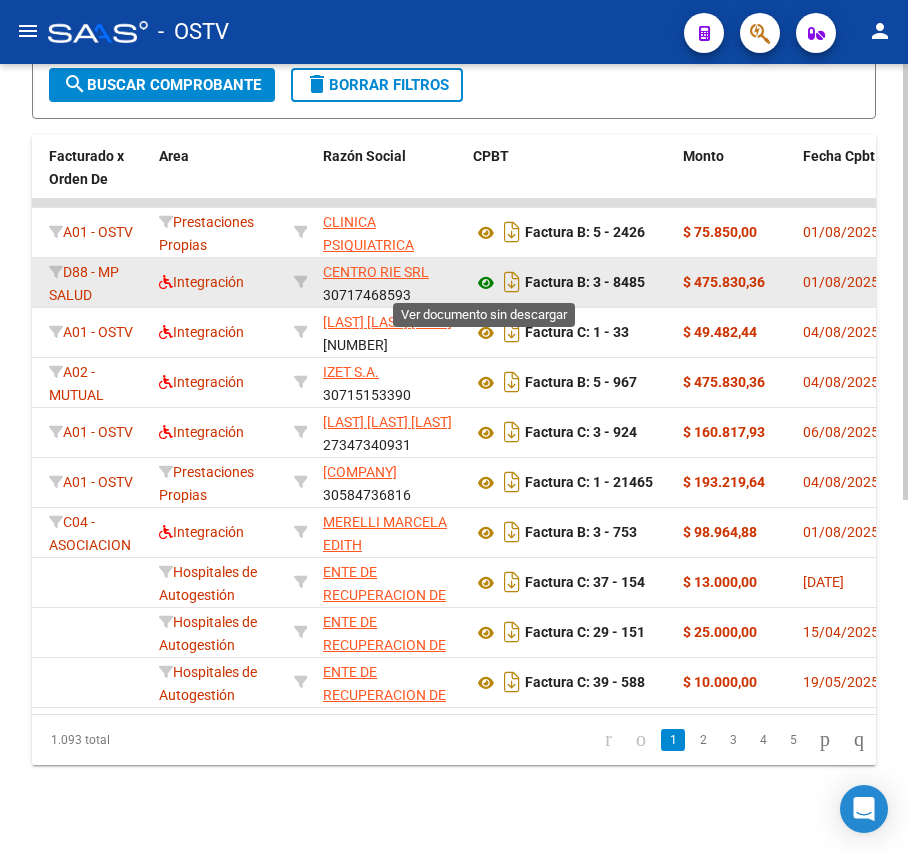 click 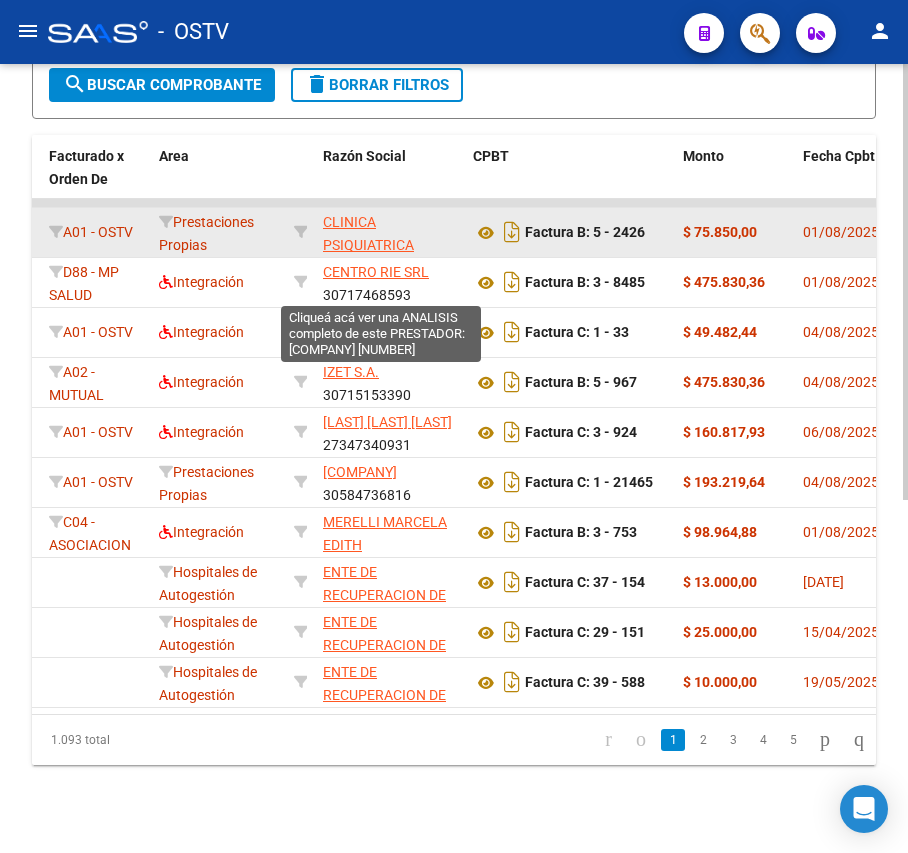 click on "CLINICA PSIQUIATRICA PRIVADA MODELO DEL SOL  S A" 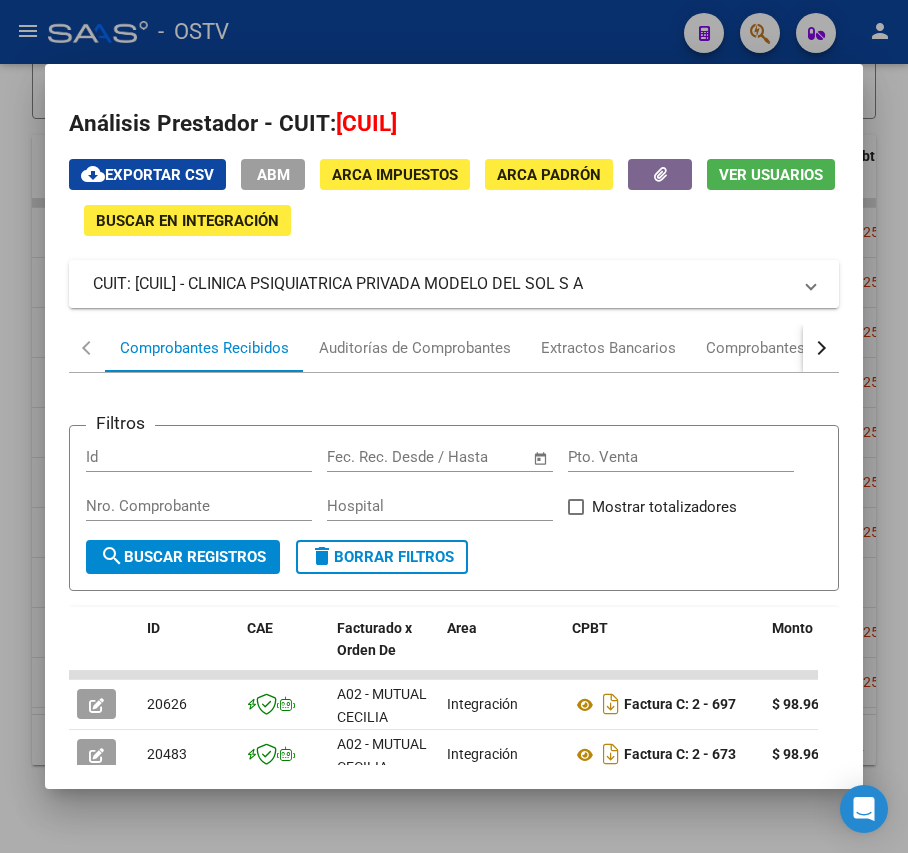 drag, startPoint x: 648, startPoint y: 278, endPoint x: 250, endPoint y: 293, distance: 398.28256 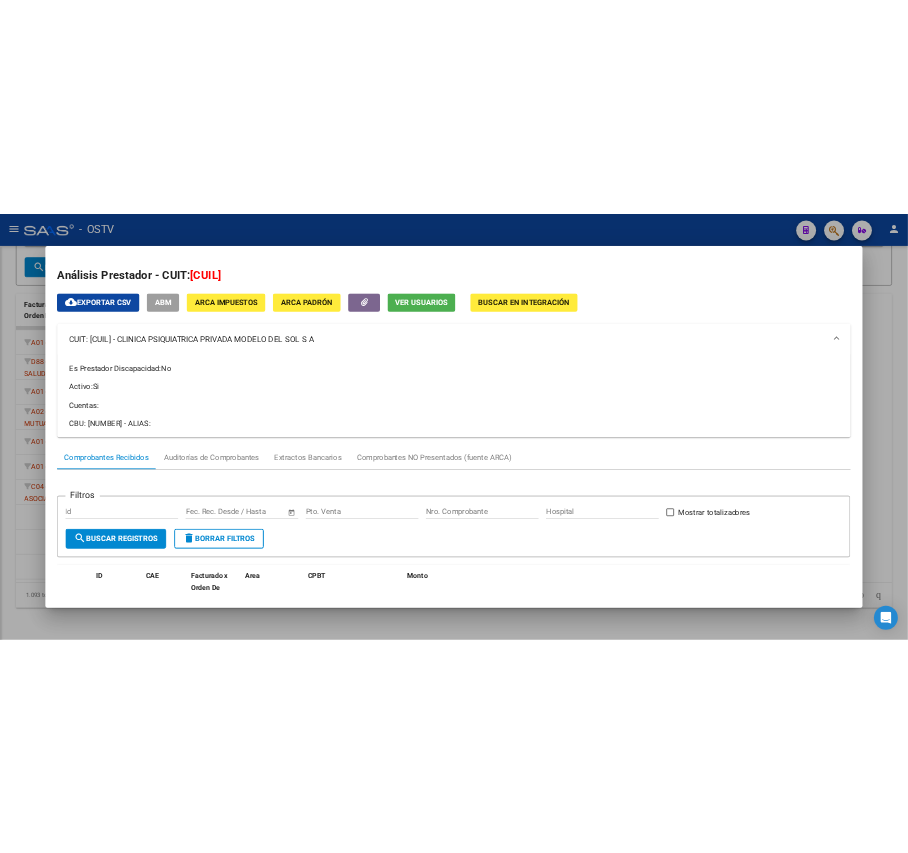 scroll, scrollTop: 610, scrollLeft: 0, axis: vertical 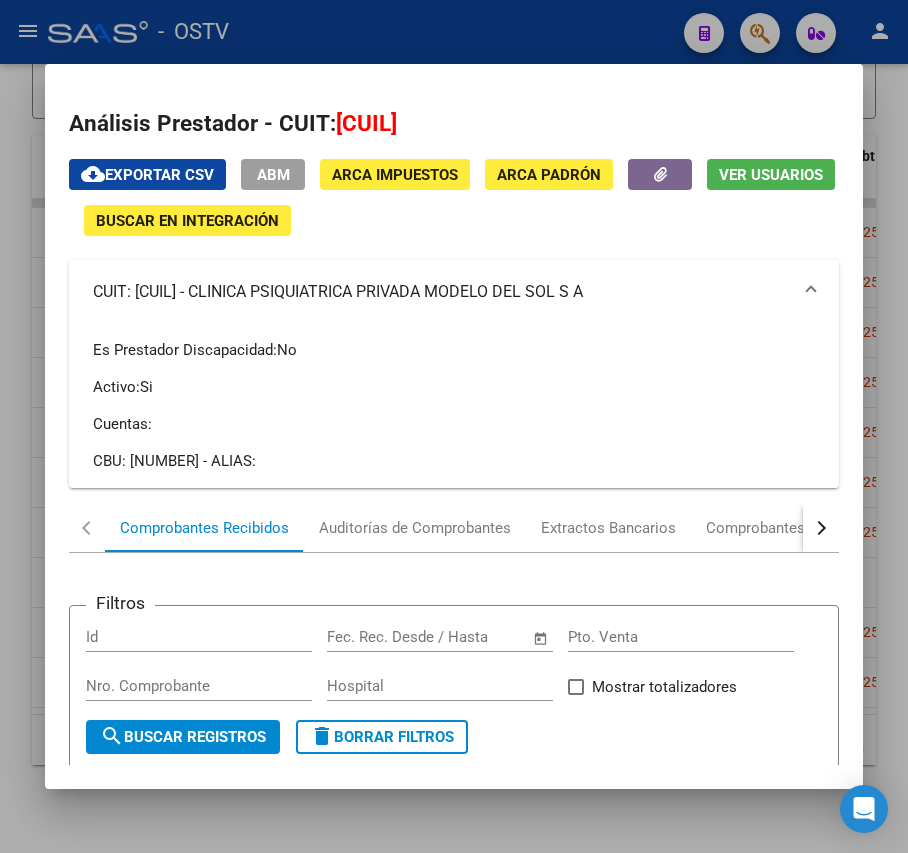 click at bounding box center [454, 426] 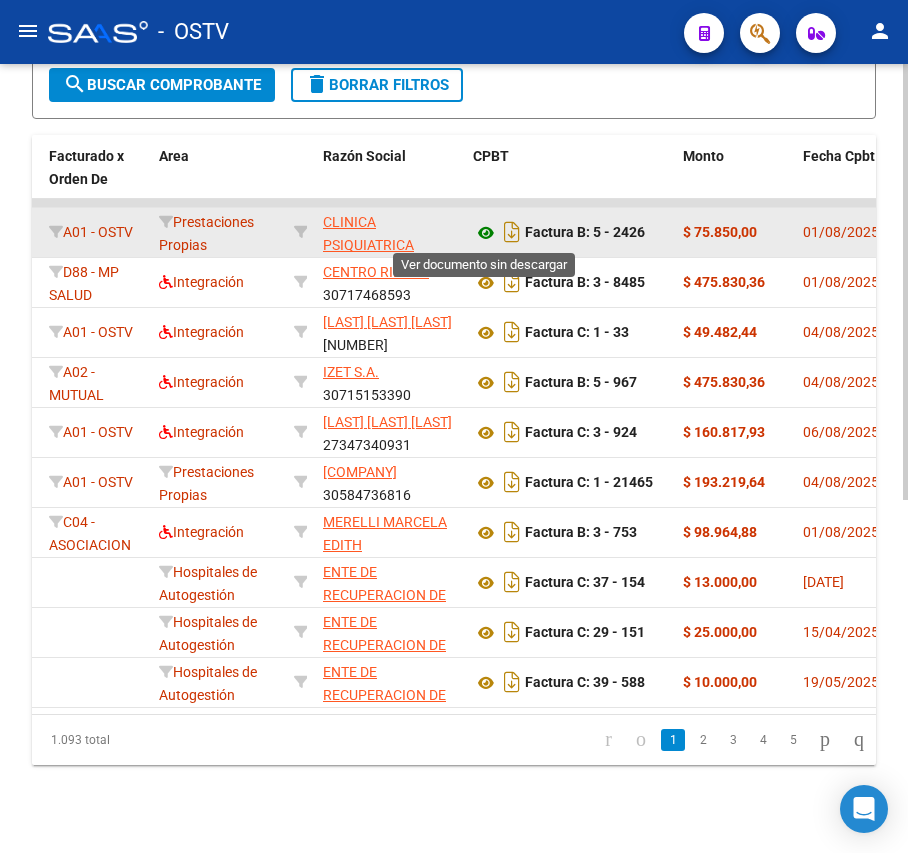 click 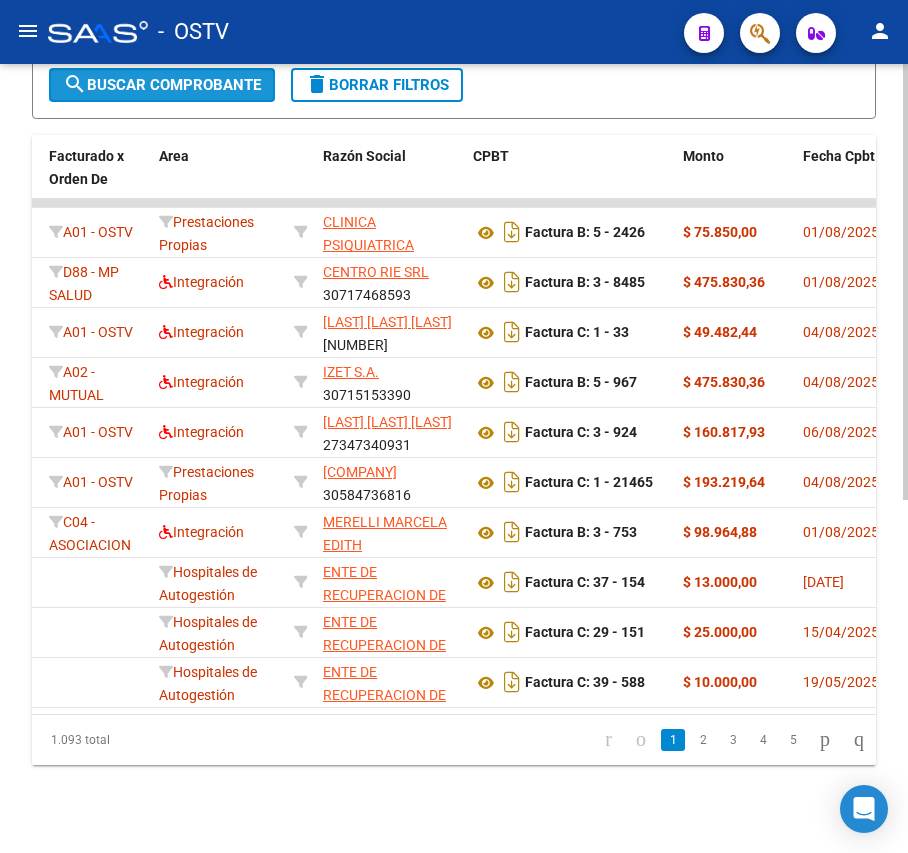 click on "search  Buscar Comprobante" 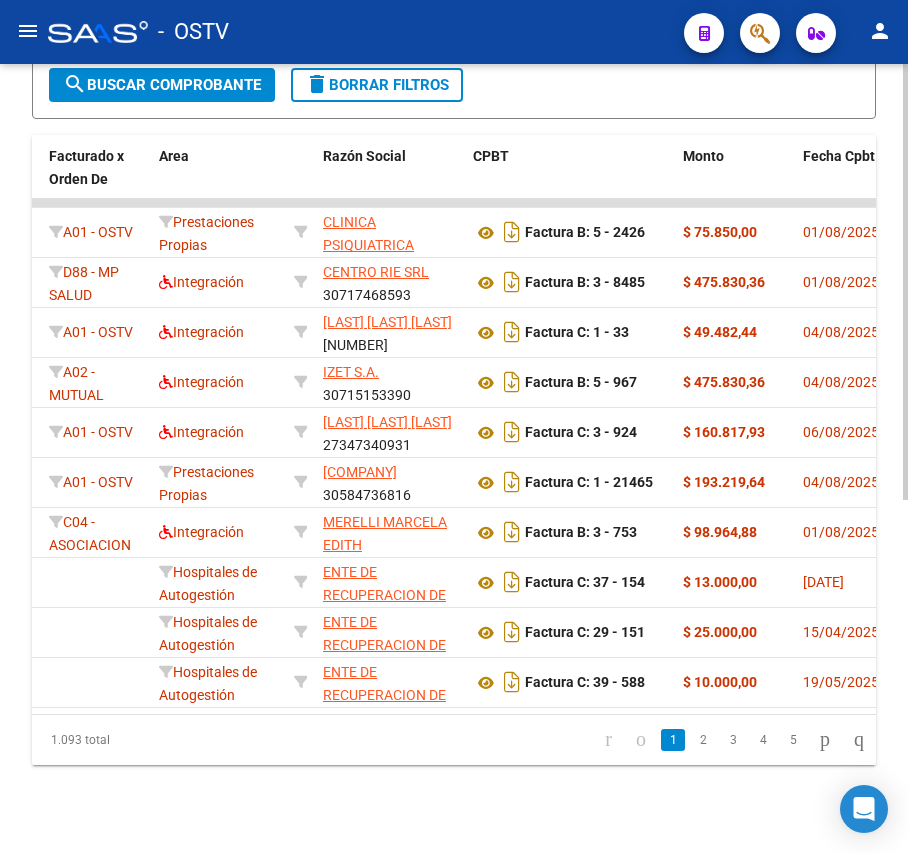 click on "Filtros Id Area Area Seleccionar Gerenciador Seleccionar Gerenciador No Confirmado Todos Cargado desde Masivo   Mostrar totalizadores   FILTROS DEL COMPROBANTE  Comprobante Tipo Comprobante Tipo Start date – End date Fec. Comprobante Desde / Hasta Días Emisión Desde(cant. días) Días Emisión Hasta(cant. días) CUIT / Razón Social Pto. Venta Nro. Comprobante Código SSS CAE Válido CAE Válido Todos Cargado Módulo Hosp. Todos Tiene facturacion Apócrifa Hospital Refes  FILTROS DE INTEGRACION  Período De Prestación Campos del Archivo de Rendición Devuelto x SSS (dr_envio) Todos Rendido x SSS (dr_envio) Tipo de Registro Tipo de Registro Período Presentación Período Presentación Campos del Legajo Asociado (preaprobación) Afiliado Legajo (cuil/nombre) Todos Solo facturas preaprobadas  MAS FILTROS  Todos Con Doc. Respaldatoria Todos Con Trazabilidad Todos Asociado a Expediente Sur Auditoría Auditoría Auditoría Id Start date – End date Auditoría Confirmada Desde / Hasta Start date – End date" 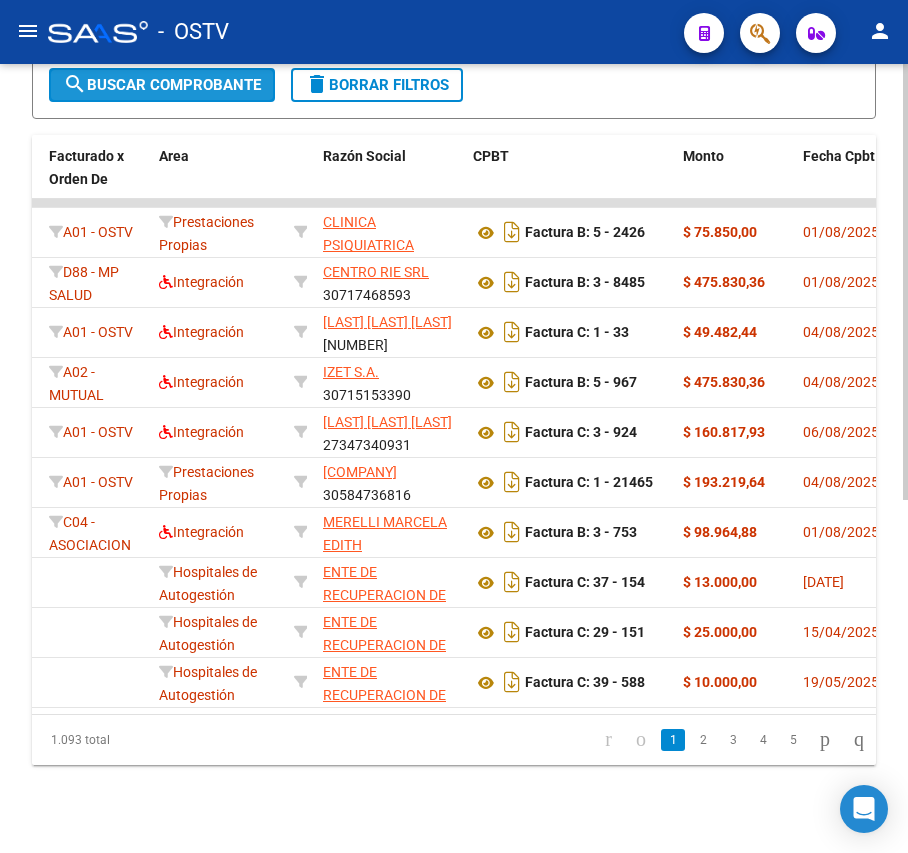 click on "search  Buscar Comprobante" 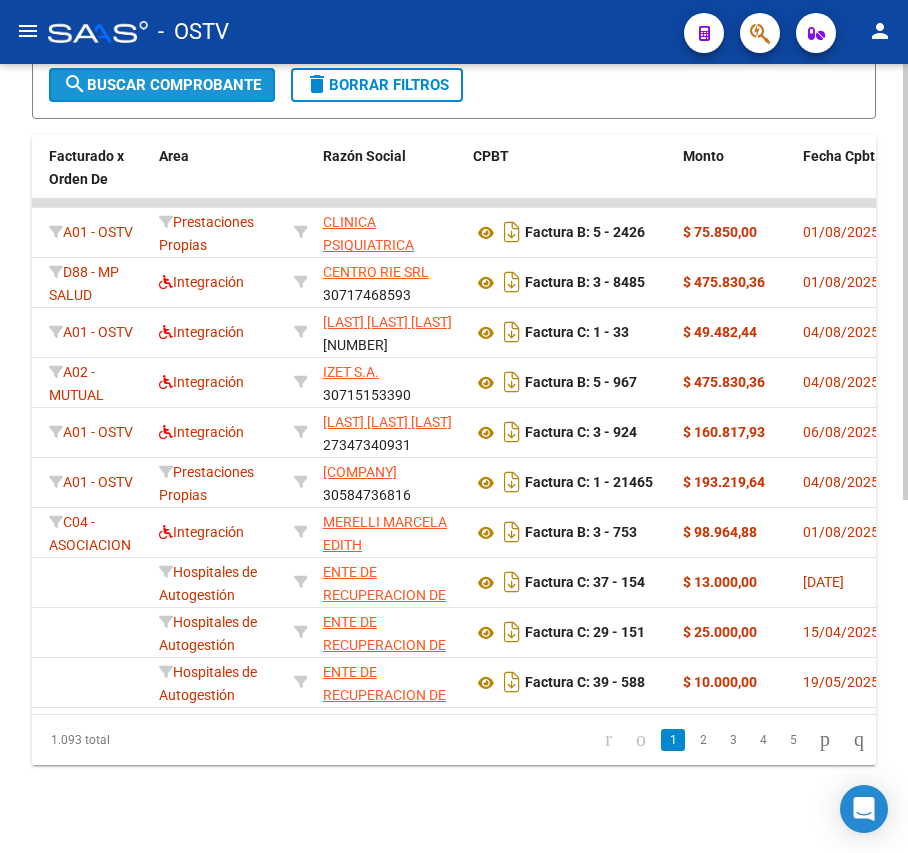 click on "search  Buscar Comprobante" 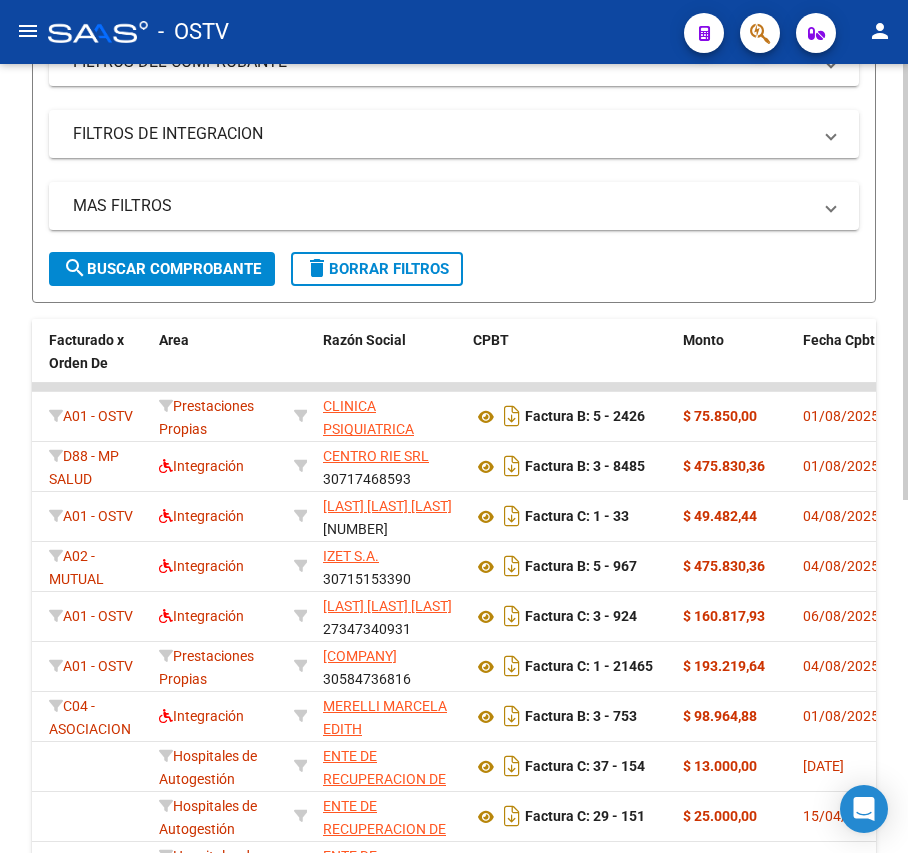 scroll, scrollTop: 210, scrollLeft: 0, axis: vertical 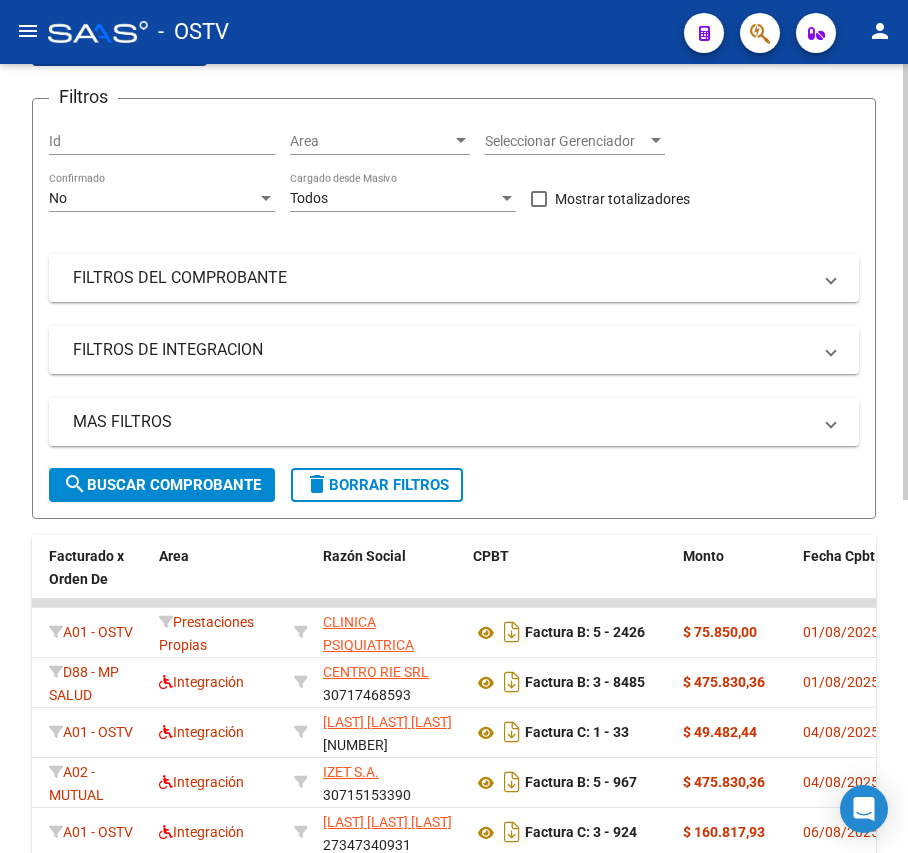 click on "No Confirmado" 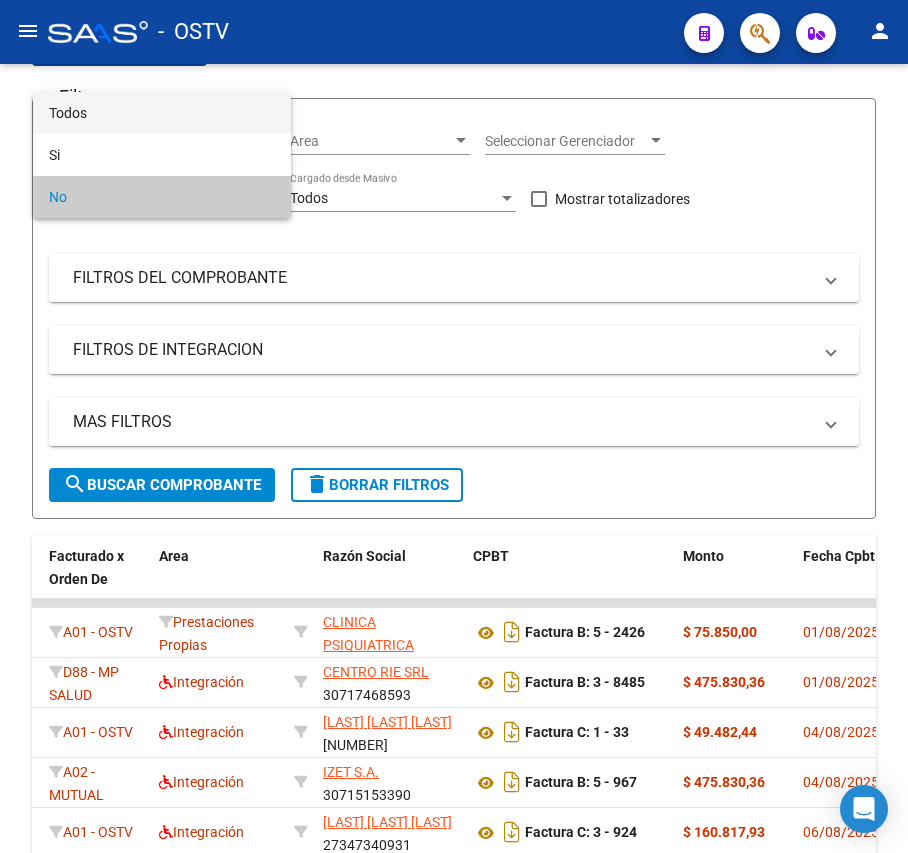 click on "Todos" at bounding box center [162, 113] 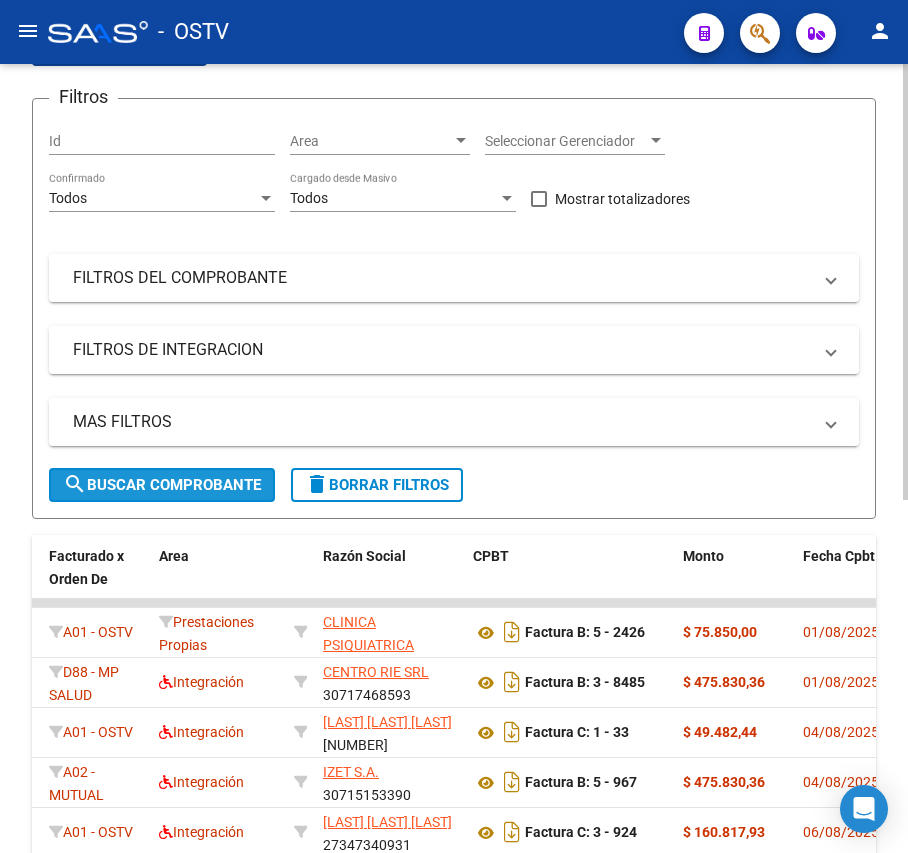 click on "search  Buscar Comprobante" 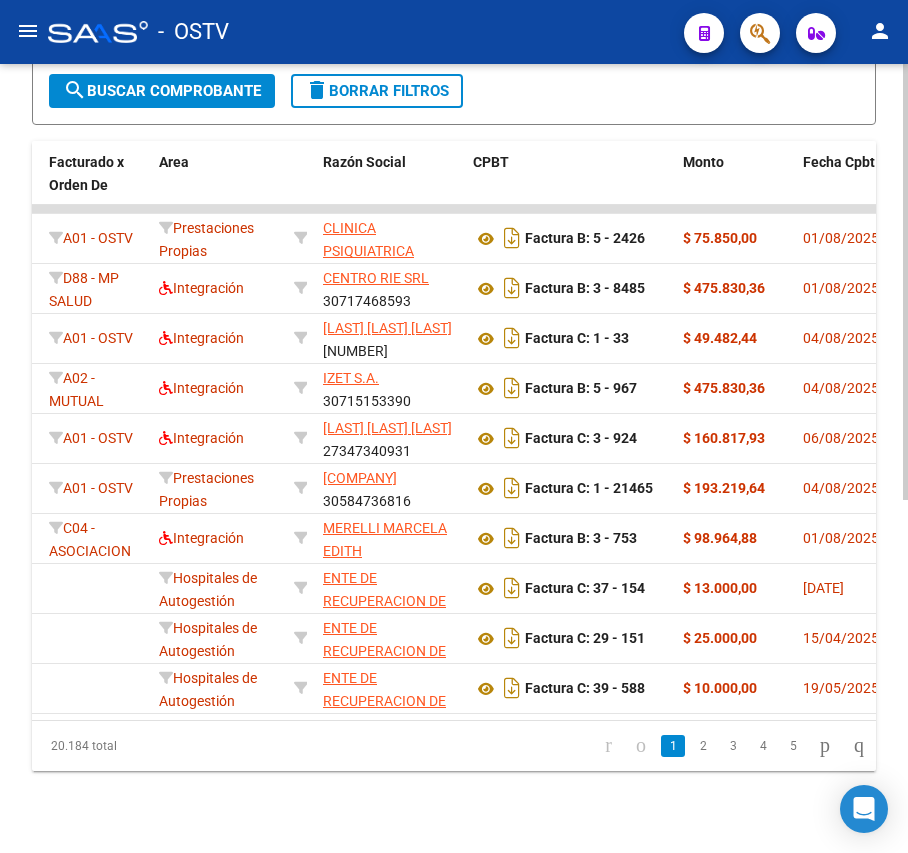 scroll, scrollTop: 610, scrollLeft: 0, axis: vertical 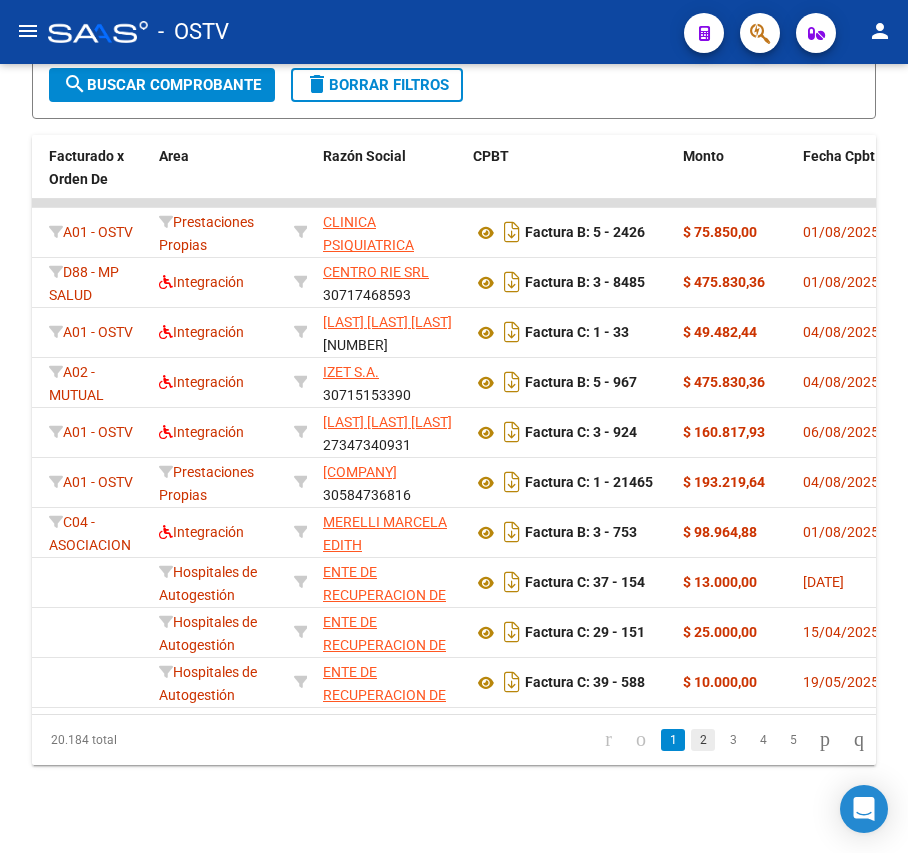 click on "2" 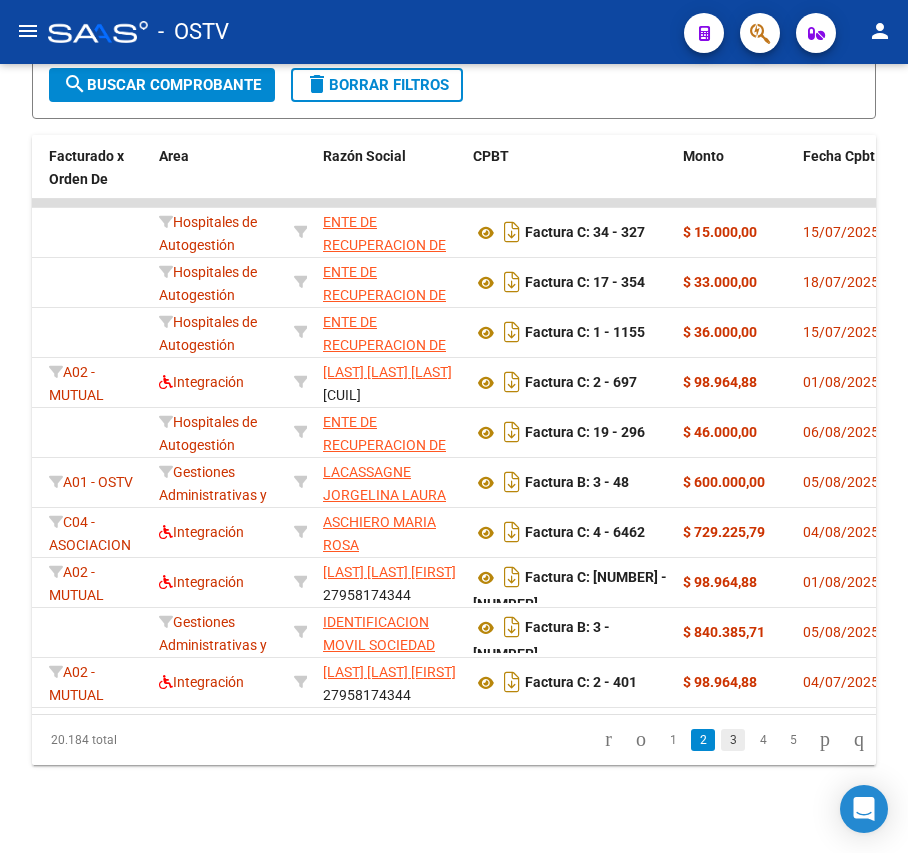 click on "3" 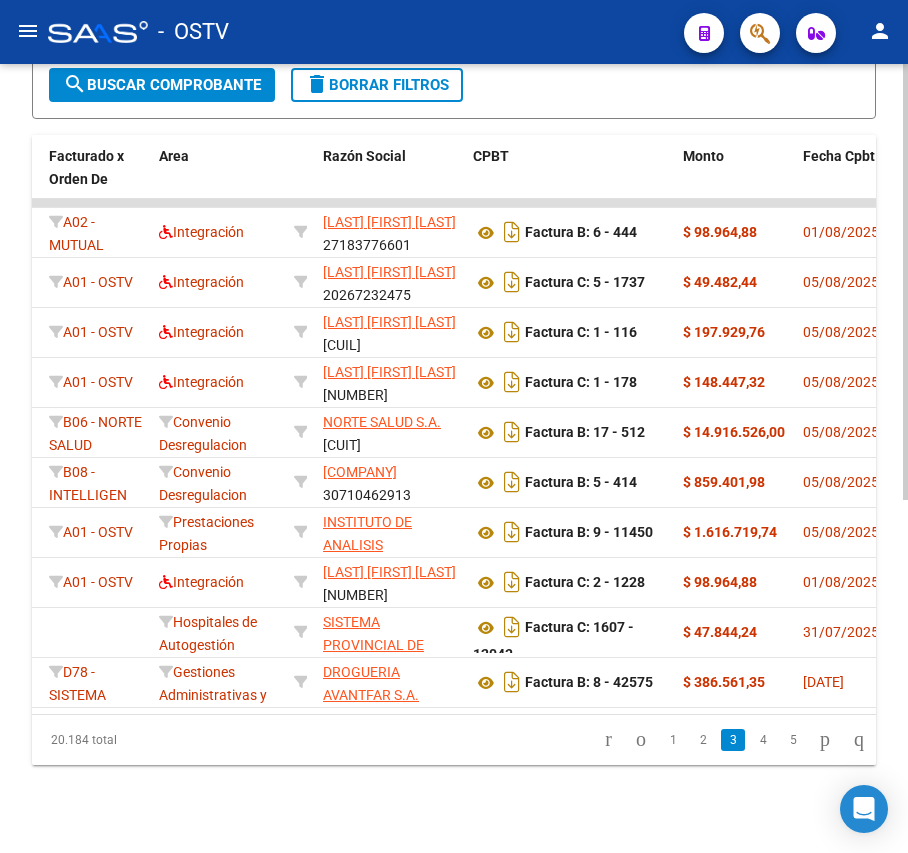 click 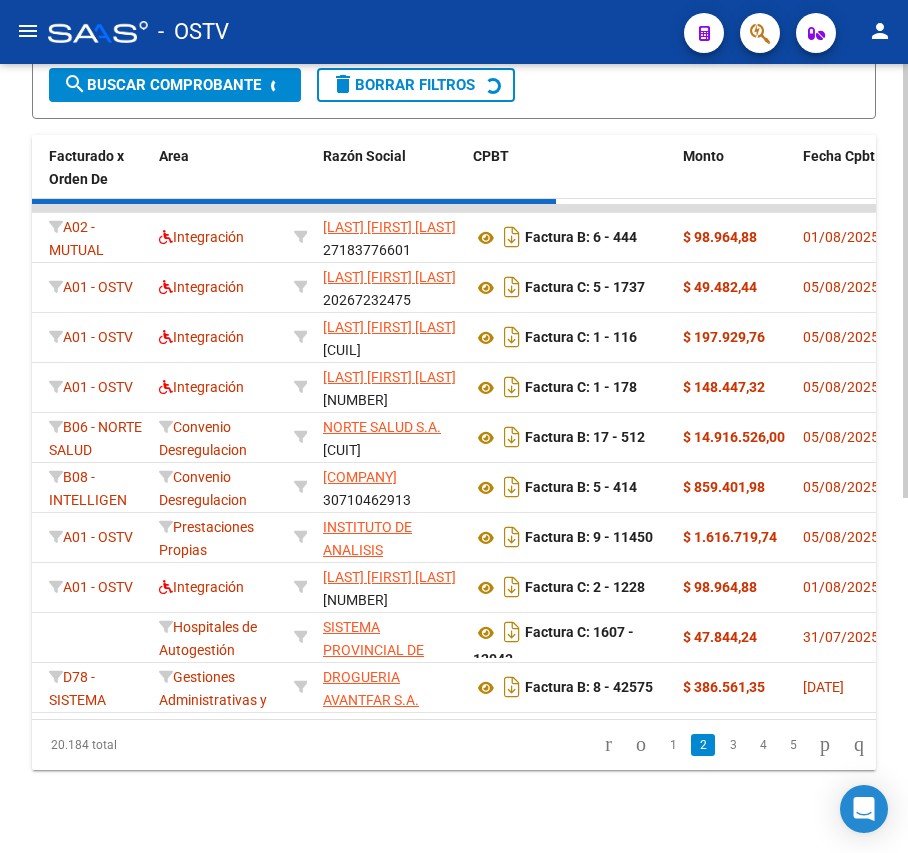 click on "[NUMBER] total   1   2   3   4   5" 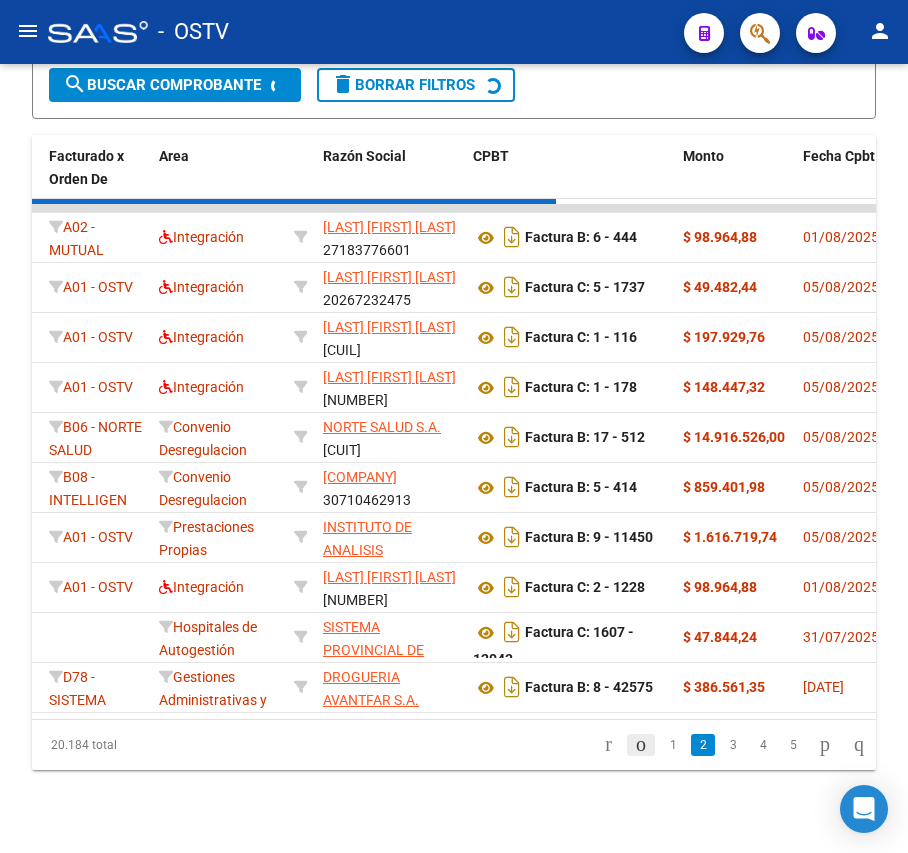 click on "[NUMBER] total   1   2   3   4   5" 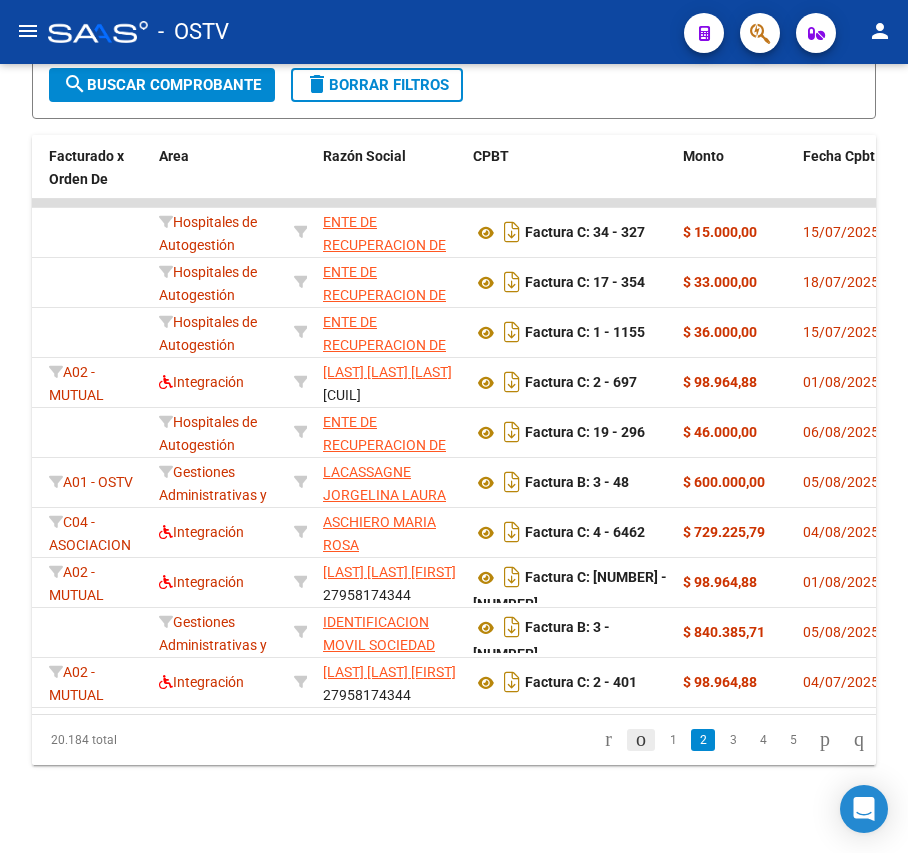click 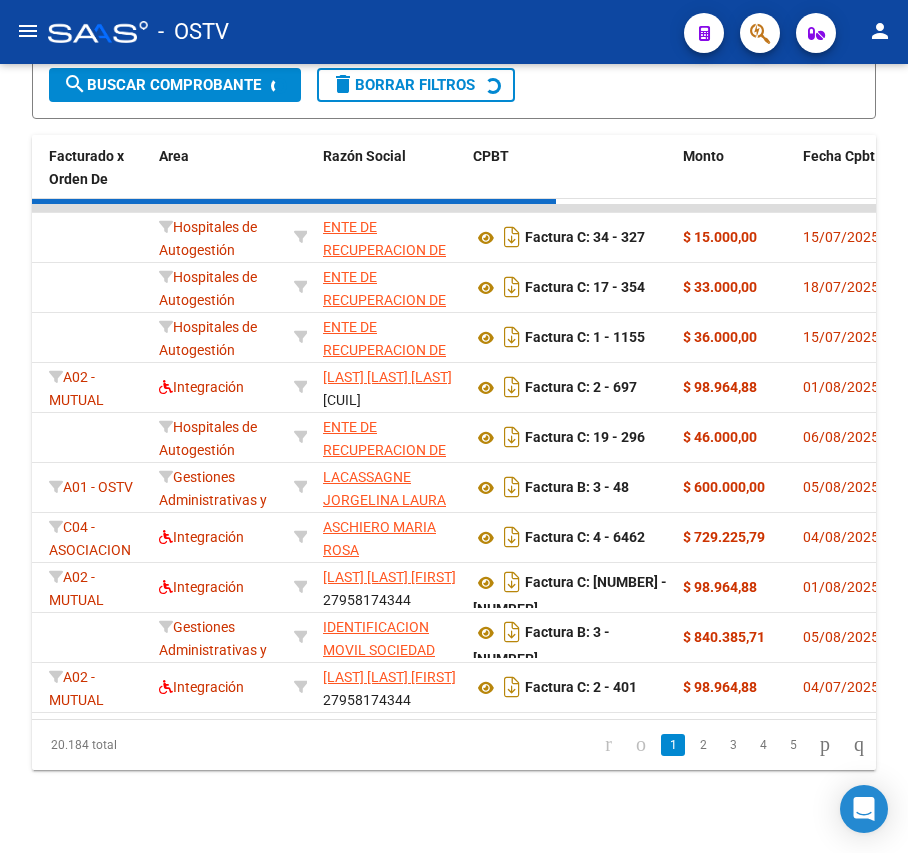 click on "[NUMBER] total   1   2   3   4   5" 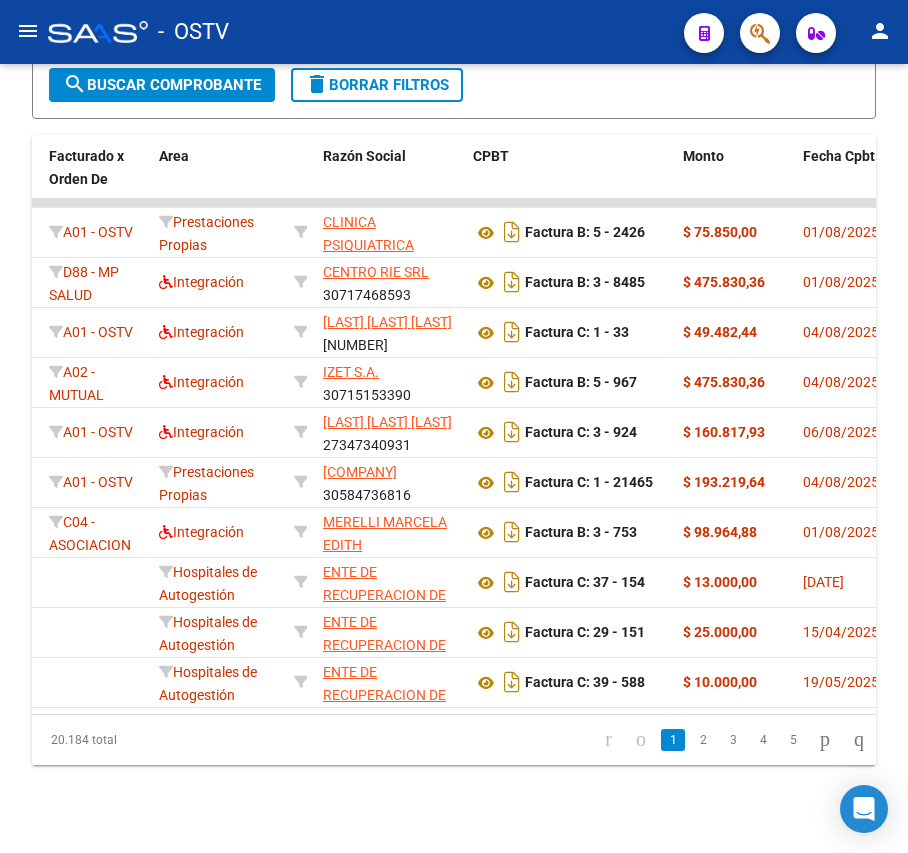 click on "1   2   3   4   5" 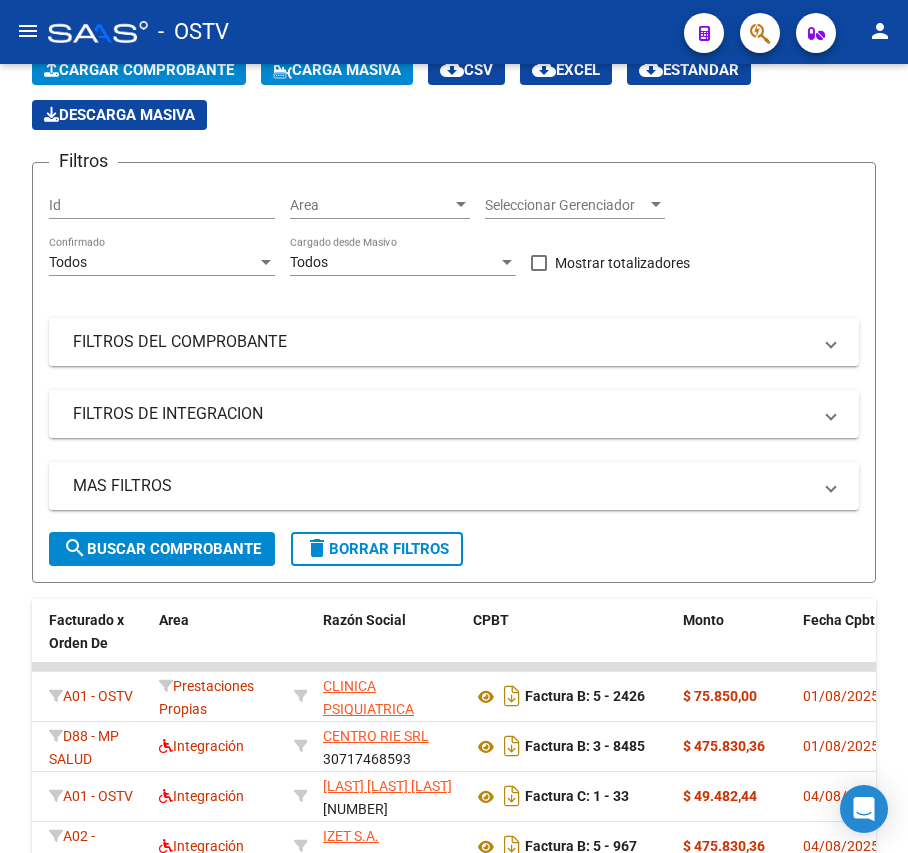 scroll, scrollTop: 0, scrollLeft: 0, axis: both 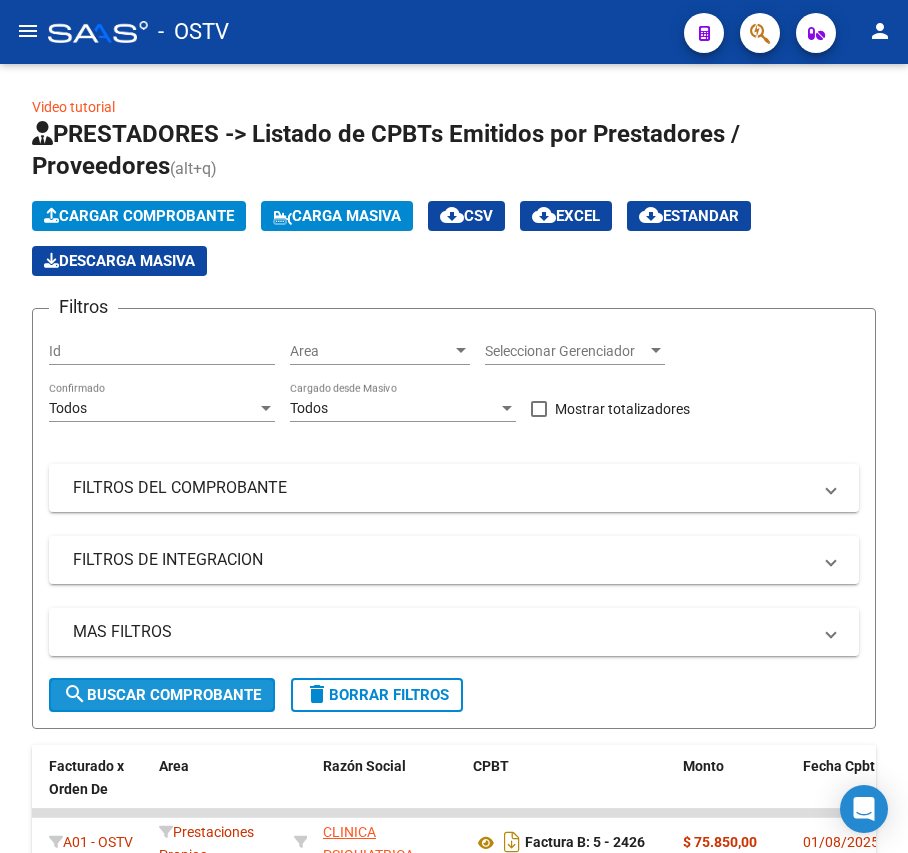 click on "search  Buscar Comprobante" 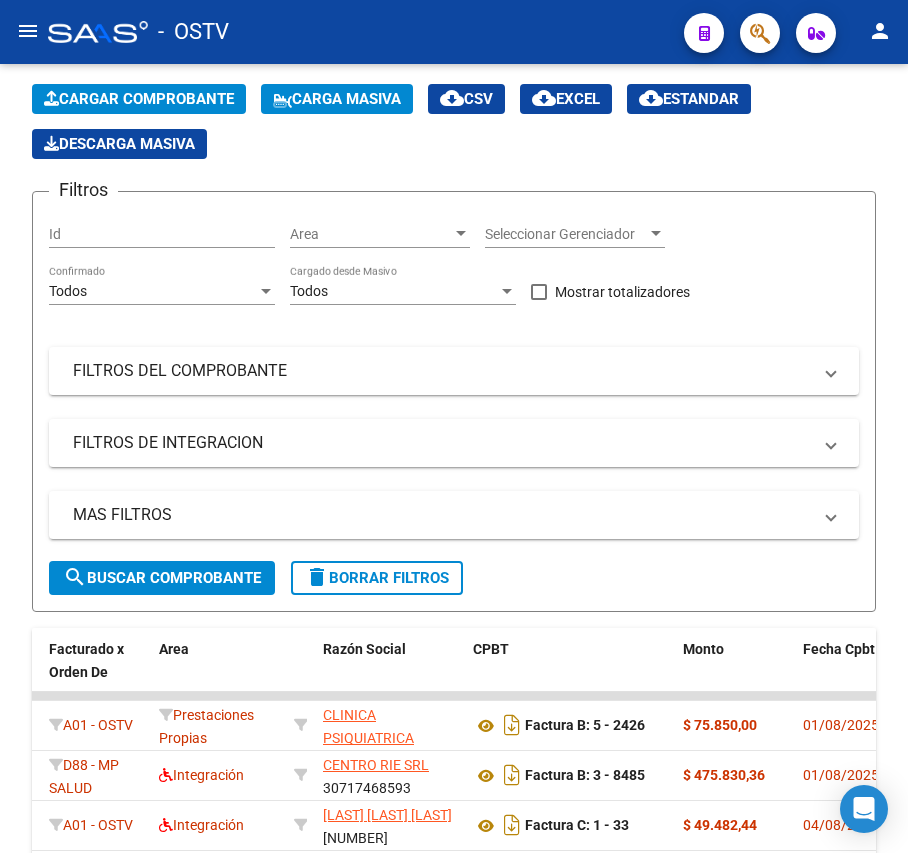 scroll, scrollTop: 266, scrollLeft: 0, axis: vertical 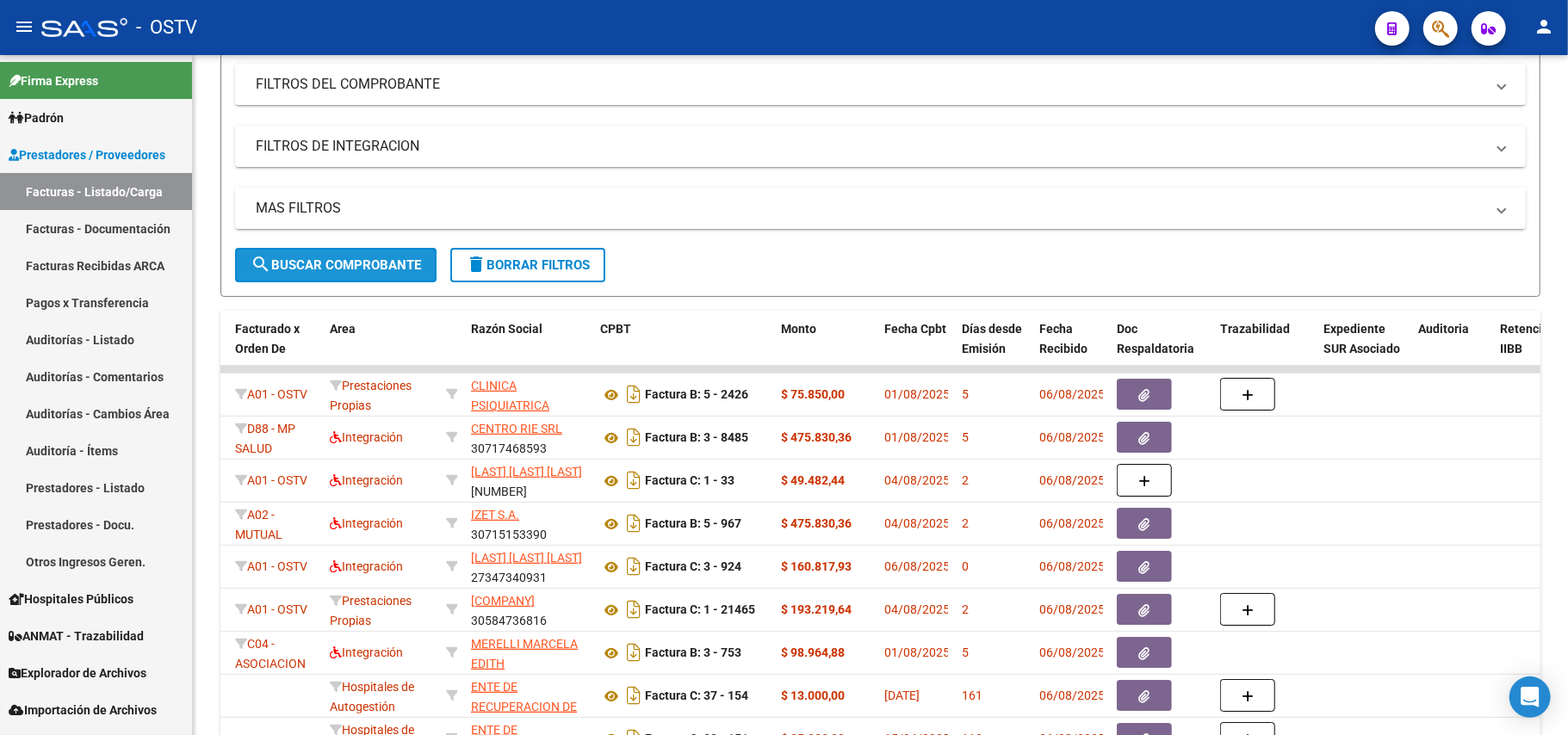 click on "search  Buscar Comprobante" 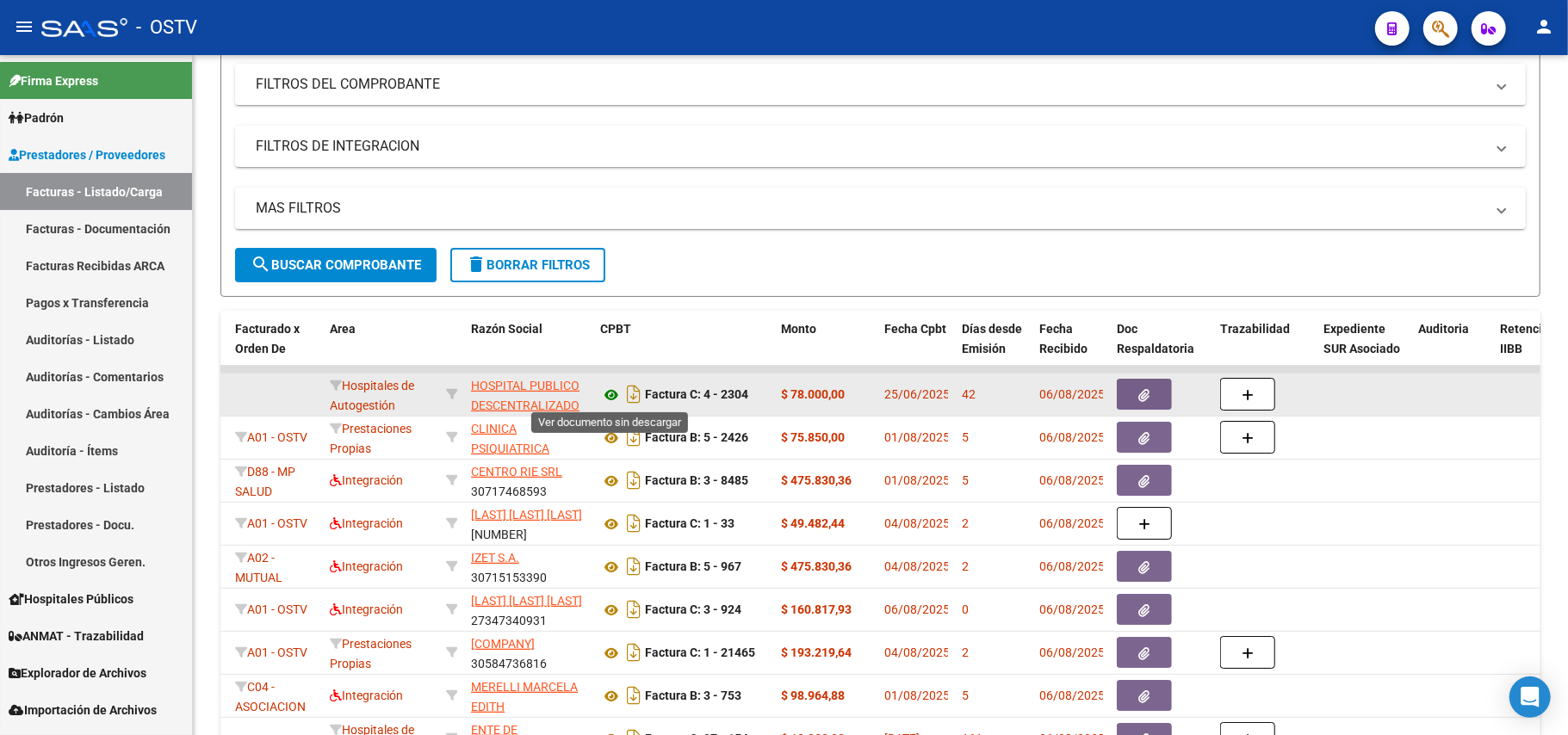 click 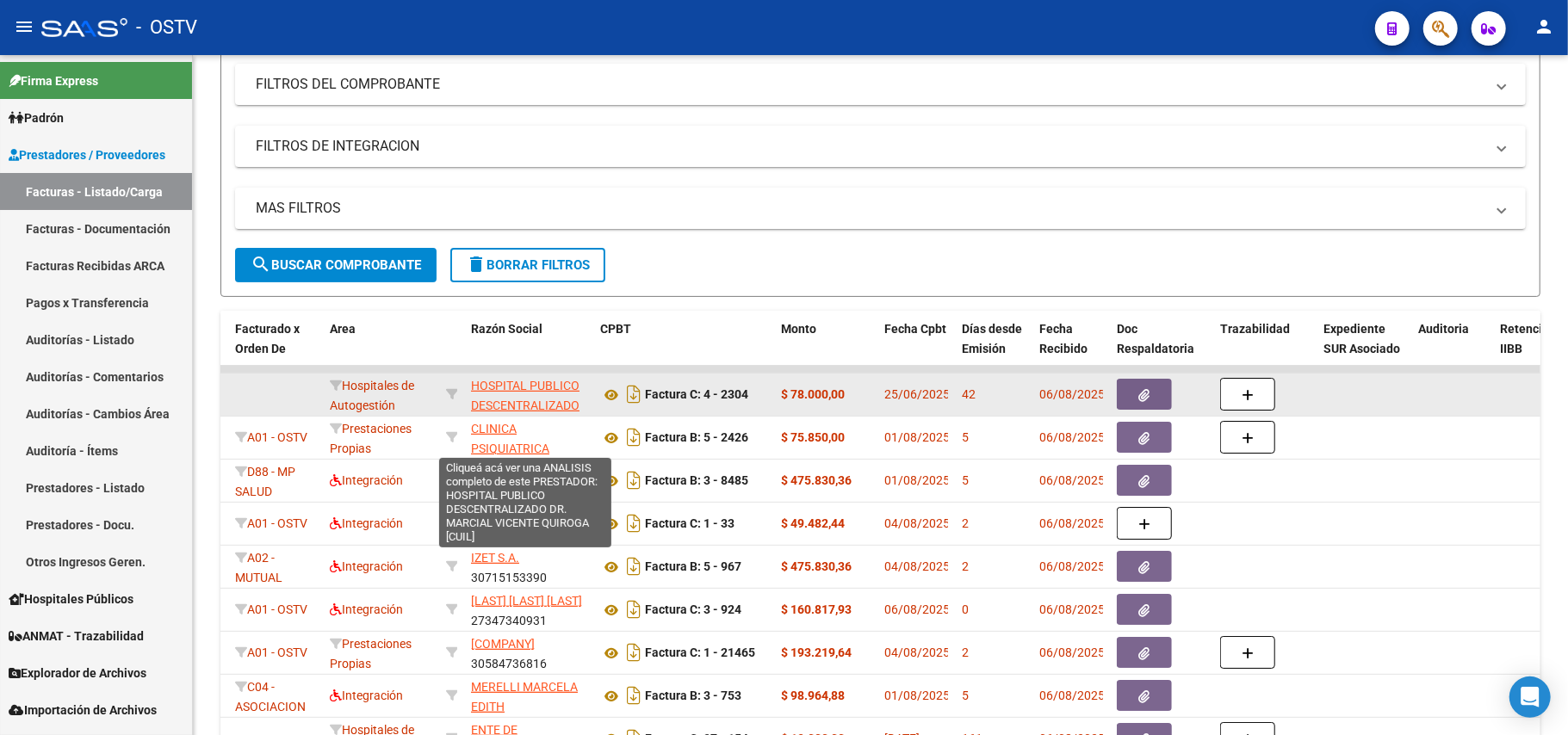 click on "HOSPITAL PUBLICO DESCENTRALIZADO DR. MARCIAL VICENTE QUIROGA" 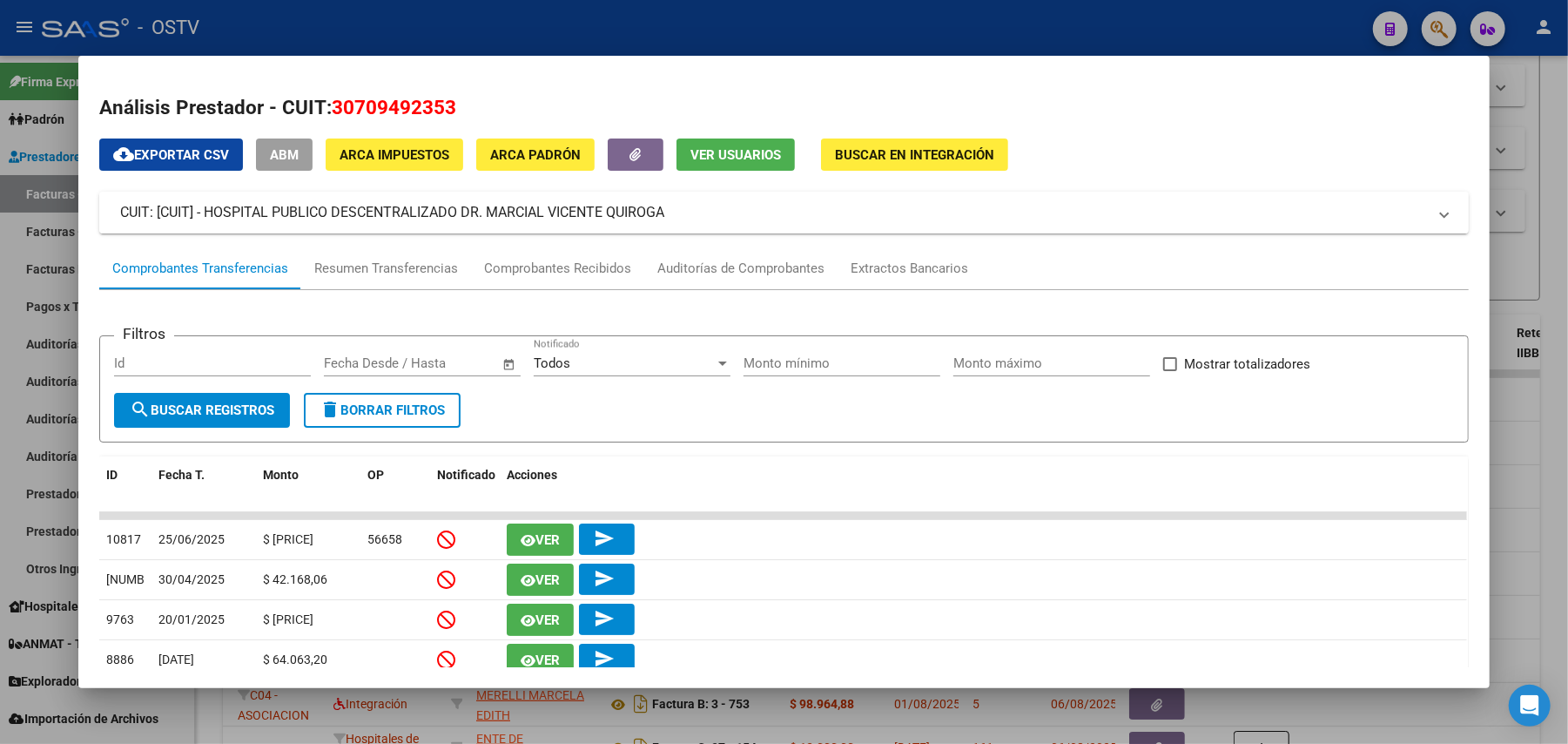 drag, startPoint x: 719, startPoint y: 221, endPoint x: 249, endPoint y: 196, distance: 470.66442 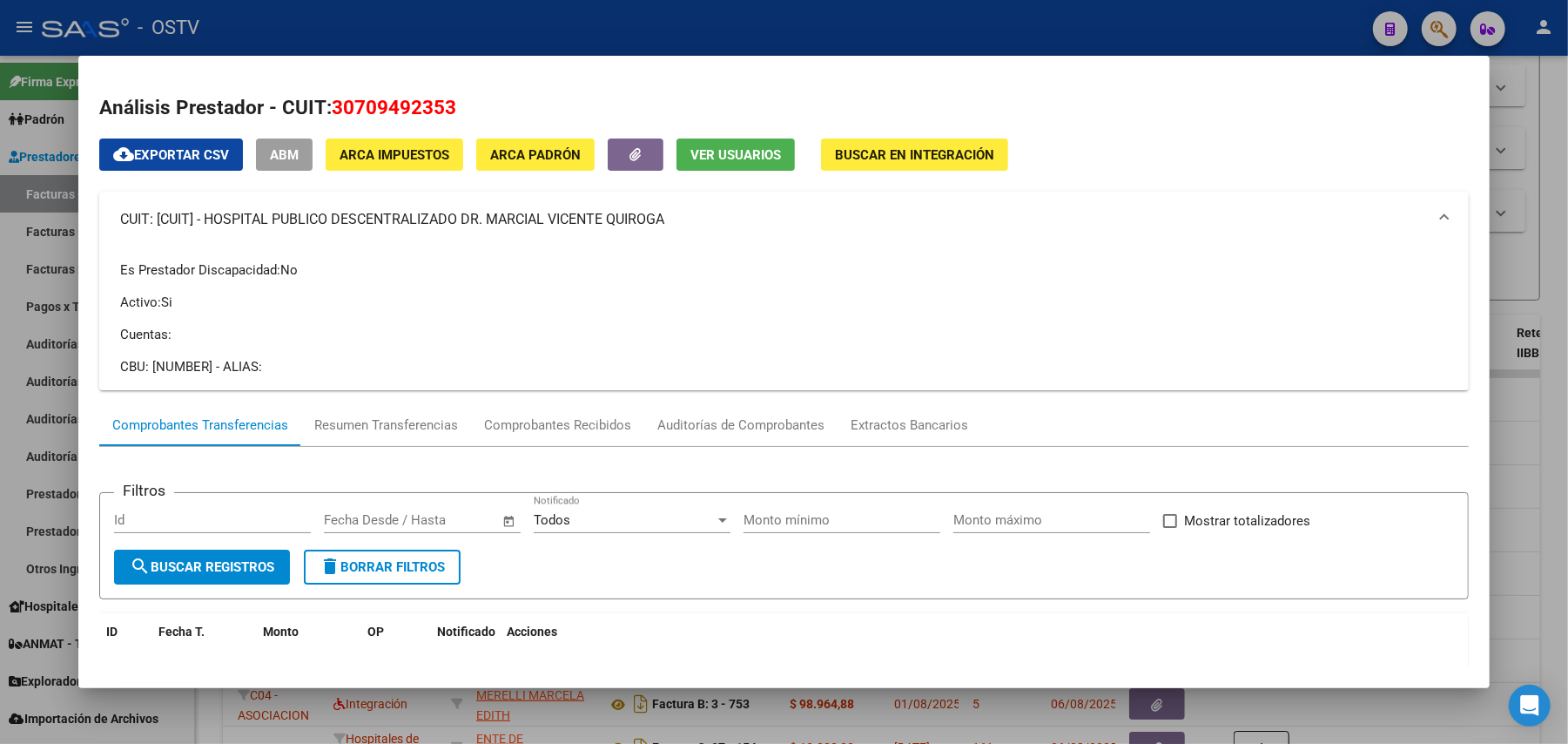 click at bounding box center (784, 372) 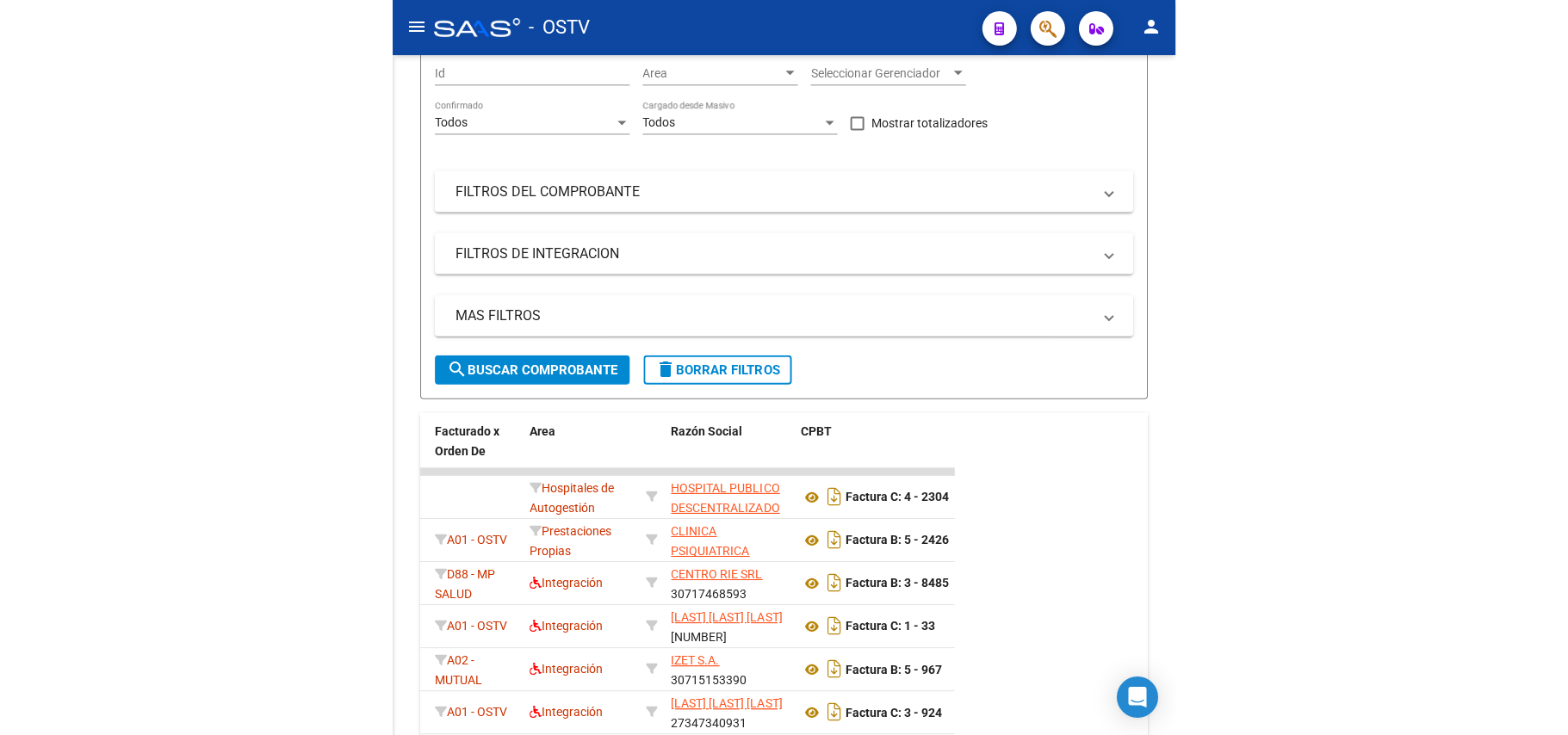 scroll, scrollTop: 336, scrollLeft: 0, axis: vertical 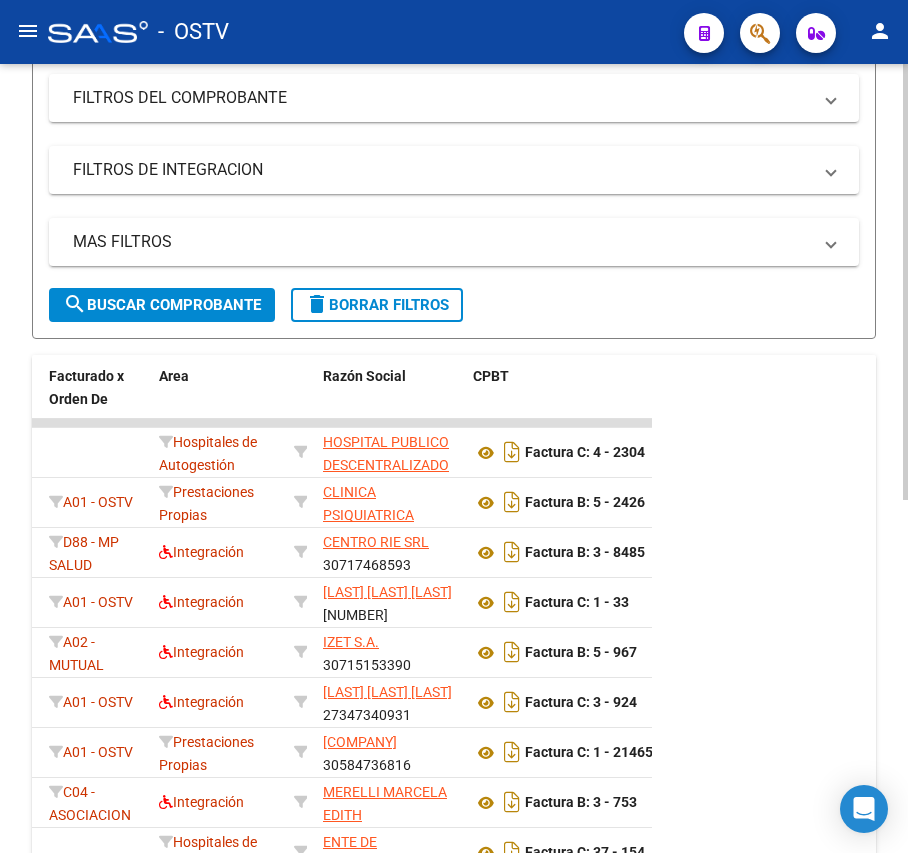 click on "search  Buscar Comprobante" 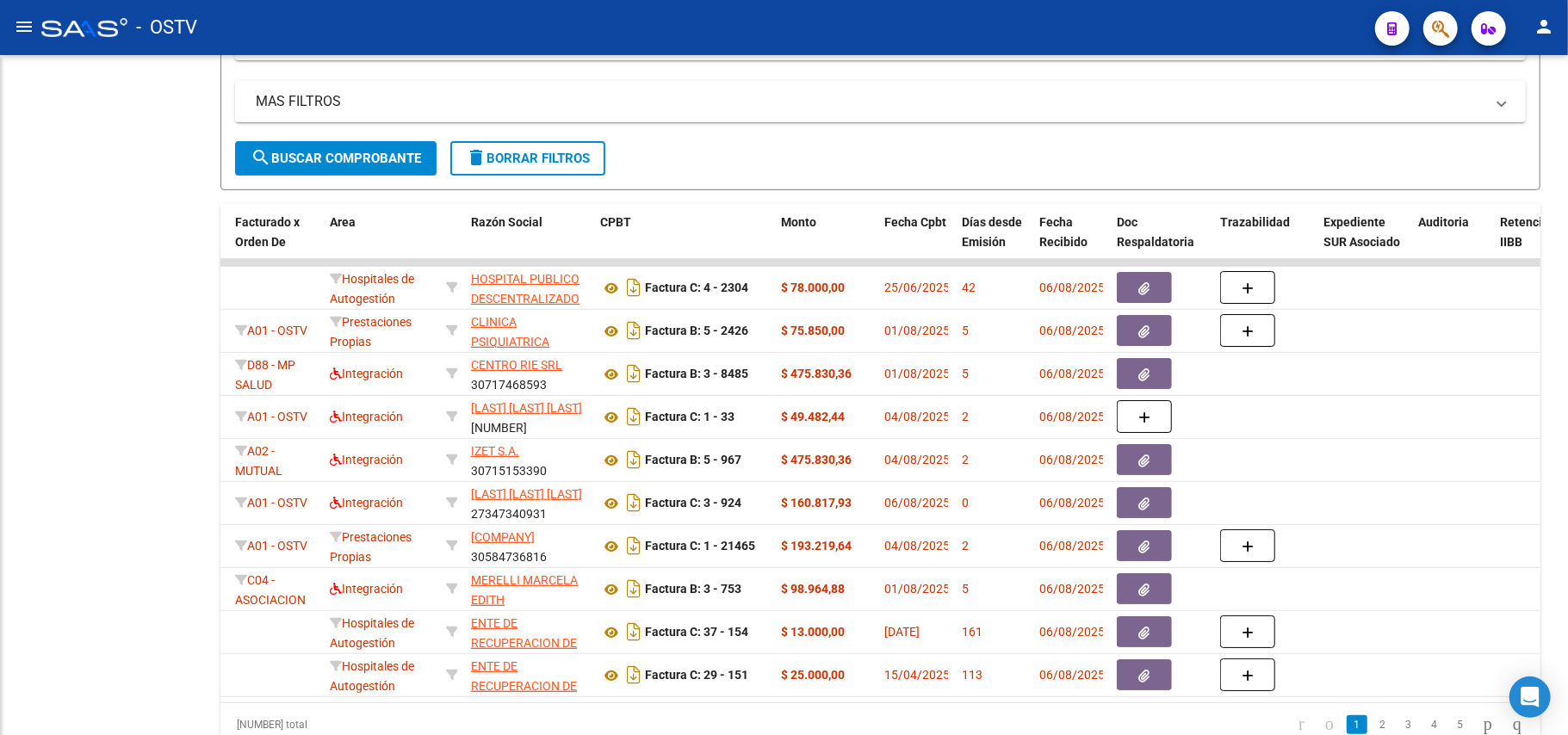 scroll, scrollTop: 229, scrollLeft: 0, axis: vertical 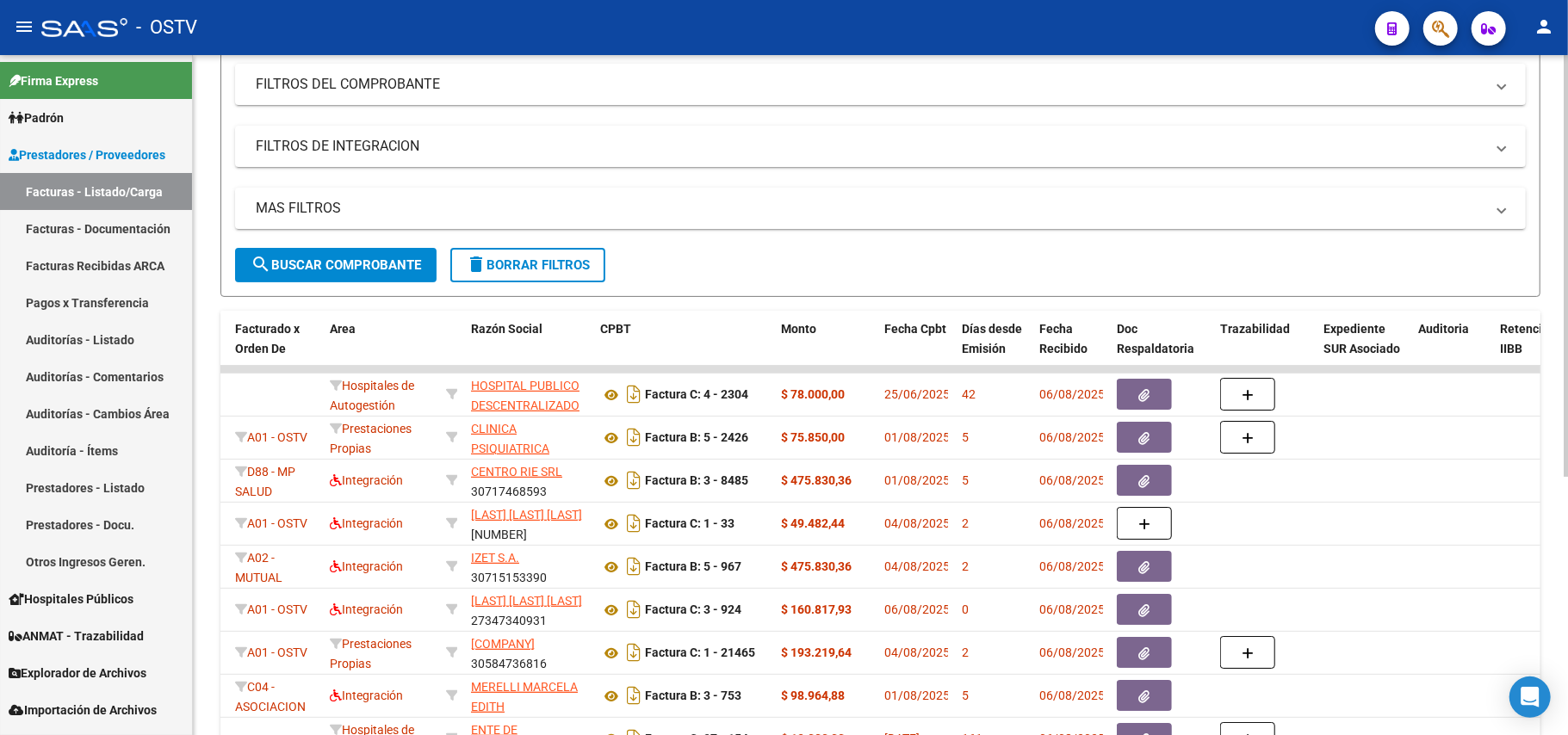 click on "search  Buscar Comprobante" 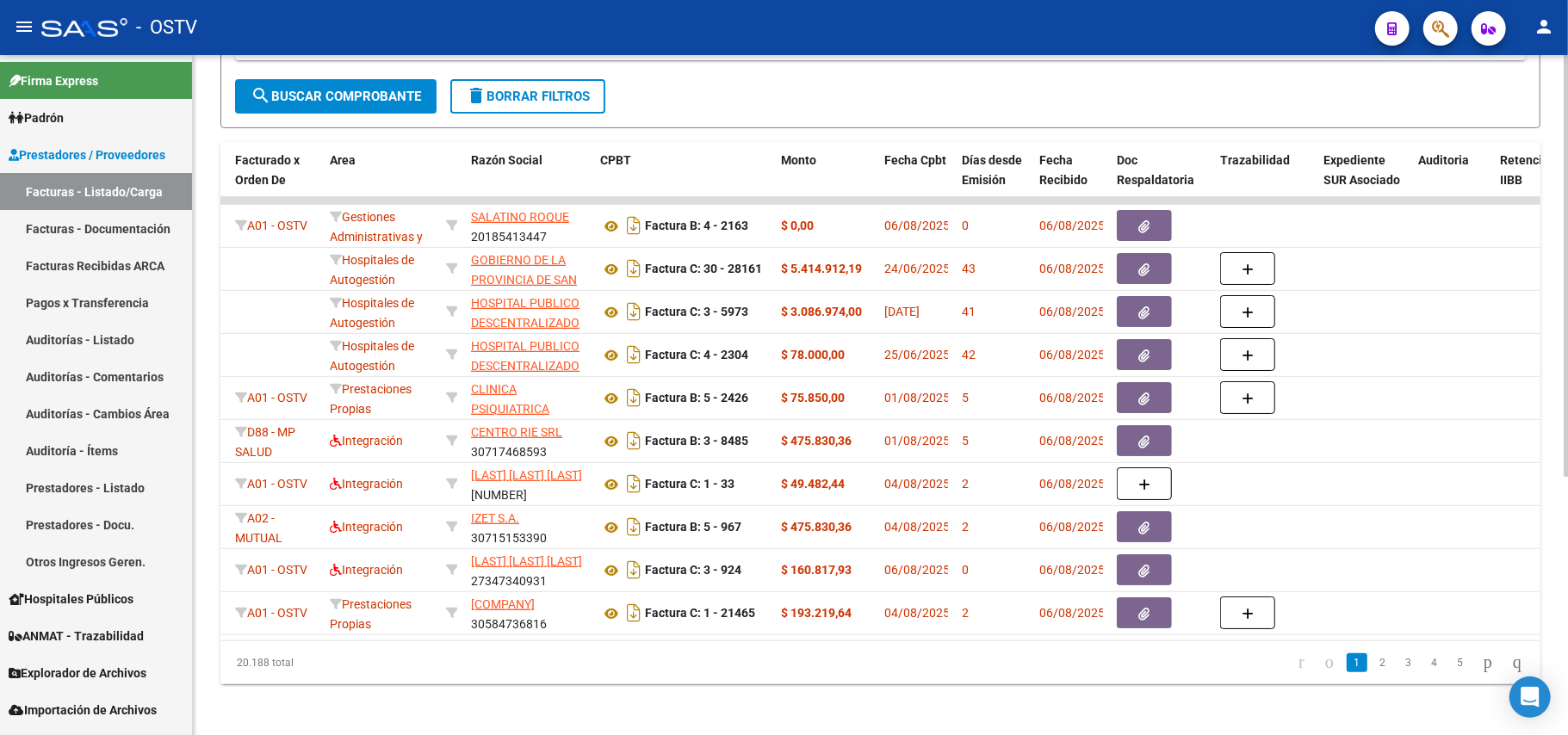 scroll, scrollTop: 418, scrollLeft: 0, axis: vertical 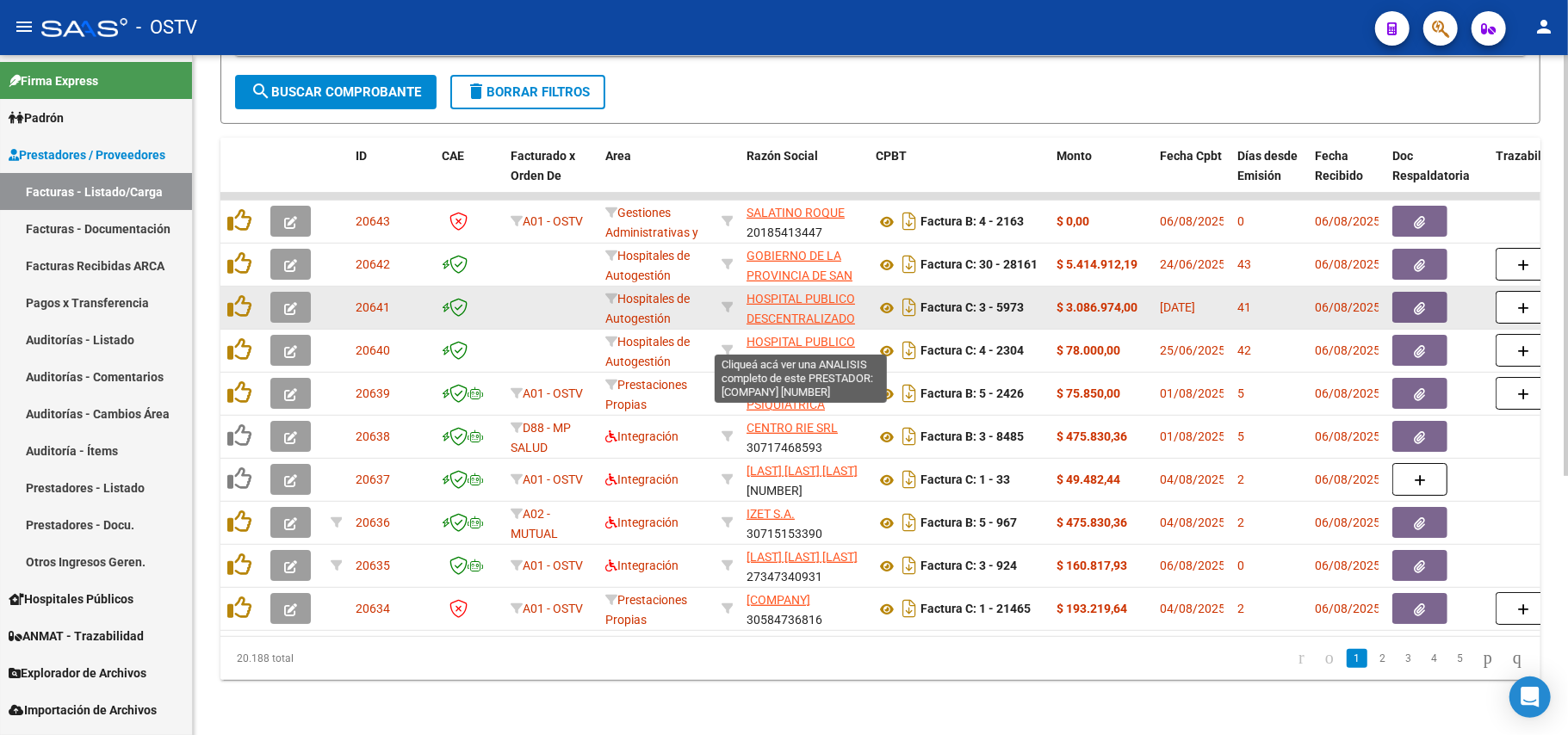 click on "HOSPITAL PUBLICO DESCENTRALIZADO DR GUILLERMO RAWSON" 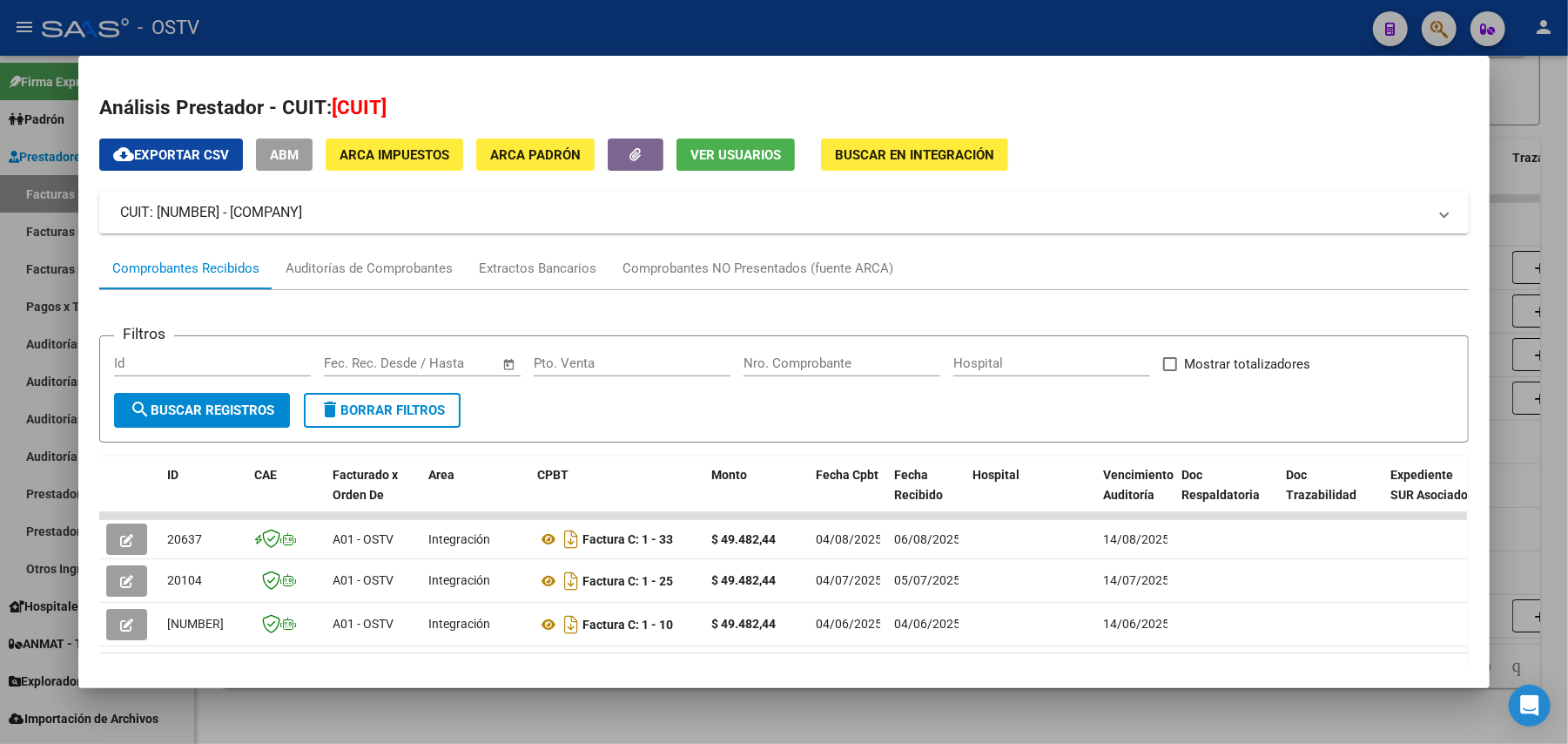 drag, startPoint x: 660, startPoint y: 213, endPoint x: 249, endPoint y: 211, distance: 411.00487 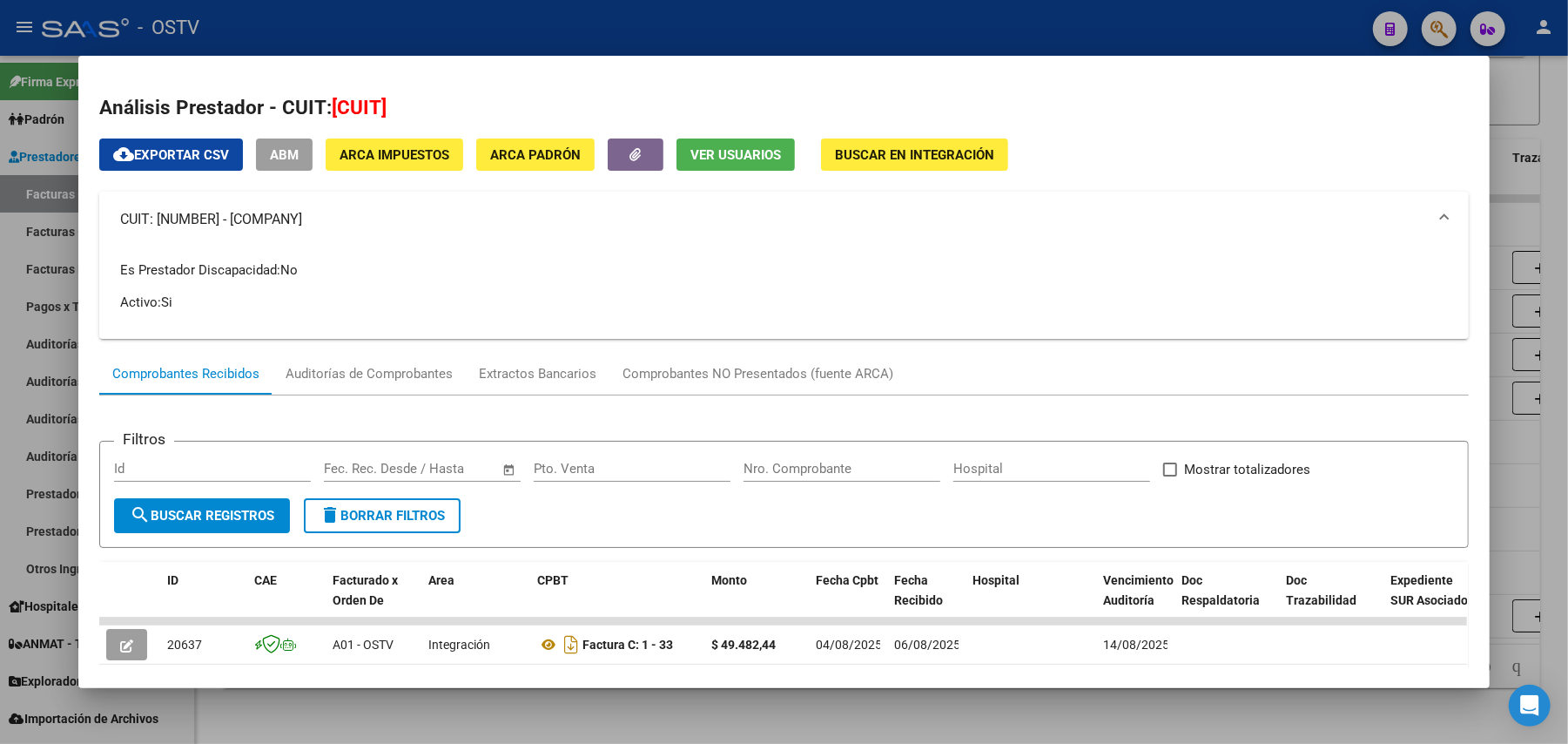 click at bounding box center [784, 372] 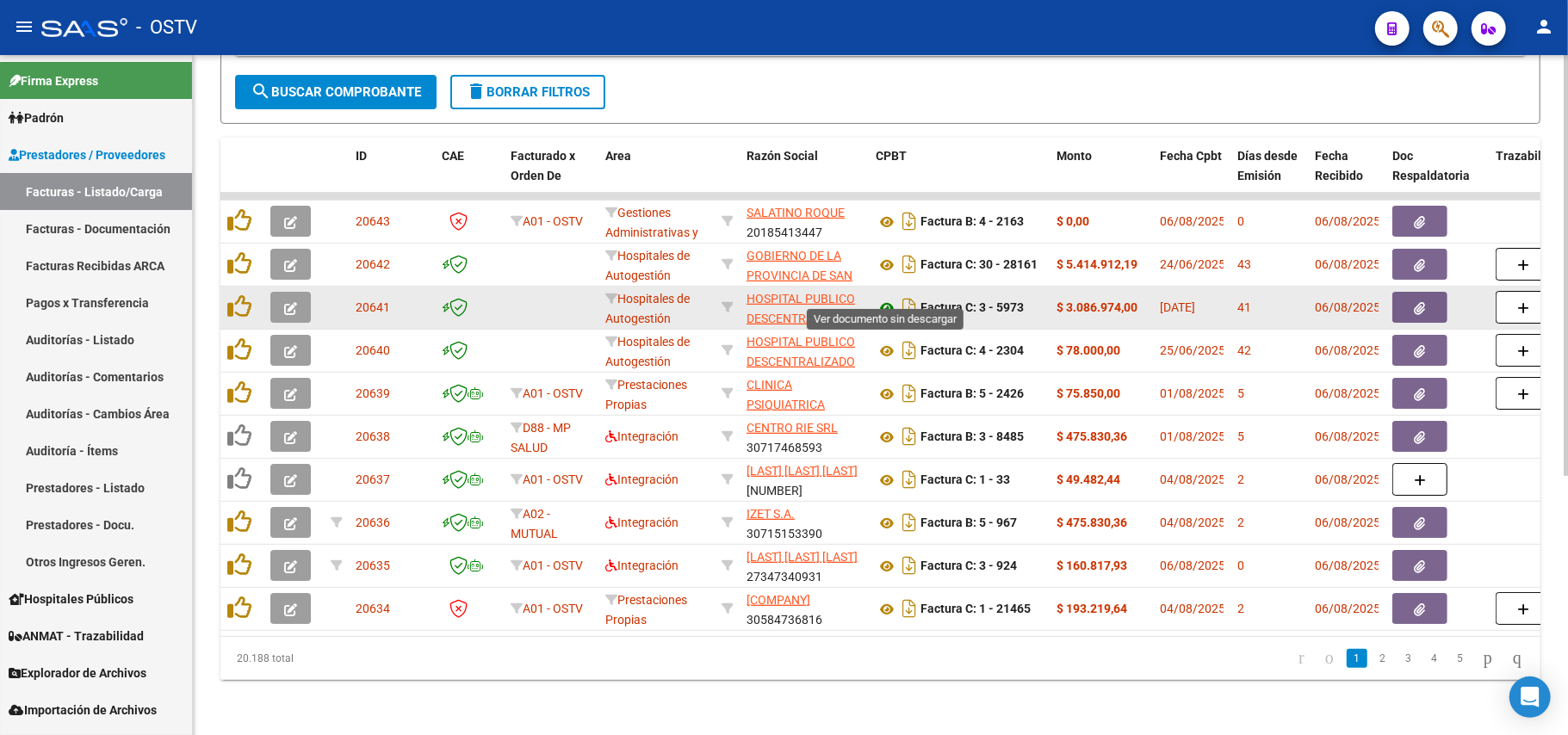 click 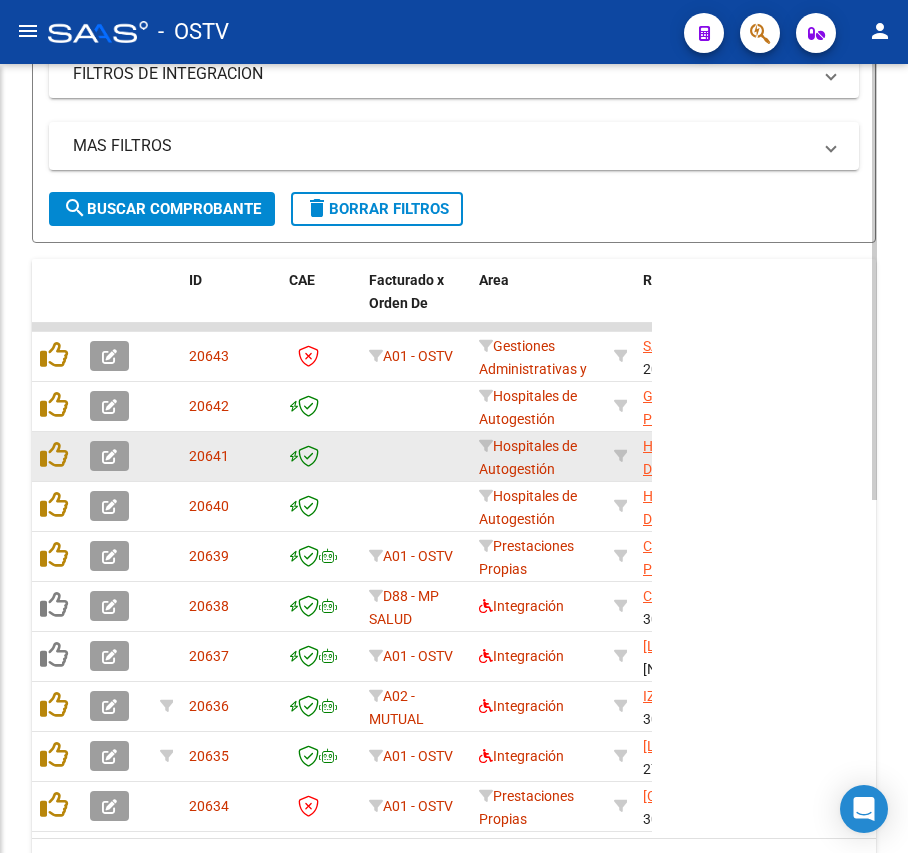 scroll, scrollTop: 610, scrollLeft: 0, axis: vertical 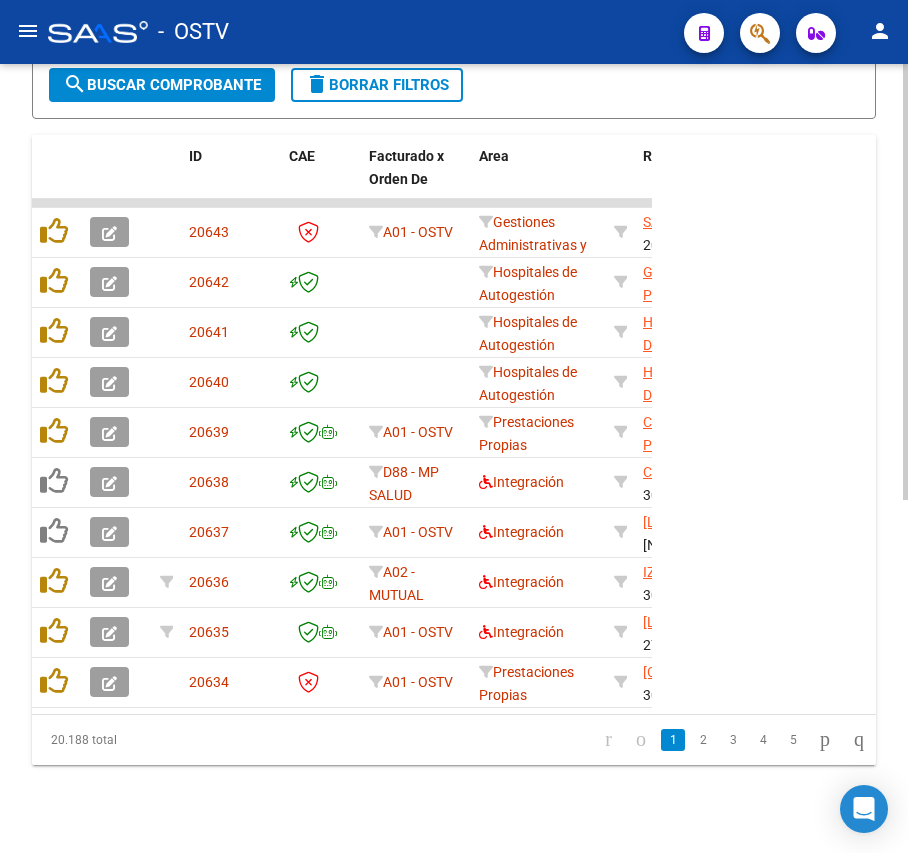 click on "search  Buscar Comprobante" 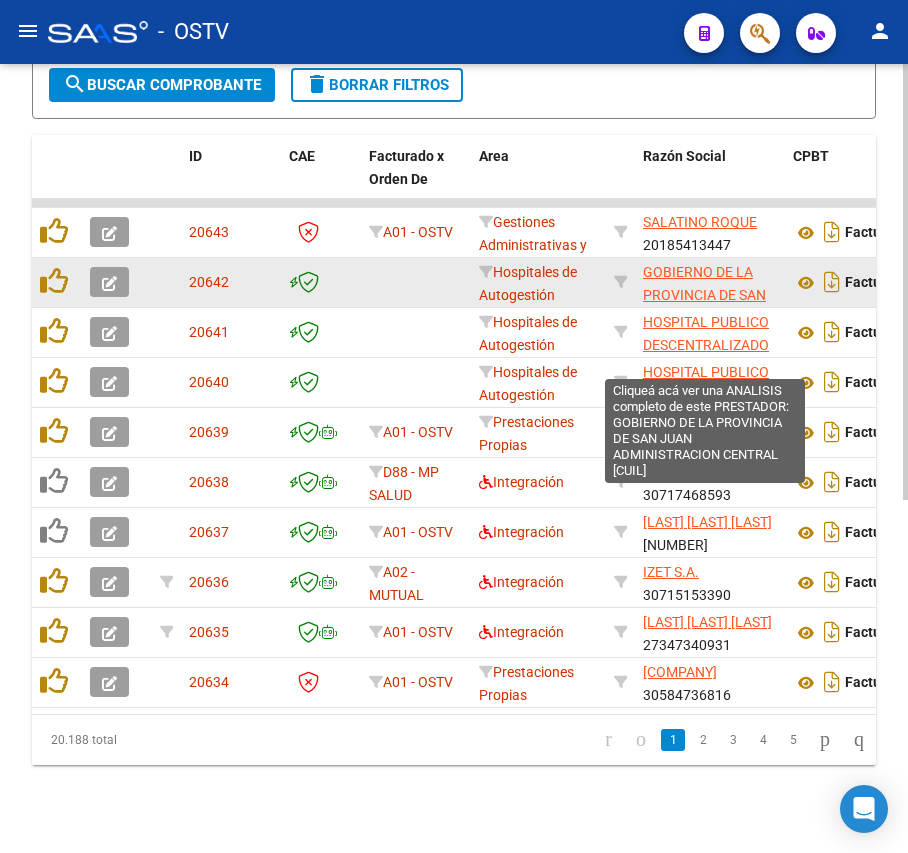 click on "GOBIERNO DE LA PROVINCIA DE SAN JUAN ADMINISTRACION CENTRAL" 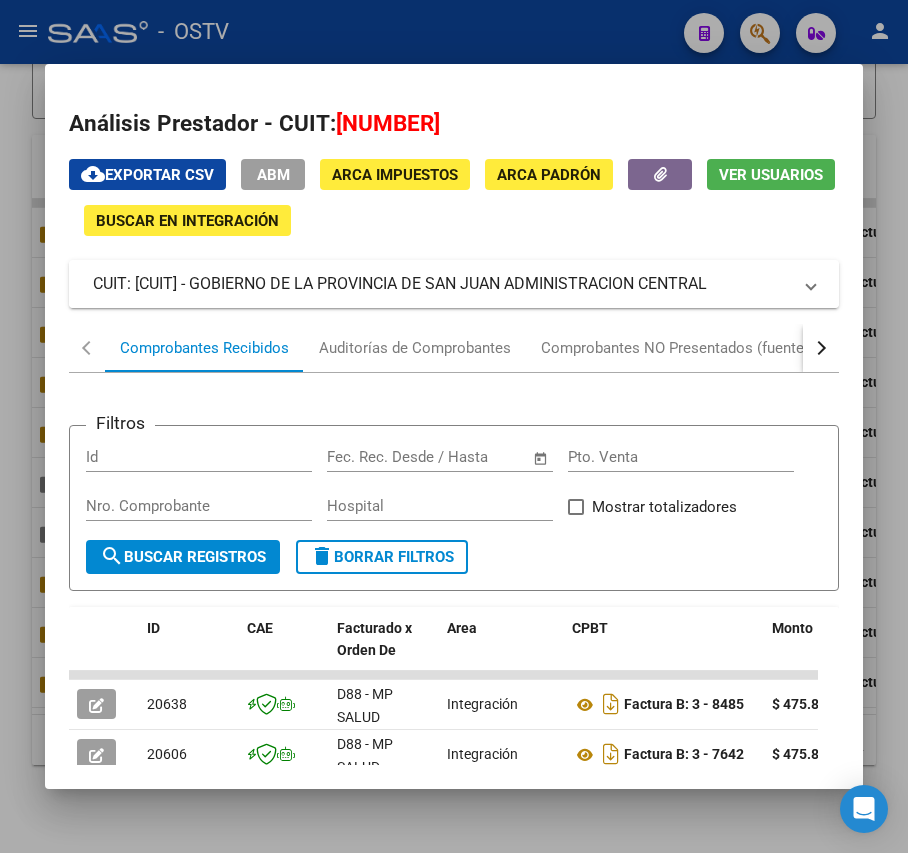 click on "CUIT: [CUIT] - GOBIERNO DE LA PROVINCIA DE SAN JUAN ADMINISTRACION CENTRAL" at bounding box center [441, 284] 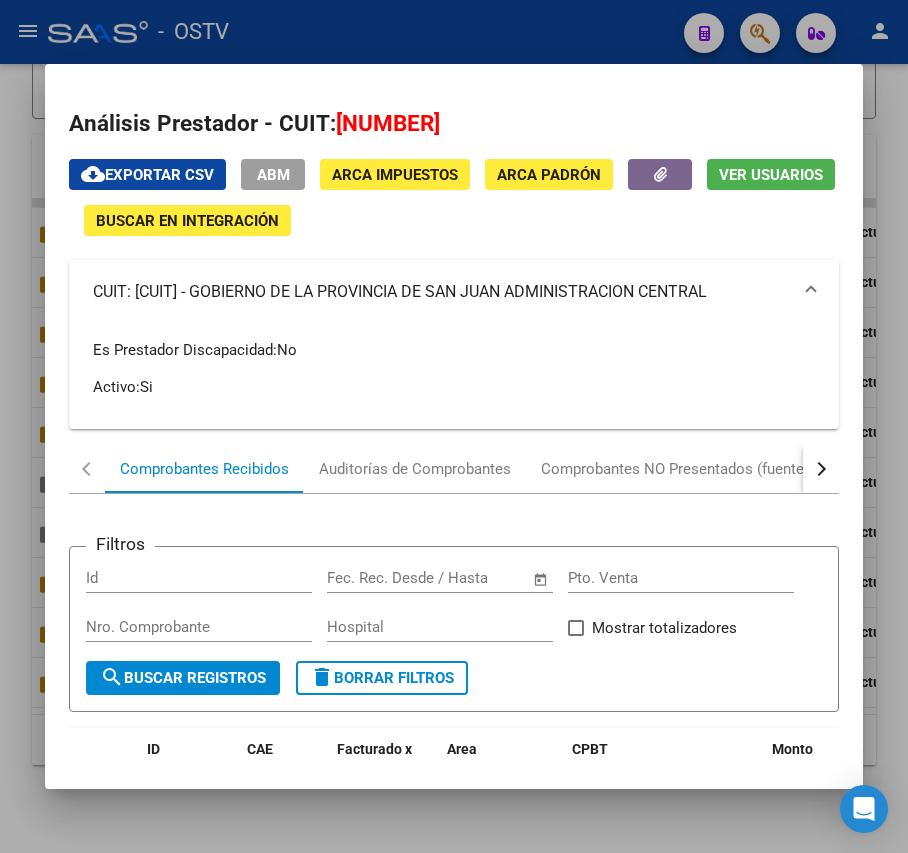 drag, startPoint x: 249, startPoint y: 293, endPoint x: 828, endPoint y: 296, distance: 579.00775 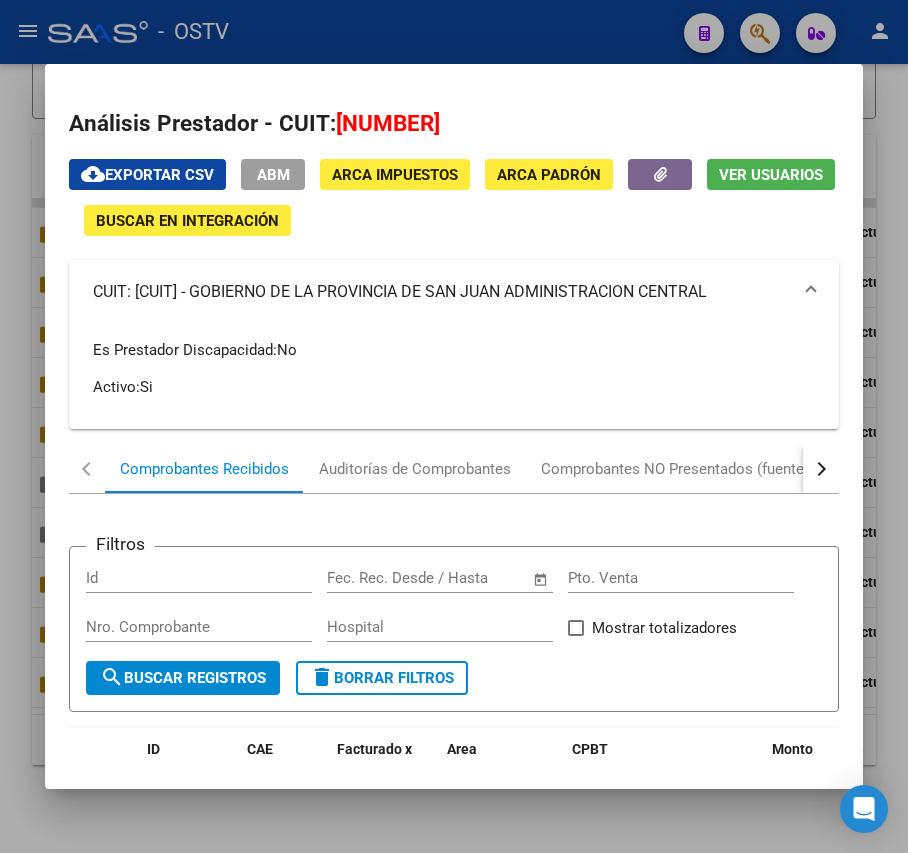 click at bounding box center [454, 426] 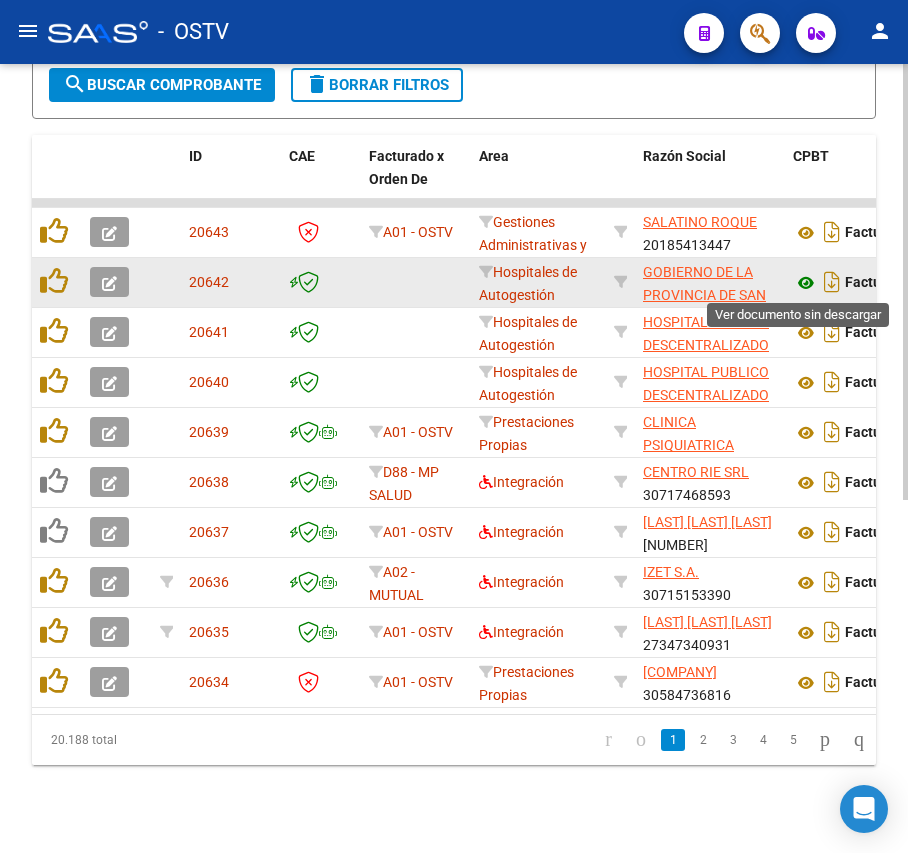 click 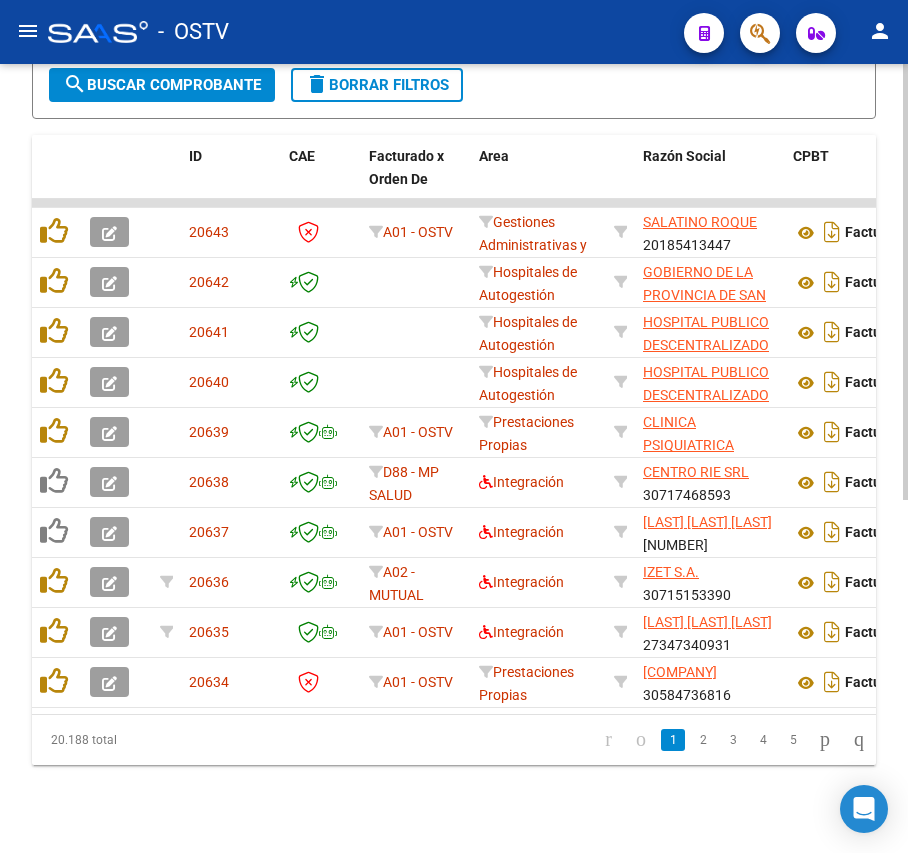 click on "Filtros Id Area Area Seleccionar Gerenciador Seleccionar Gerenciador Todos Confirmado Todos Cargado desde Masivo   Mostrar totalizadores   FILTROS DEL COMPROBANTE  Comprobante Tipo Comprobante Tipo Start date – End date Fec. Comprobante Desde / Hasta Días Emisión Desde(cant. días) Días Emisión Hasta(cant. días) CUIT / Razón Social Pto. Venta Nro. Comprobante Código SSS CAE Válido CAE Válido Todos Cargado Módulo Hosp. Todos Tiene facturacion Apócrifa Hospital Refes  FILTROS DE INTEGRACION  Período De Prestación Campos del Archivo de Rendición Devuelto x SSS (dr_envio) Todos Rendido x SSS (dr_envio) Tipo de Registro Tipo de Registro Período Presentación Período Presentación Campos del Legajo Asociado (preaprobación) Afiliado Legajo (cuil/nombre) Todos Solo facturas preaprobadas  MAS FILTROS  Todos Con Doc. Respaldatoria Todos Con Trazabilidad Todos Asociado a Expediente Sur Auditoría Auditoría Auditoría Id Start date – End date Auditoría Confirmada Desde / Hasta Start date – –" 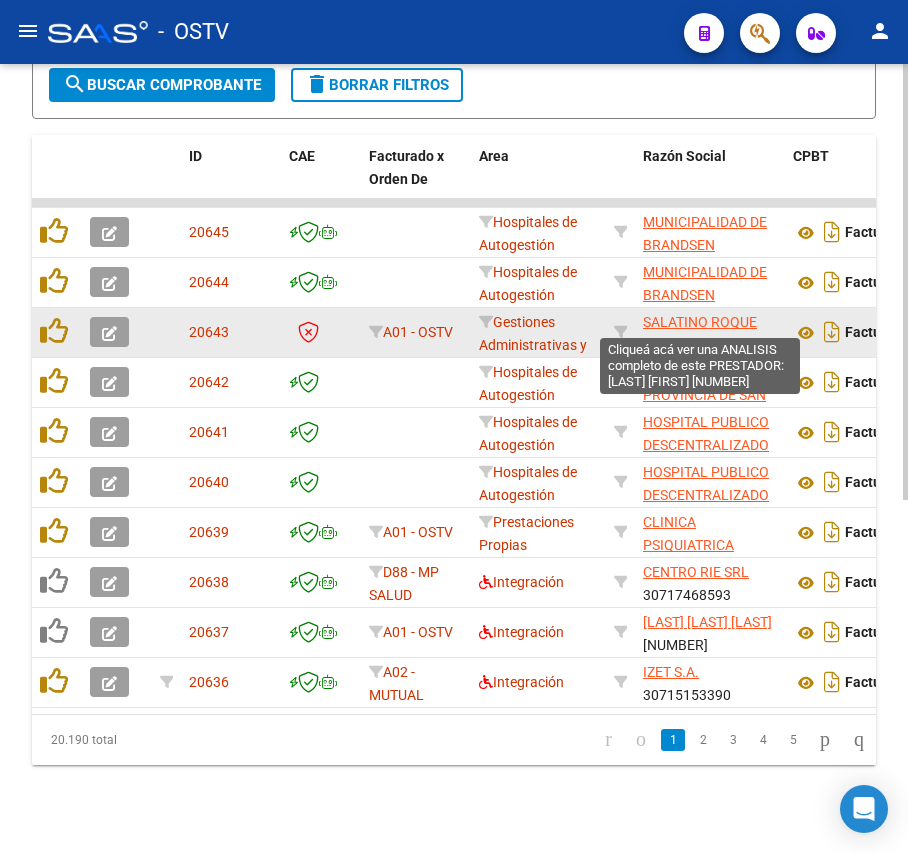 click on "SALATINO ROQUE" 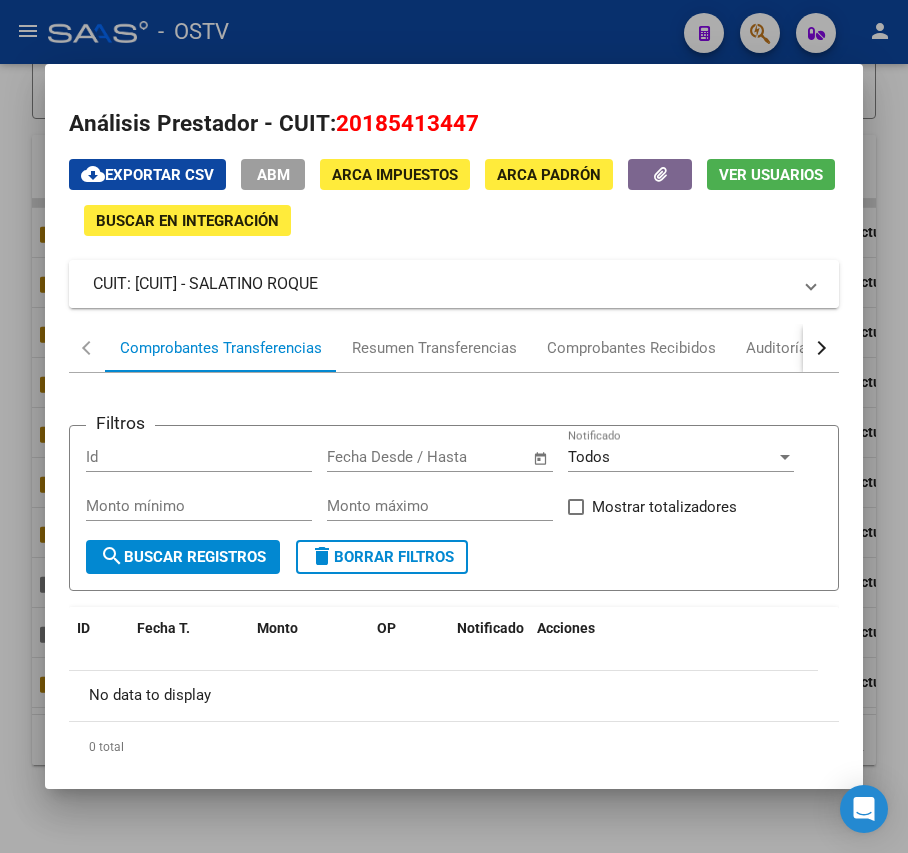 drag, startPoint x: 293, startPoint y: 286, endPoint x: 248, endPoint y: 282, distance: 45.17743 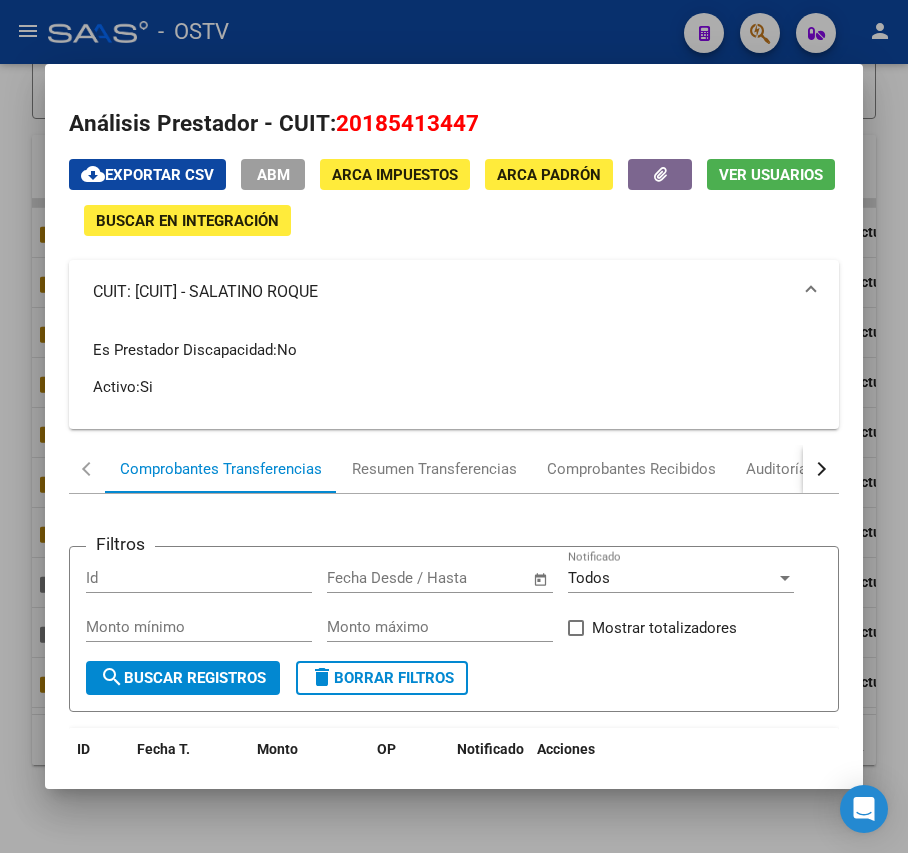 click at bounding box center (454, 426) 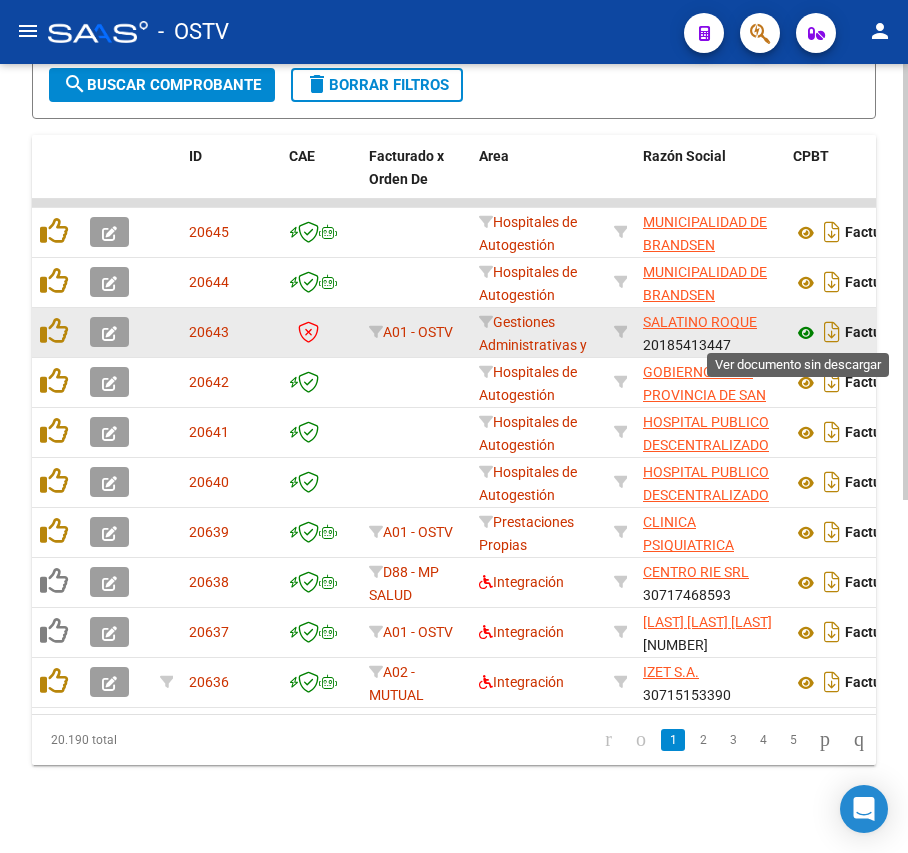 click 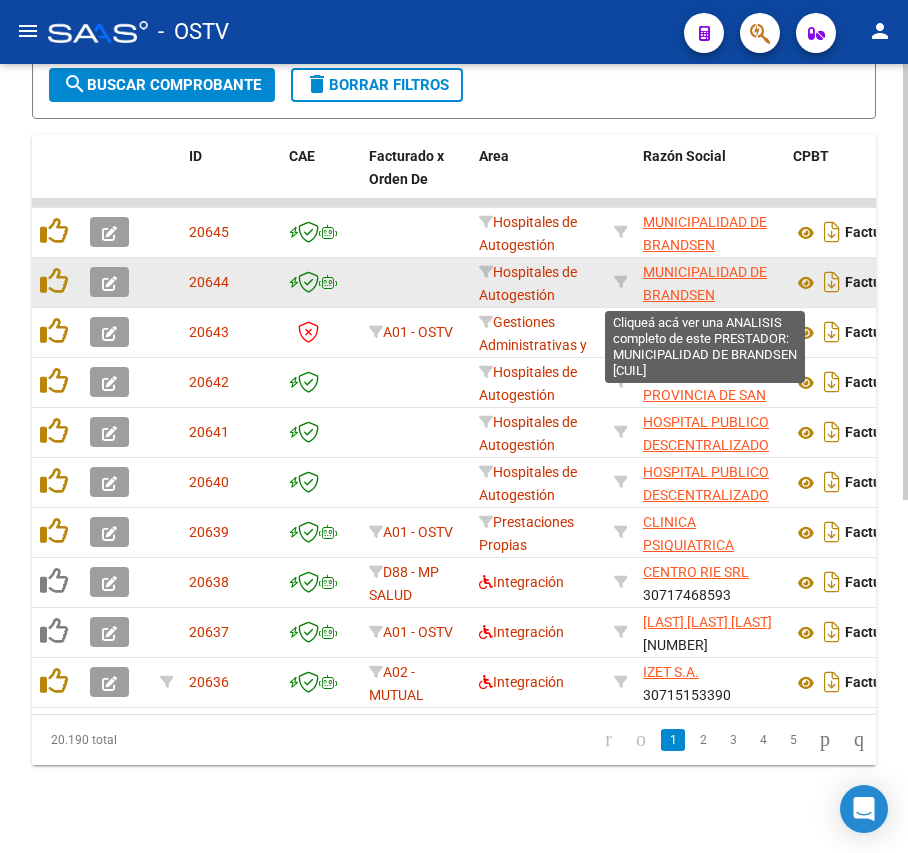 click on "MUNICIPALIDAD DE BRANDSEN" 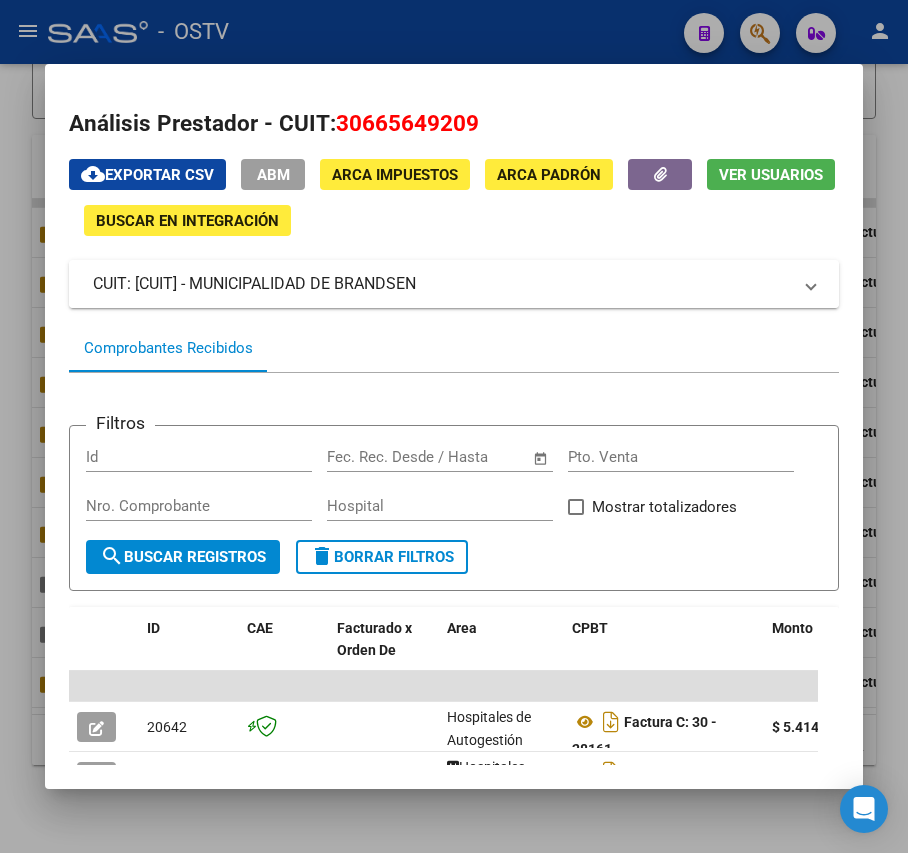 drag, startPoint x: 560, startPoint y: 277, endPoint x: 249, endPoint y: 278, distance: 311.00162 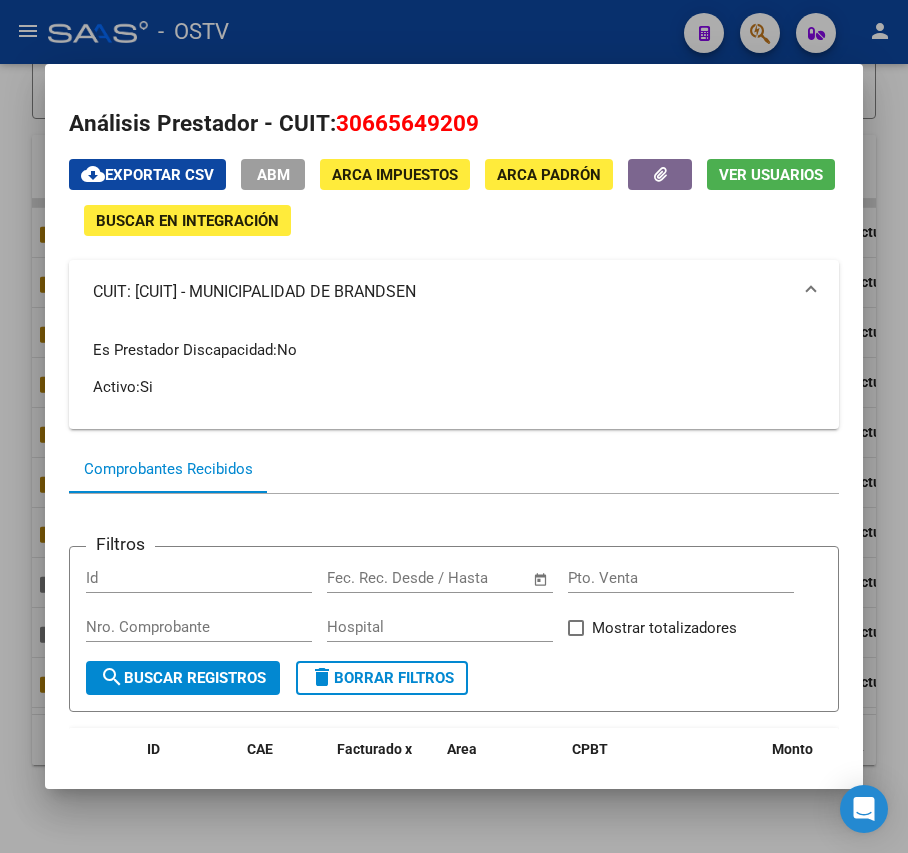 click at bounding box center [454, 426] 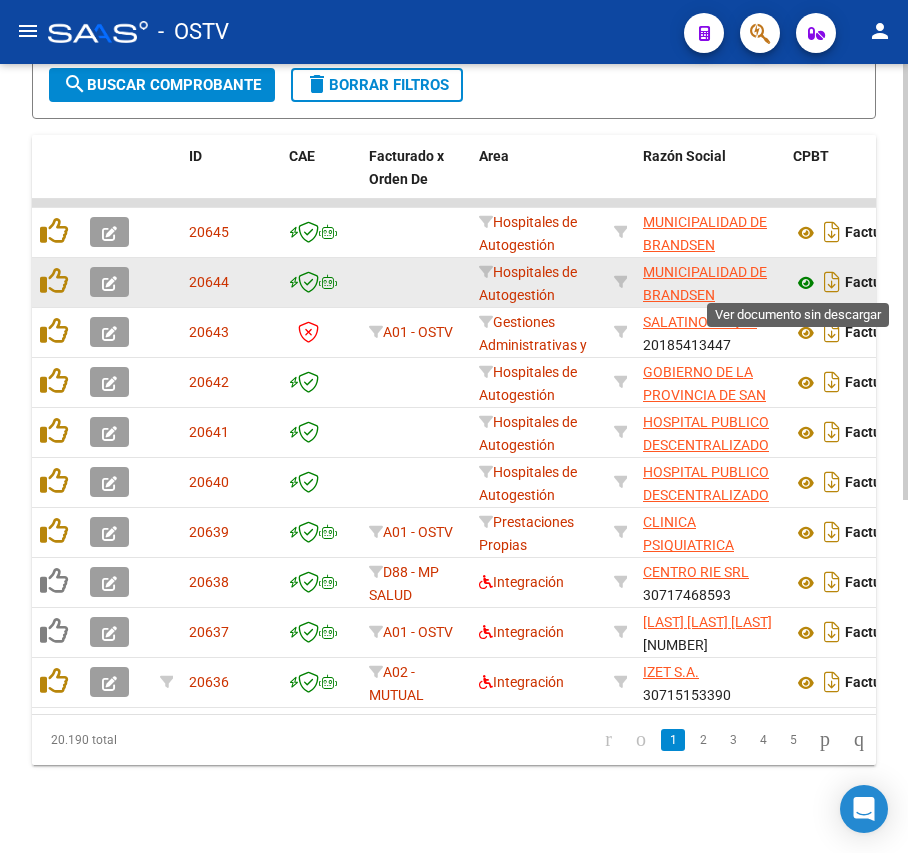 click 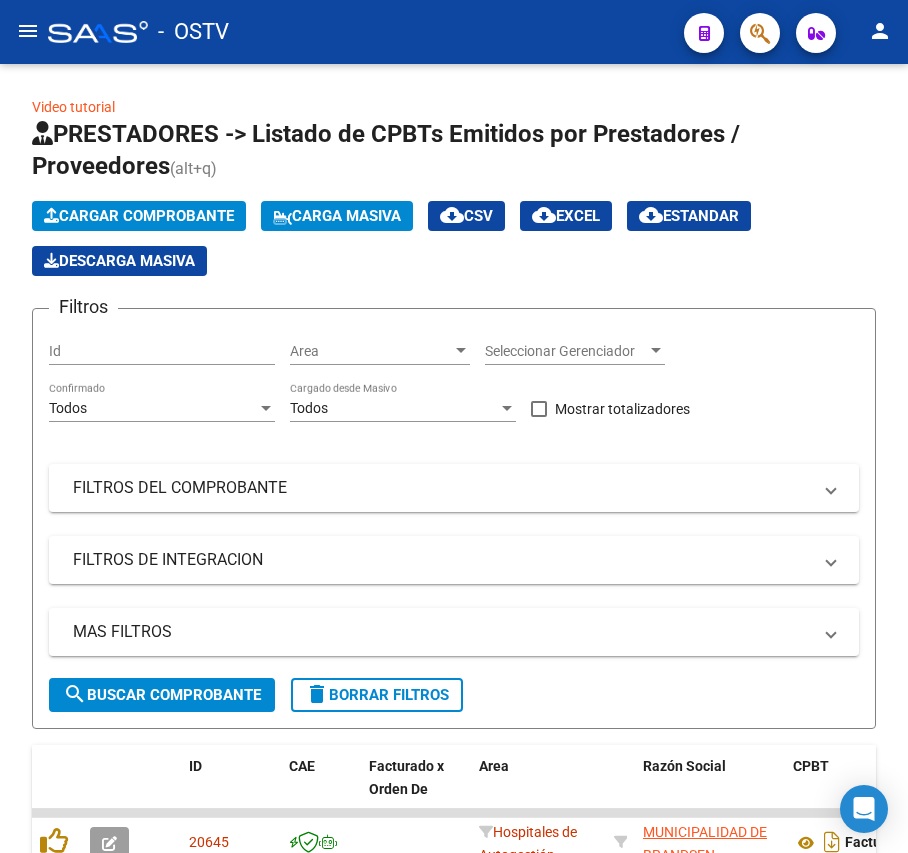 scroll, scrollTop: 0, scrollLeft: 0, axis: both 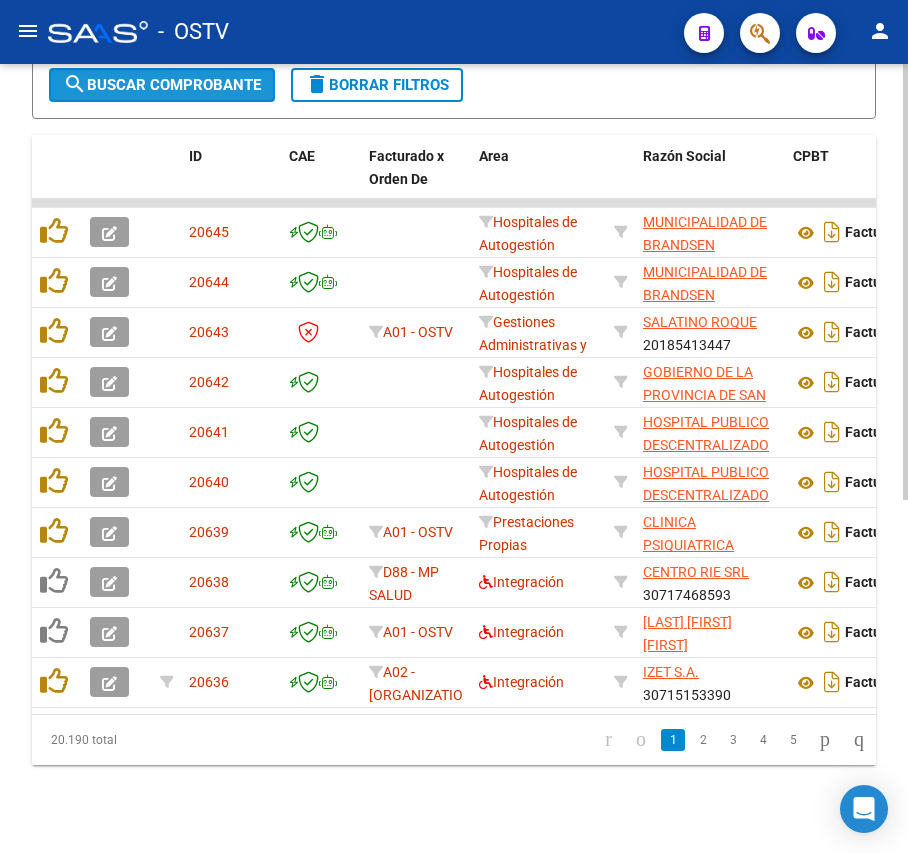 click on "search  Buscar Comprobante" 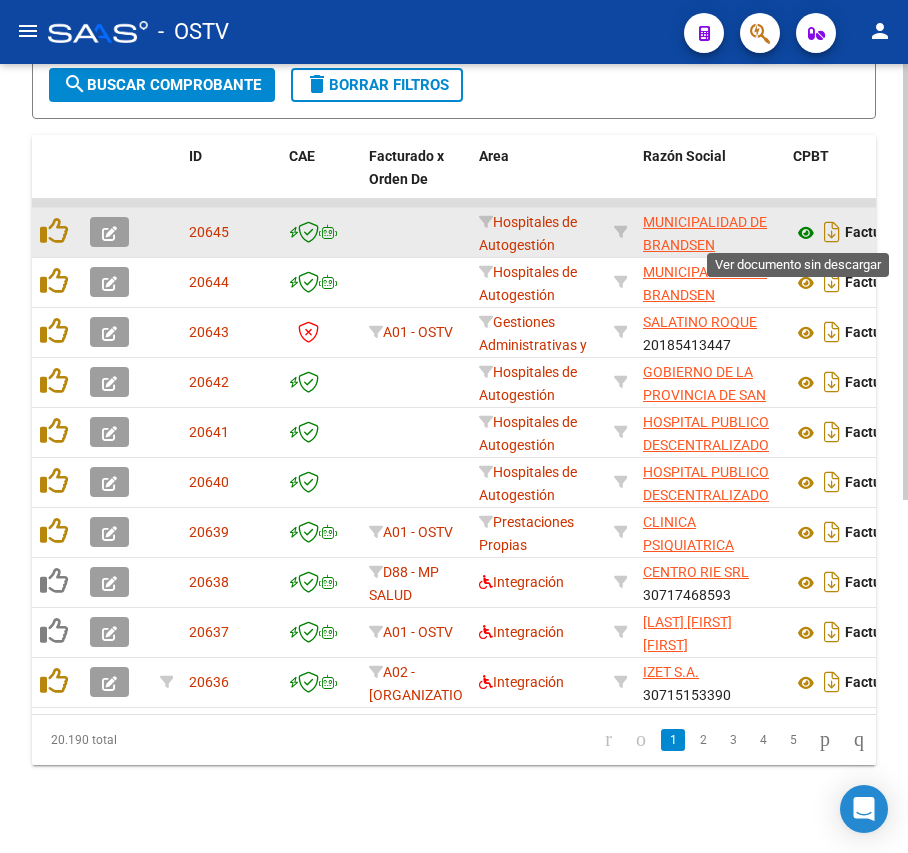 click 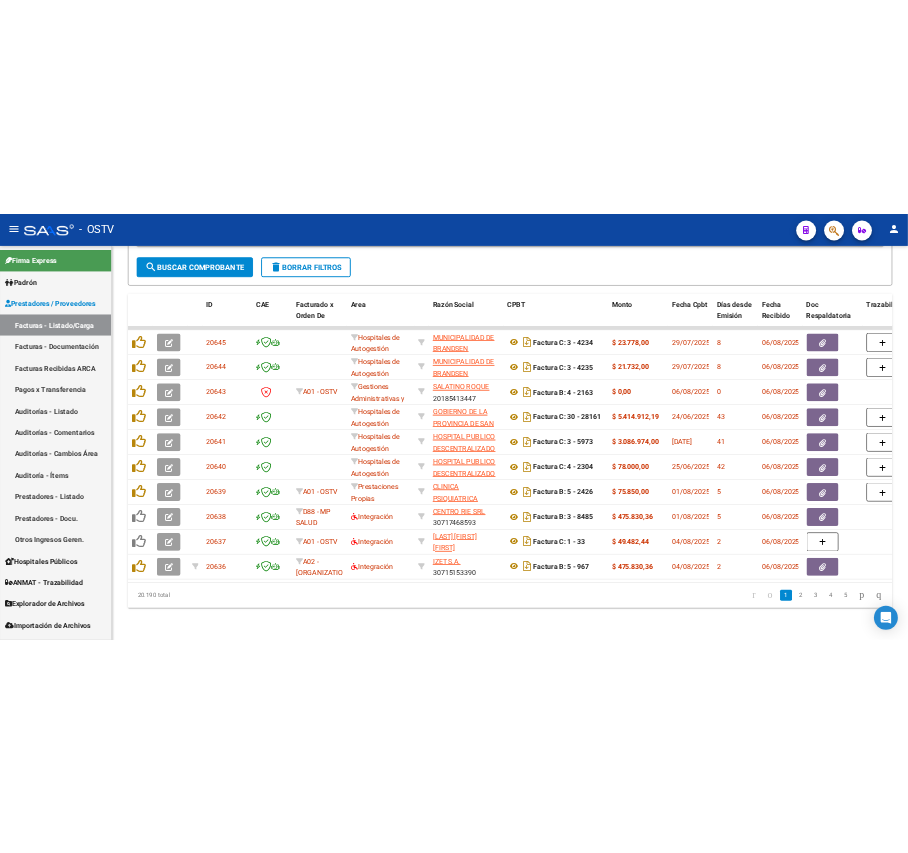 scroll, scrollTop: 486, scrollLeft: 0, axis: vertical 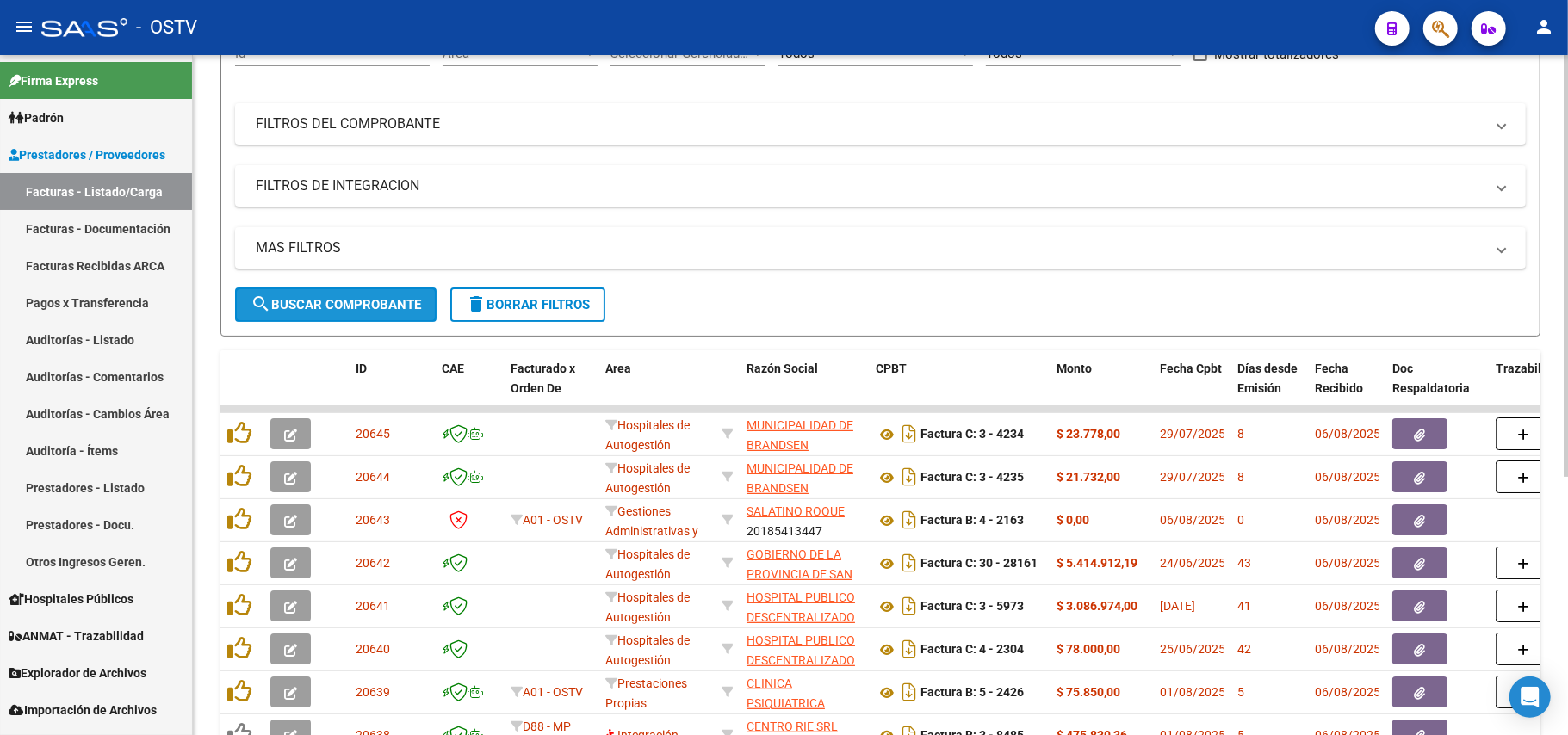 click on "search  Buscar Comprobante" 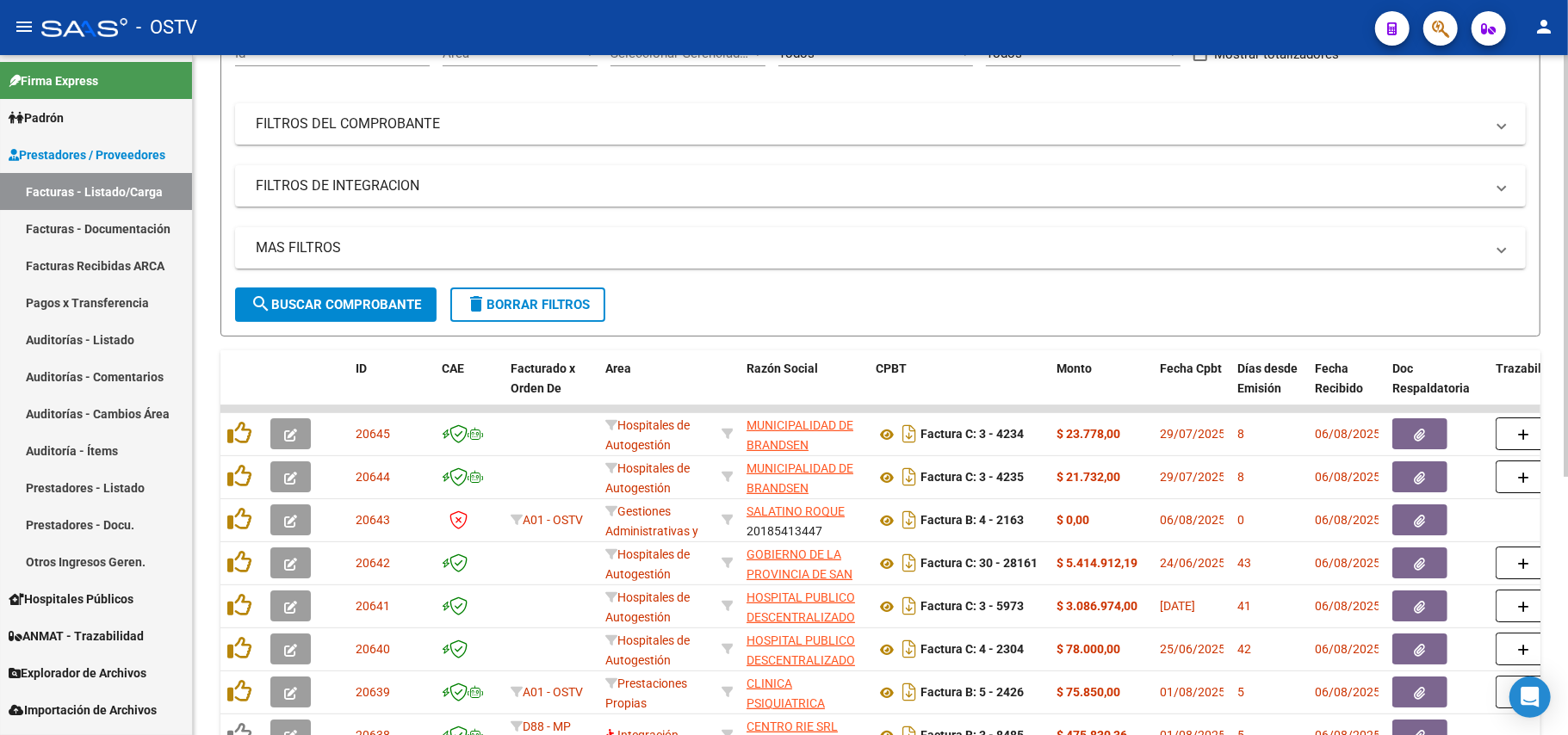 click on "search  Buscar Comprobante" 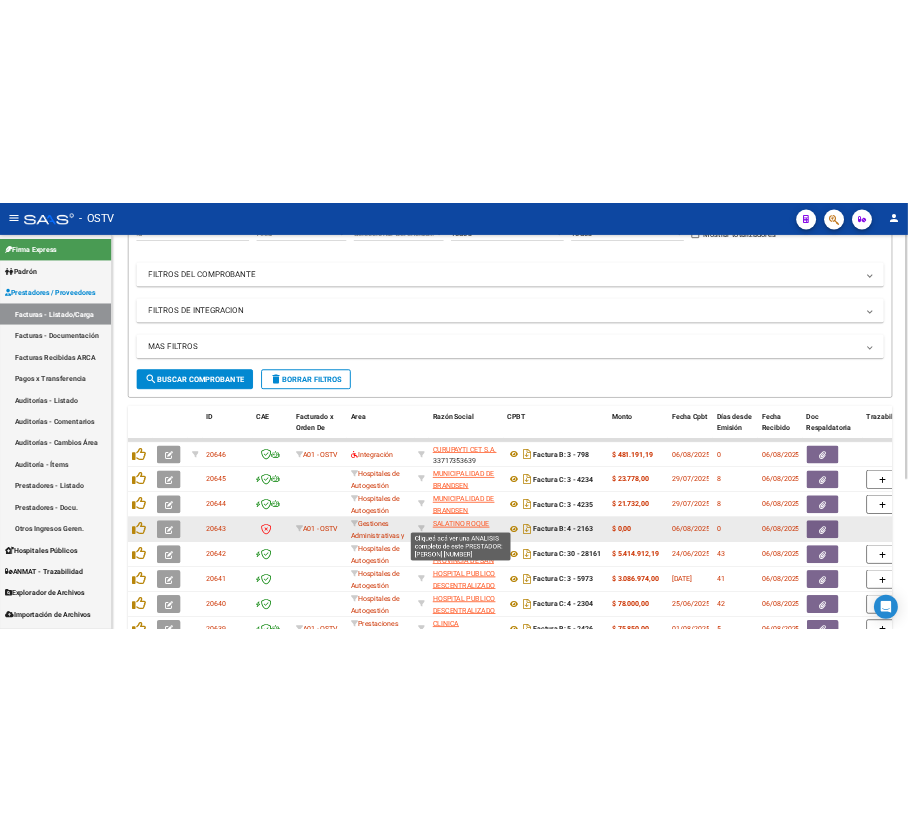 scroll, scrollTop: 86, scrollLeft: 0, axis: vertical 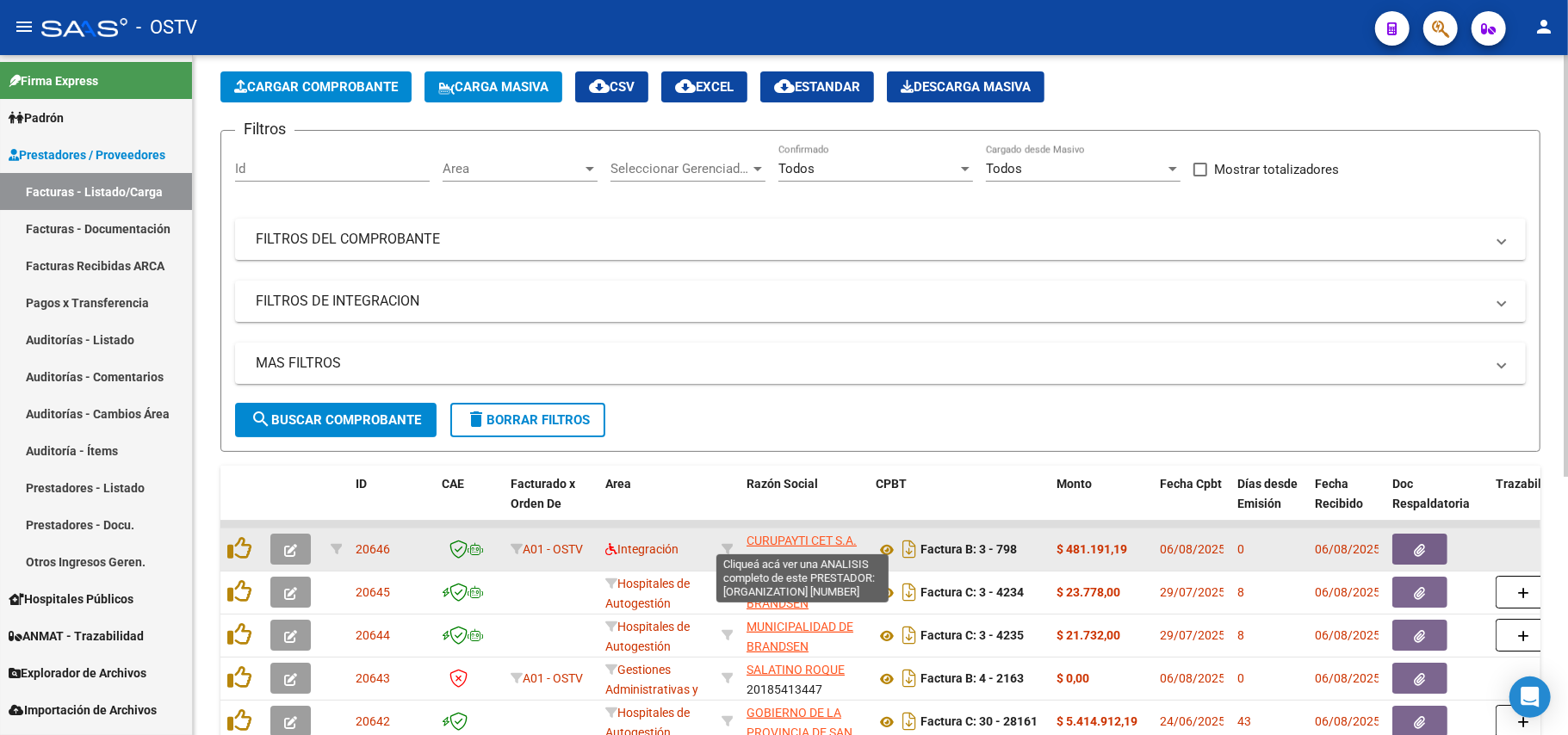 click on "CURUPAYTI CET S.A." 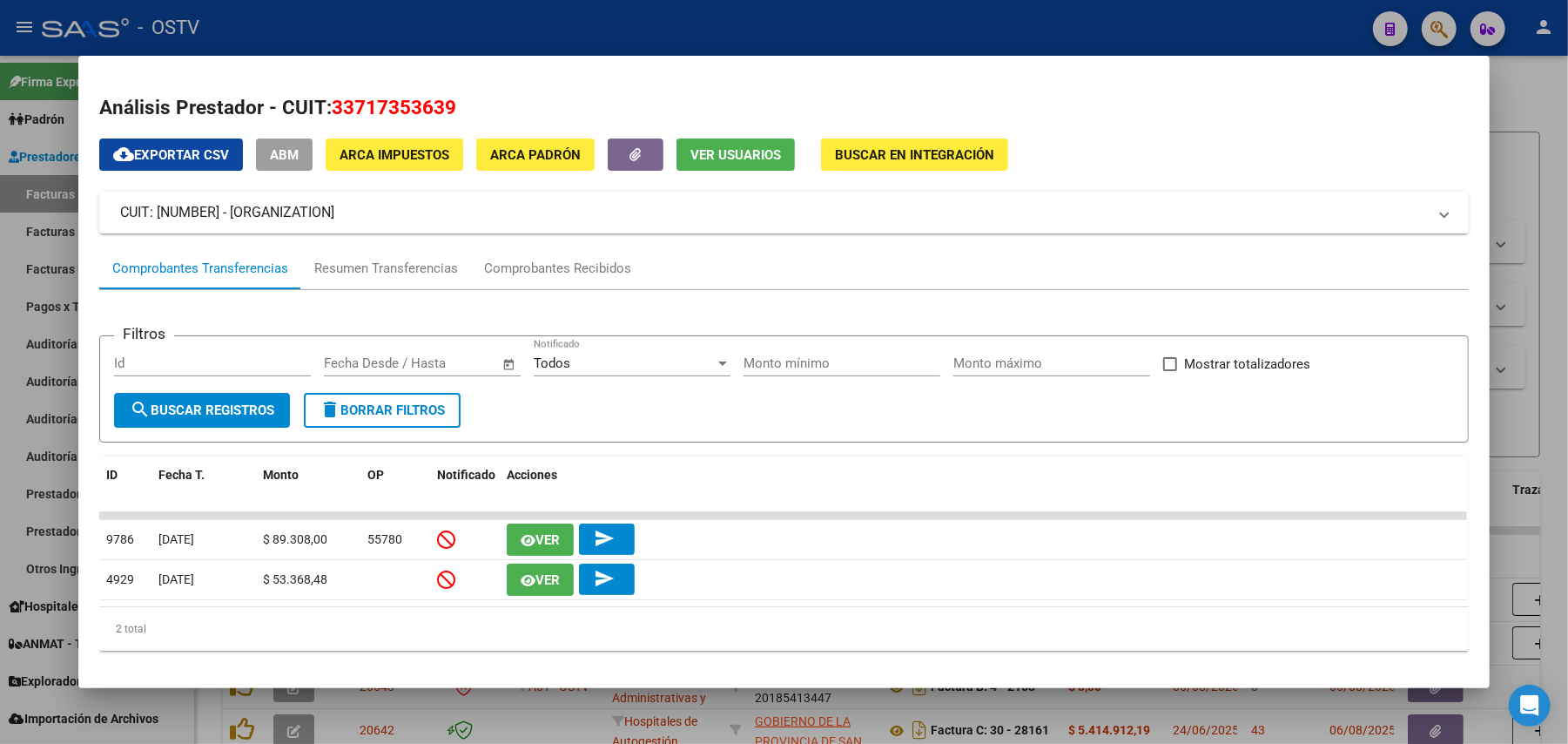 drag, startPoint x: 411, startPoint y: 213, endPoint x: 247, endPoint y: 211, distance: 164.01219 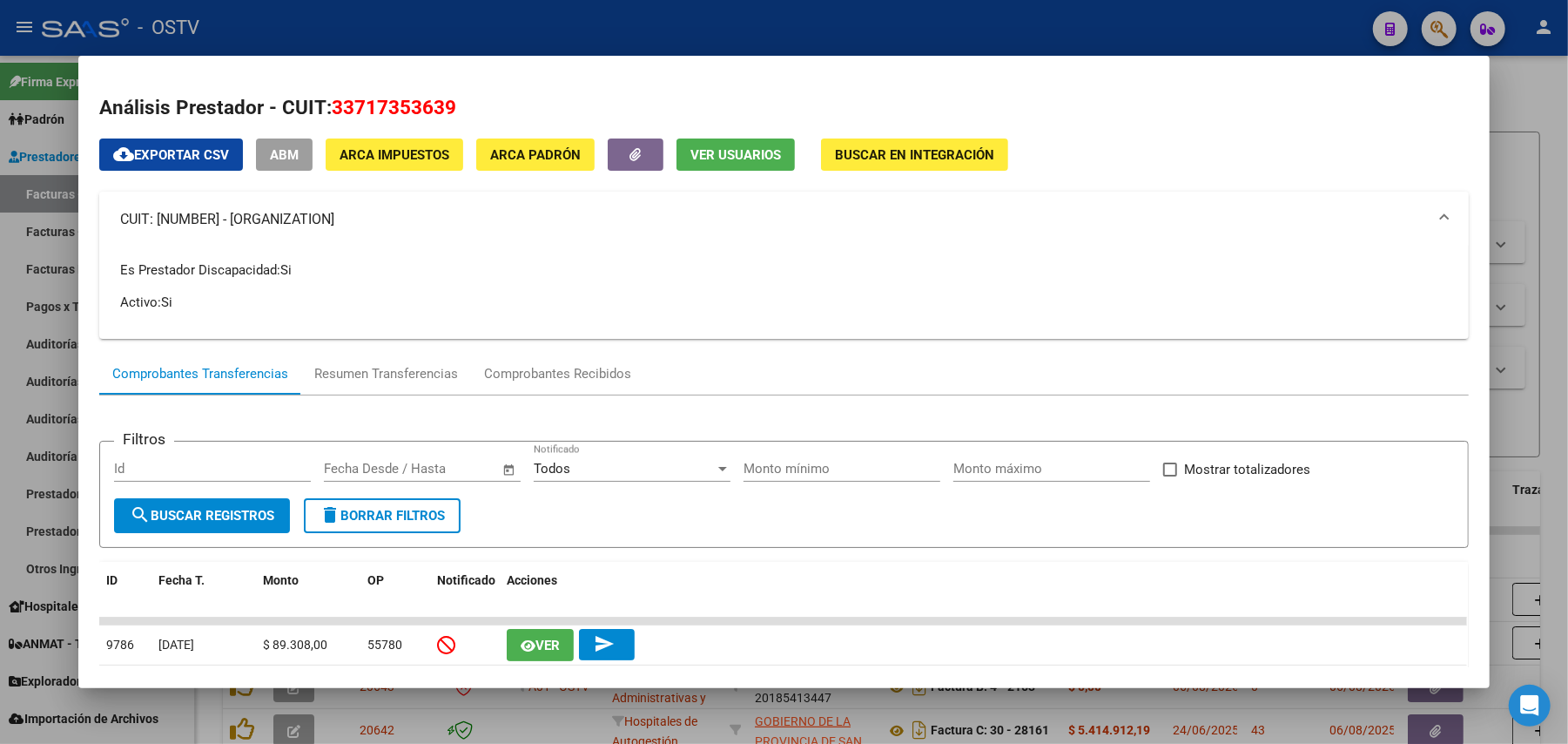 copy on "CURUPAYTI CET S.A." 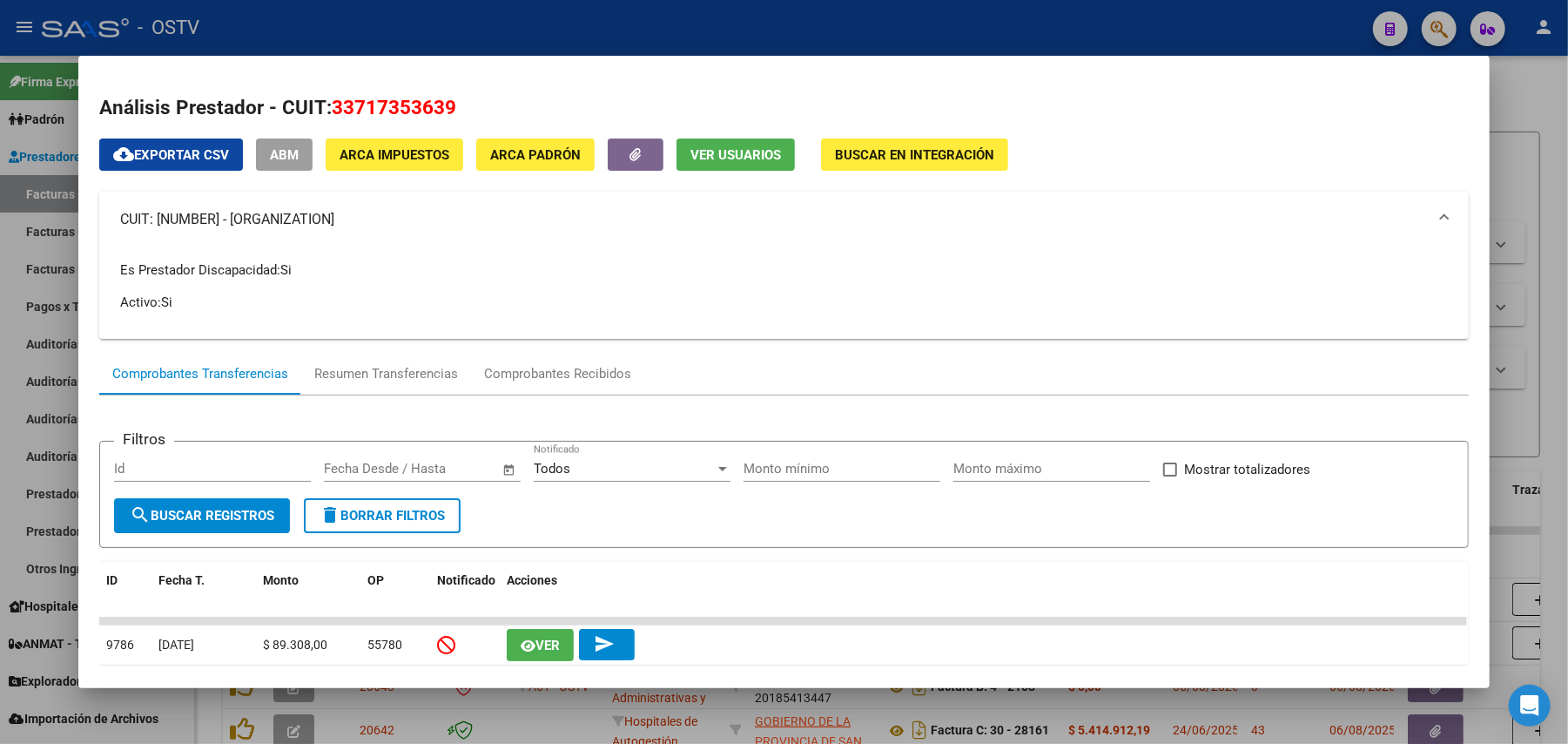 click at bounding box center (784, 372) 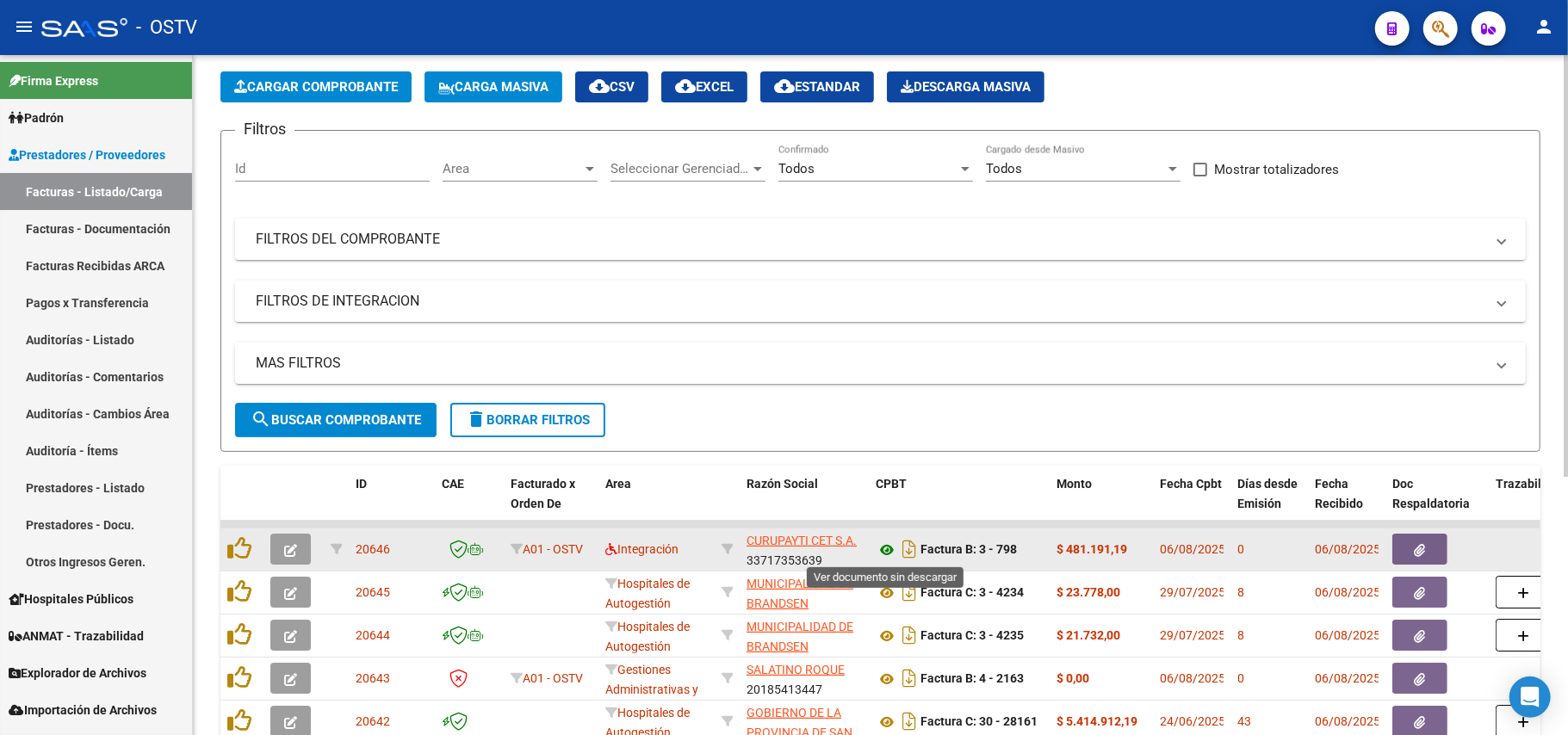 click 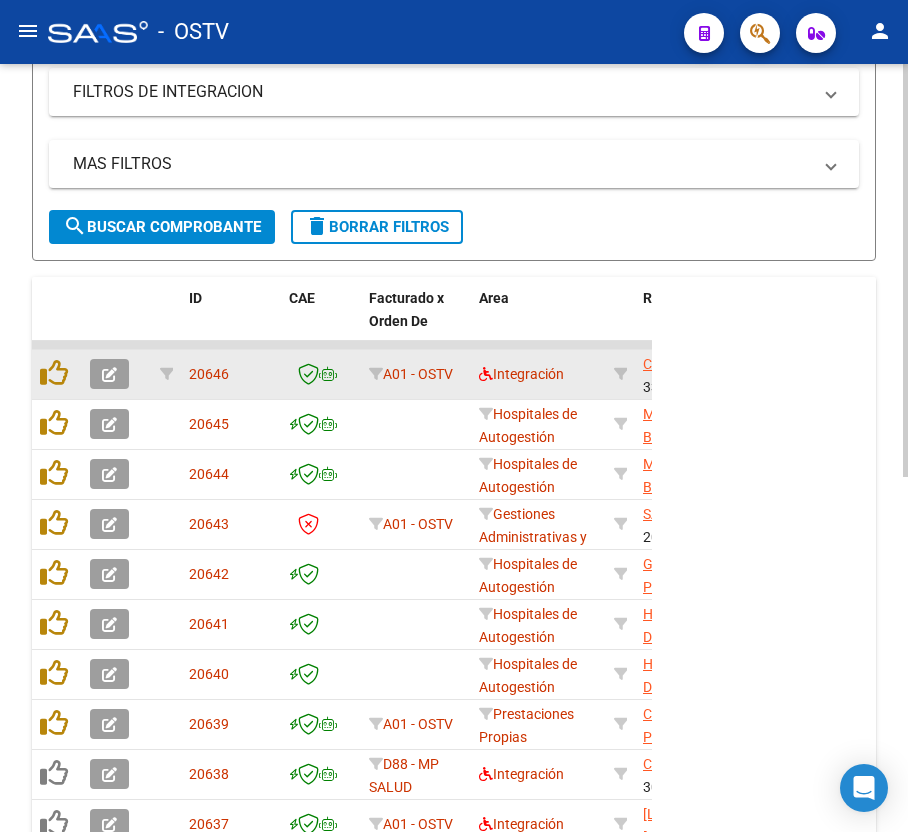 scroll, scrollTop: 486, scrollLeft: 0, axis: vertical 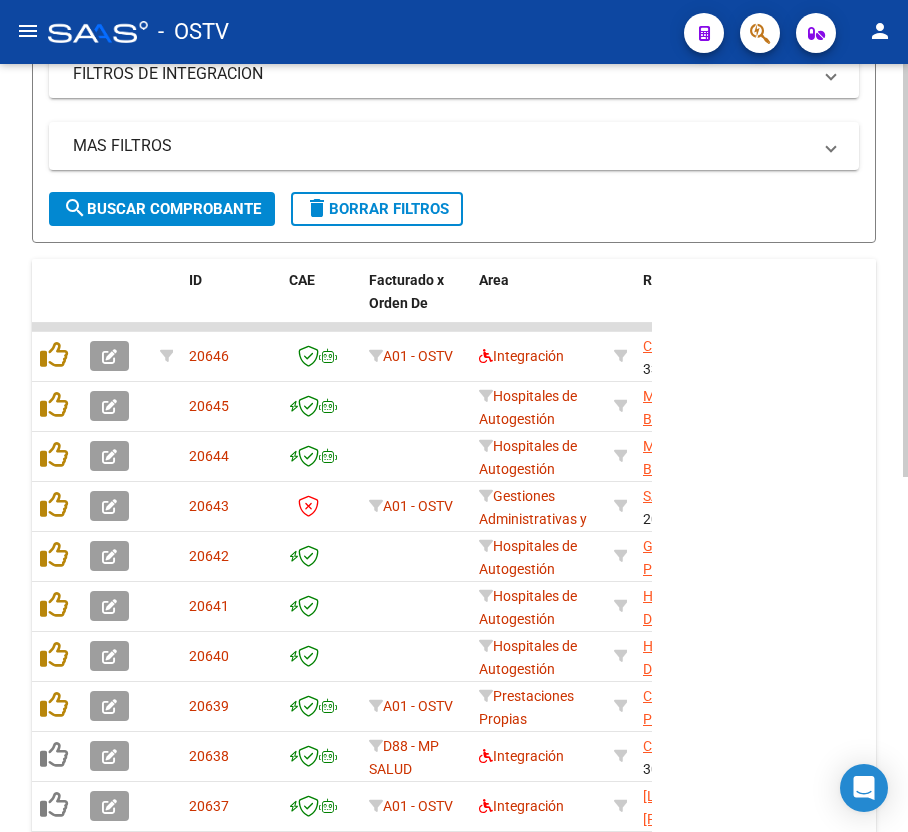 click on "MAS FILTROS  Todos Con Doc. Respaldatoria Todos Con Trazabilidad Todos Asociado a Expediente Sur Auditoría Auditoría Auditoría Id Start date – End date Auditoría Confirmada Desde / Hasta Start date – End date Fec. Rec. Desde / Hasta Start date – End date Fec. Creado Desde / Hasta Start date – End date Fec. Vencimiento  Desde / Hasta Op Estado Estado Start date – End date Fec. Confirmado Desde / Hasta Todos Procesado Por Tesorería Todos Archivado" 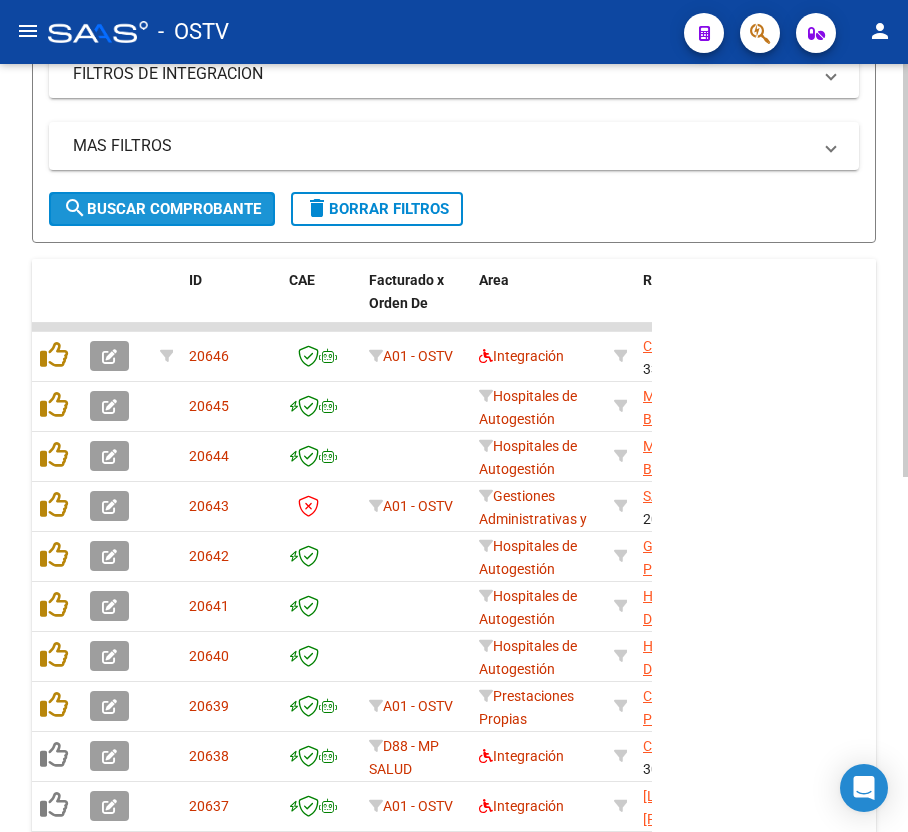 click on "search  Buscar Comprobante" 